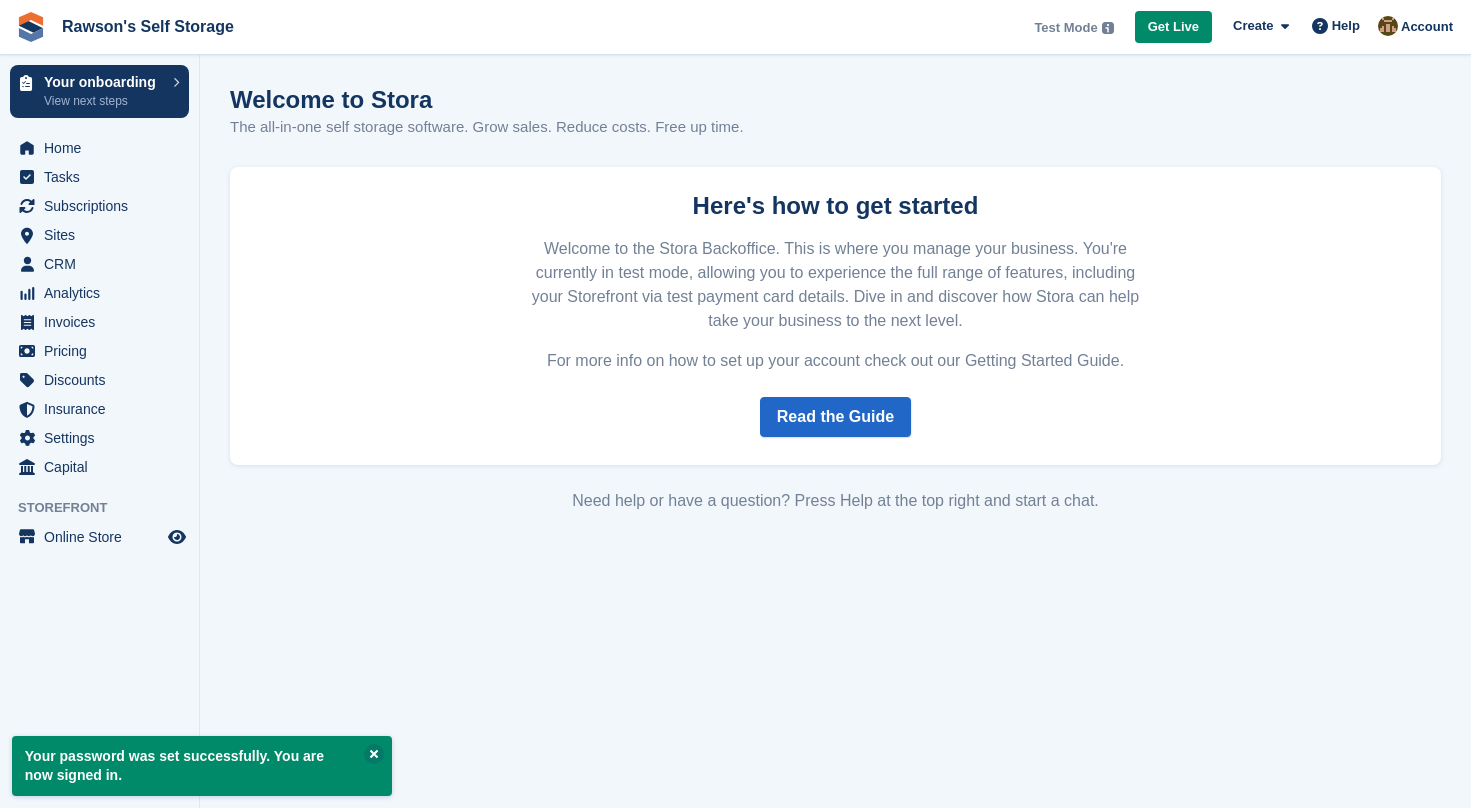 scroll, scrollTop: 0, scrollLeft: 0, axis: both 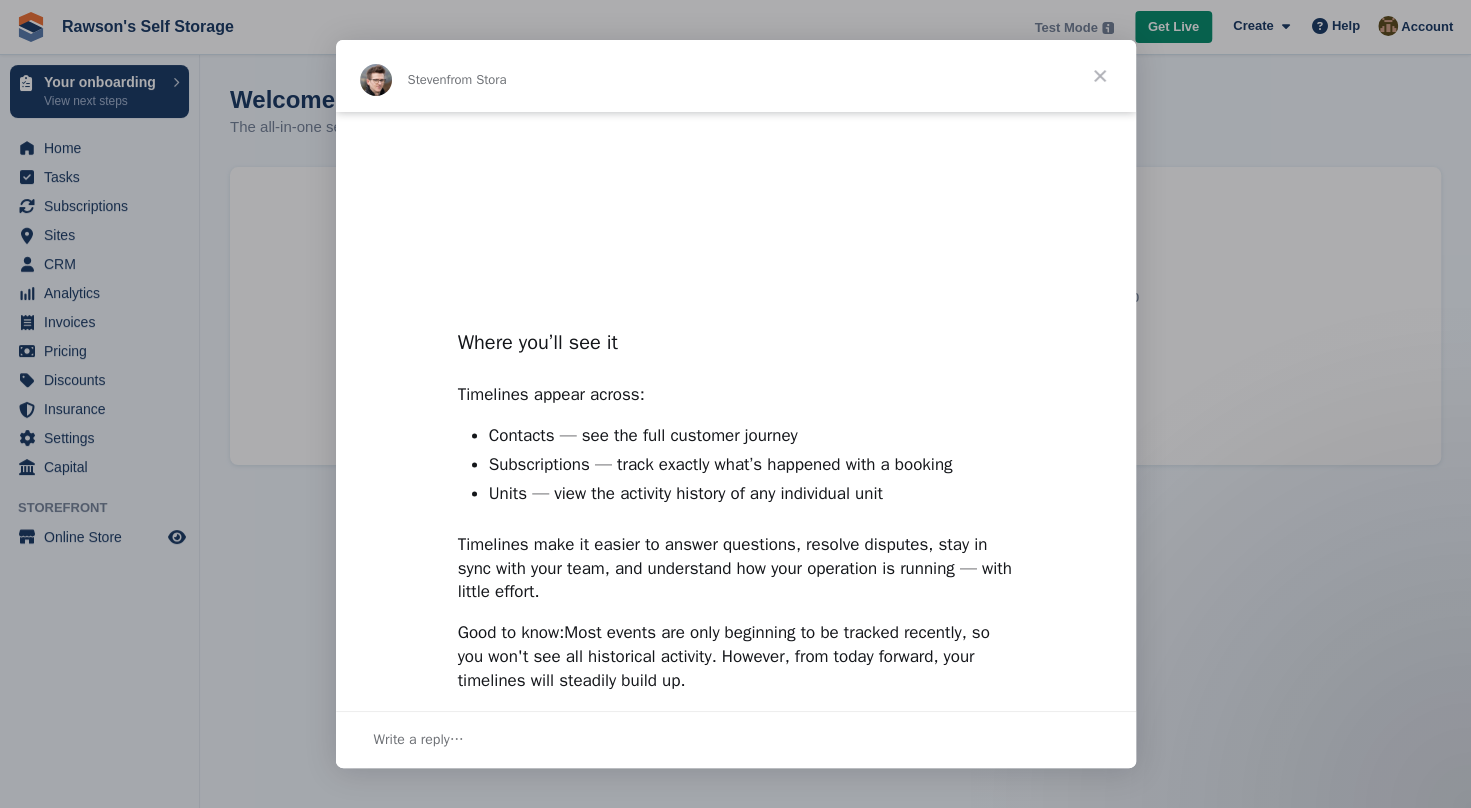 click at bounding box center (1100, 76) 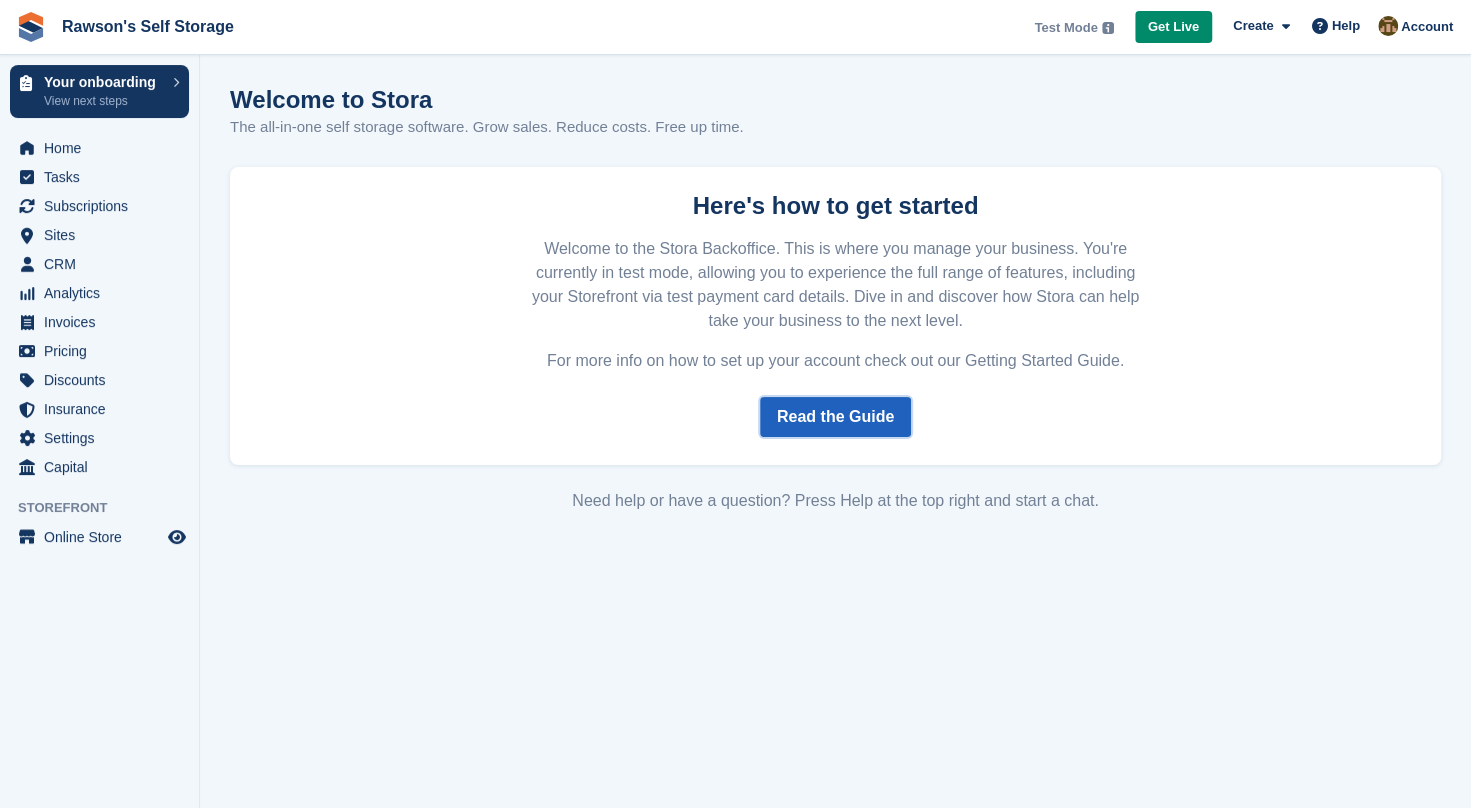 click on "Read the Guide" at bounding box center [835, 417] 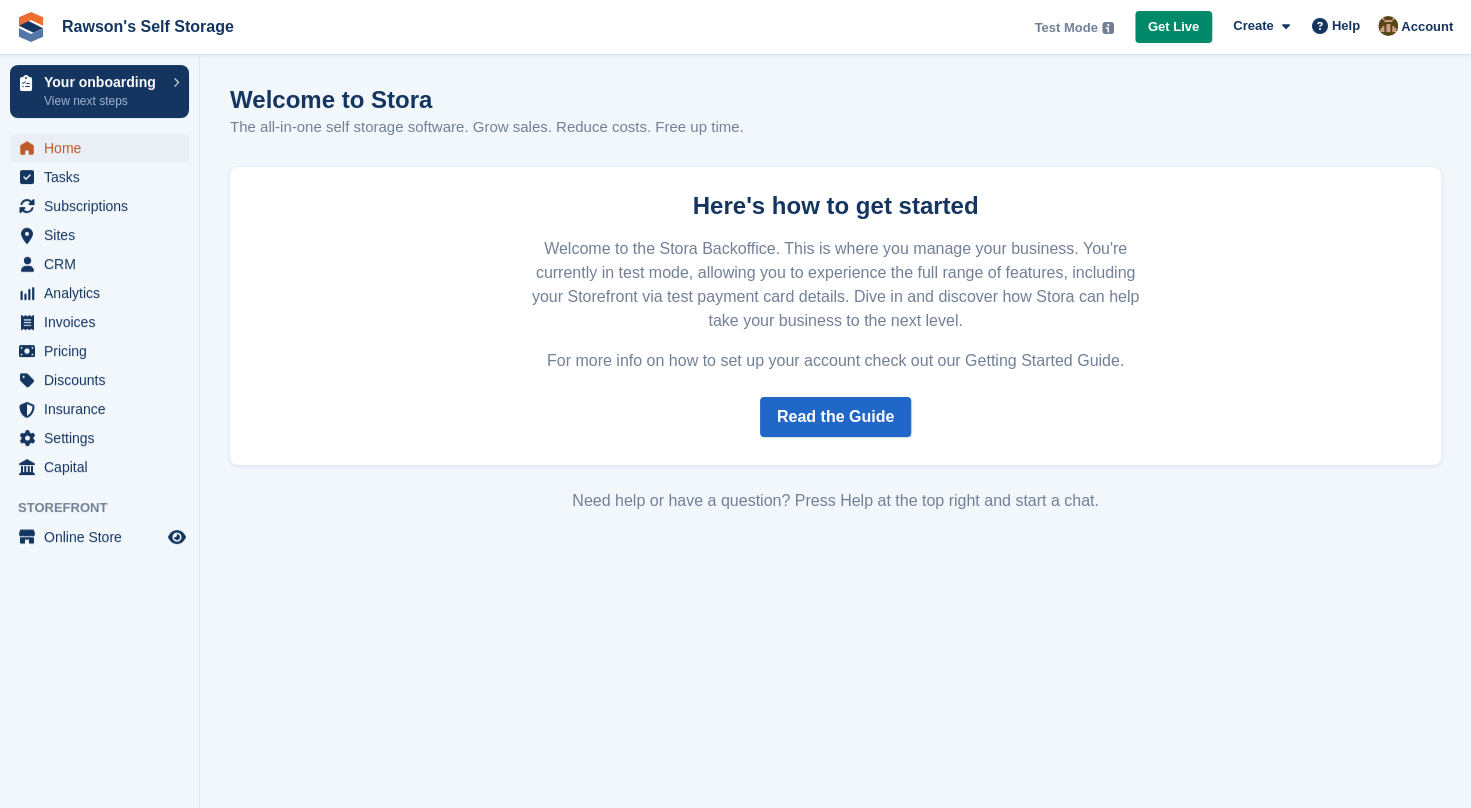 click on "Home" at bounding box center [104, 148] 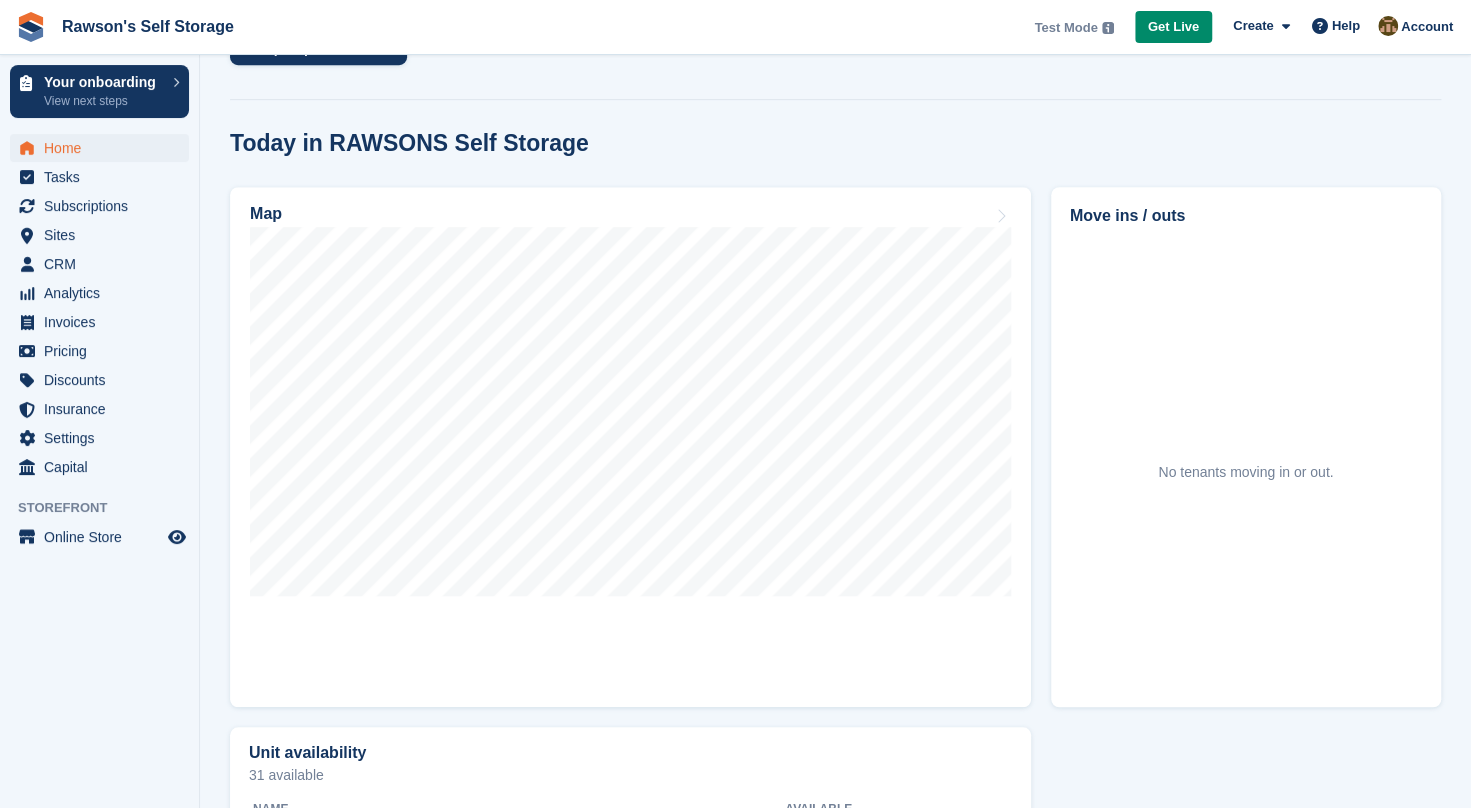 scroll, scrollTop: 527, scrollLeft: 0, axis: vertical 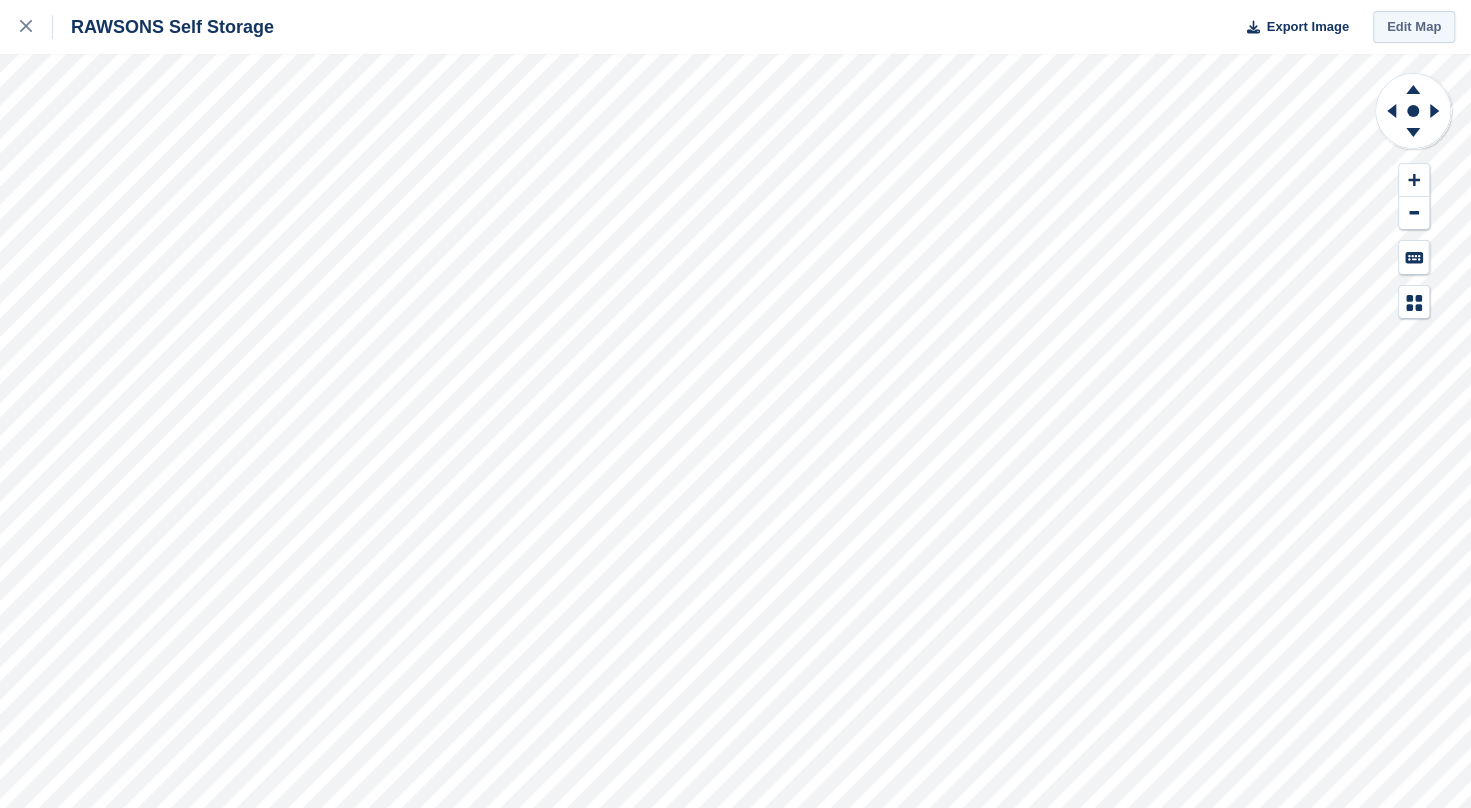 click on "Edit Map" at bounding box center (1414, 27) 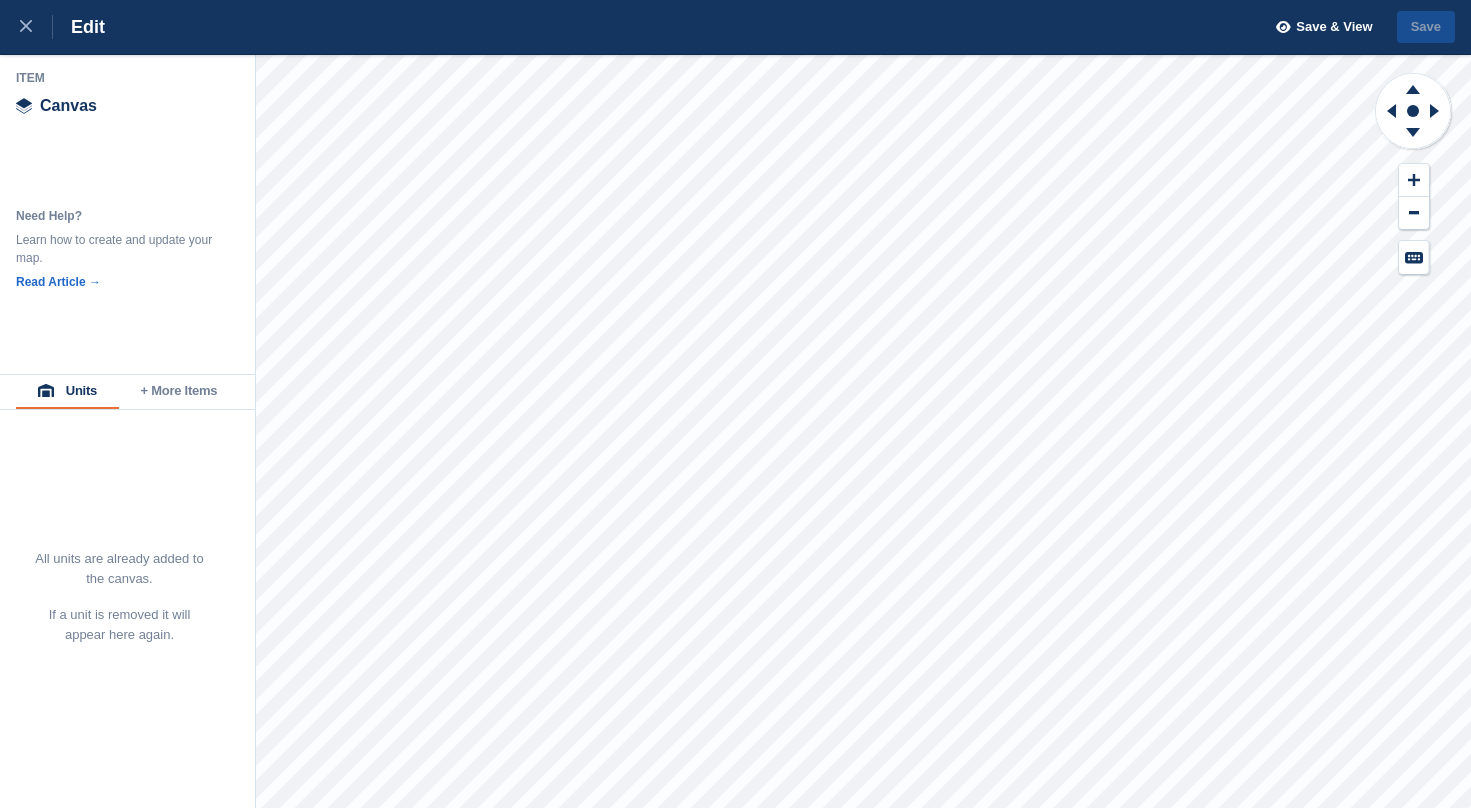 scroll, scrollTop: 0, scrollLeft: 0, axis: both 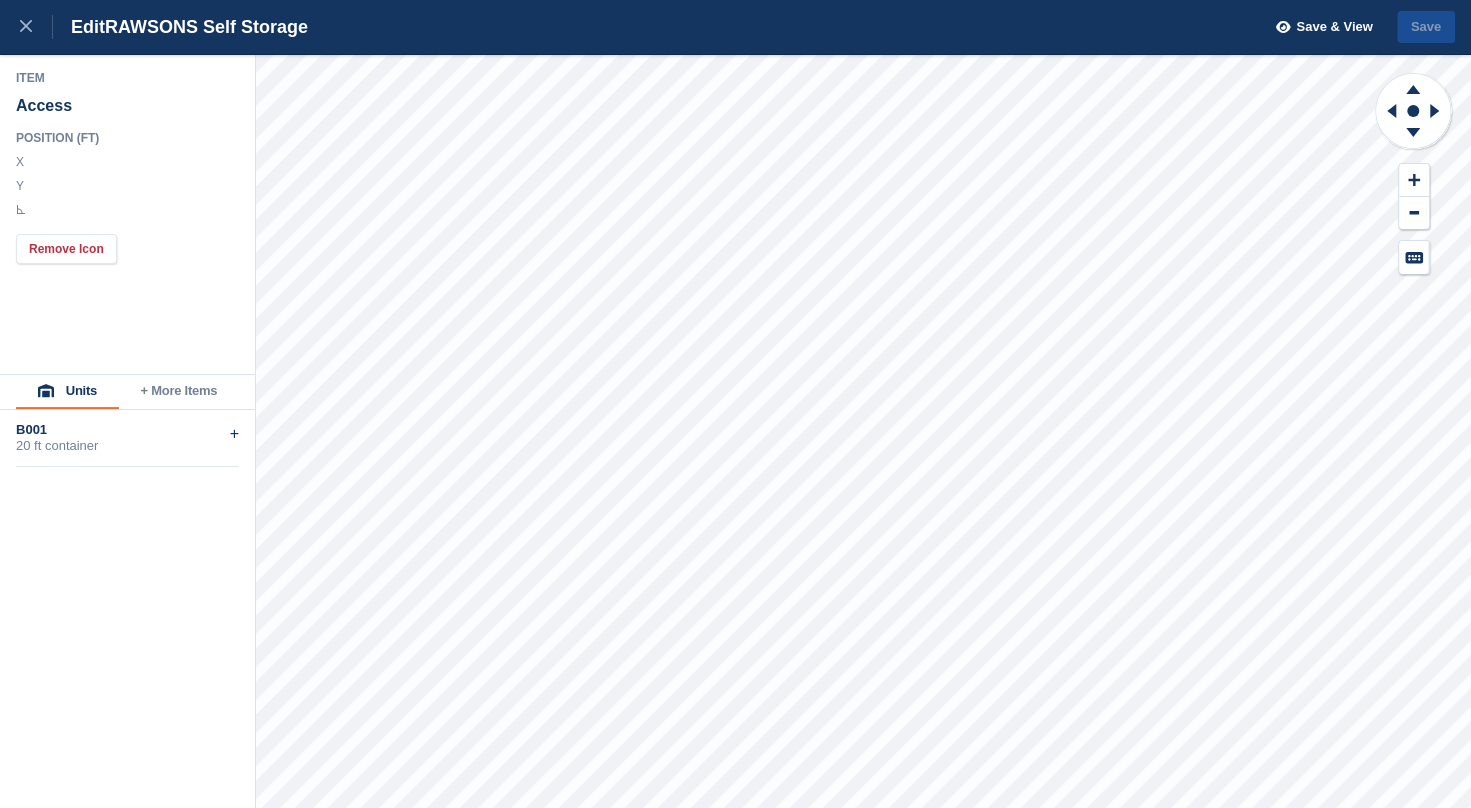 type on "******" 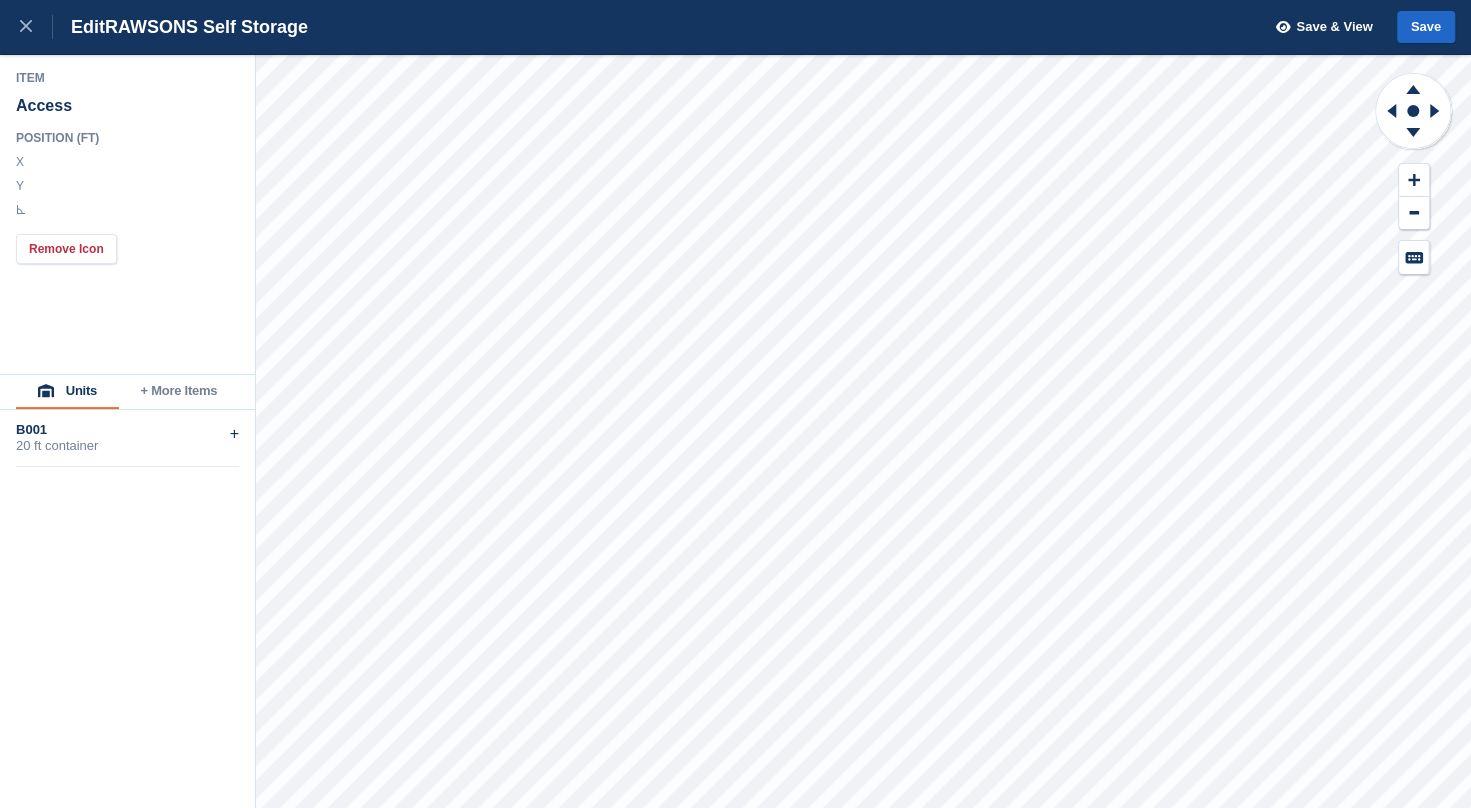 type on "******" 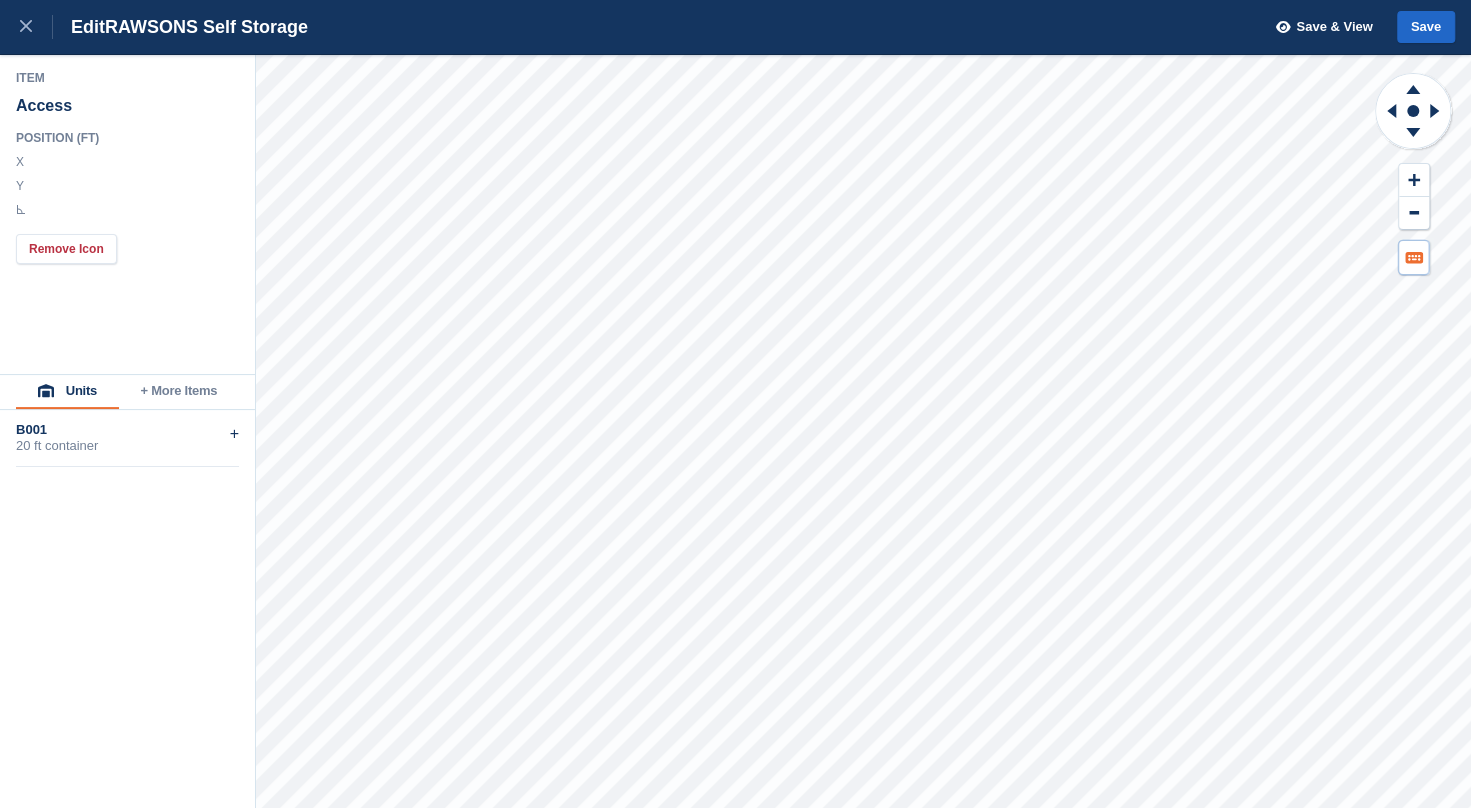 click at bounding box center (1414, 257) 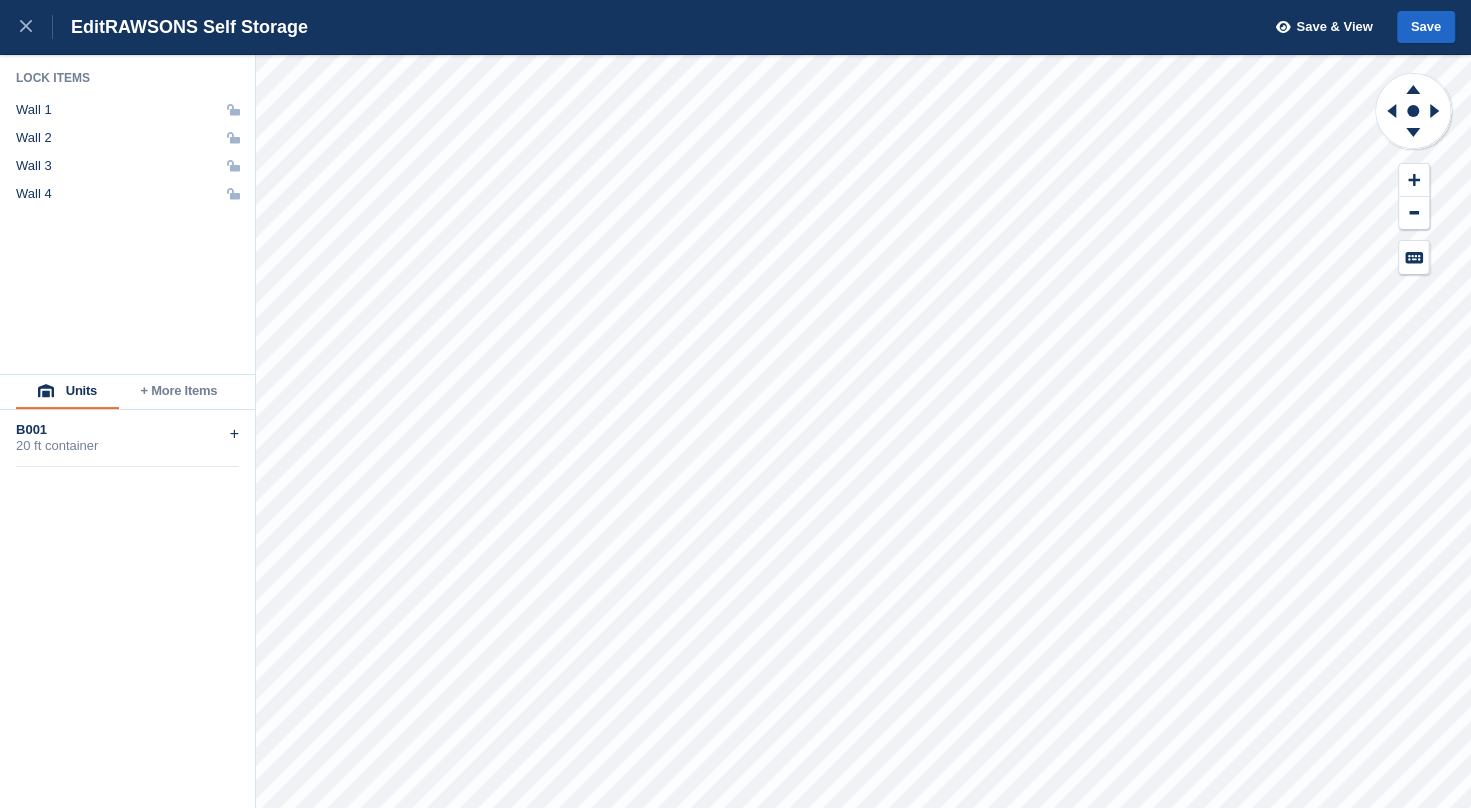 click on "+ More Items" at bounding box center (179, 392) 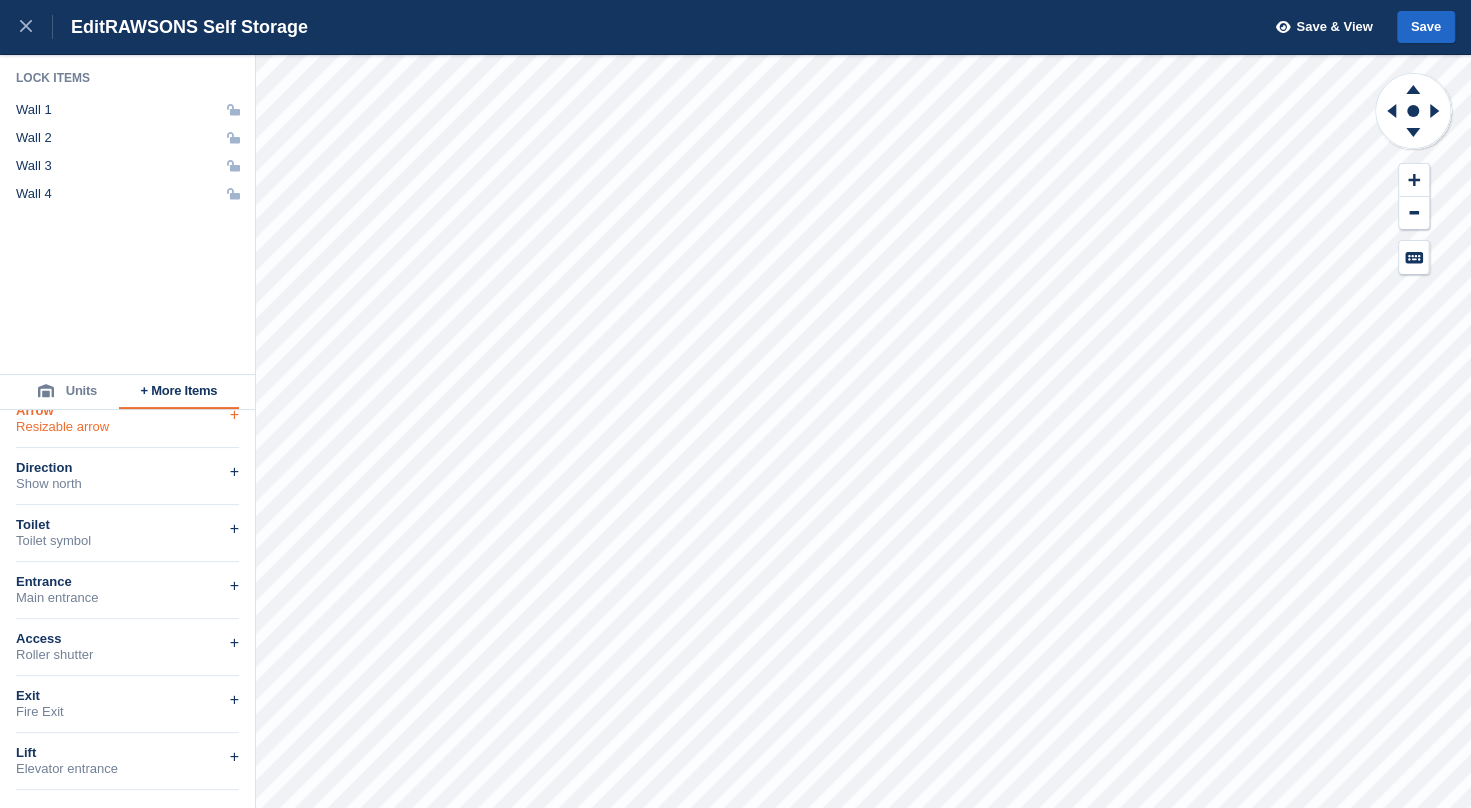scroll, scrollTop: 307, scrollLeft: 0, axis: vertical 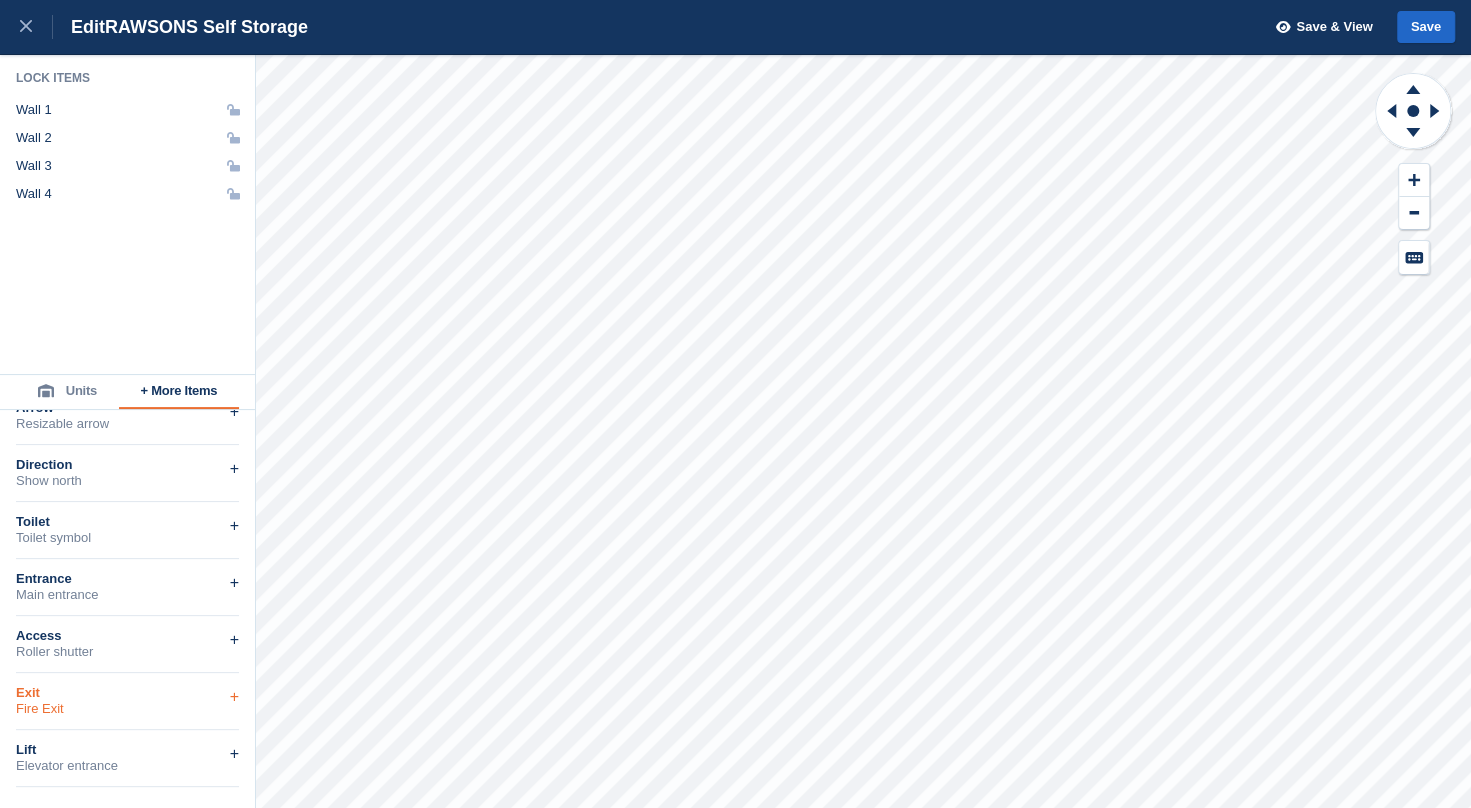 click on "Exit" at bounding box center (127, 693) 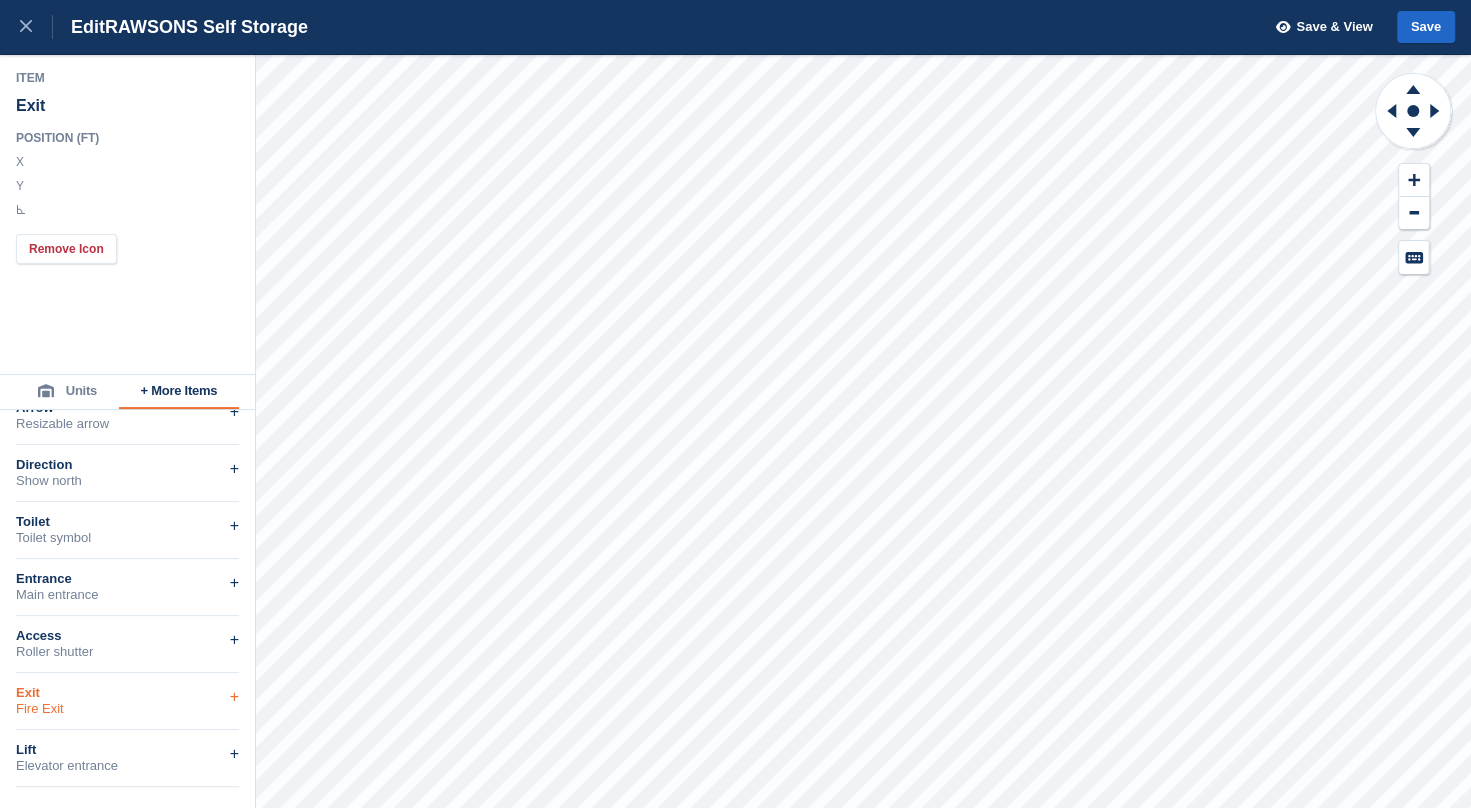 click on "Fire Exit" at bounding box center [127, 709] 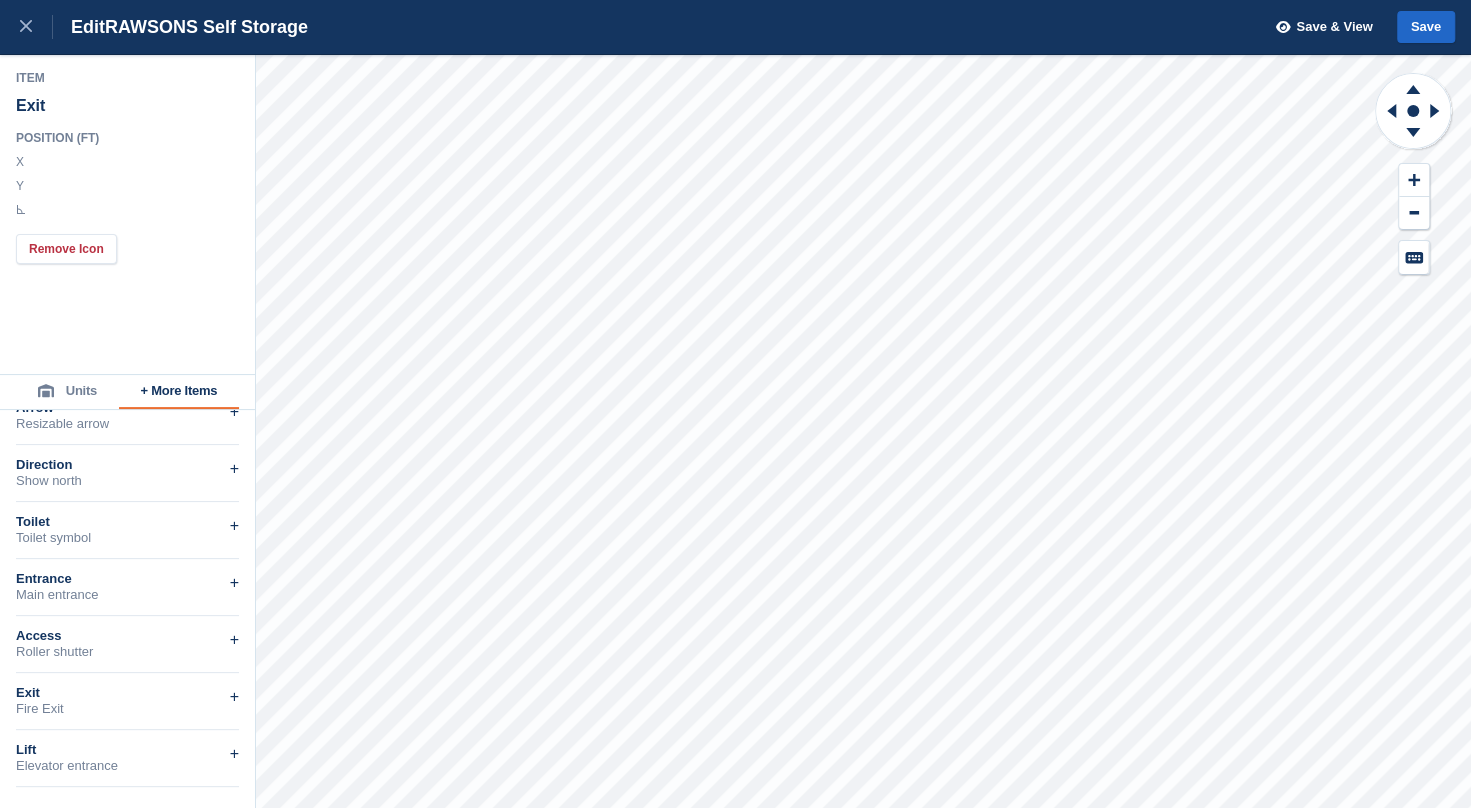 click on "Background Image Upload an image + Area Add a coloured area + Wall Add bounding walls + Text Add text to canvas + Nameable Room Scale to size + Arrow Resizable arrow + Direction Show north + Toilet Toilet symbol + Entrance Main entrance + Access Roller shutter + Exit Fire Exit + Lift Elevator entrance + Stairs Stairway access + Trolleys Storage Point + Electrical Fuse board + Fire Extinguisher Safety + Camera CCTV + Connection WiFi Transmitter + Smoke Detector Safety +" at bounding box center (127, 604) 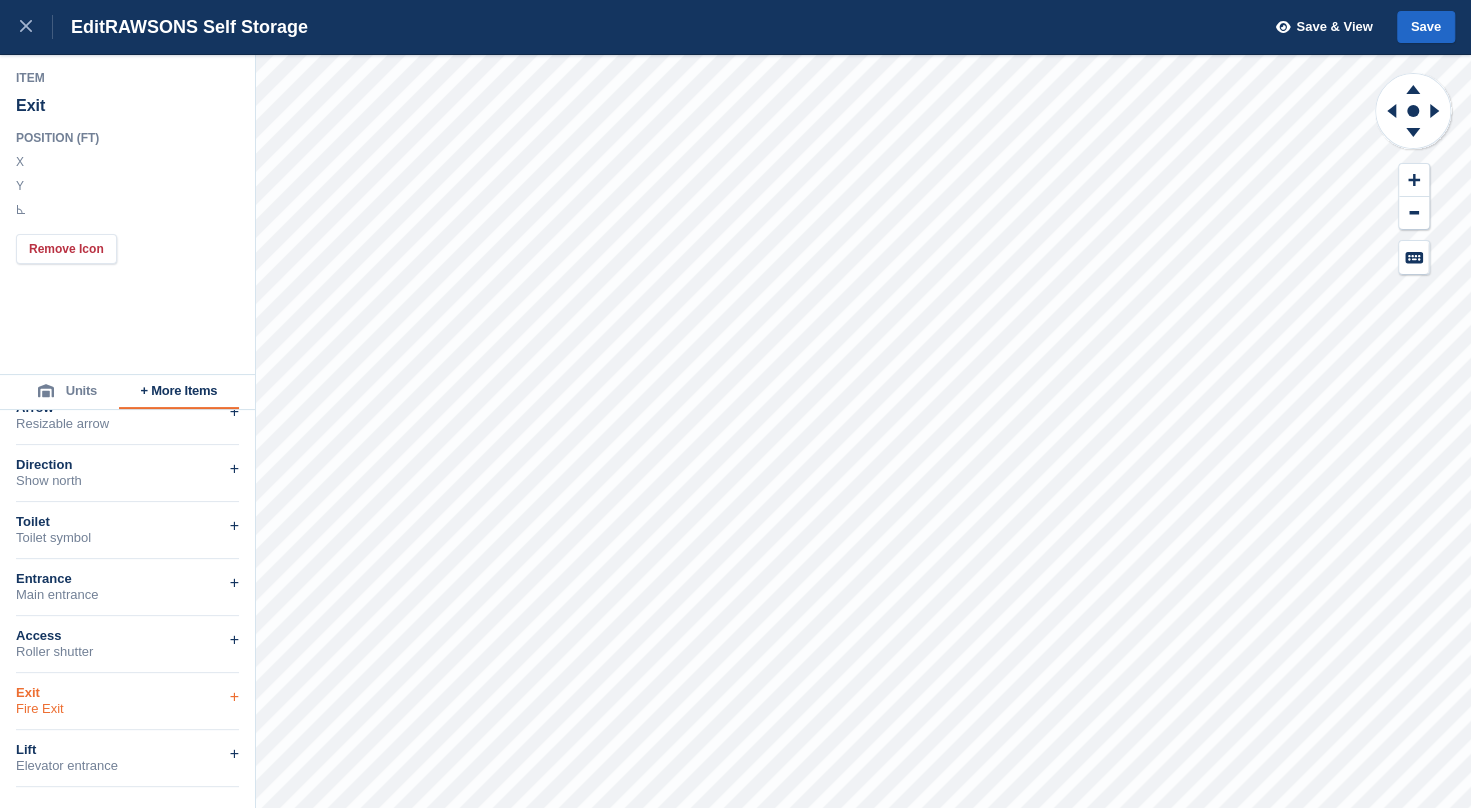 click on "+" at bounding box center (234, 697) 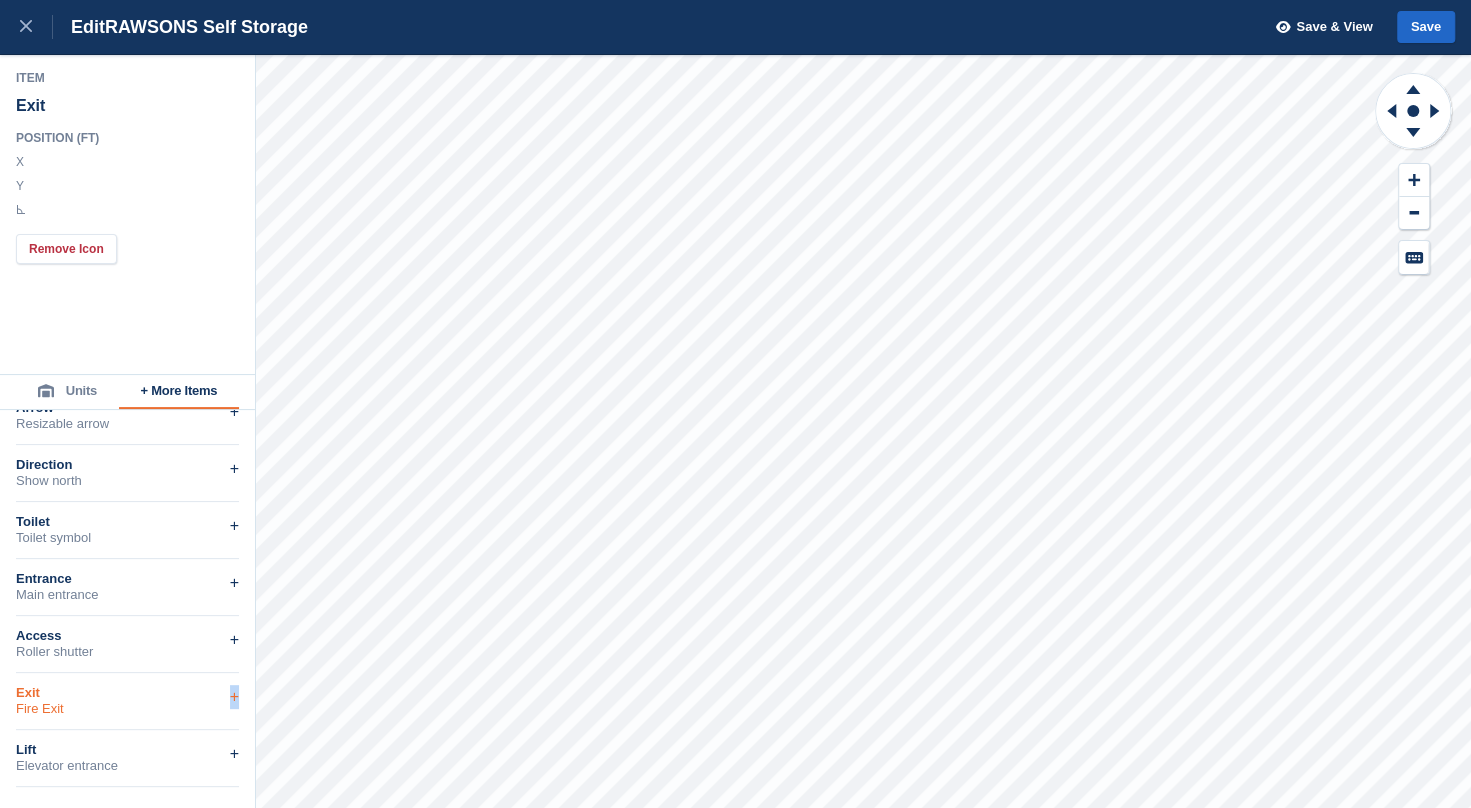 click on "+" at bounding box center [234, 697] 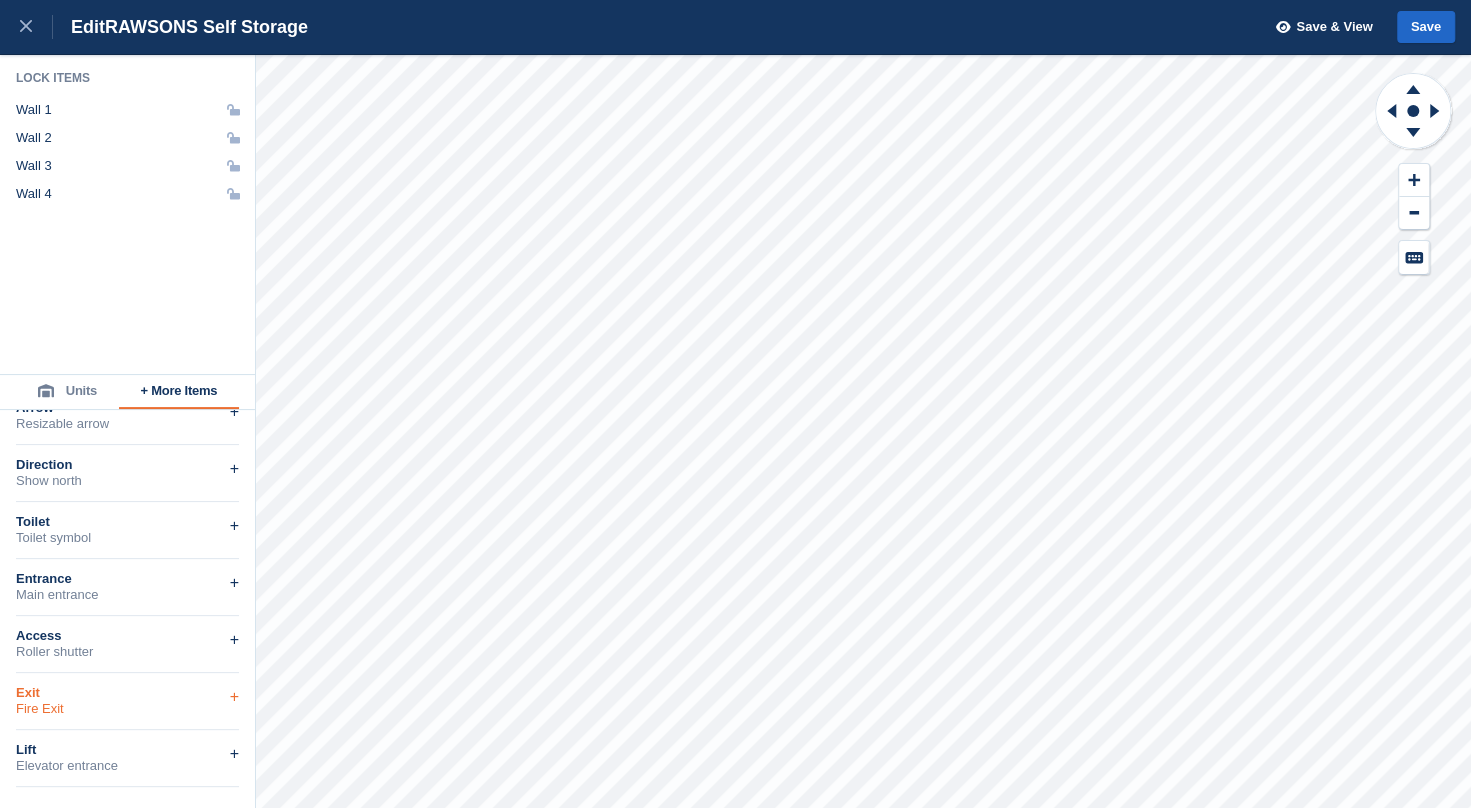 click on "Fire Exit" at bounding box center [127, 709] 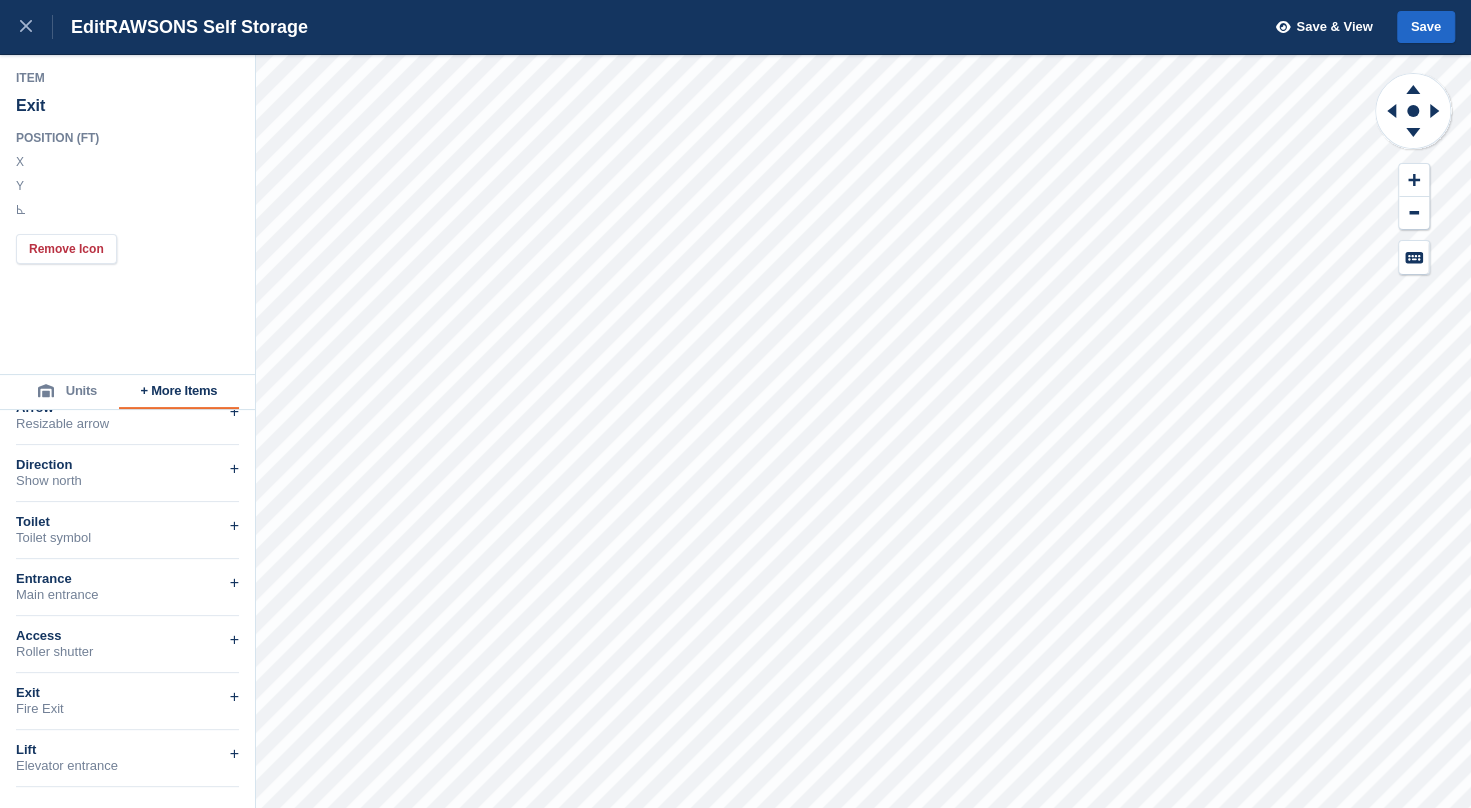 type on "******" 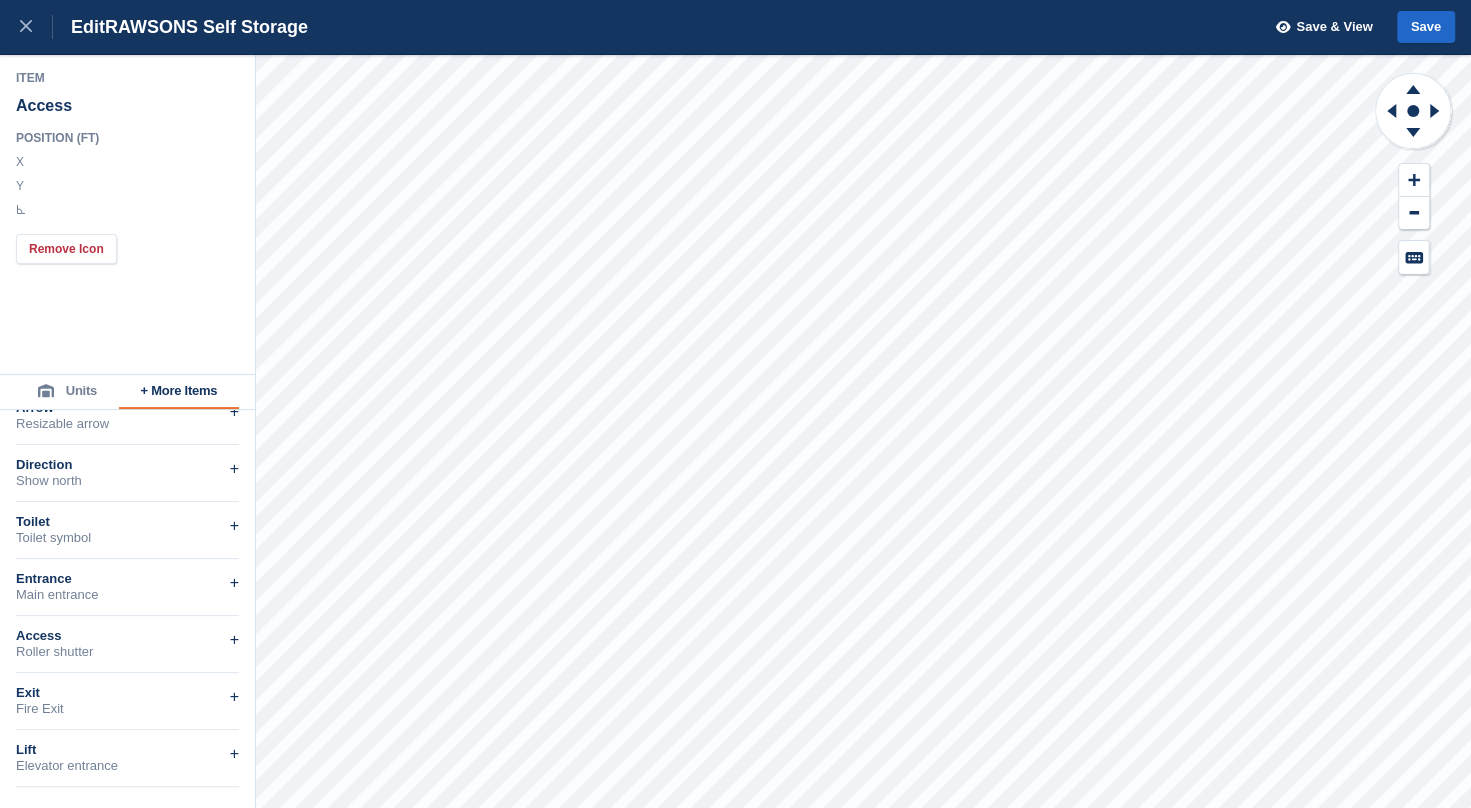 type on "******" 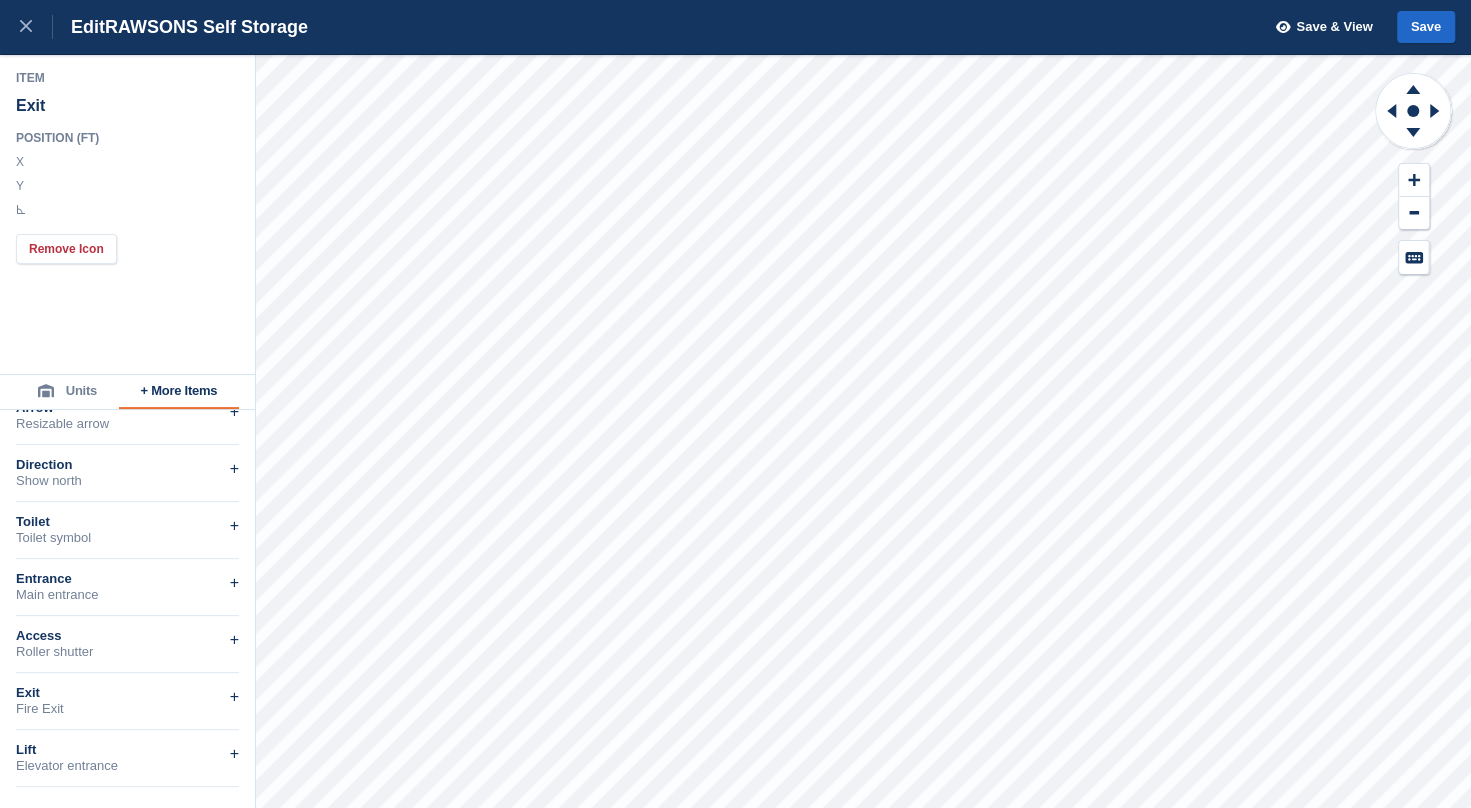 type on "******" 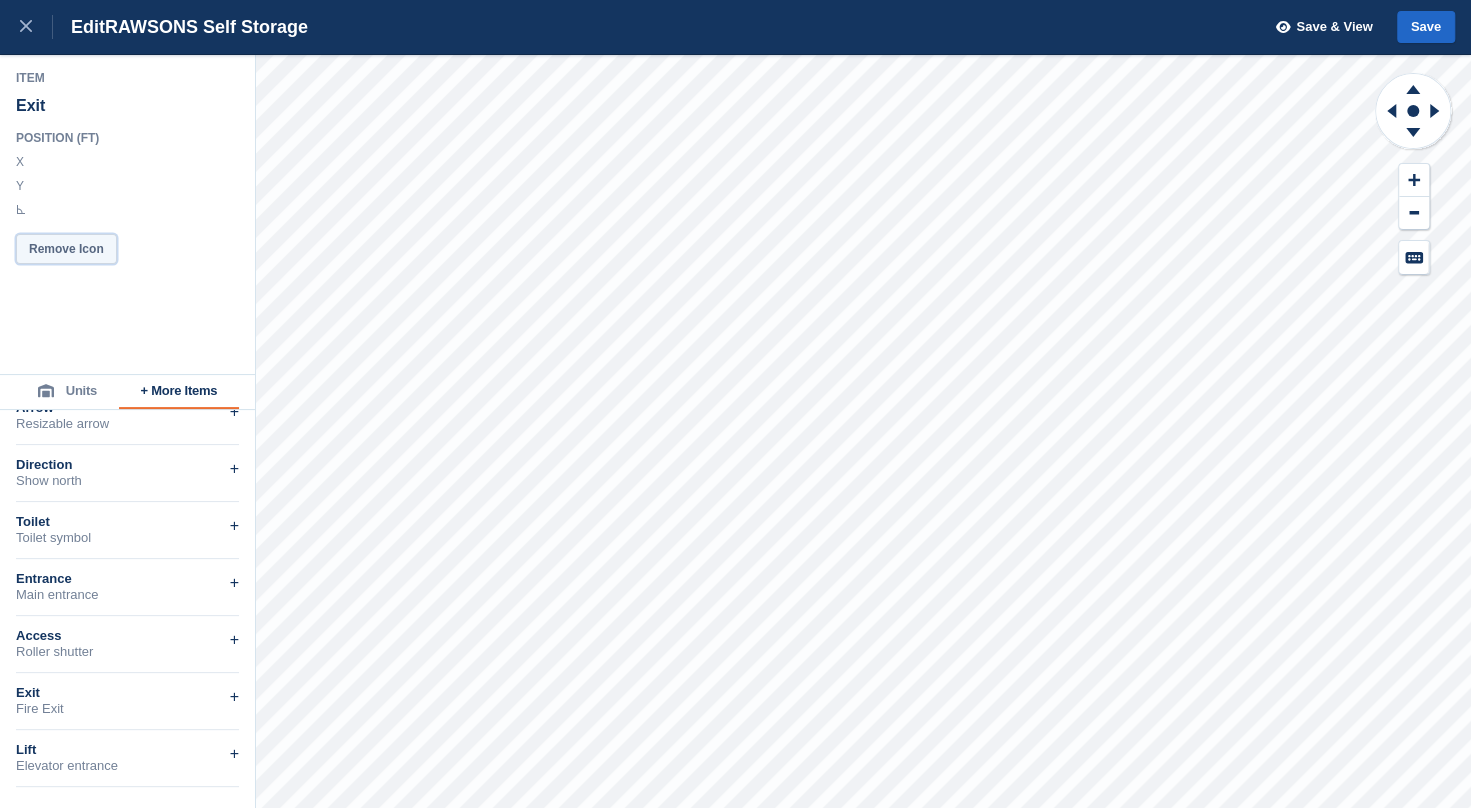 click on "Remove Icon" at bounding box center (66, 249) 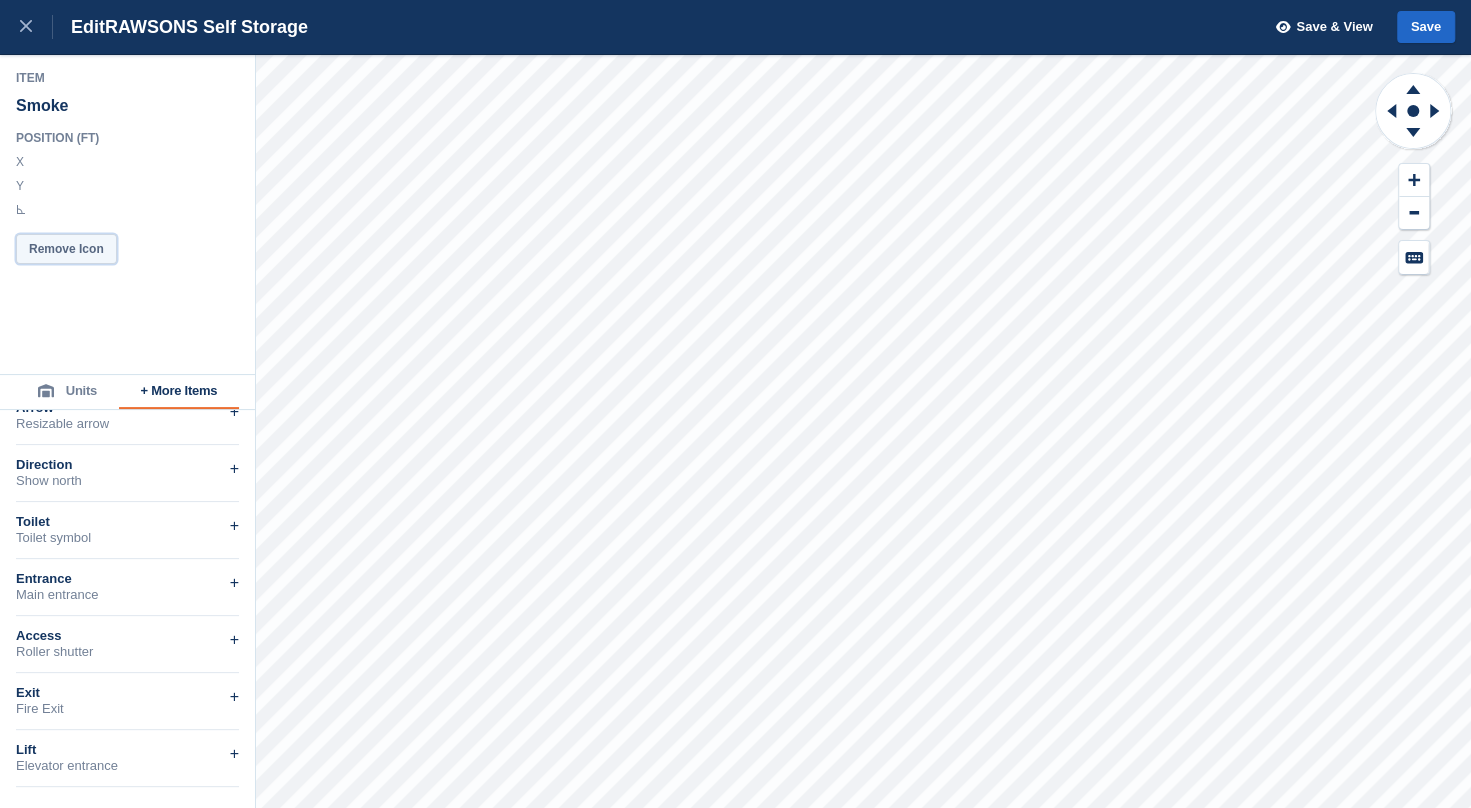 click on "Remove Icon" at bounding box center (66, 249) 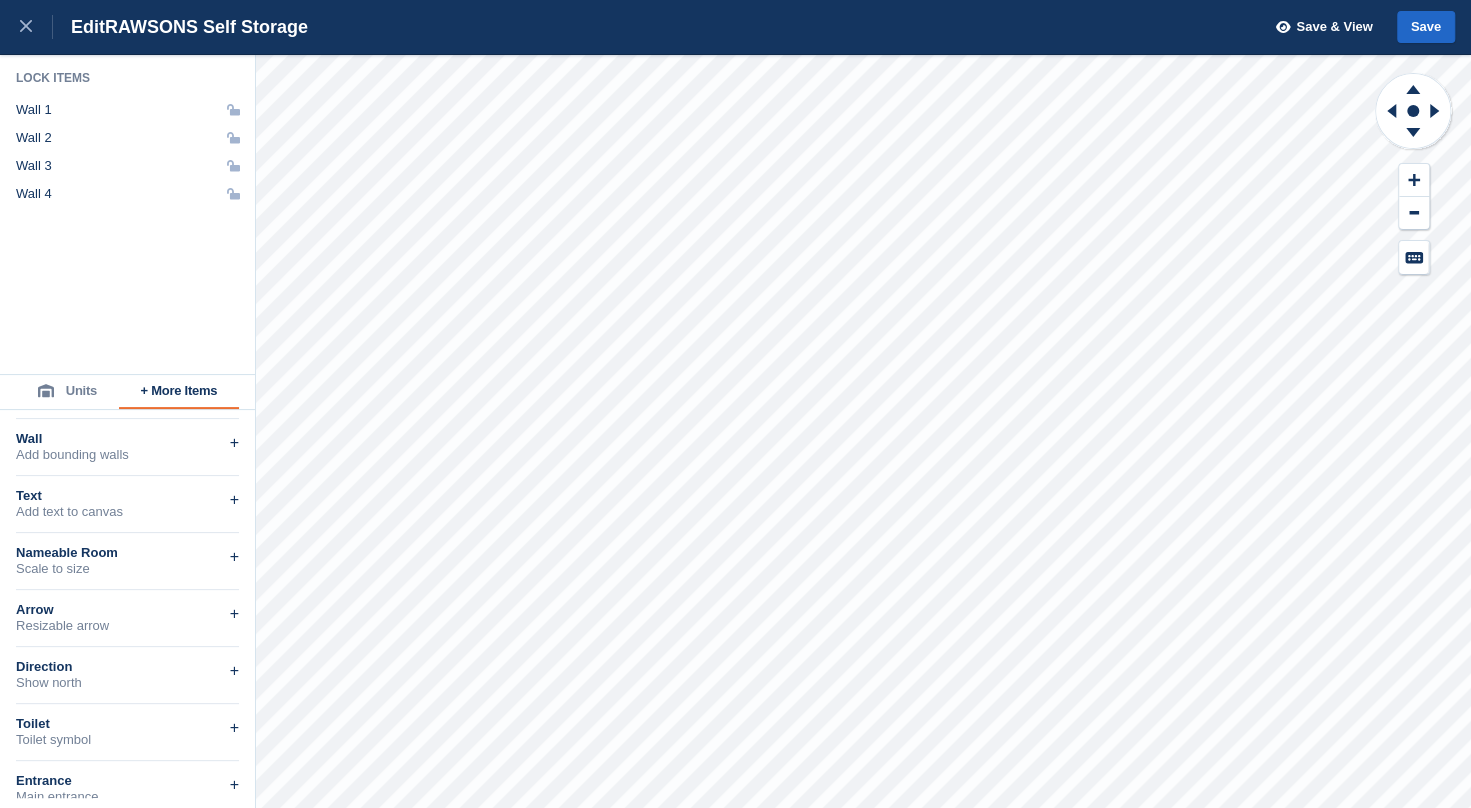scroll, scrollTop: 122, scrollLeft: 0, axis: vertical 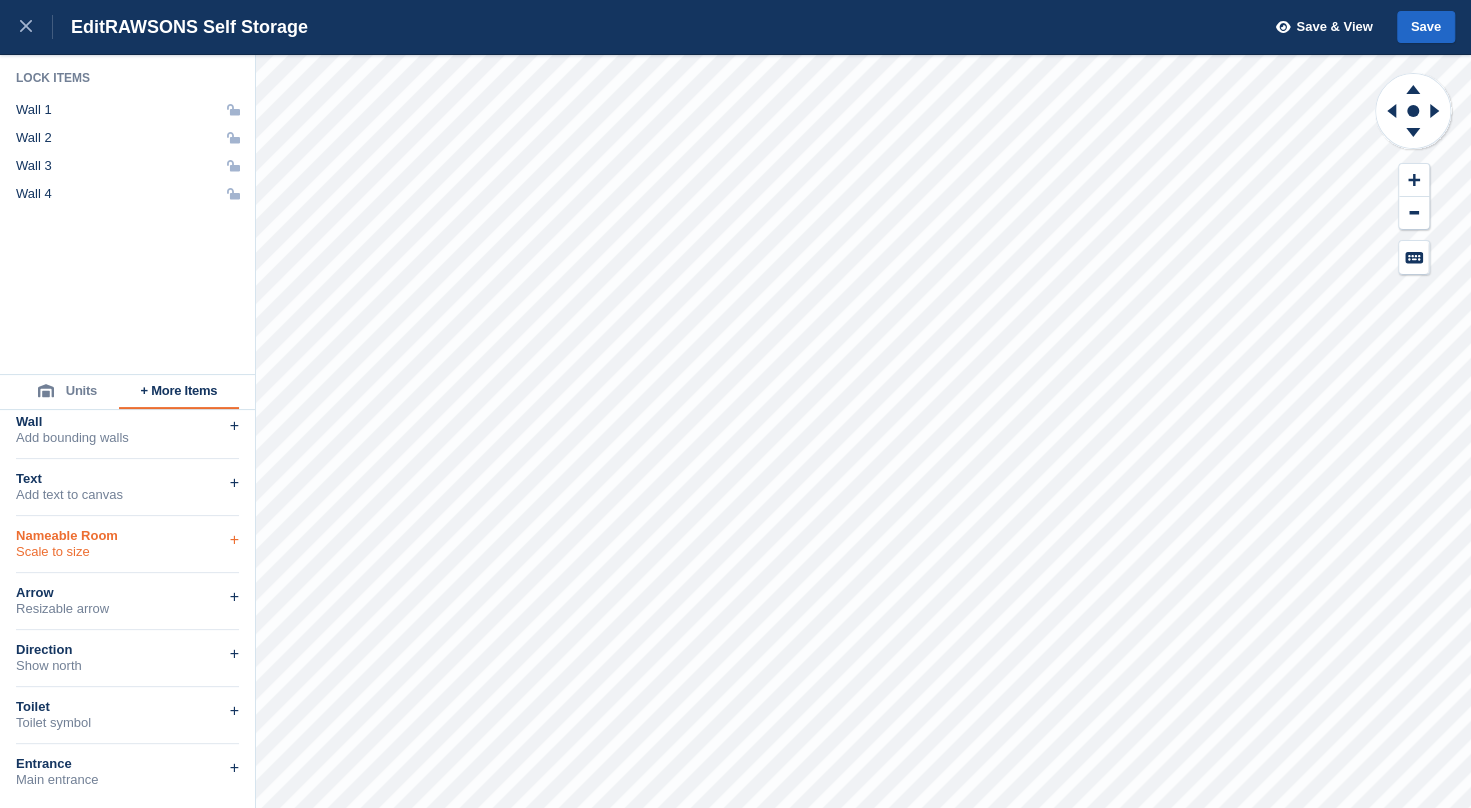 click on "Scale to size" at bounding box center (127, 552) 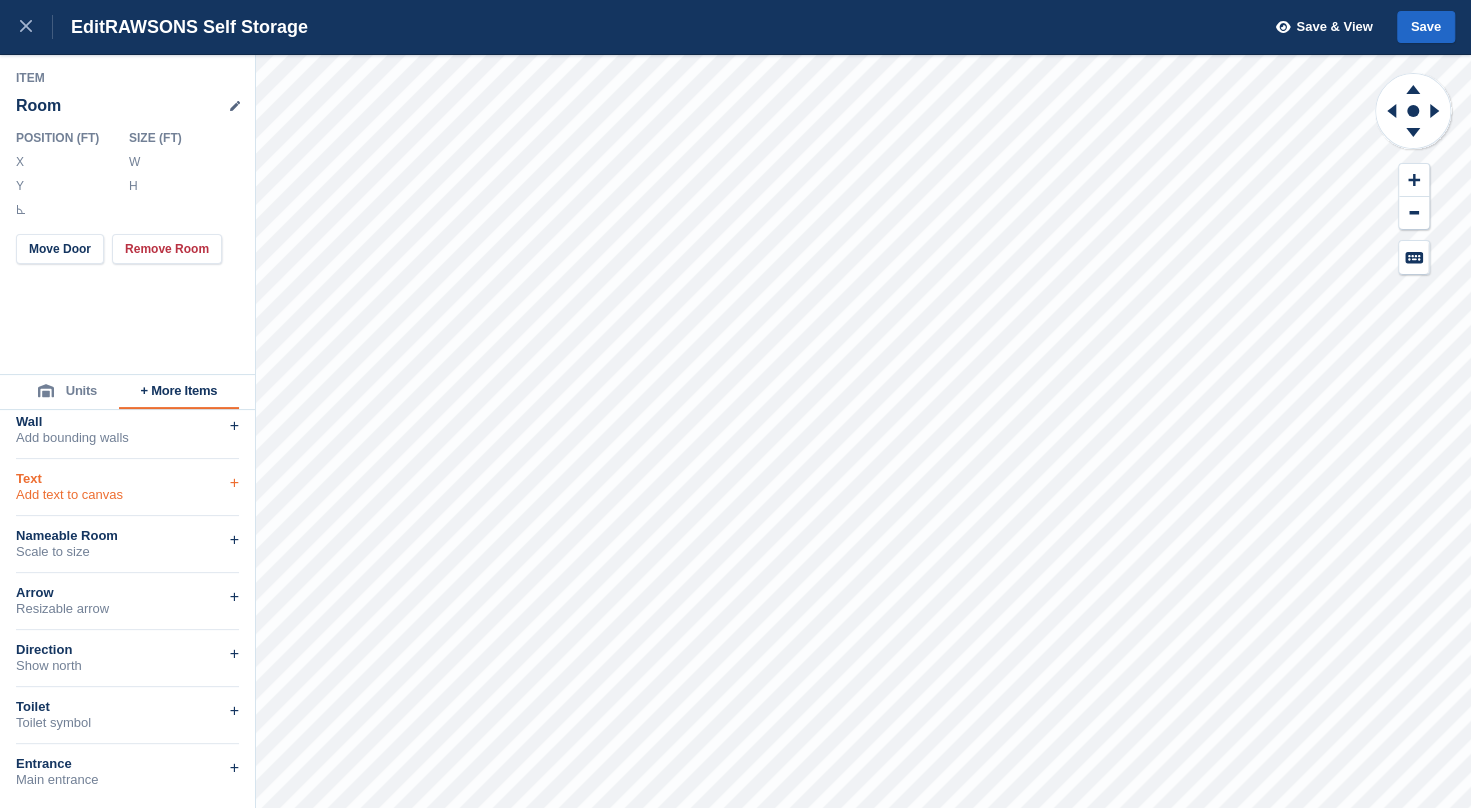 click on "Add text to canvas" at bounding box center [127, 495] 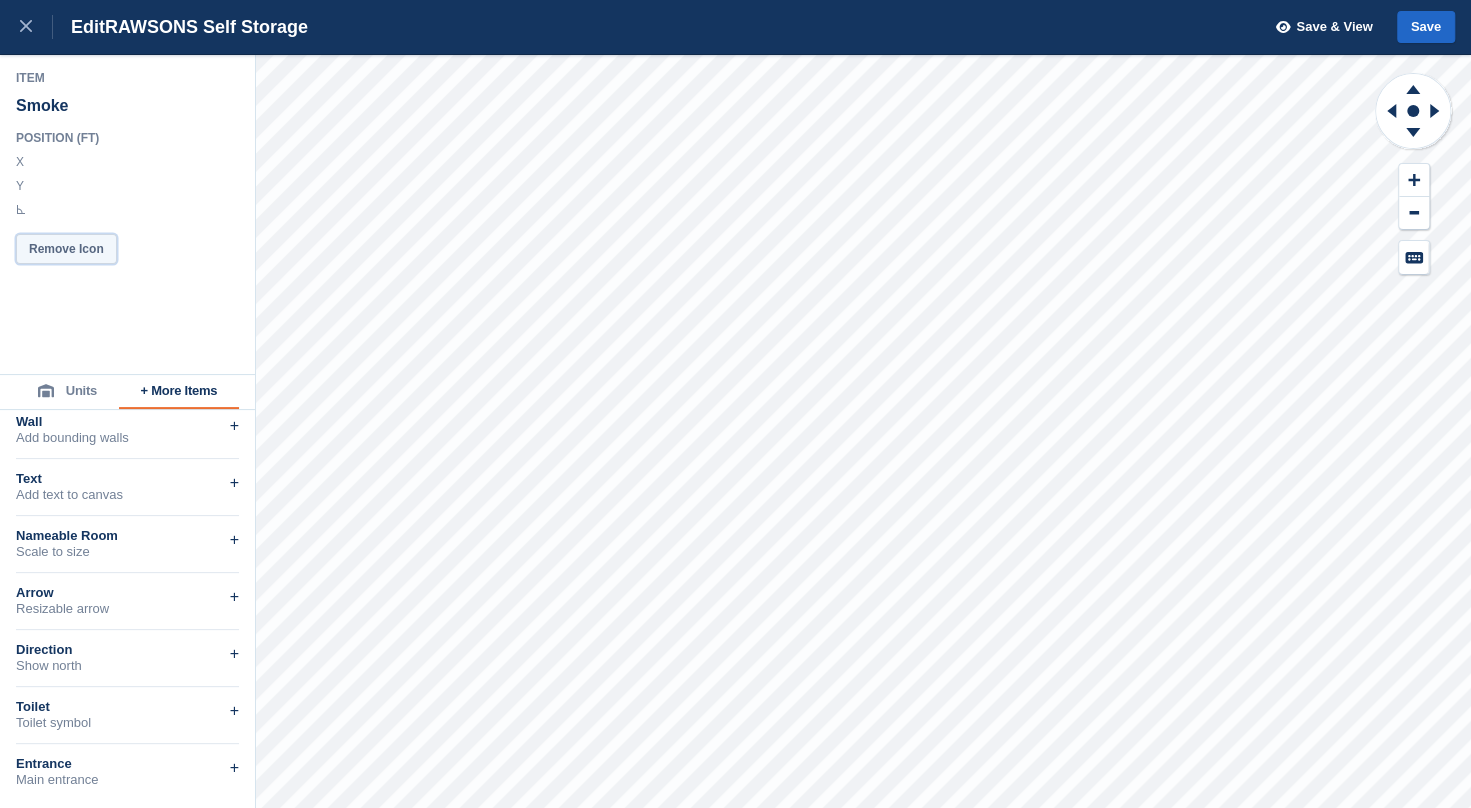 click on "Remove Icon" at bounding box center [66, 249] 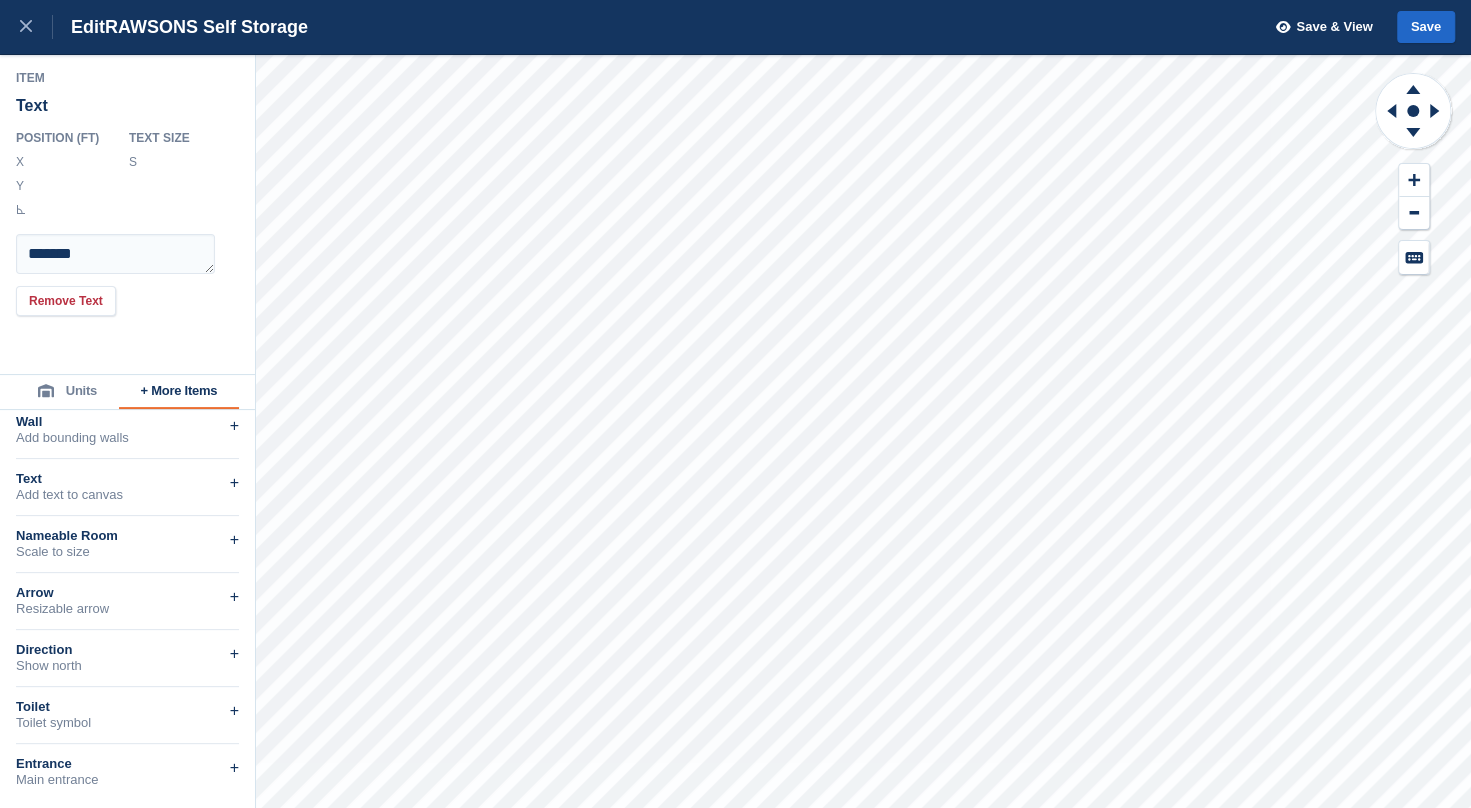 scroll, scrollTop: 0, scrollLeft: 2, axis: horizontal 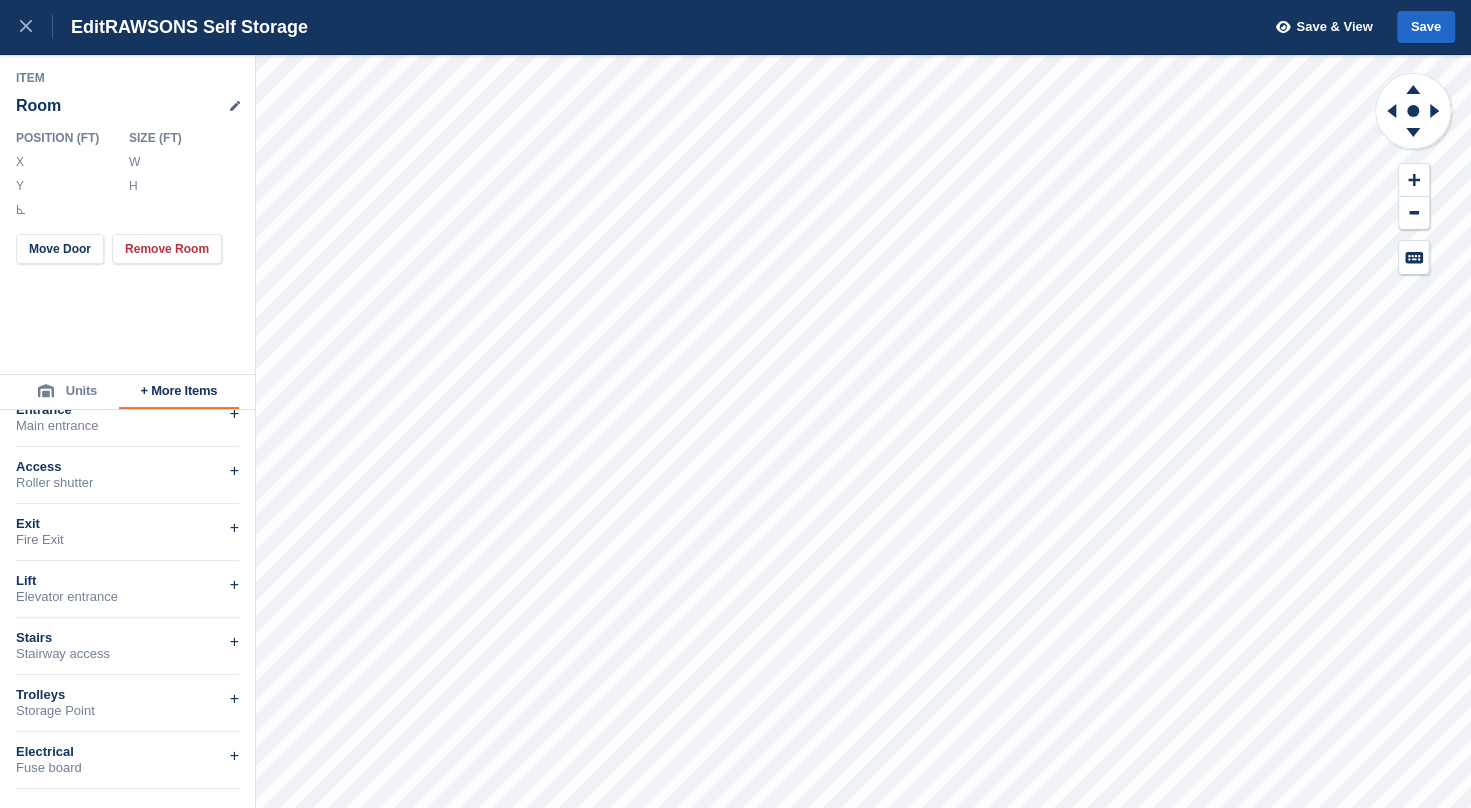 click on "Units" at bounding box center (67, 392) 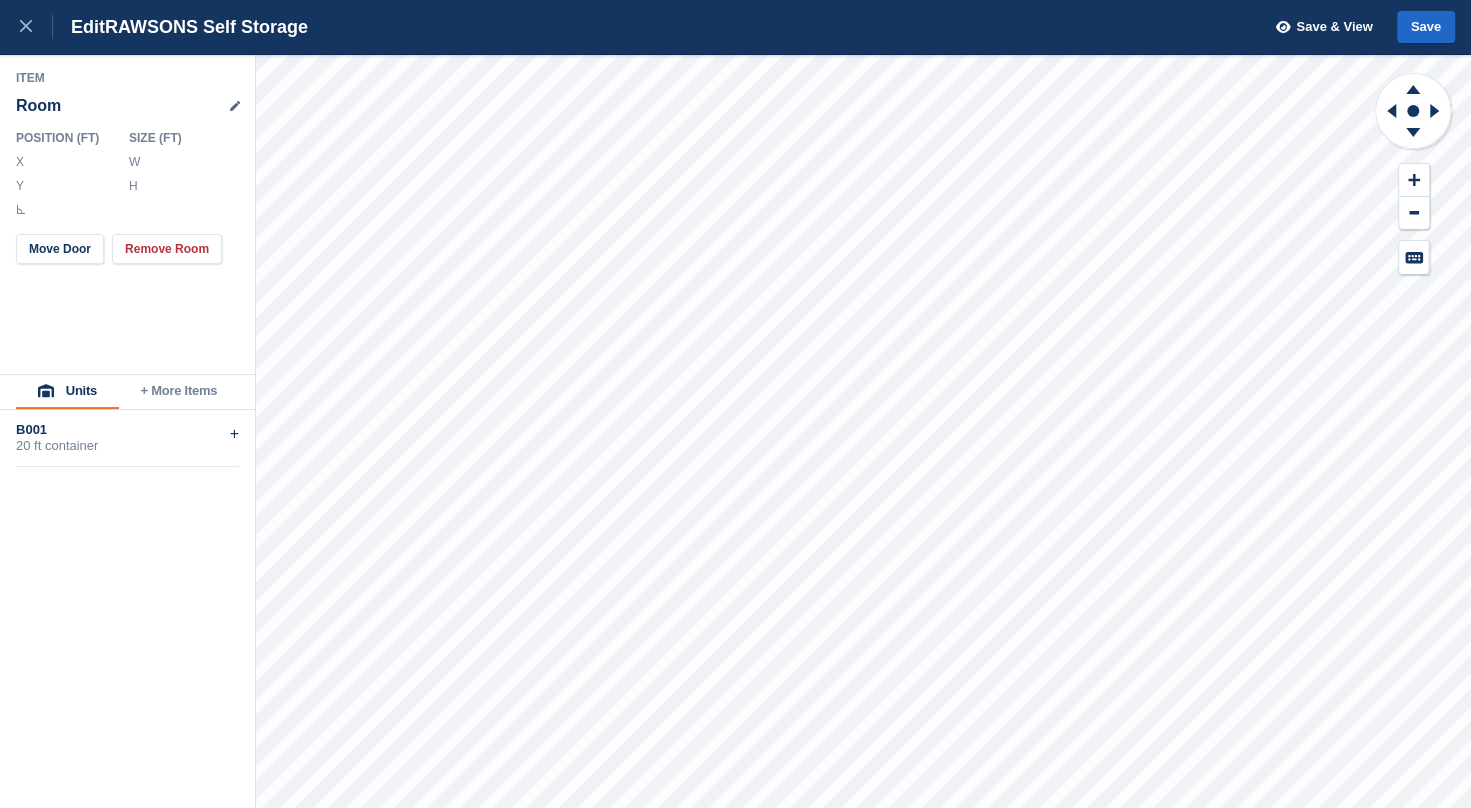 click on "+ More Items" at bounding box center [179, 392] 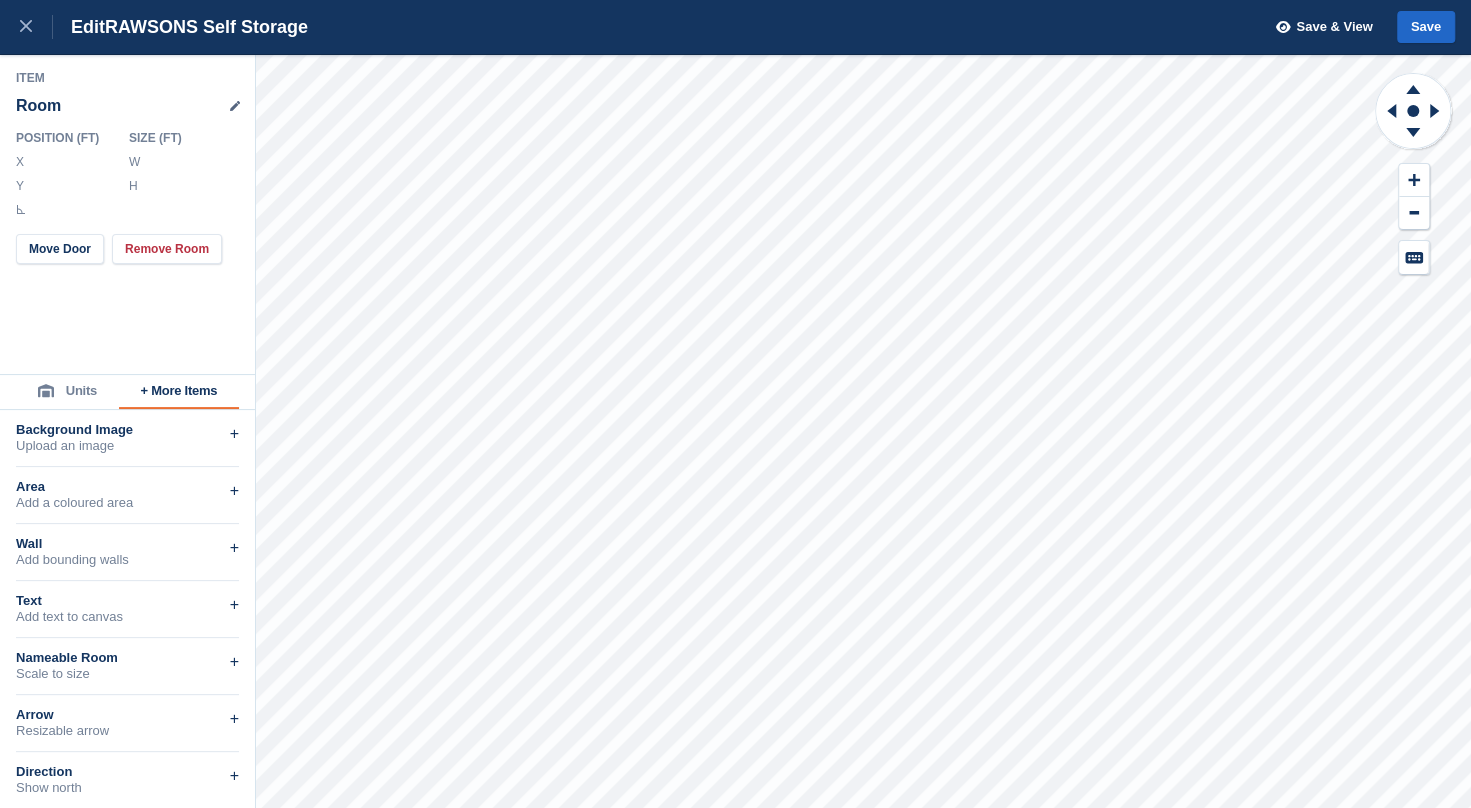click on "Units" at bounding box center [67, 392] 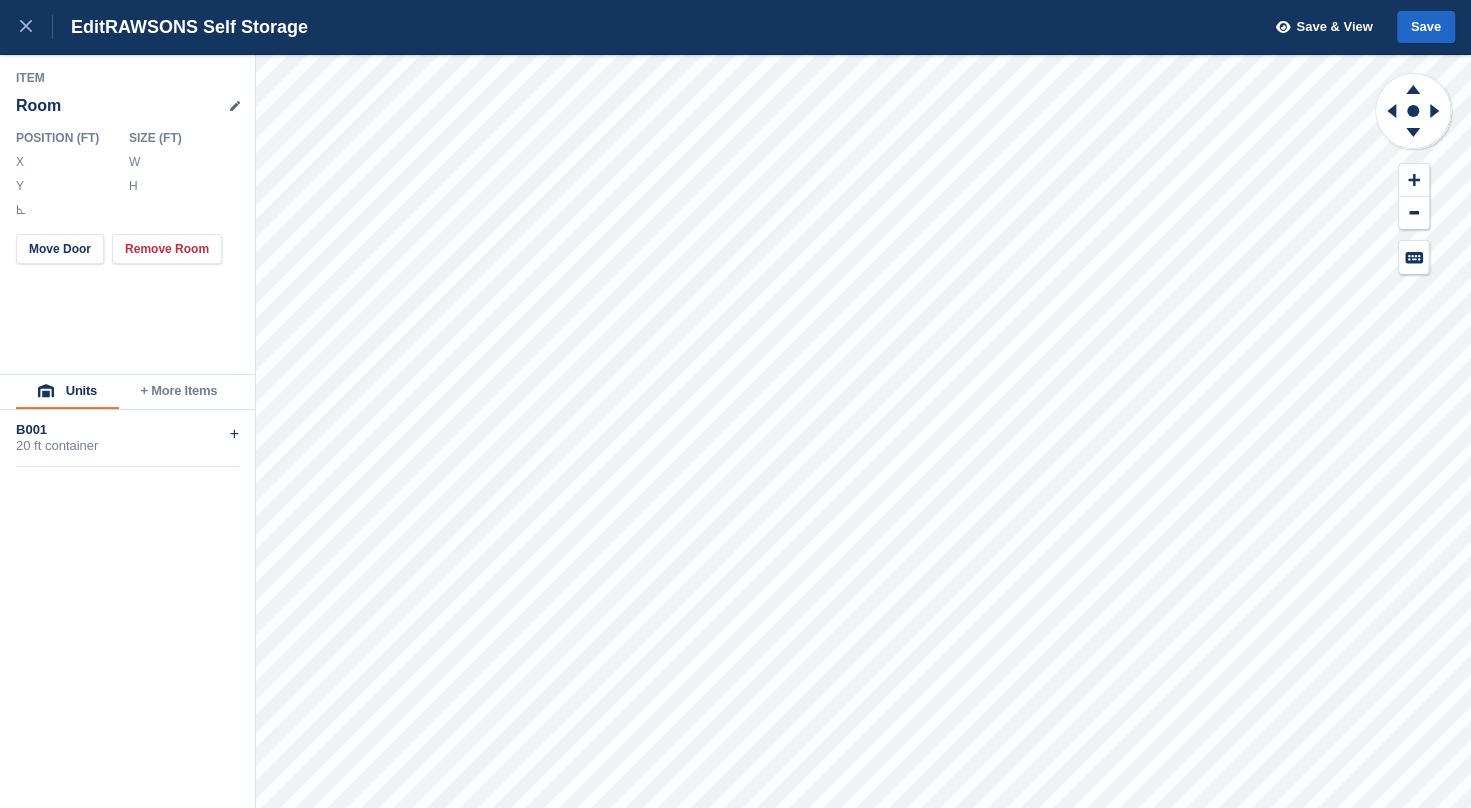 click on "+ More Items" at bounding box center [179, 392] 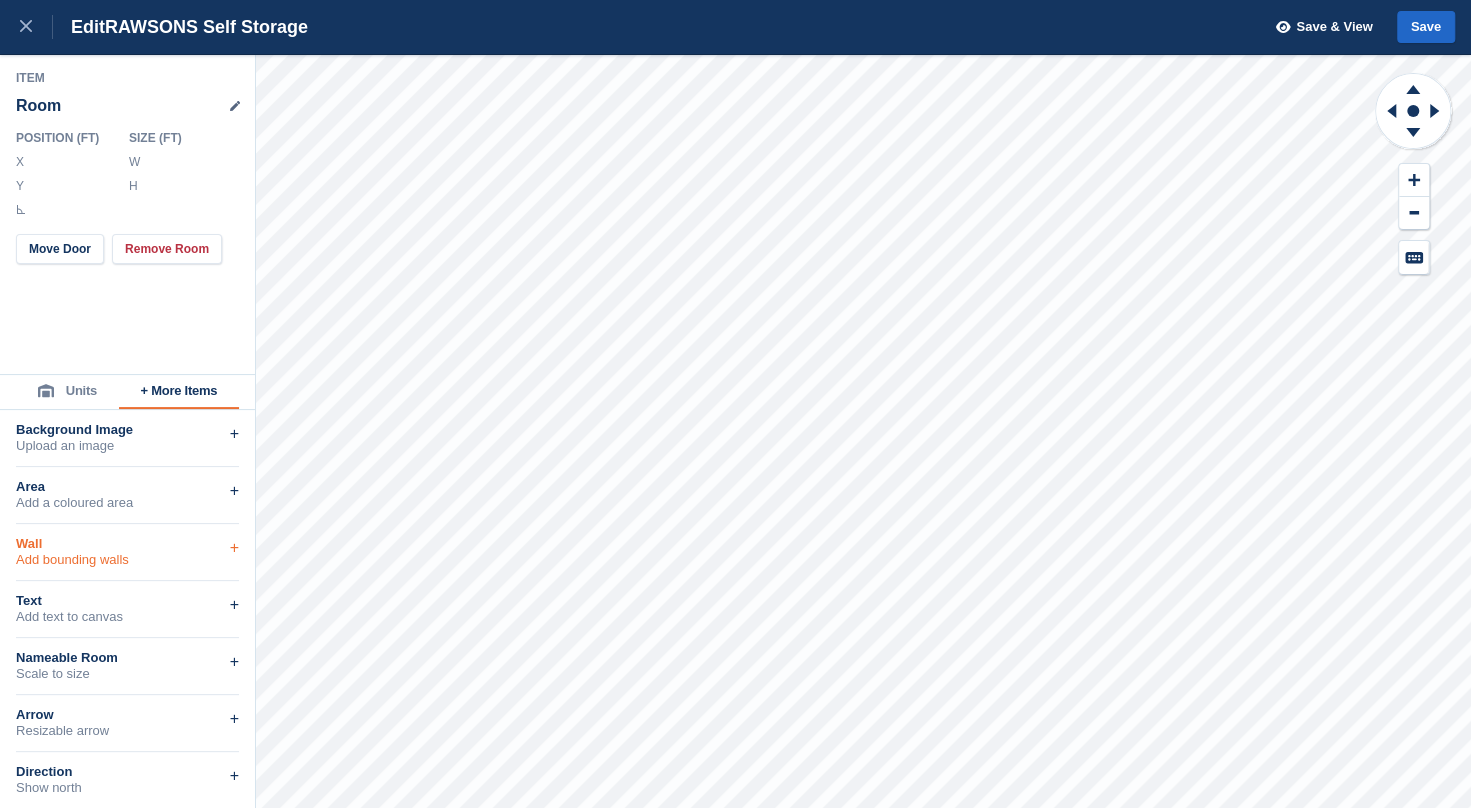 click on "Wall" at bounding box center [127, 544] 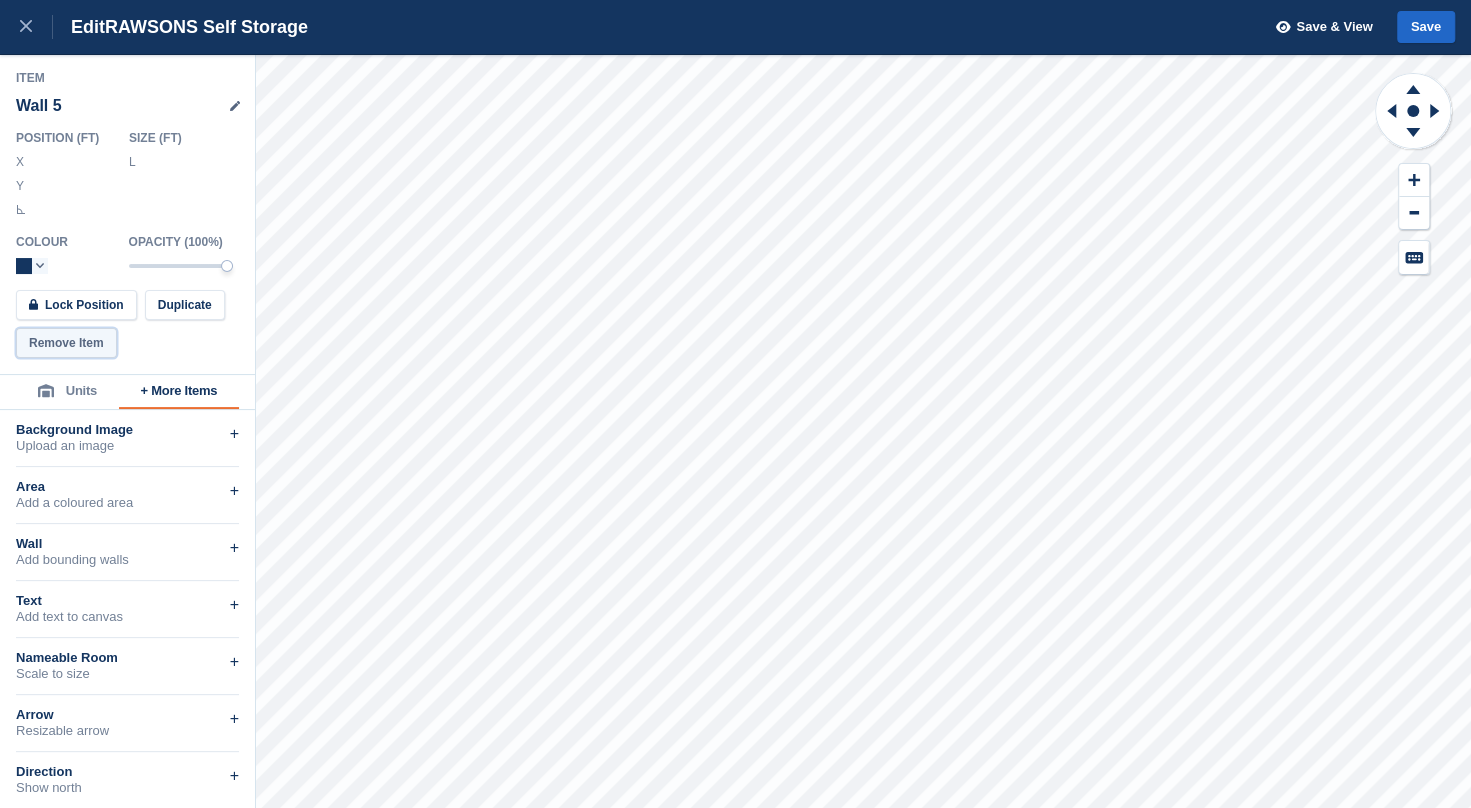 click on "Remove Item" at bounding box center (66, 343) 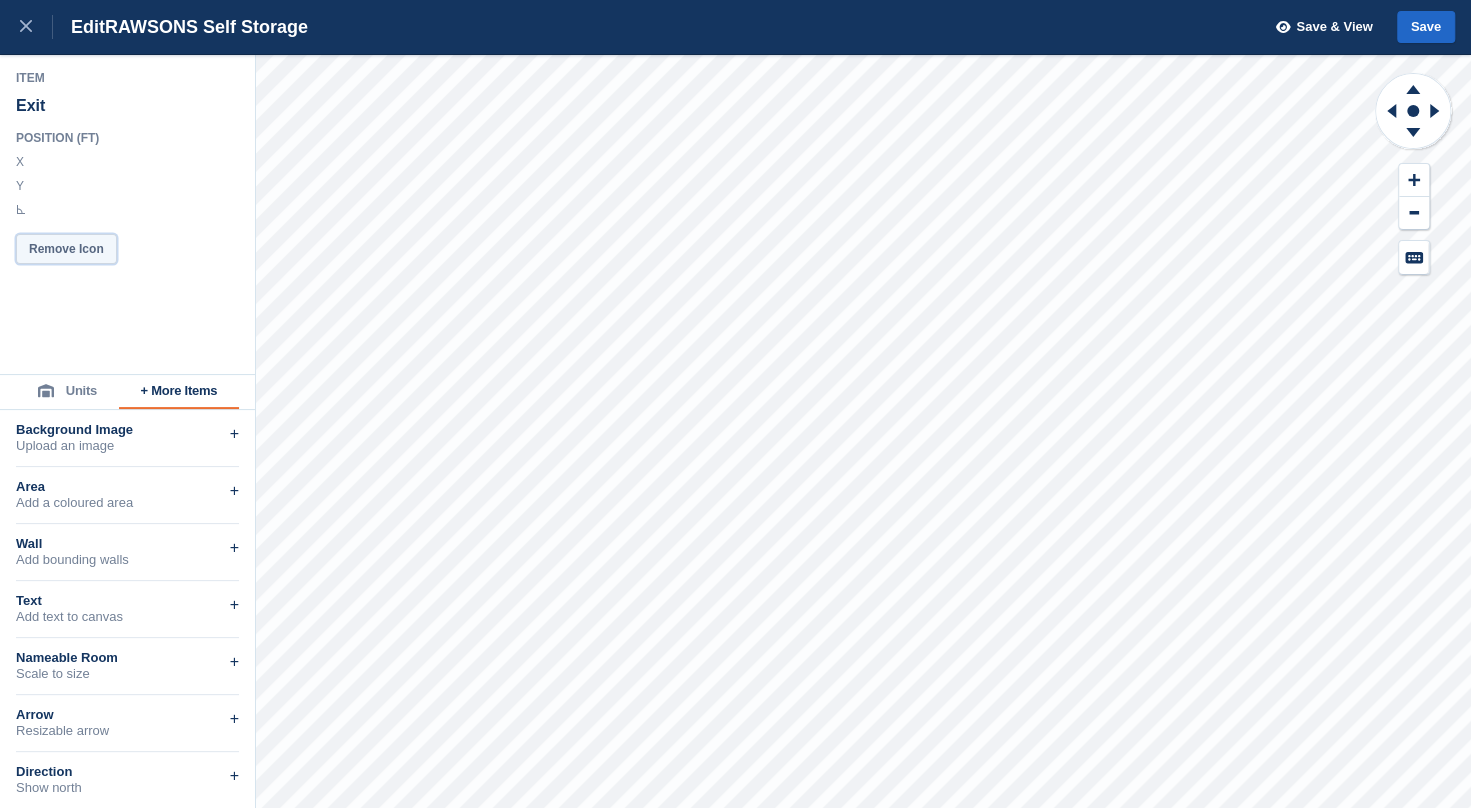 click on "Remove Icon" at bounding box center (66, 249) 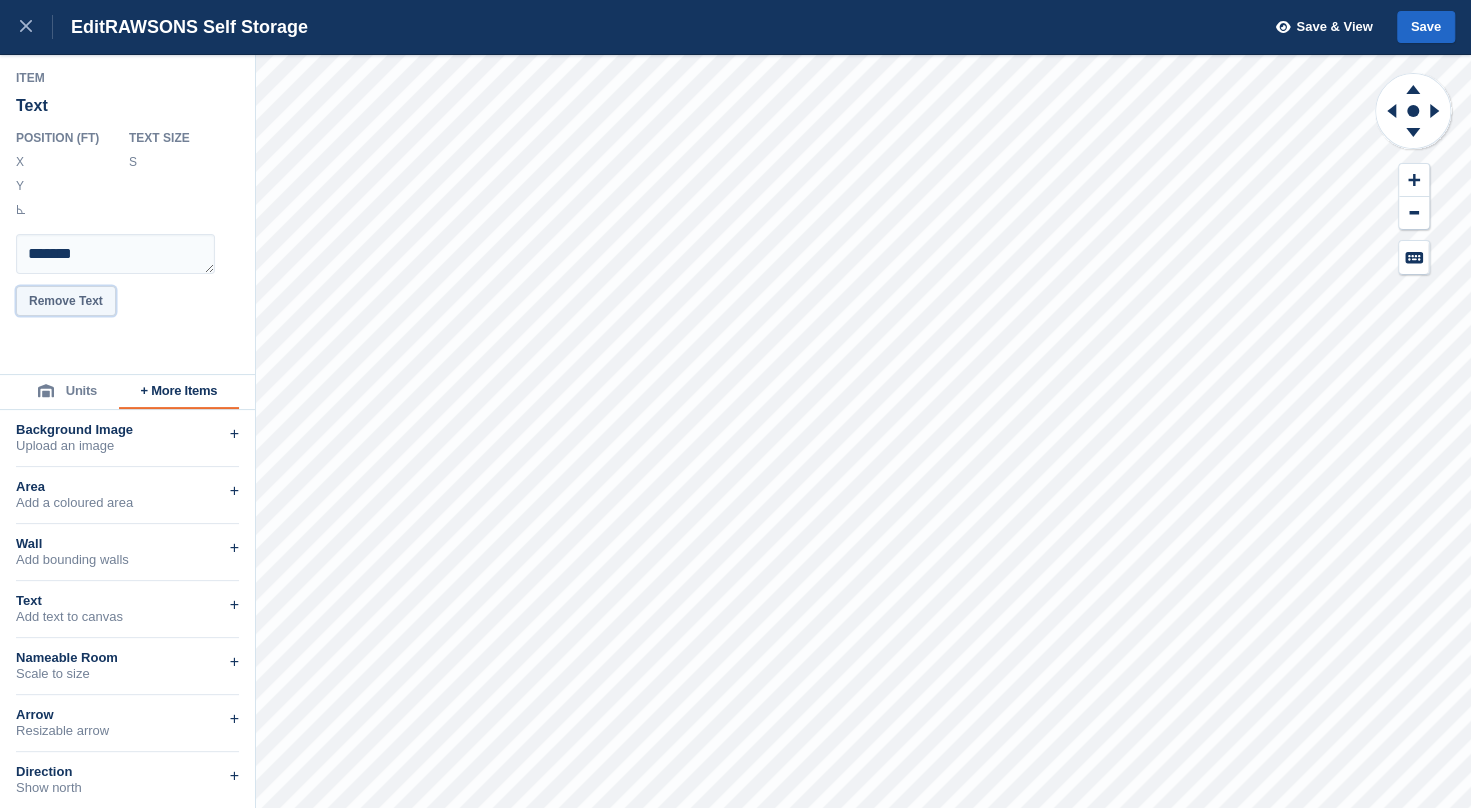 click on "Remove Text" at bounding box center [66, 301] 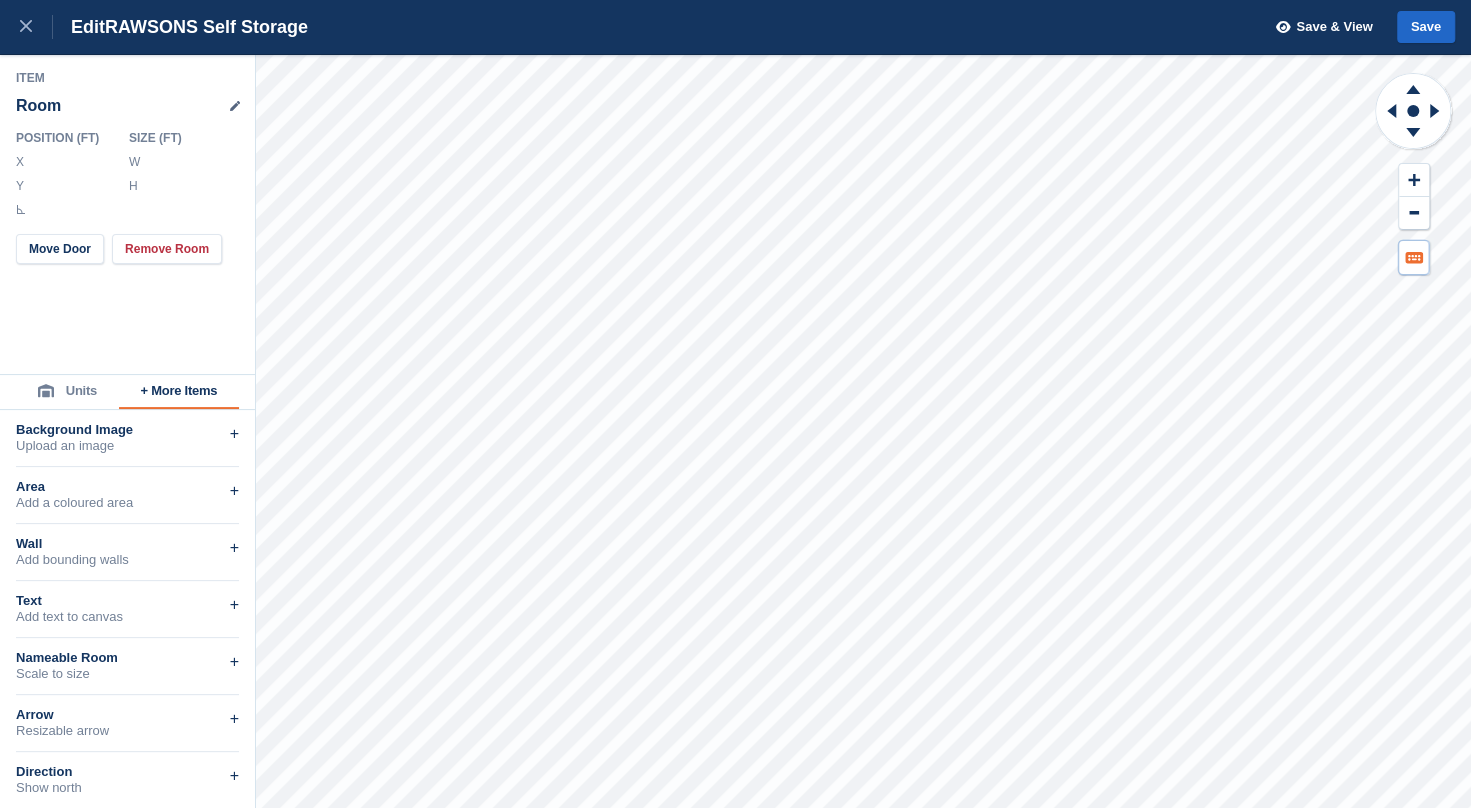 click 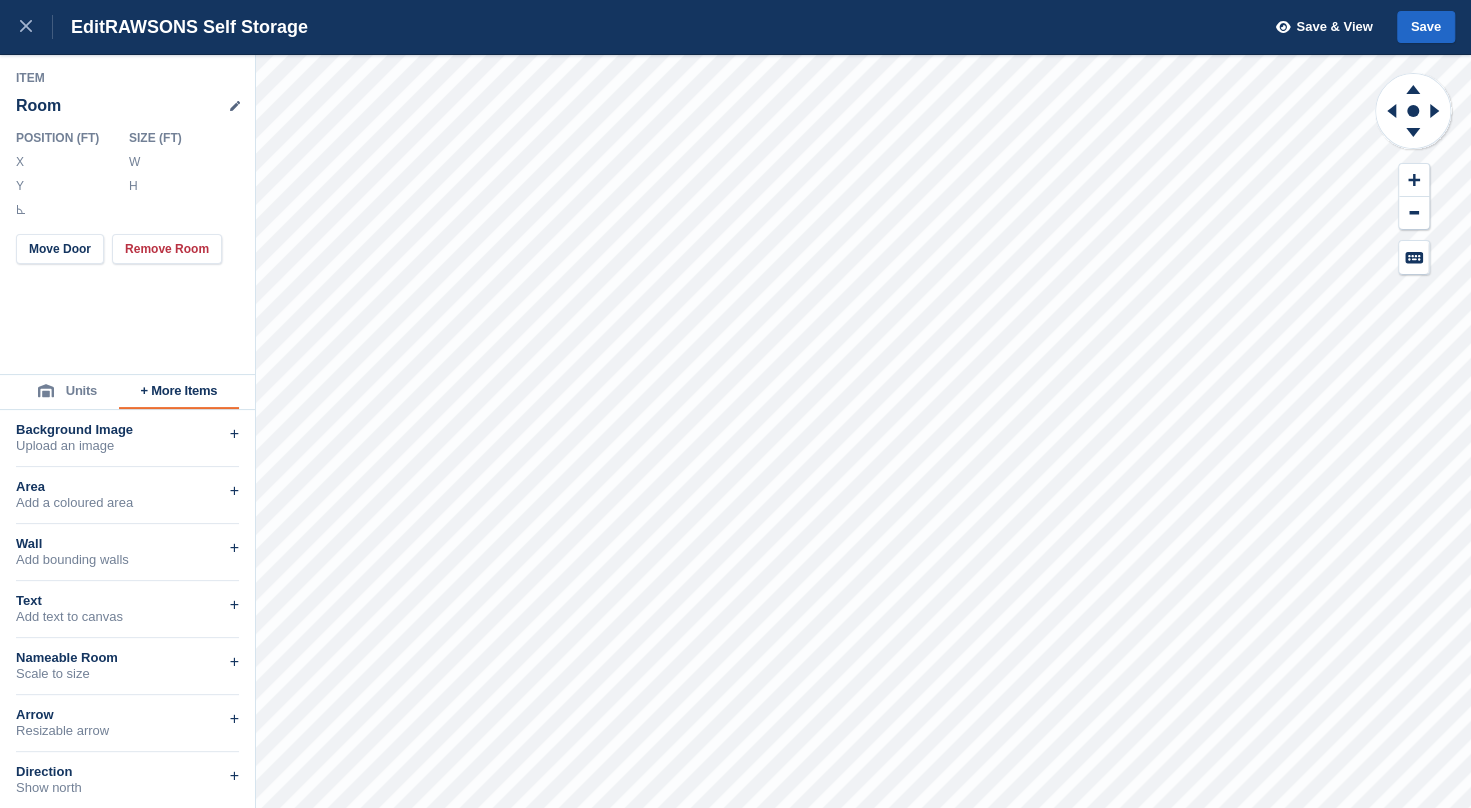 click 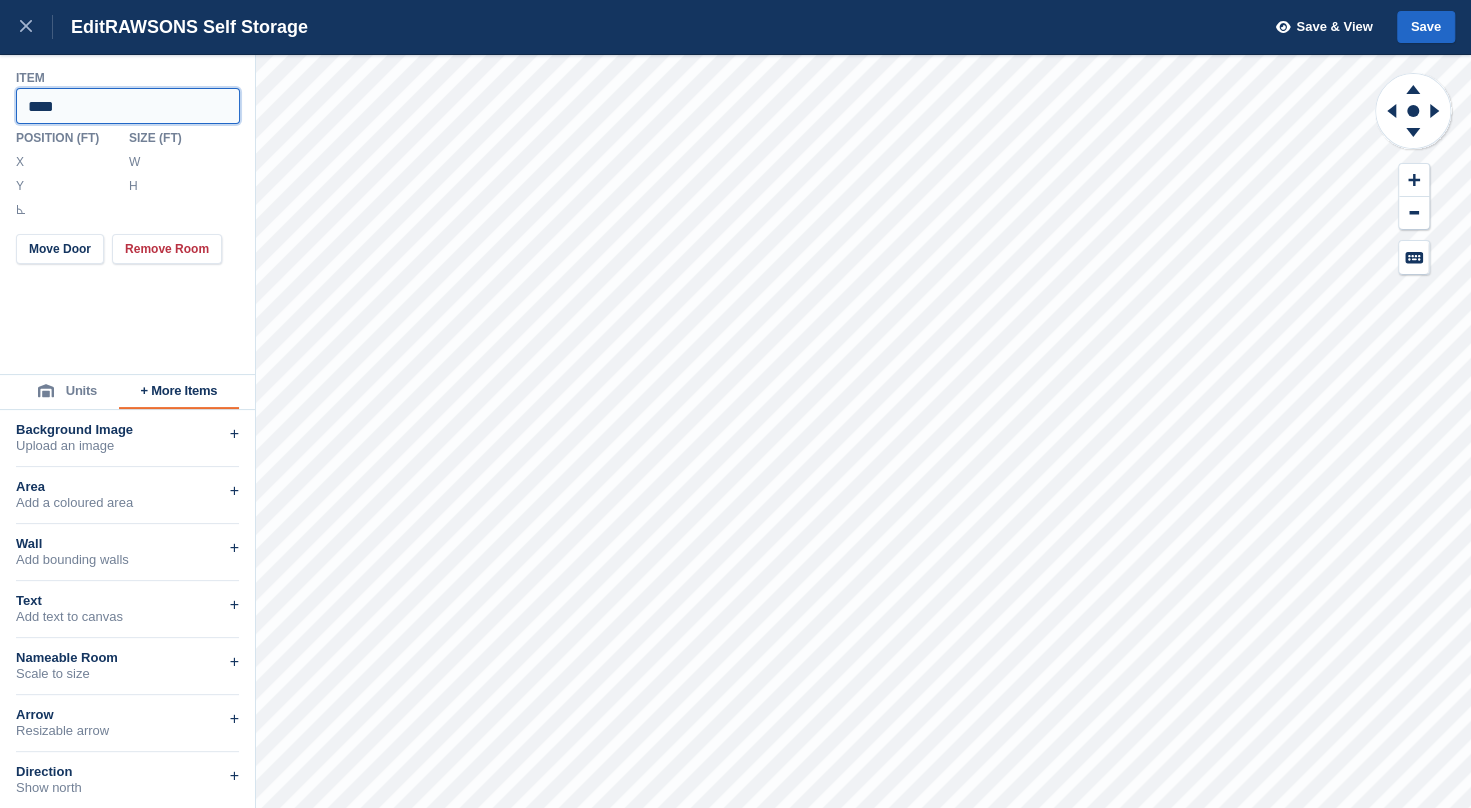 click on "****" at bounding box center [128, 106] 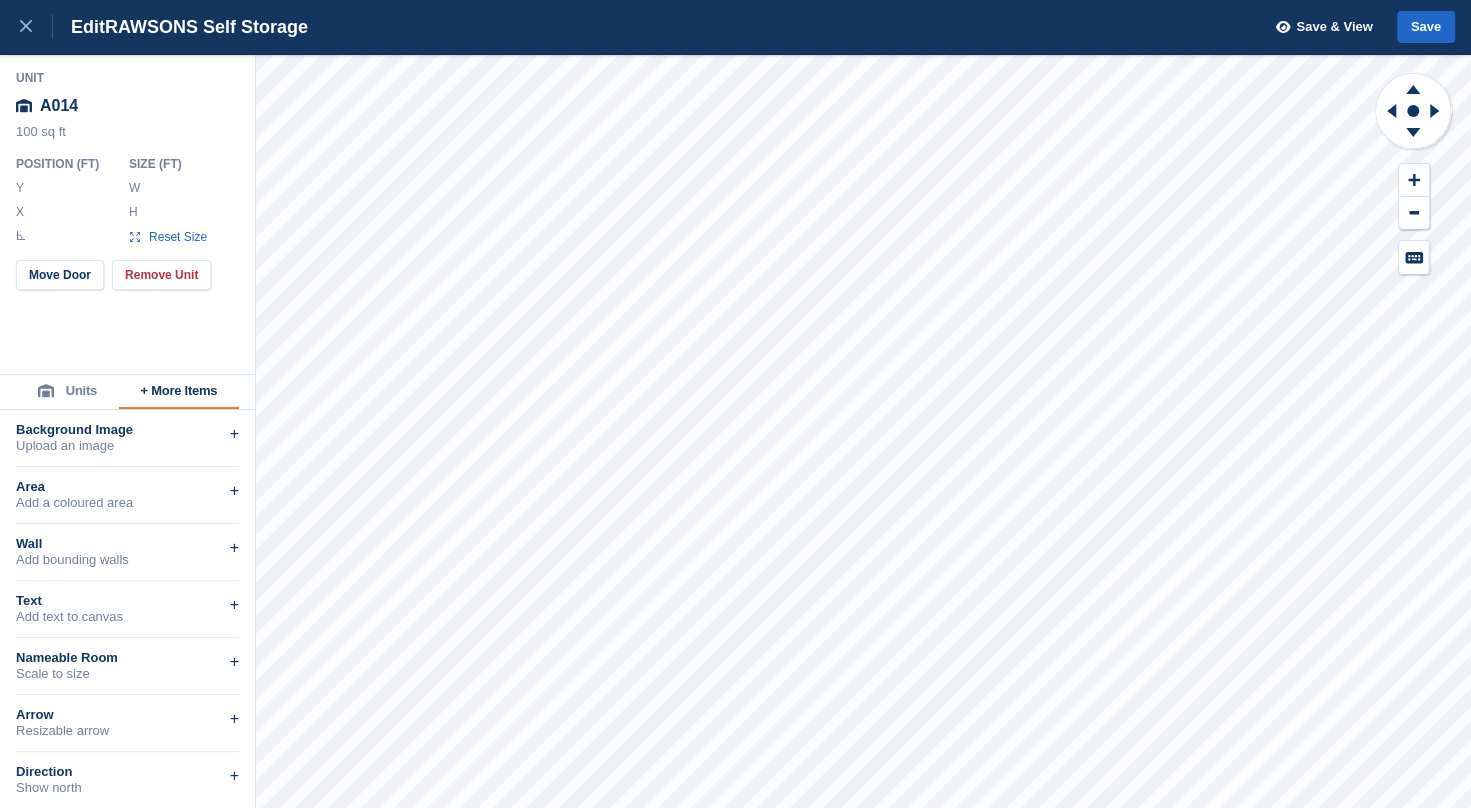 click on "Position ( FT )" at bounding box center [64, 164] 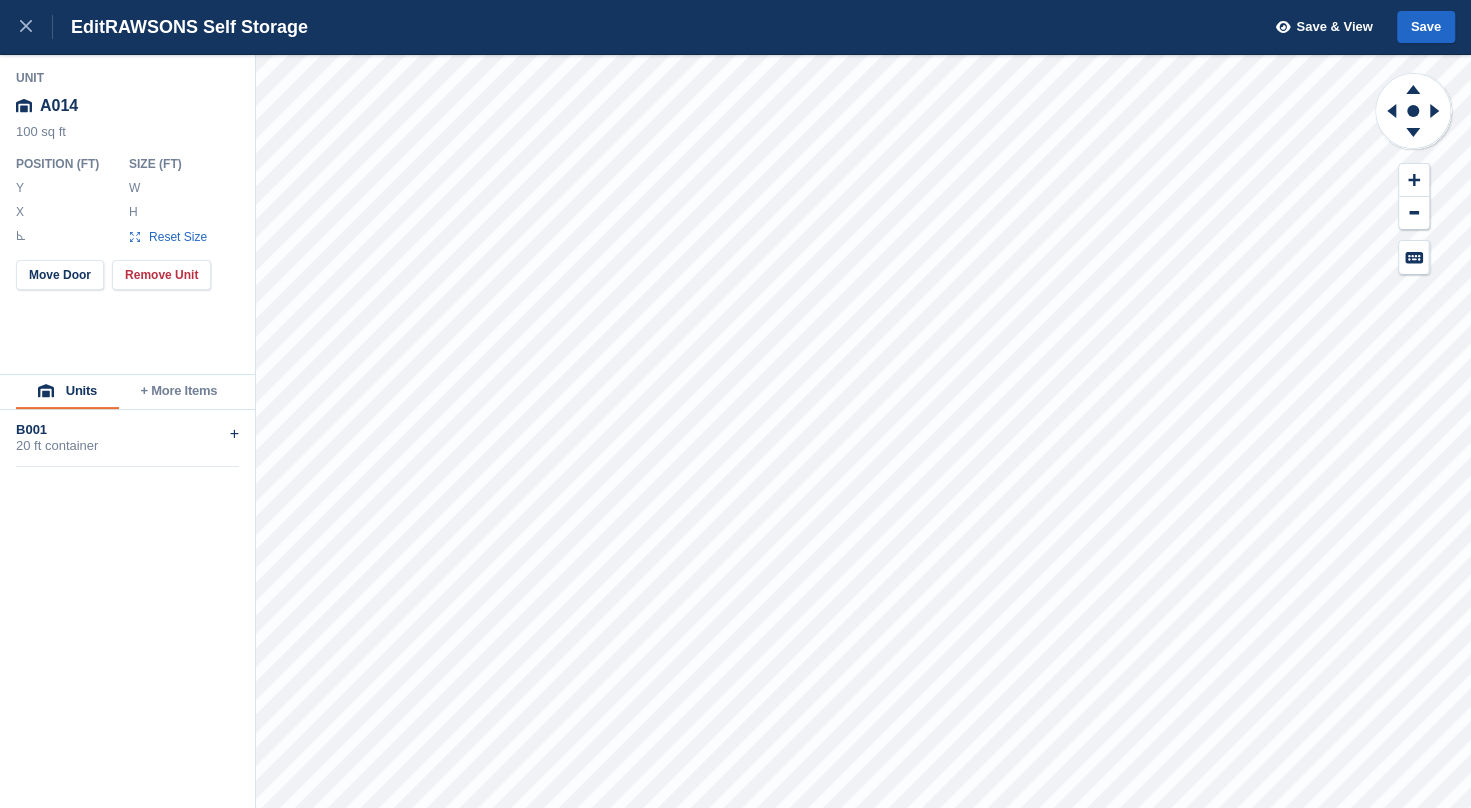 click on "+ More Items" at bounding box center [179, 392] 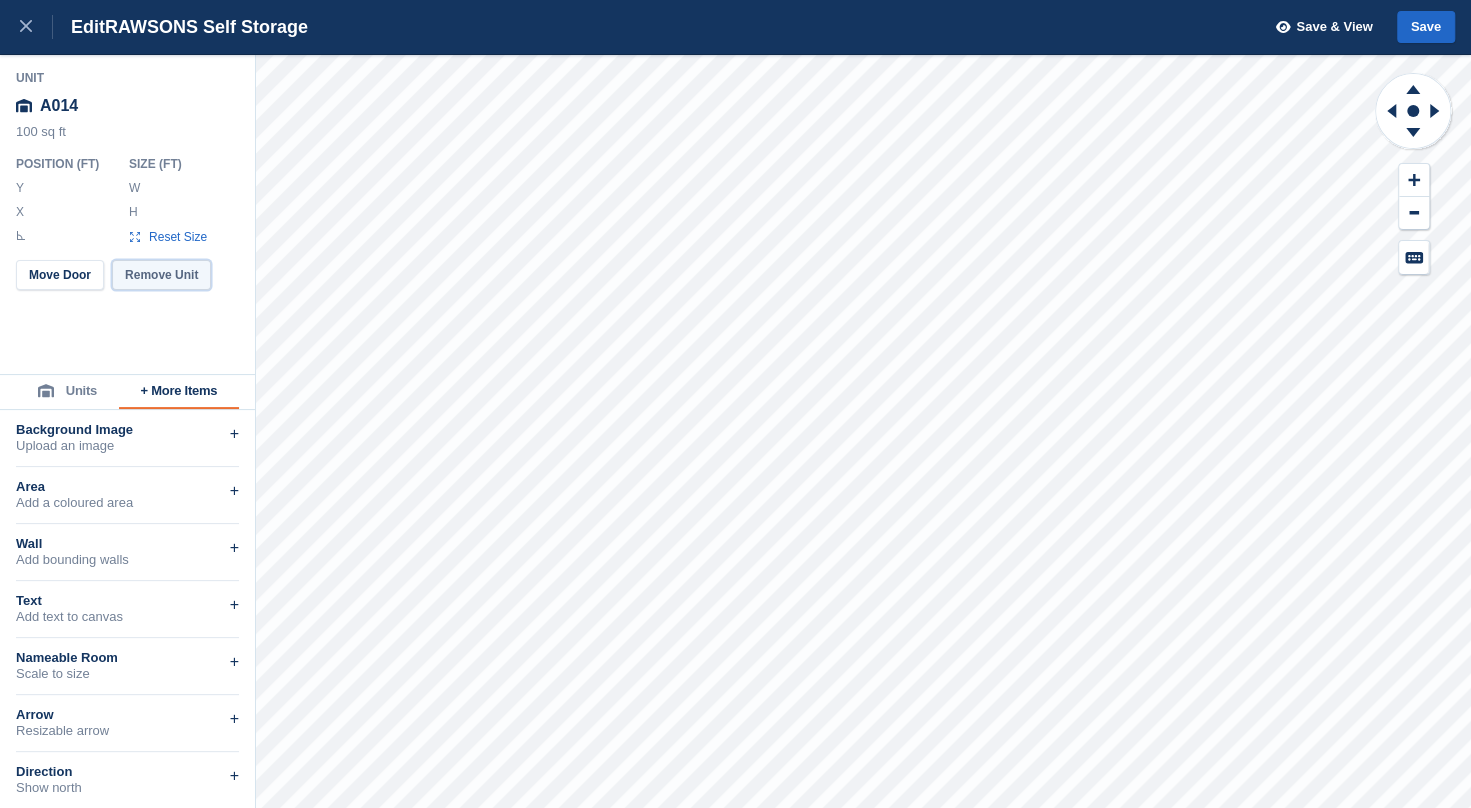 click on "Remove Unit" at bounding box center (161, 275) 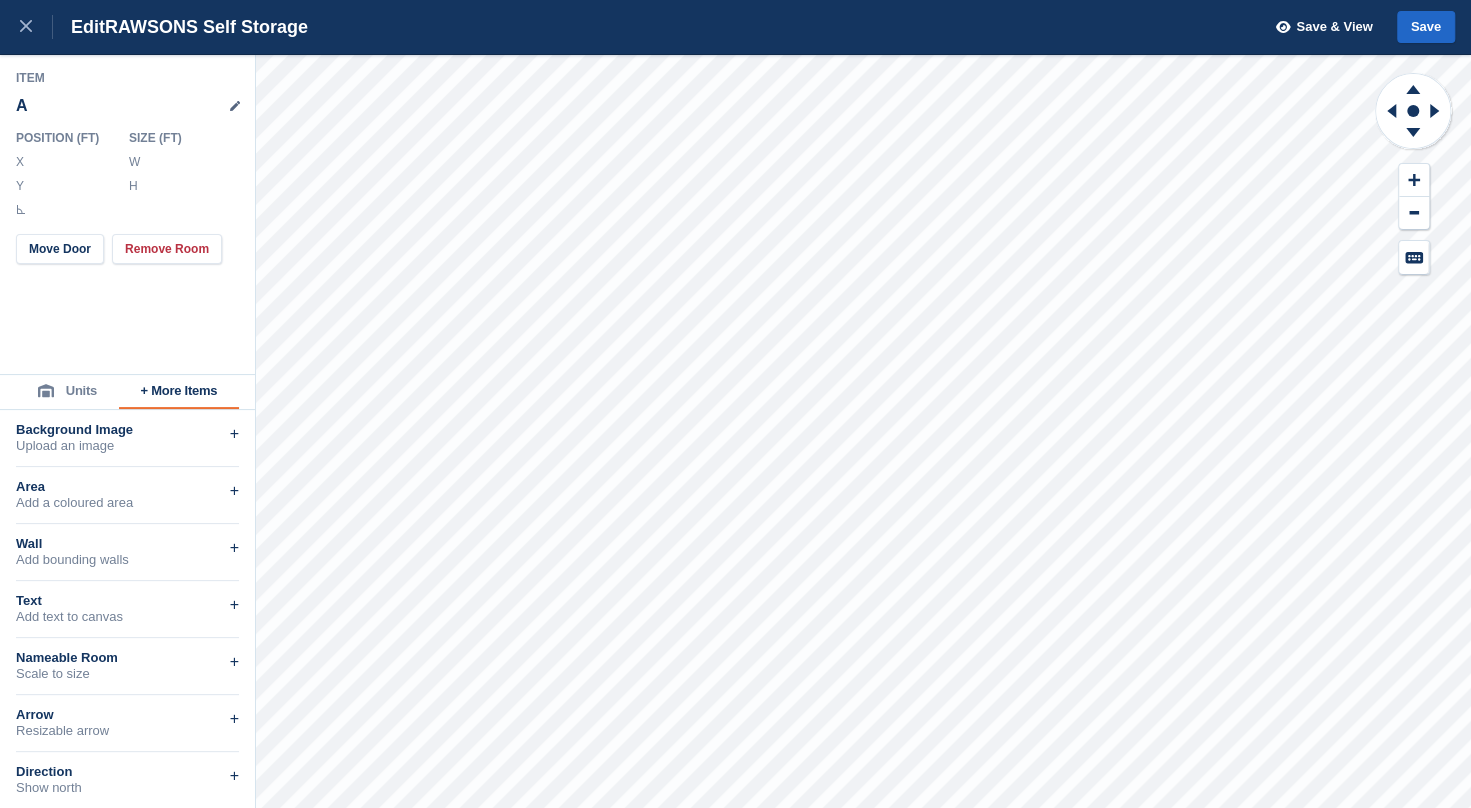 click 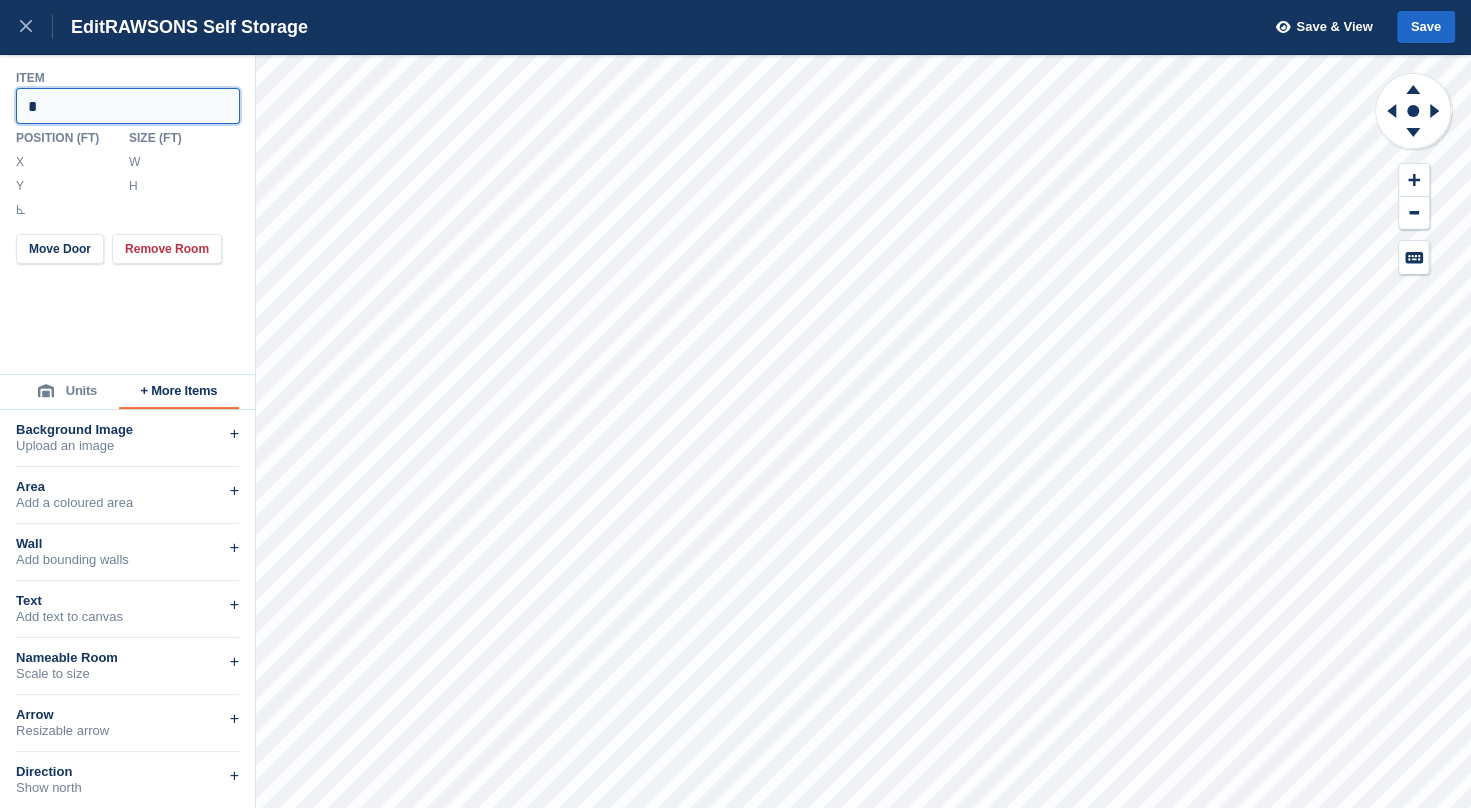 click on "*" at bounding box center (128, 106) 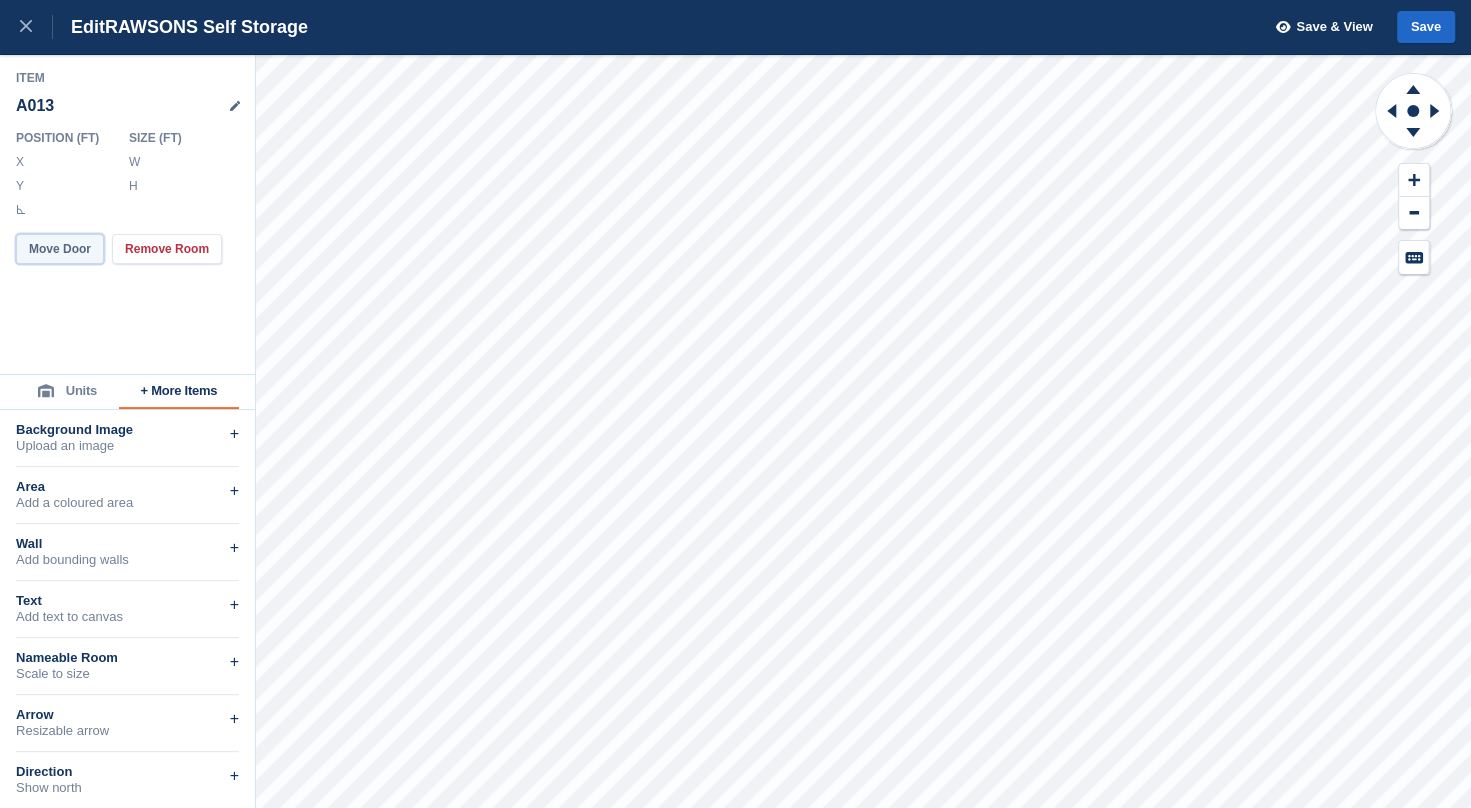 click on "Move Door" at bounding box center (60, 249) 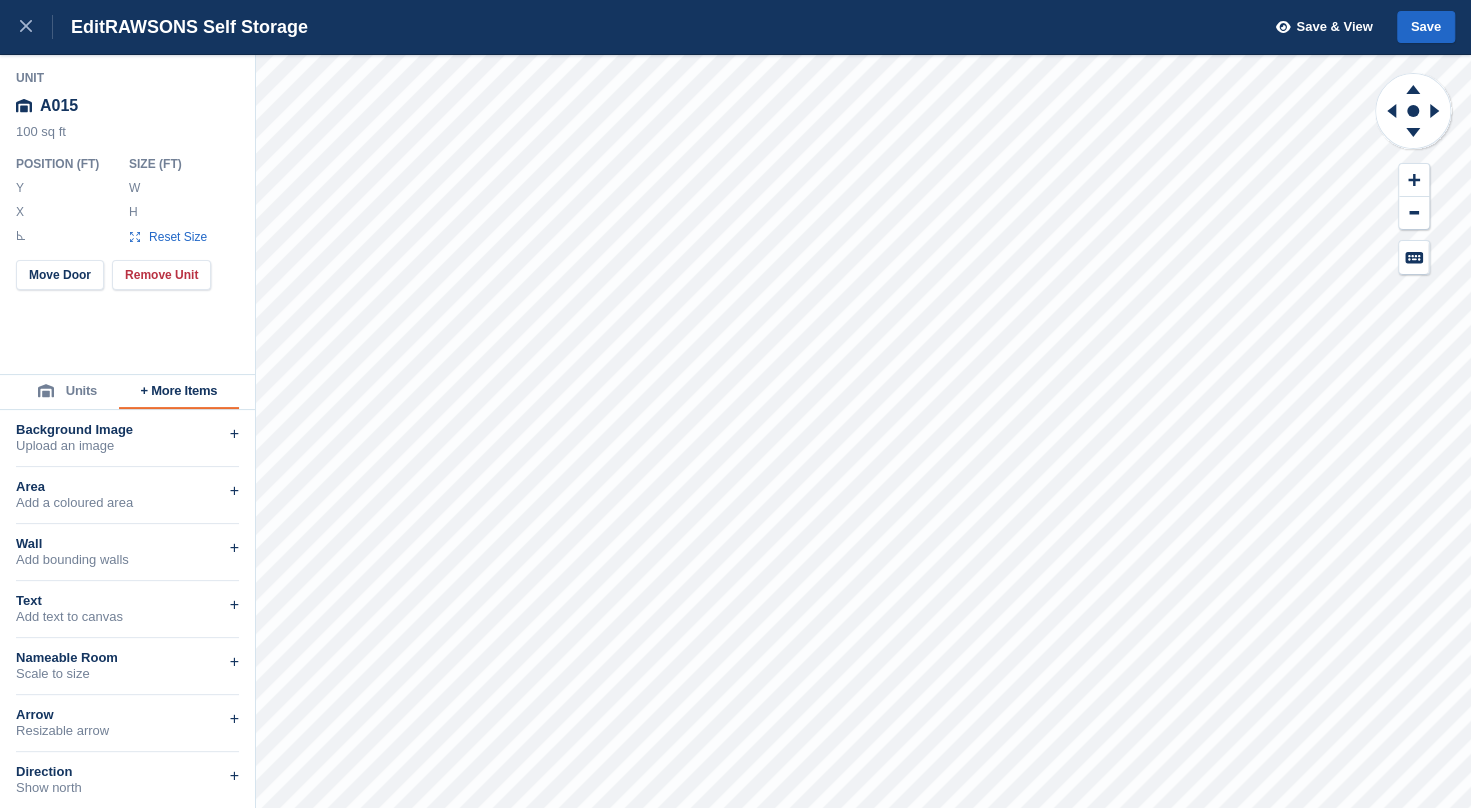 click on "A015" at bounding box center (128, 106) 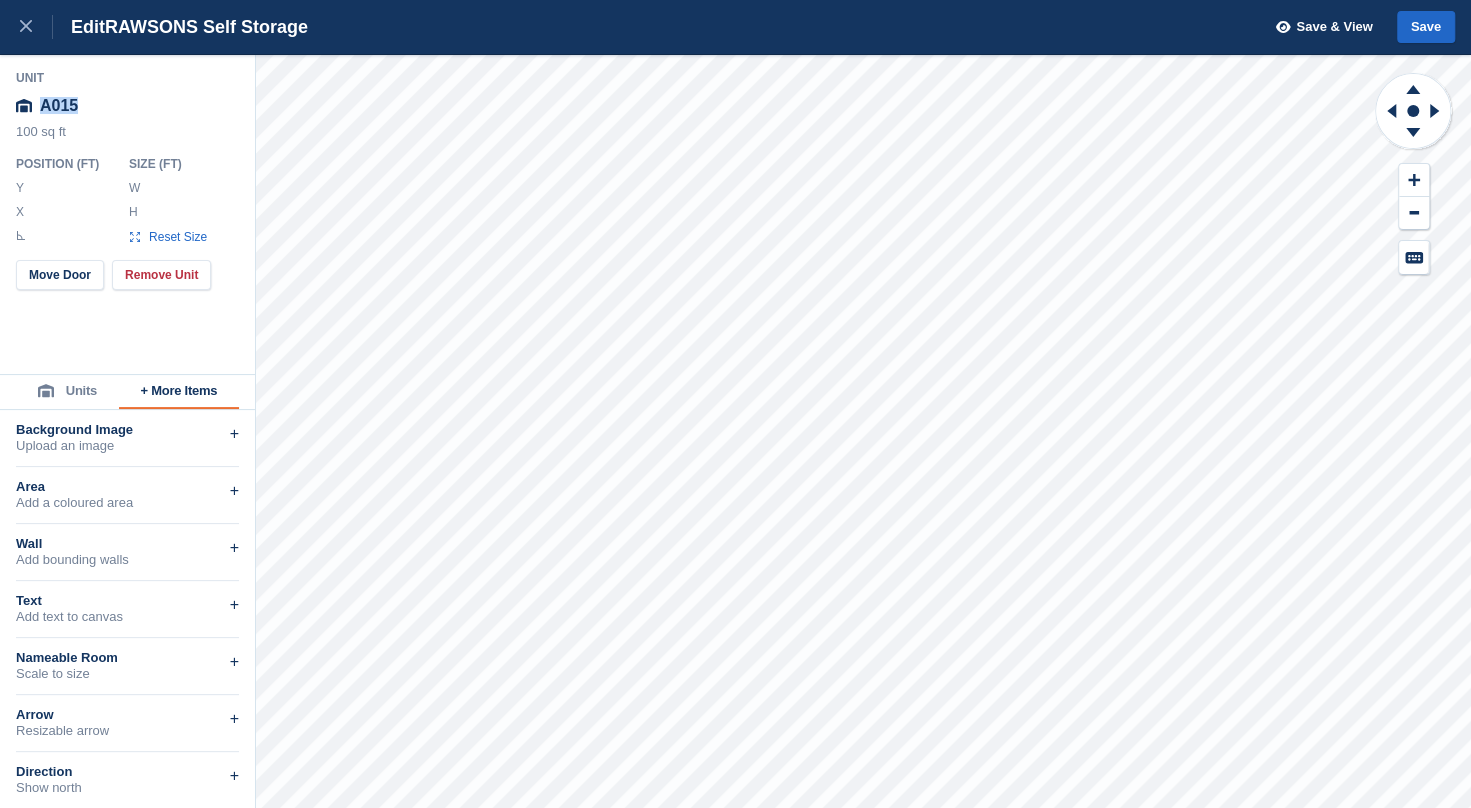click on "A015" at bounding box center [128, 106] 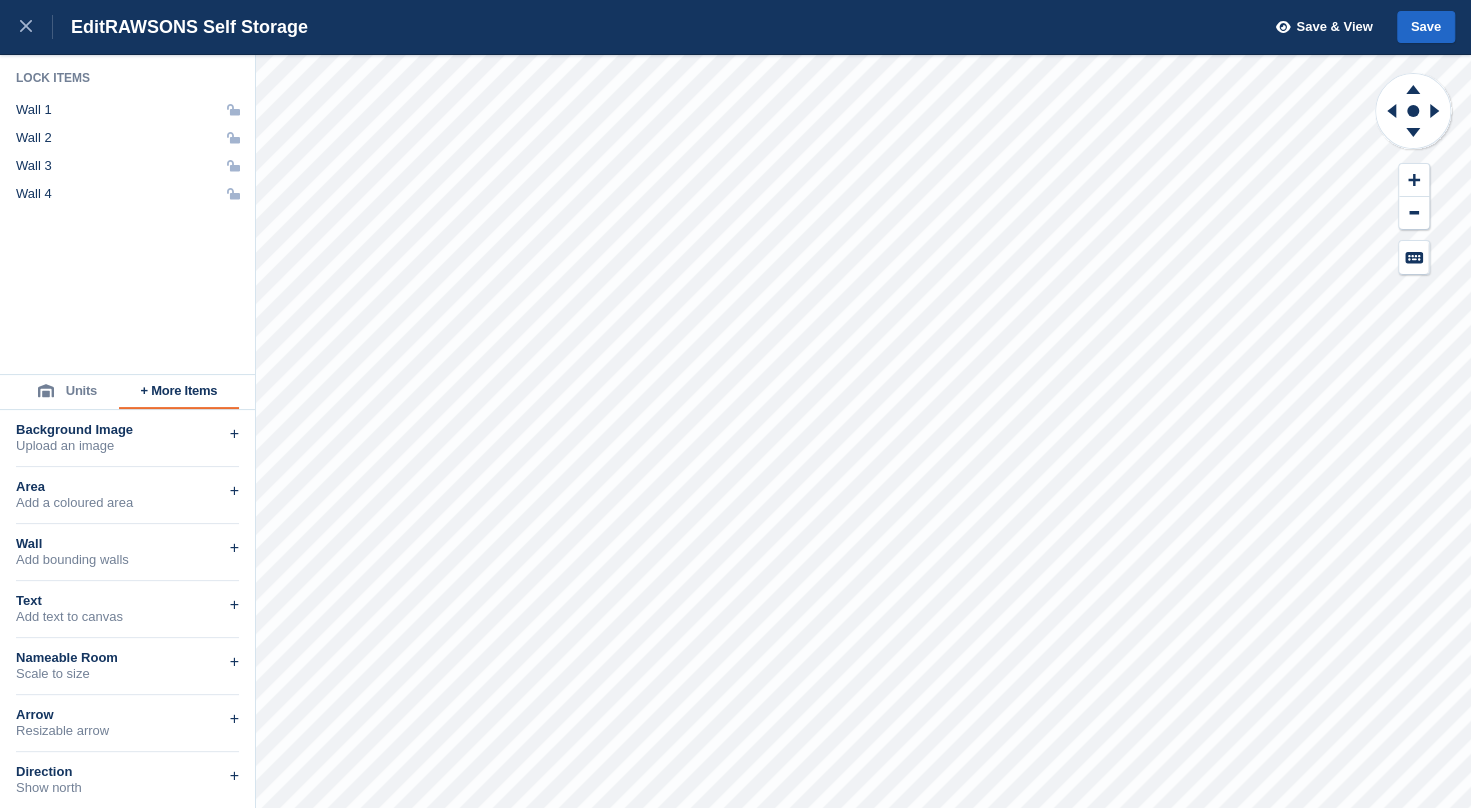 click on "Units" at bounding box center (67, 392) 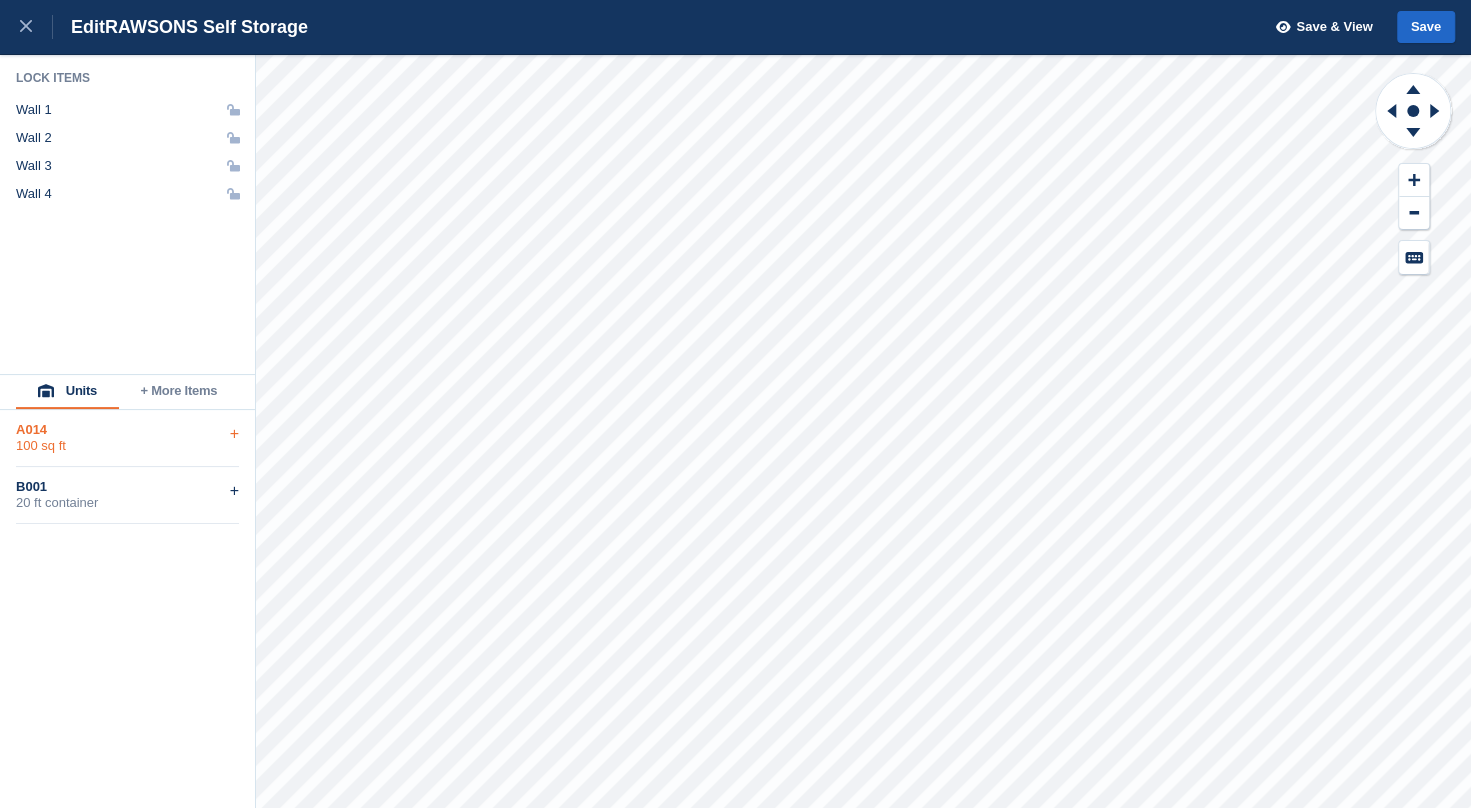 click on "+" at bounding box center [234, 434] 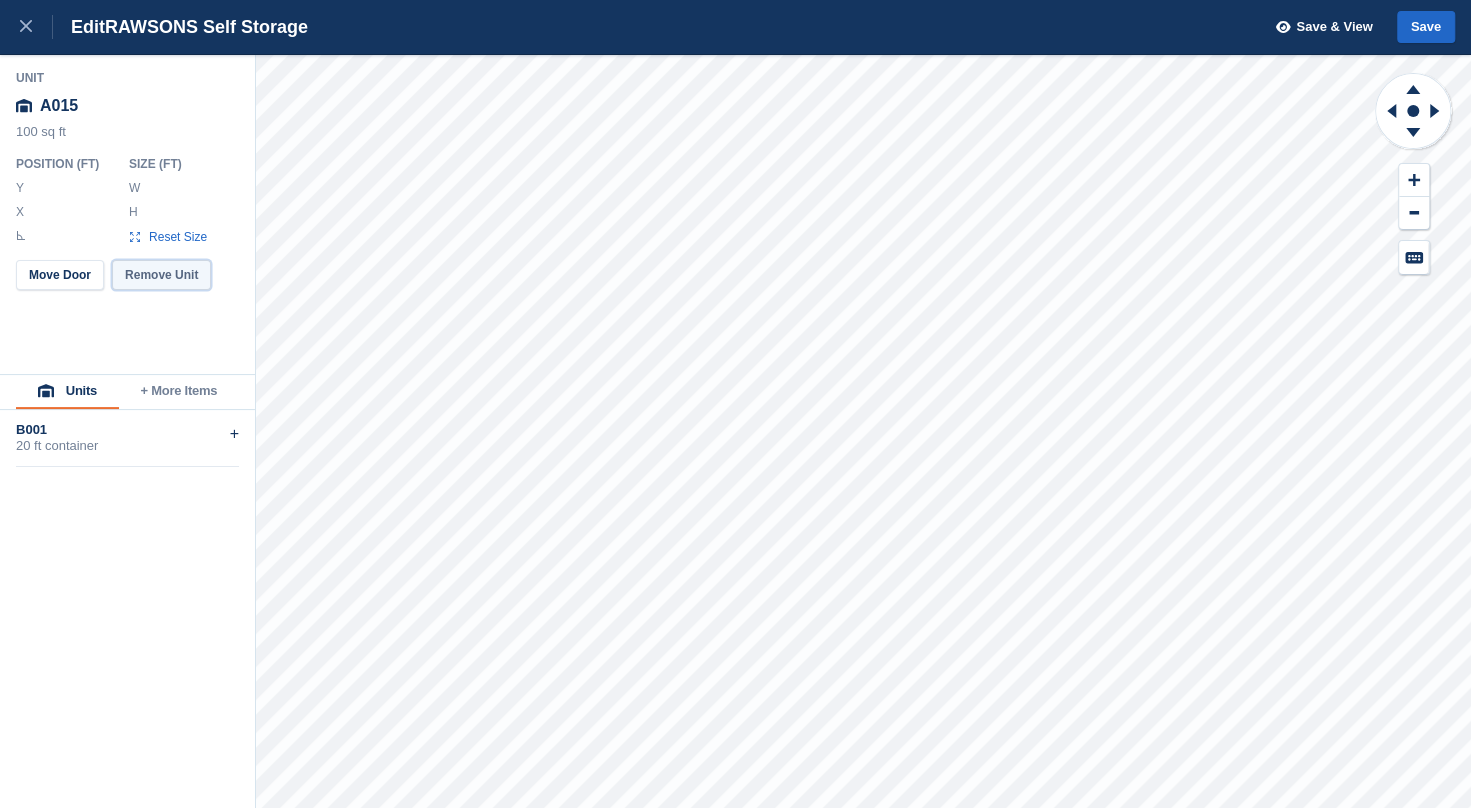 click on "Remove Unit" at bounding box center [161, 275] 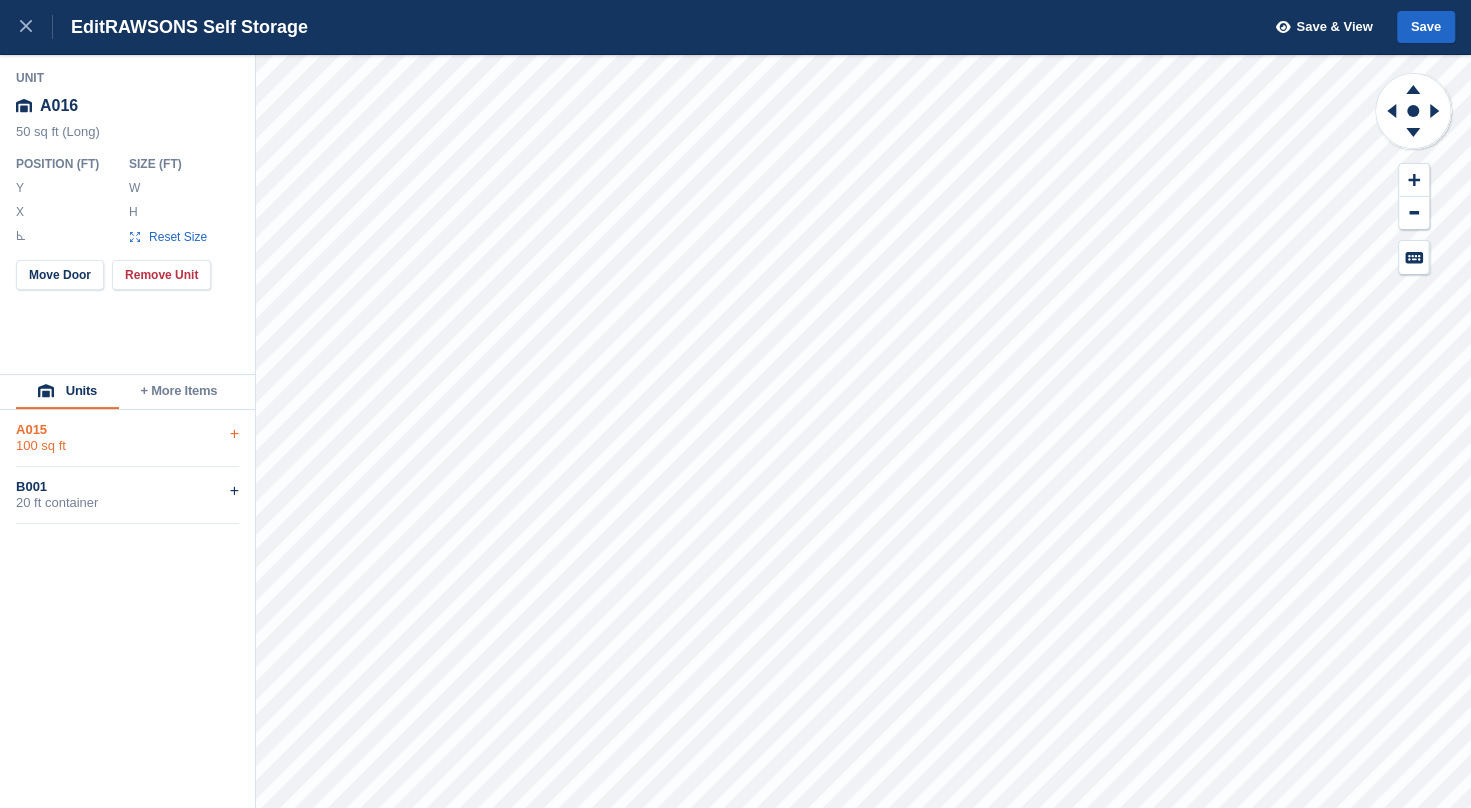 click on "+" at bounding box center [234, 434] 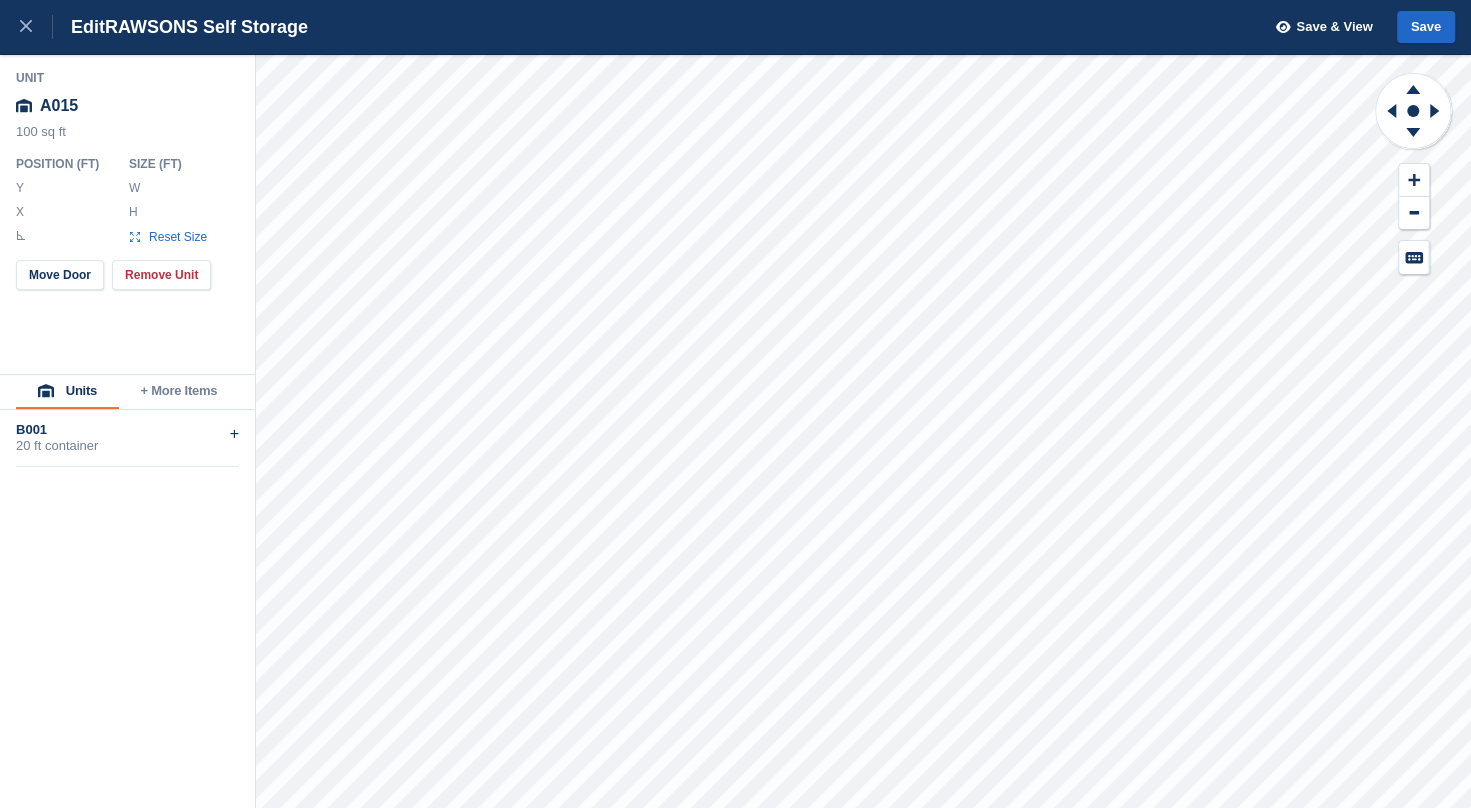 click on "Unit A015 100 sq ft Position ( FT ) Y ***** X ****** * Size ( FT ) W ** H ** Reset Size Move Door Remove Unit Units + More Items B001 20 ft container +" at bounding box center [735, 431] 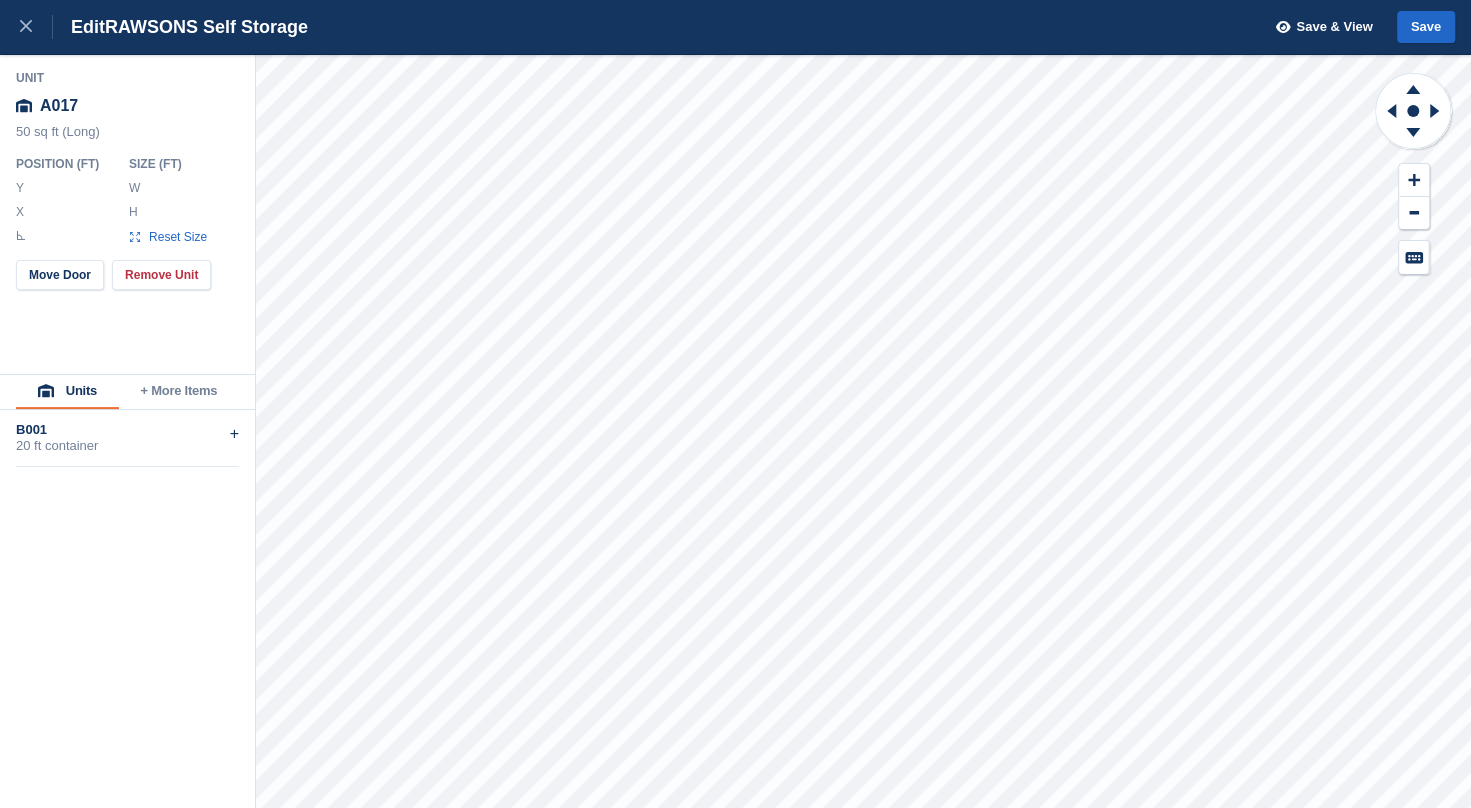 click on "B001 20 ft container +" at bounding box center [127, 438] 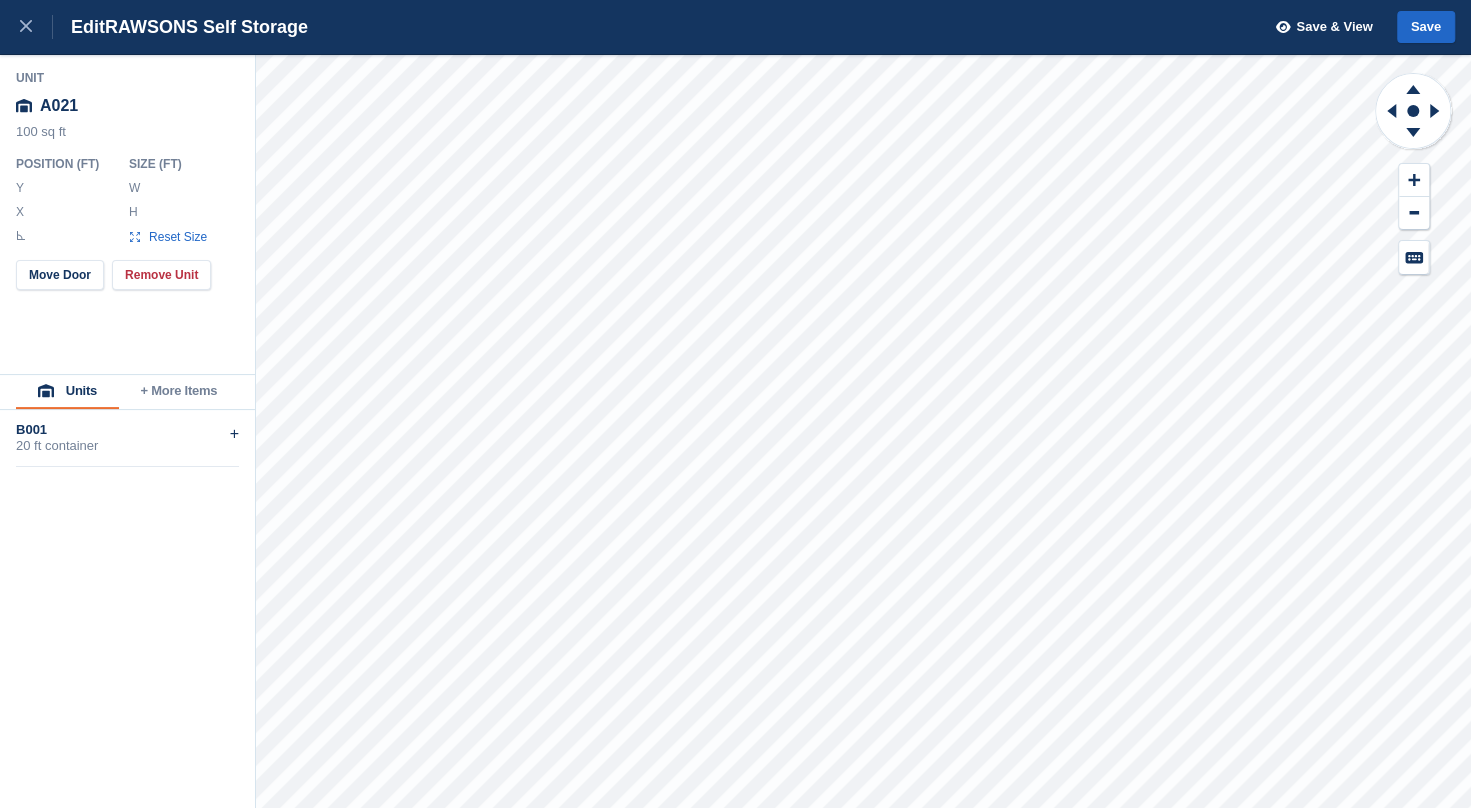 click on "+ More Items" at bounding box center [179, 392] 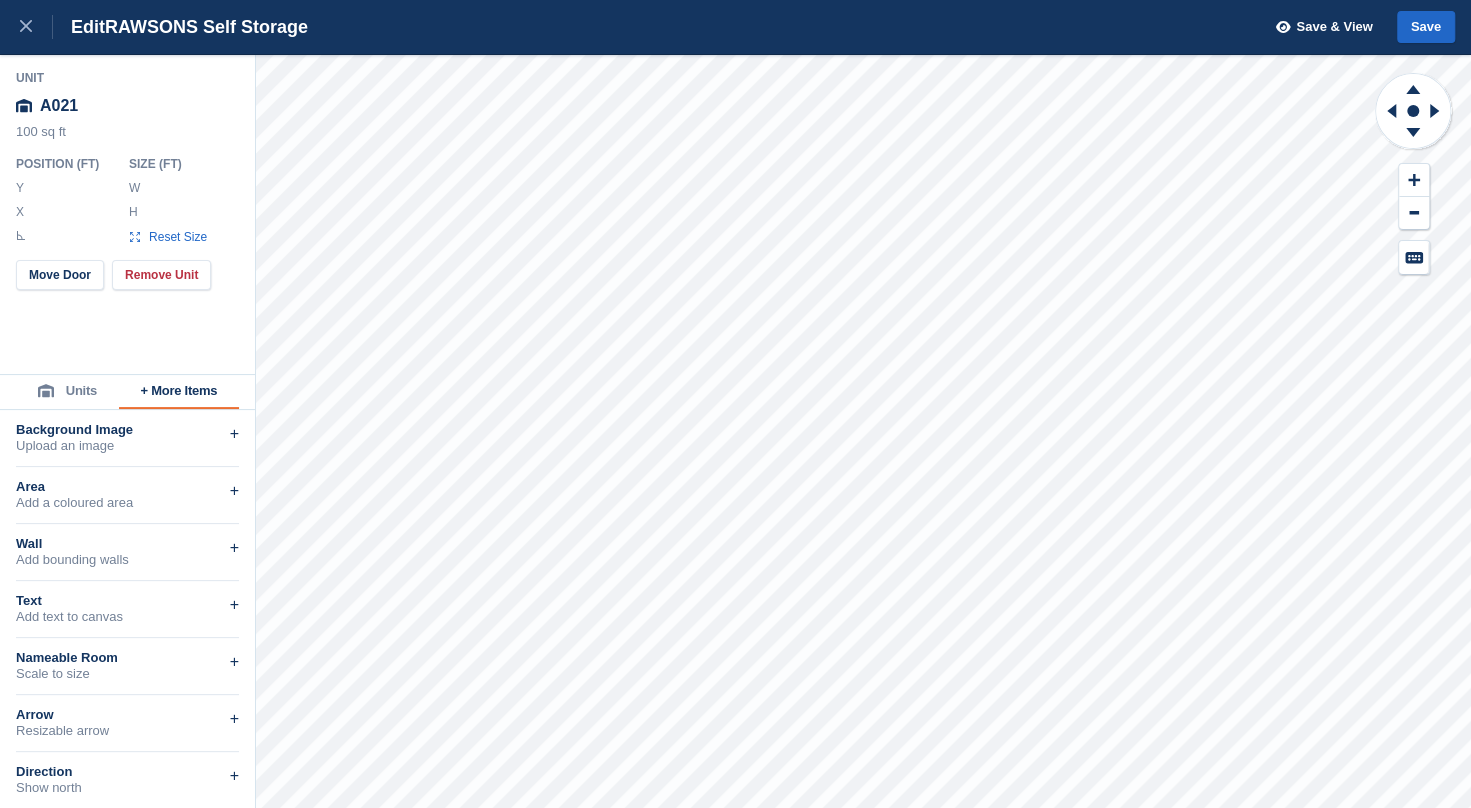 click on "Units" at bounding box center (67, 392) 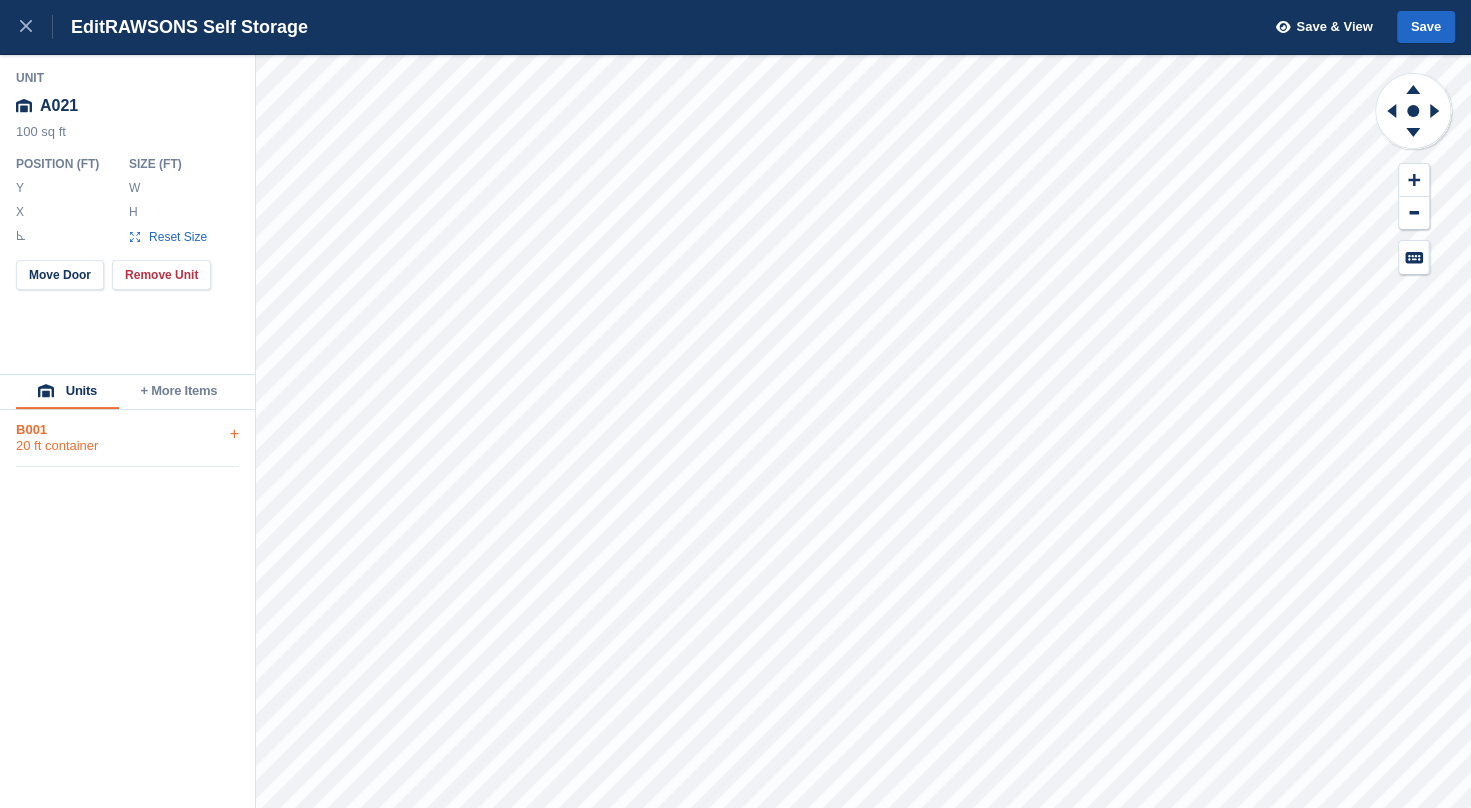 click on "+" at bounding box center (234, 434) 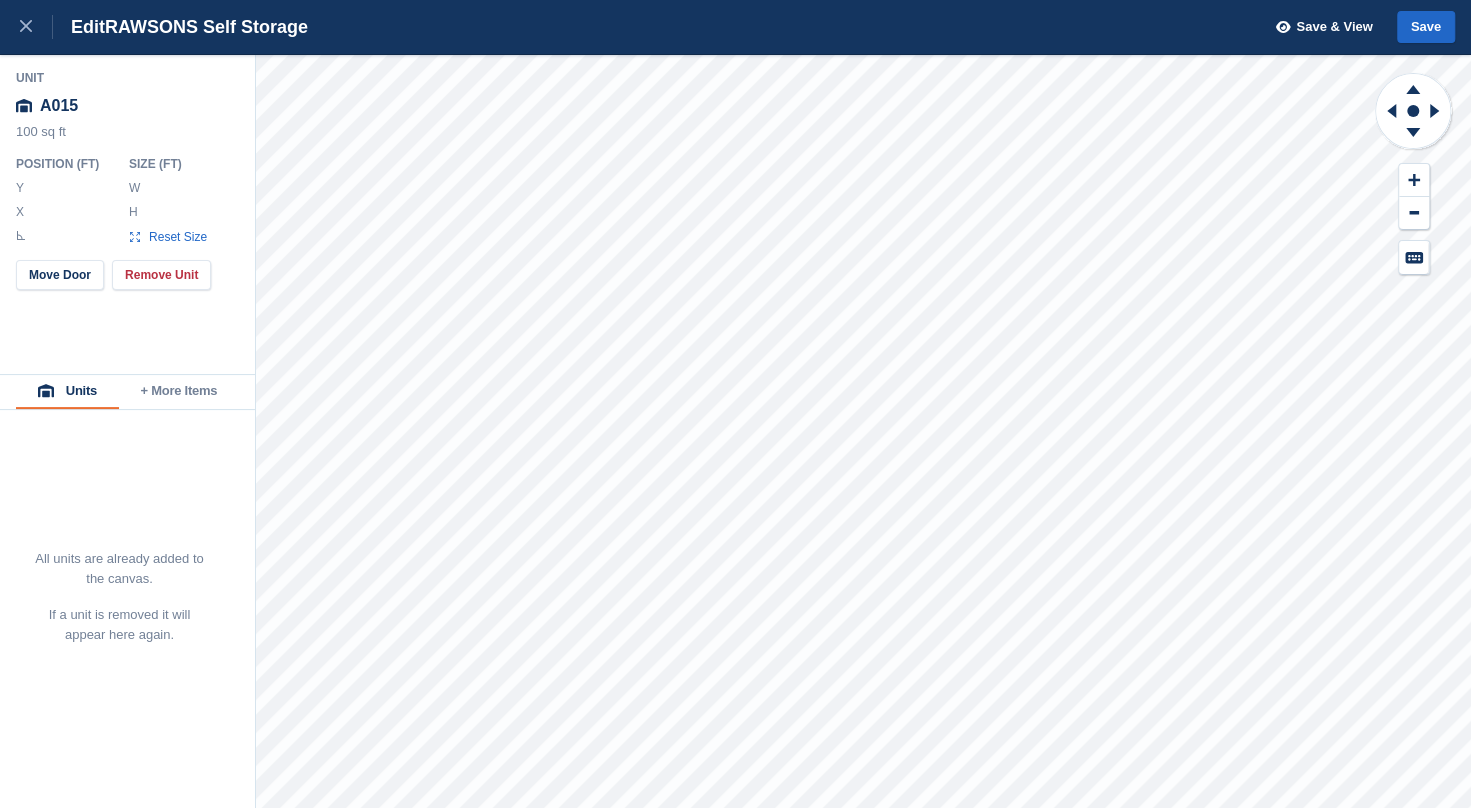 click on "Unit A015 100 sq ft Position ( FT ) Y ****** X ******* * Size ( FT ) W ** H ** Reset Size Move Door Remove Unit Units + More Items All units are already added to the canvas. If a unit is removed it will appear here again." at bounding box center [735, 431] 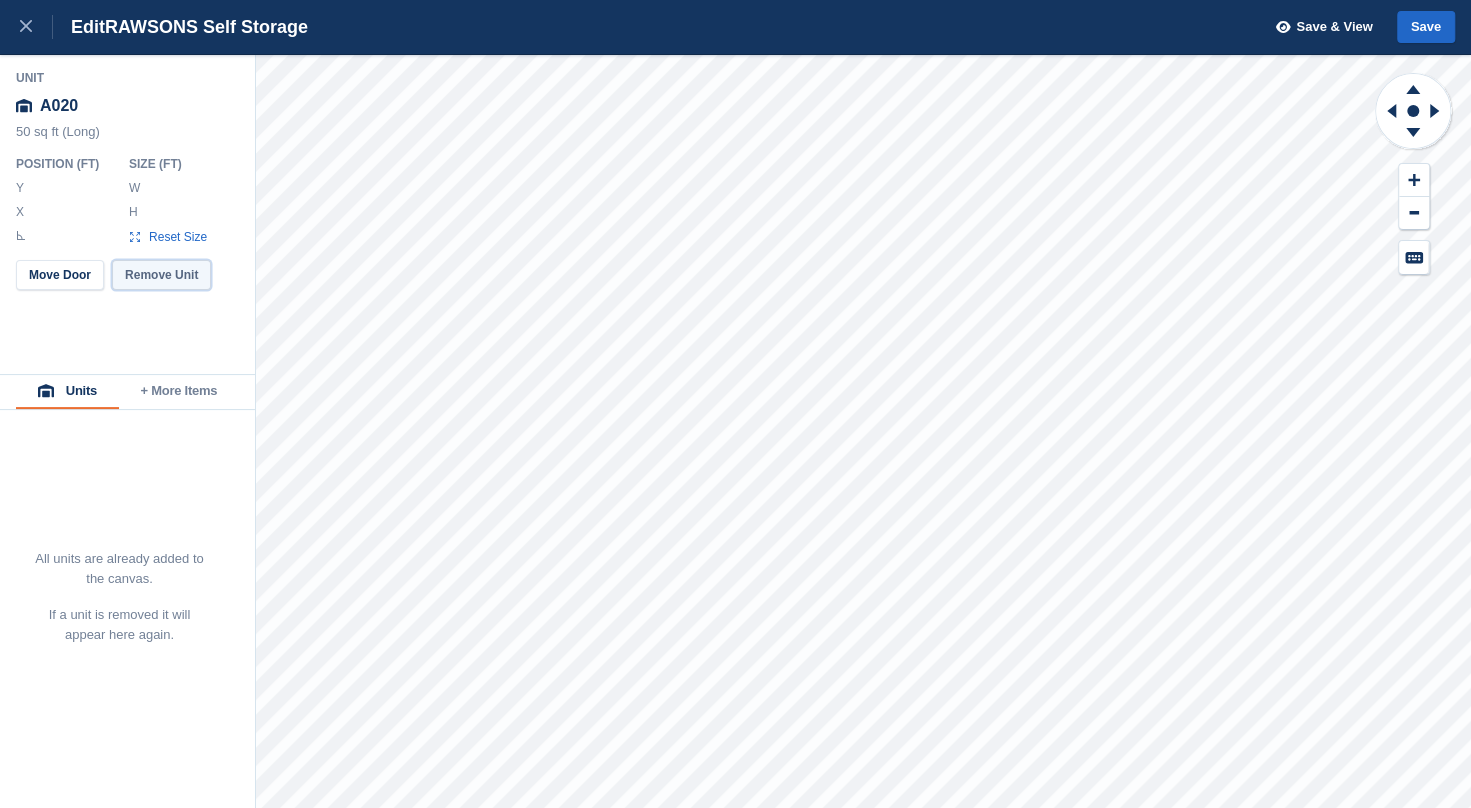 click on "Remove Unit" at bounding box center [161, 275] 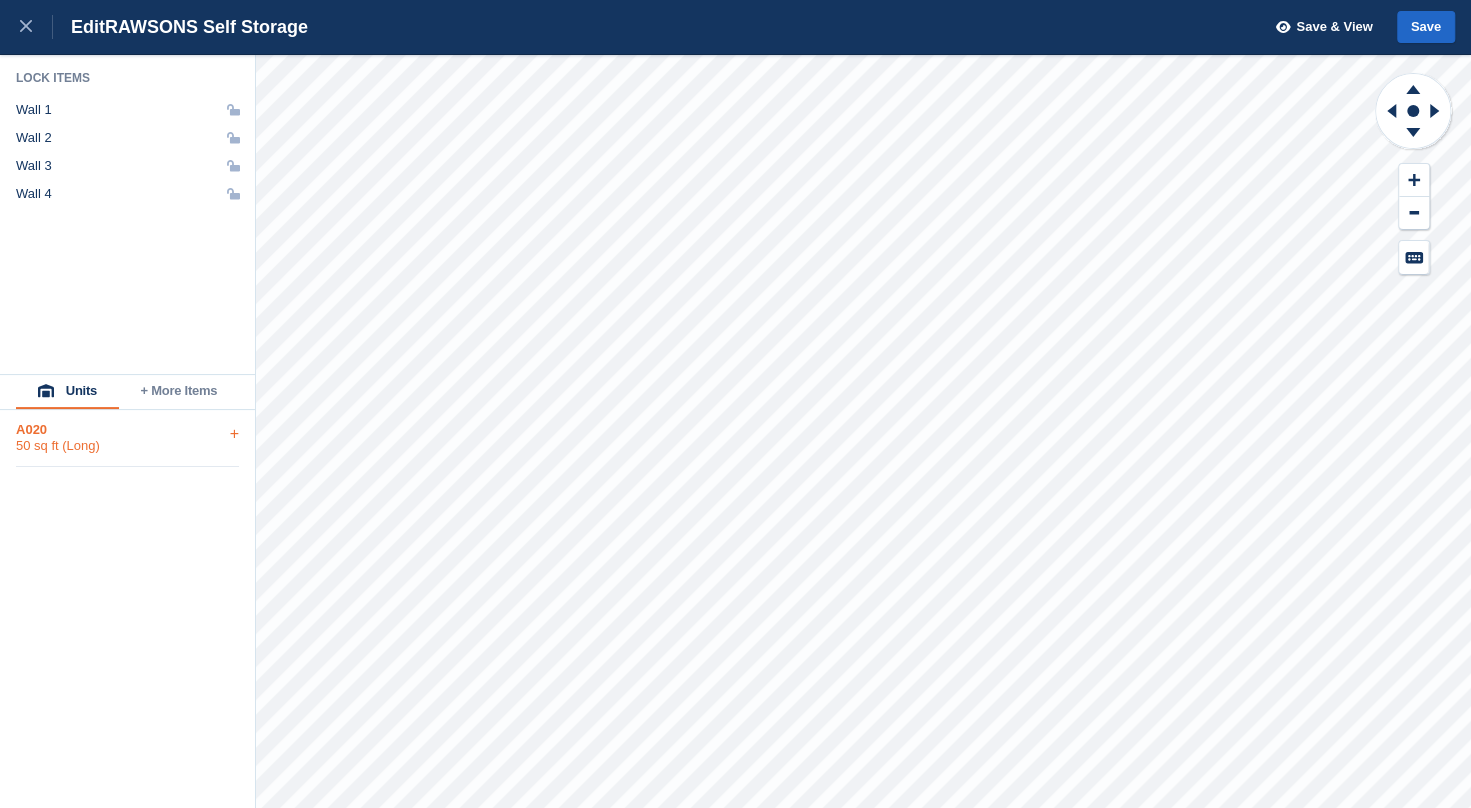 click on "+" at bounding box center [234, 434] 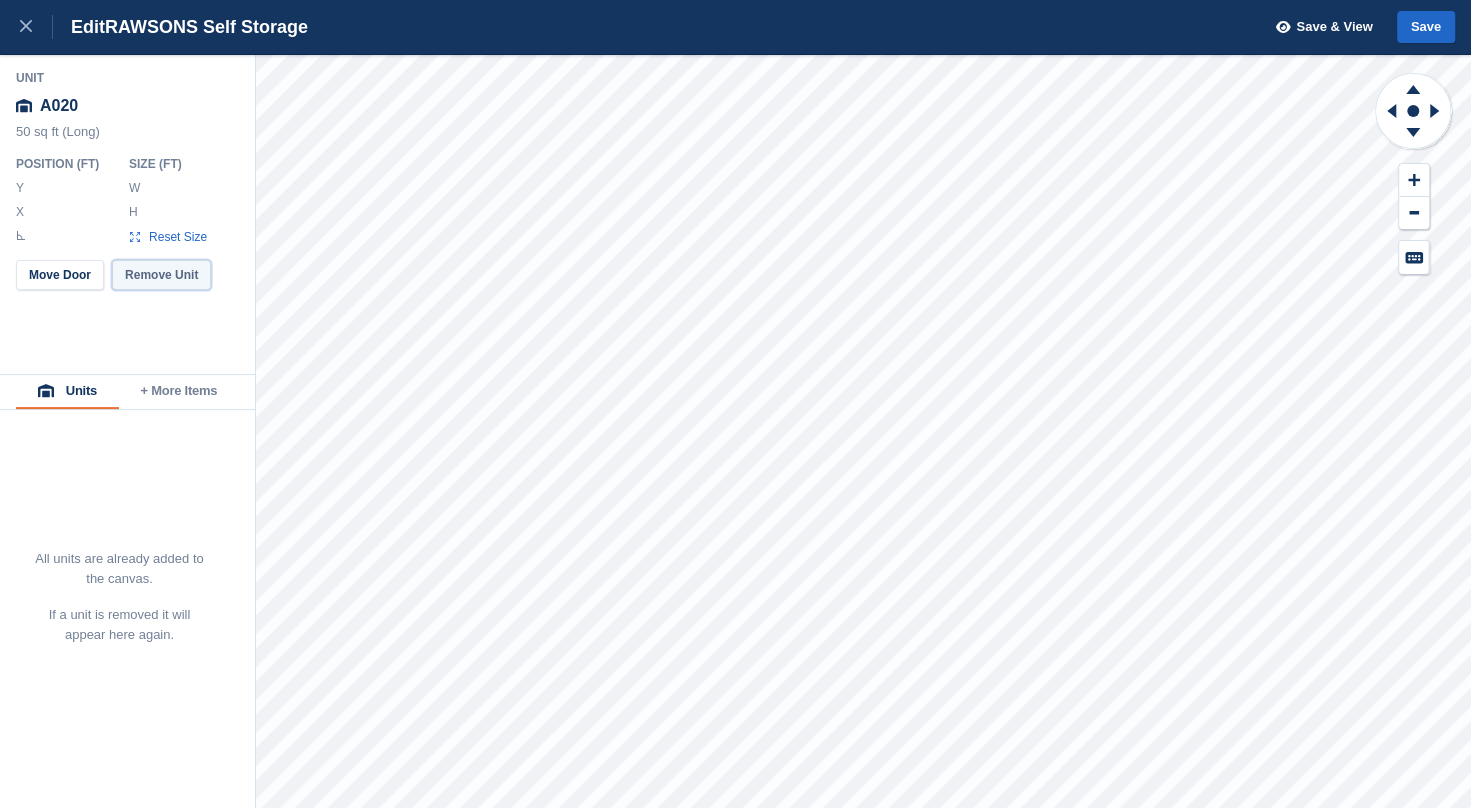 click on "Remove Unit" at bounding box center (161, 275) 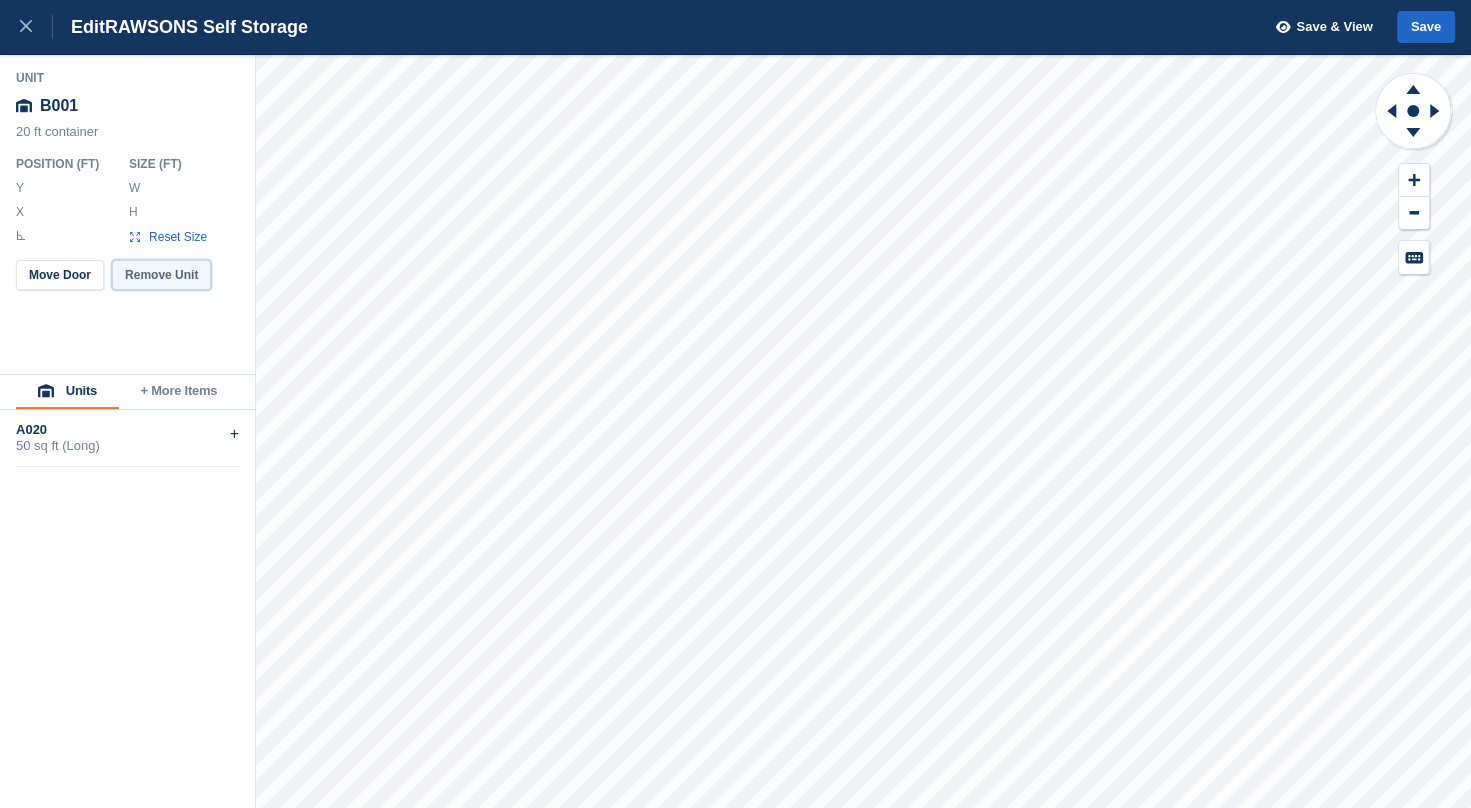 click on "Remove Unit" at bounding box center [161, 275] 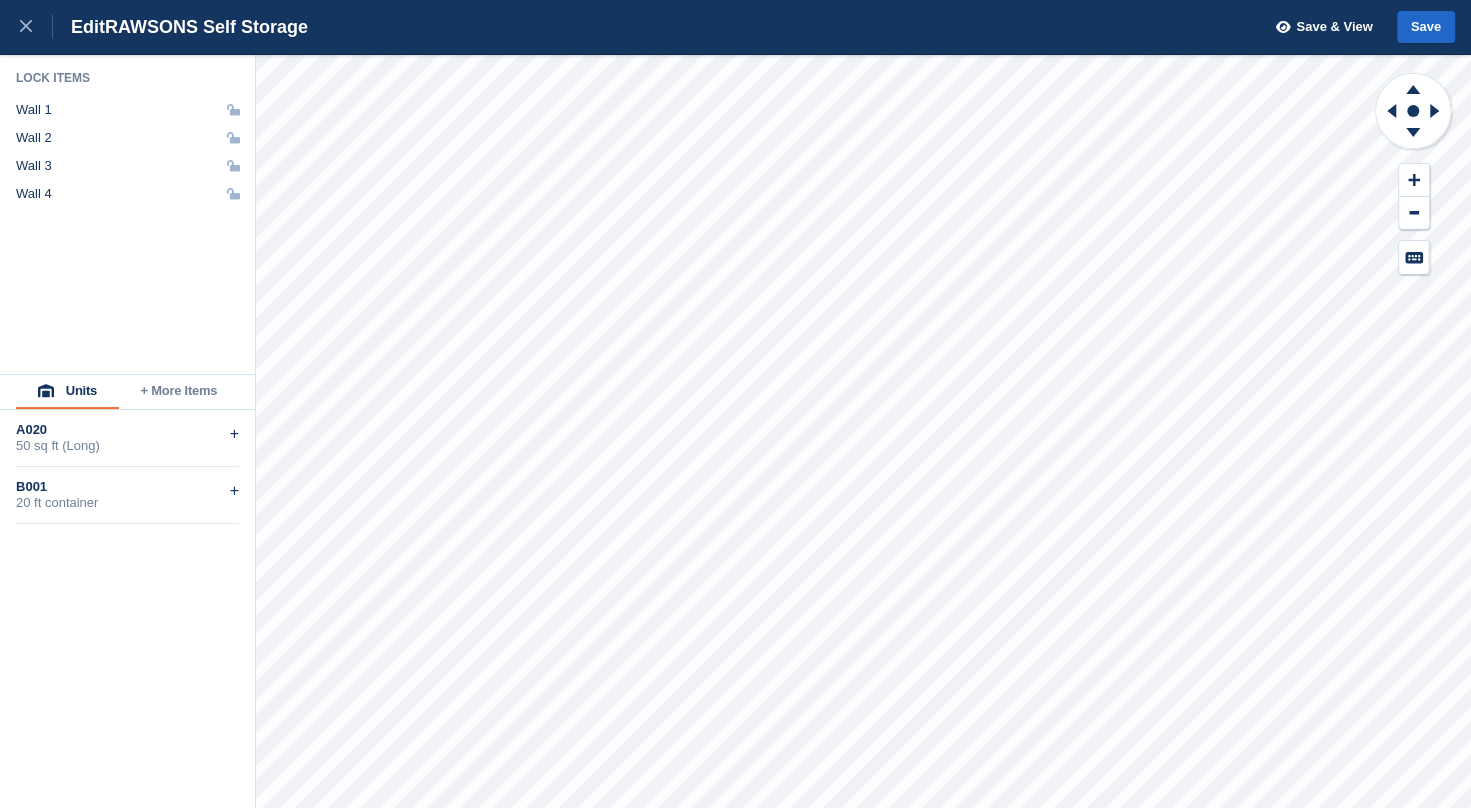 drag, startPoint x: 178, startPoint y: 390, endPoint x: 182, endPoint y: 361, distance: 29.274563 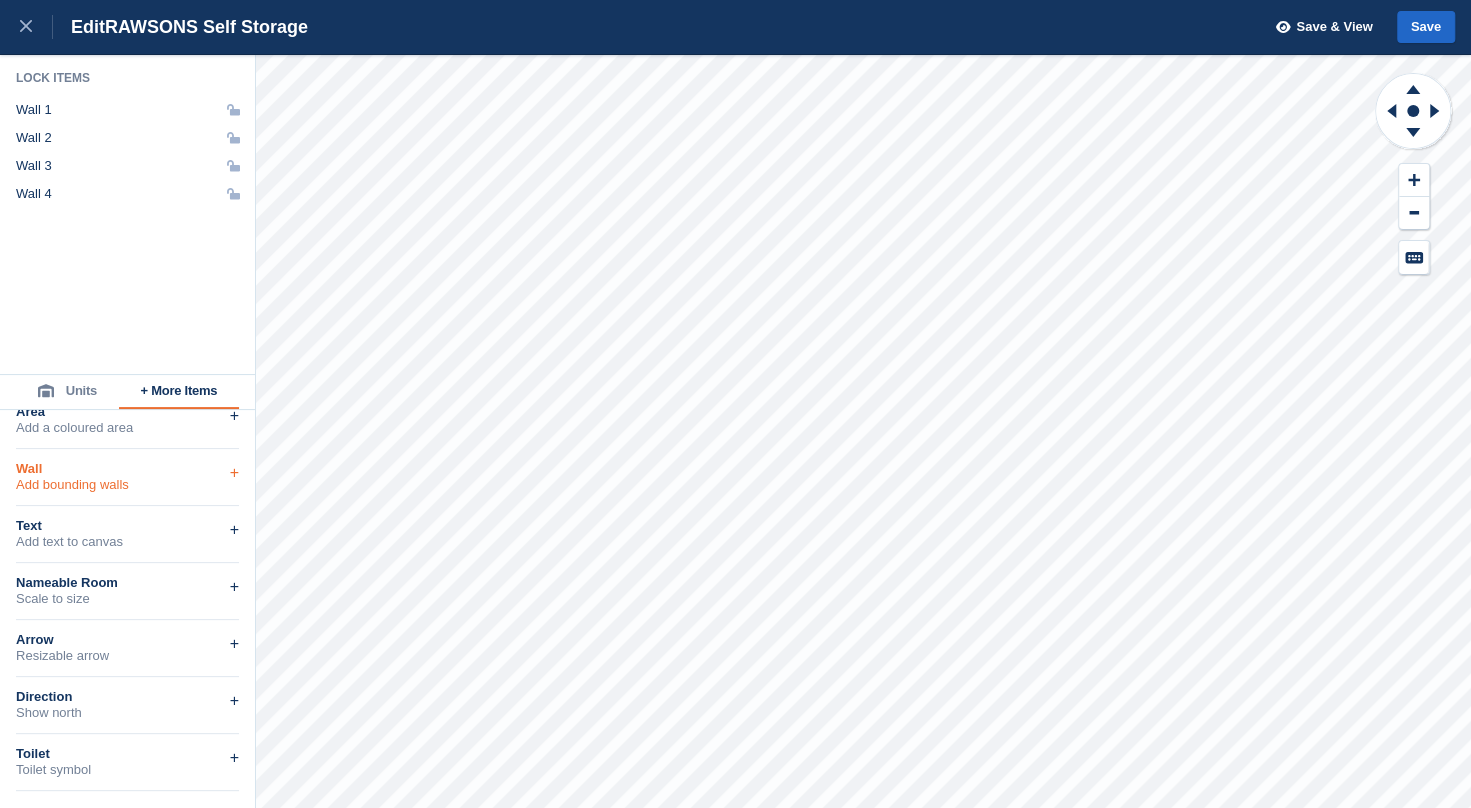 scroll, scrollTop: 0, scrollLeft: 0, axis: both 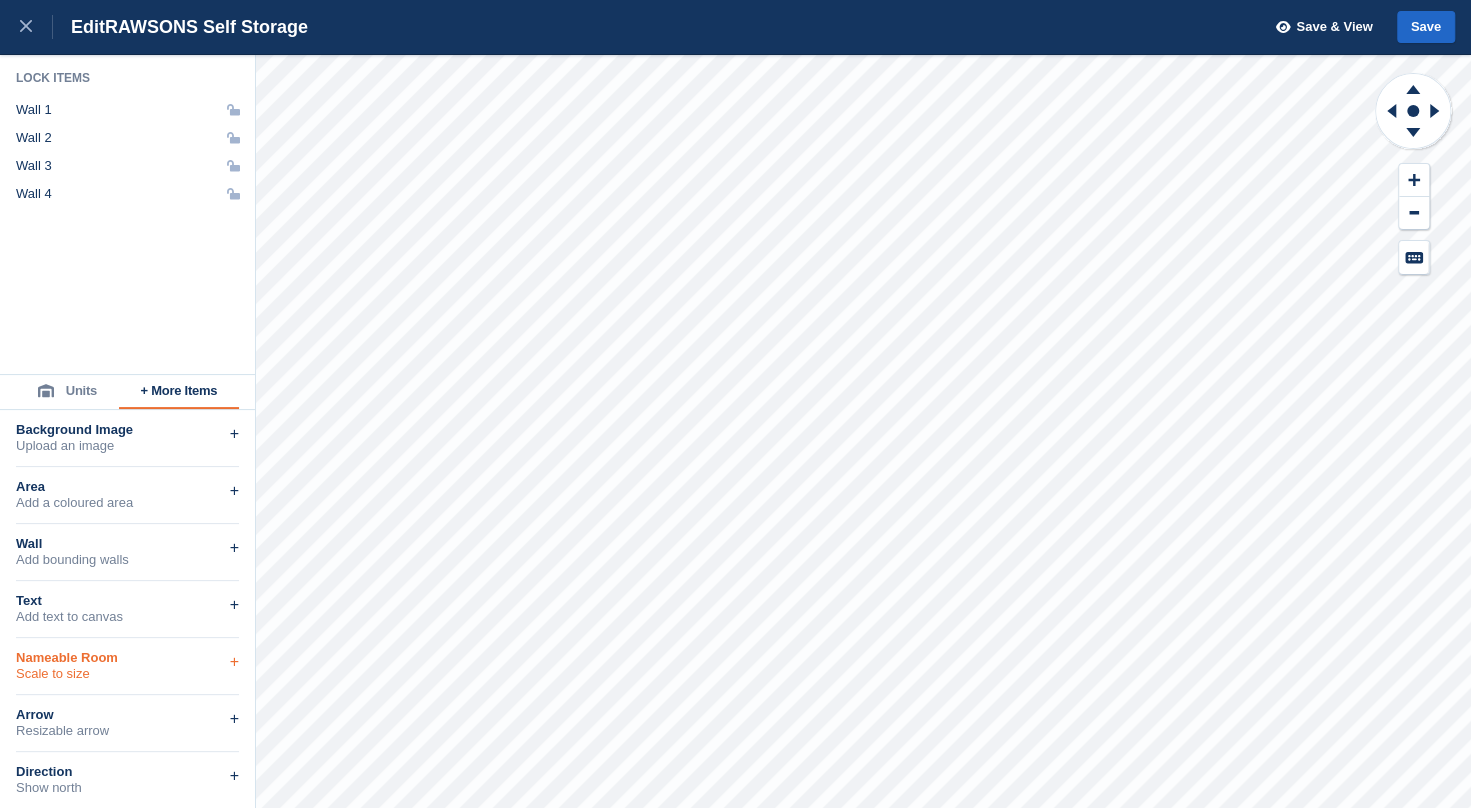 click on "Nameable Room" at bounding box center [127, 658] 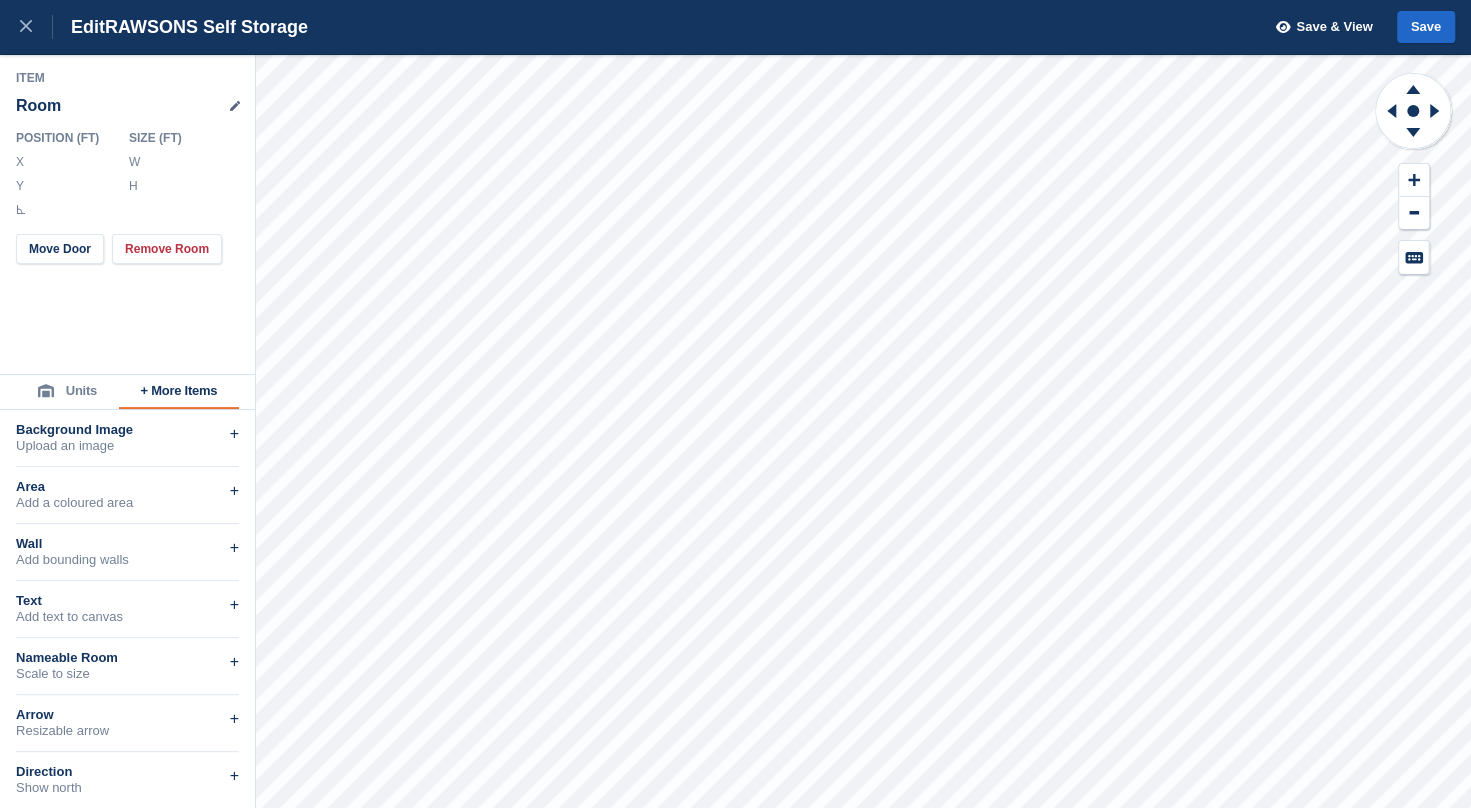 click on "***" at bounding box center (182, 162) 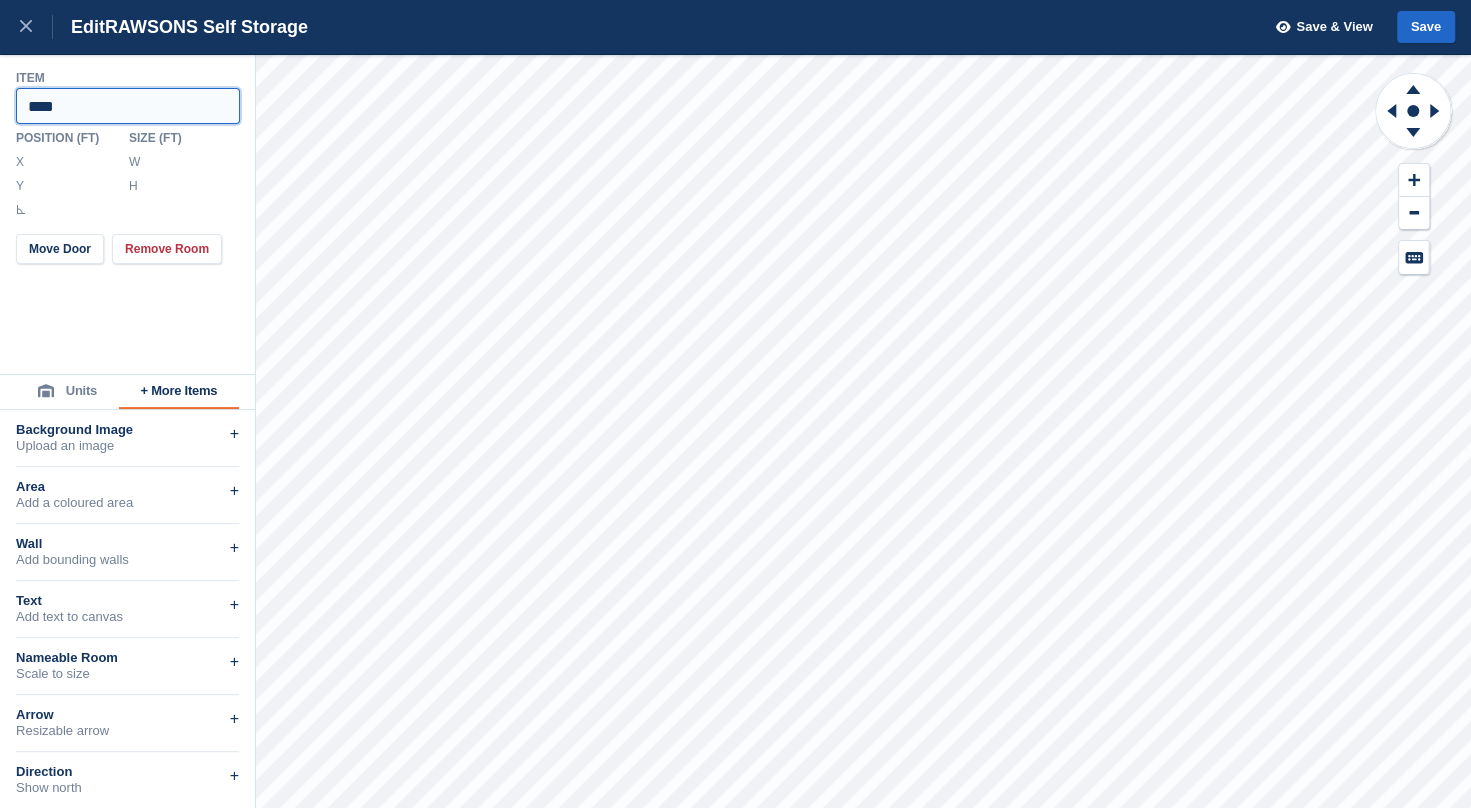 click on "****" at bounding box center [128, 106] 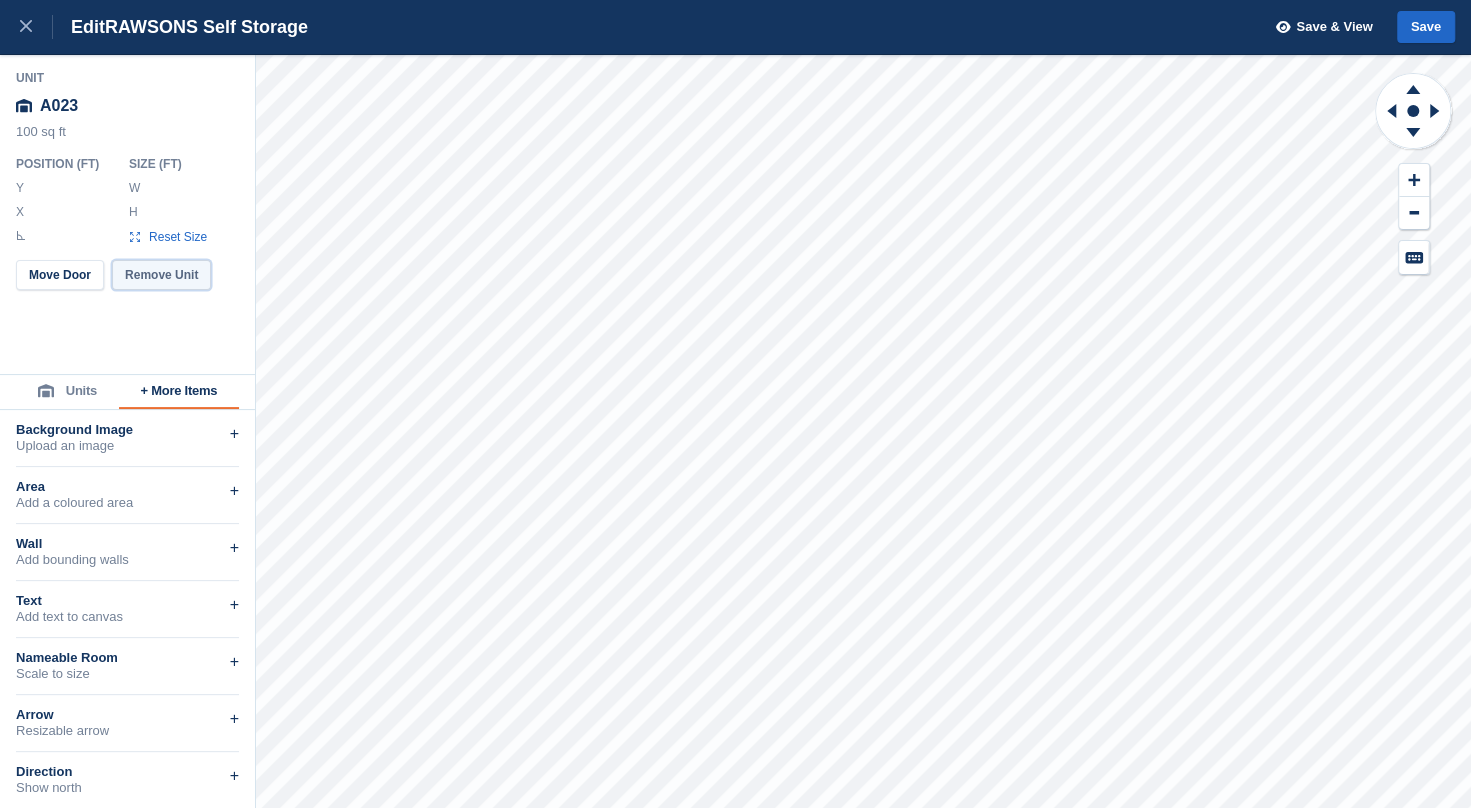 click on "Remove Unit" at bounding box center [161, 275] 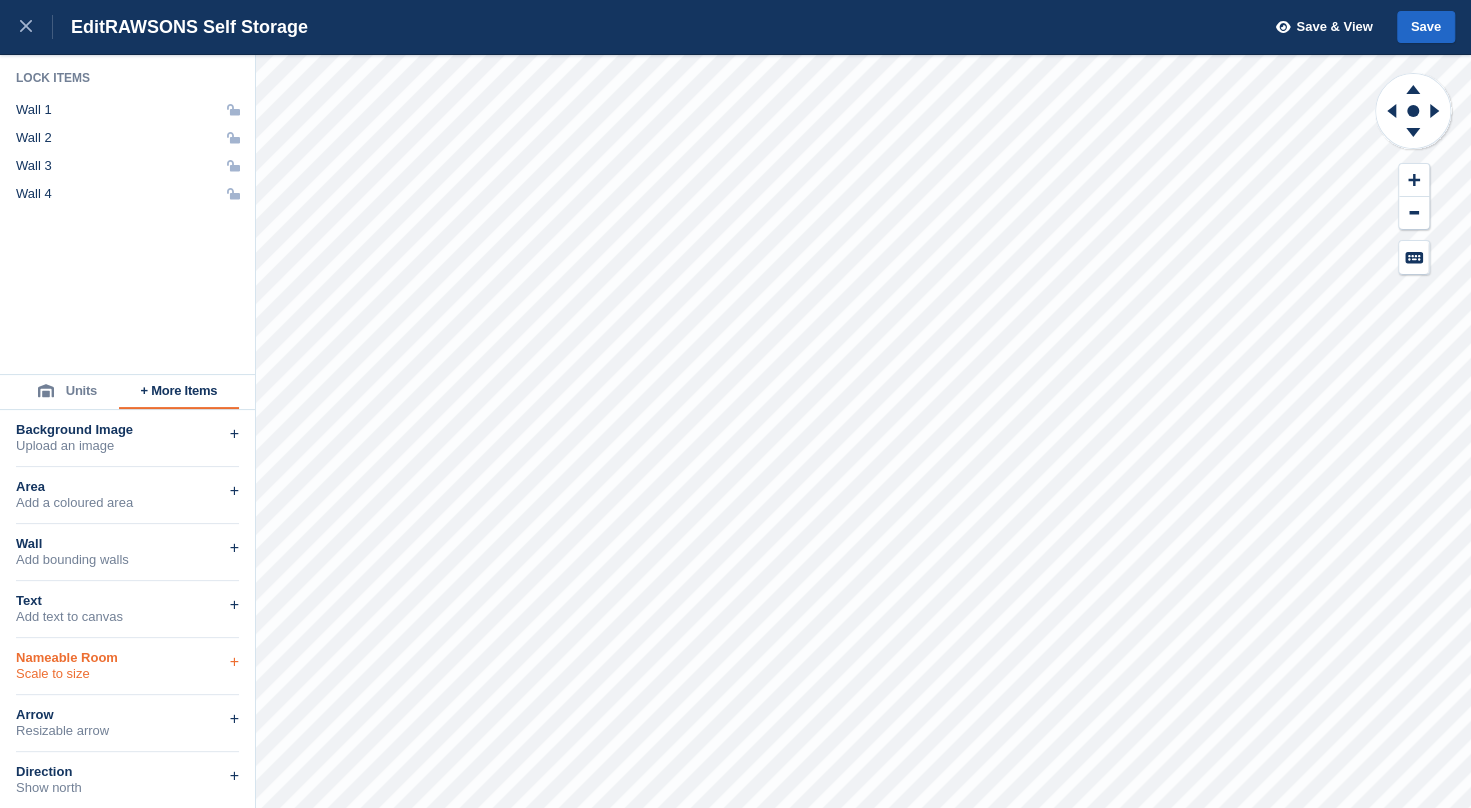 click on "Nameable Room" at bounding box center (127, 658) 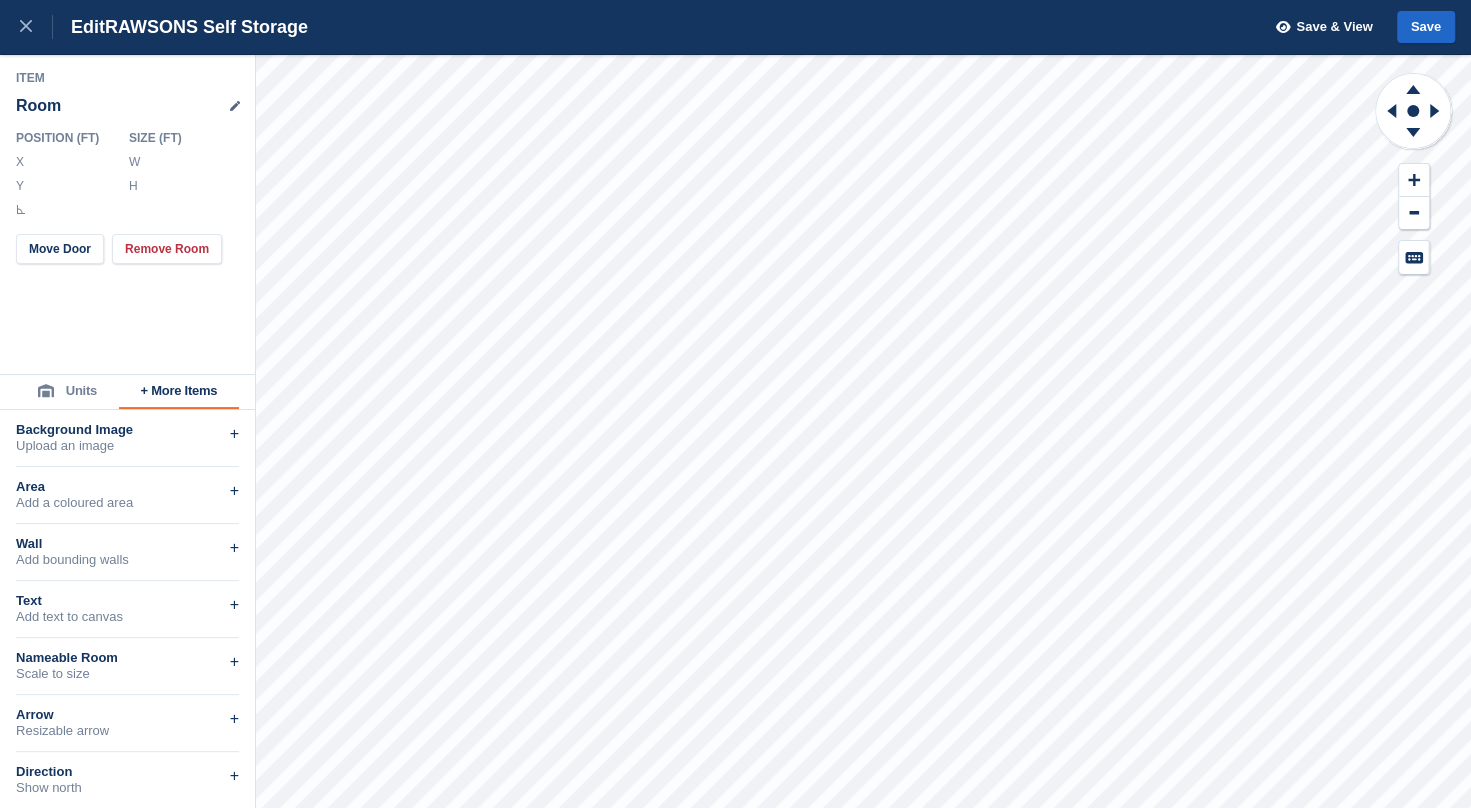 click 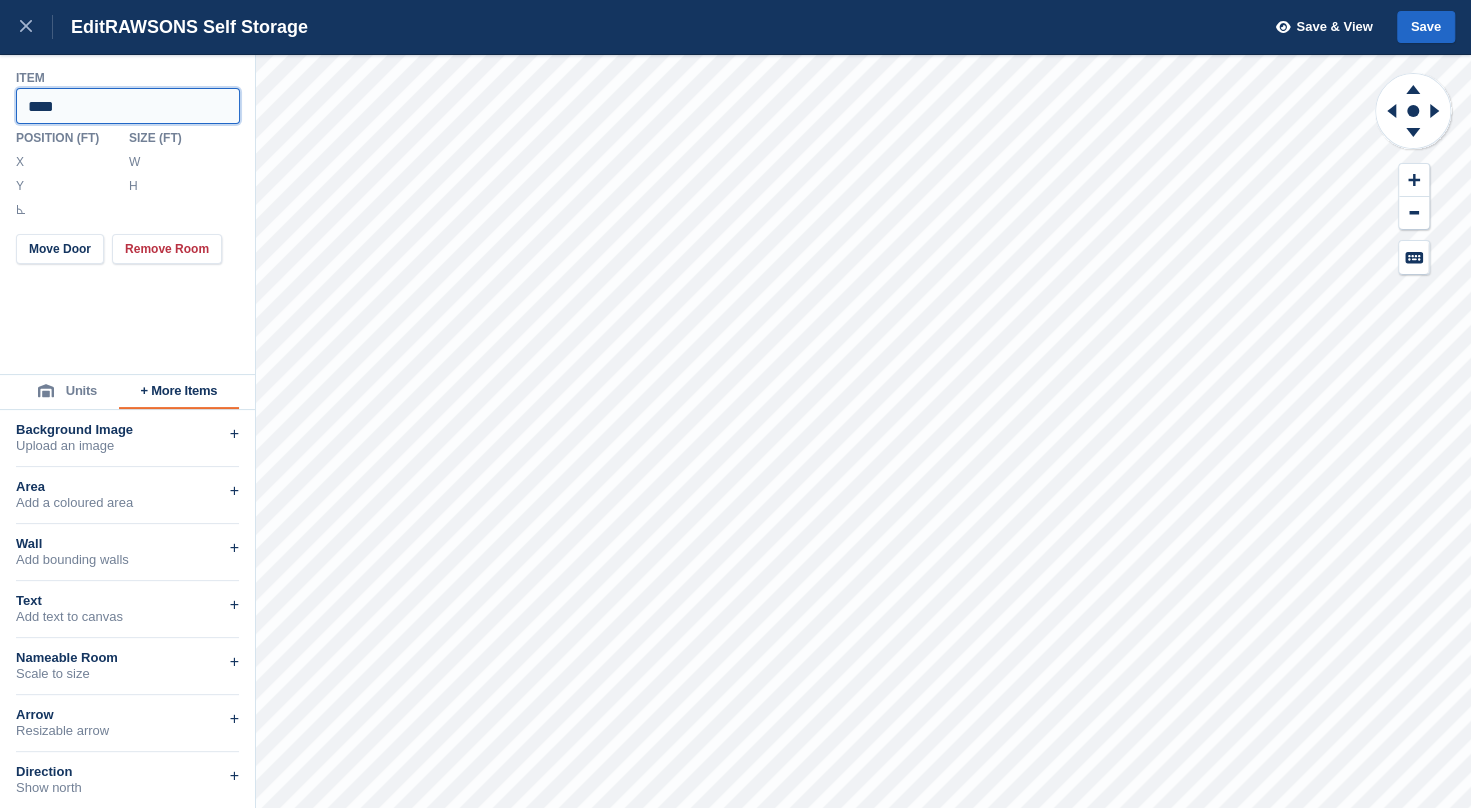 click on "****" at bounding box center [128, 106] 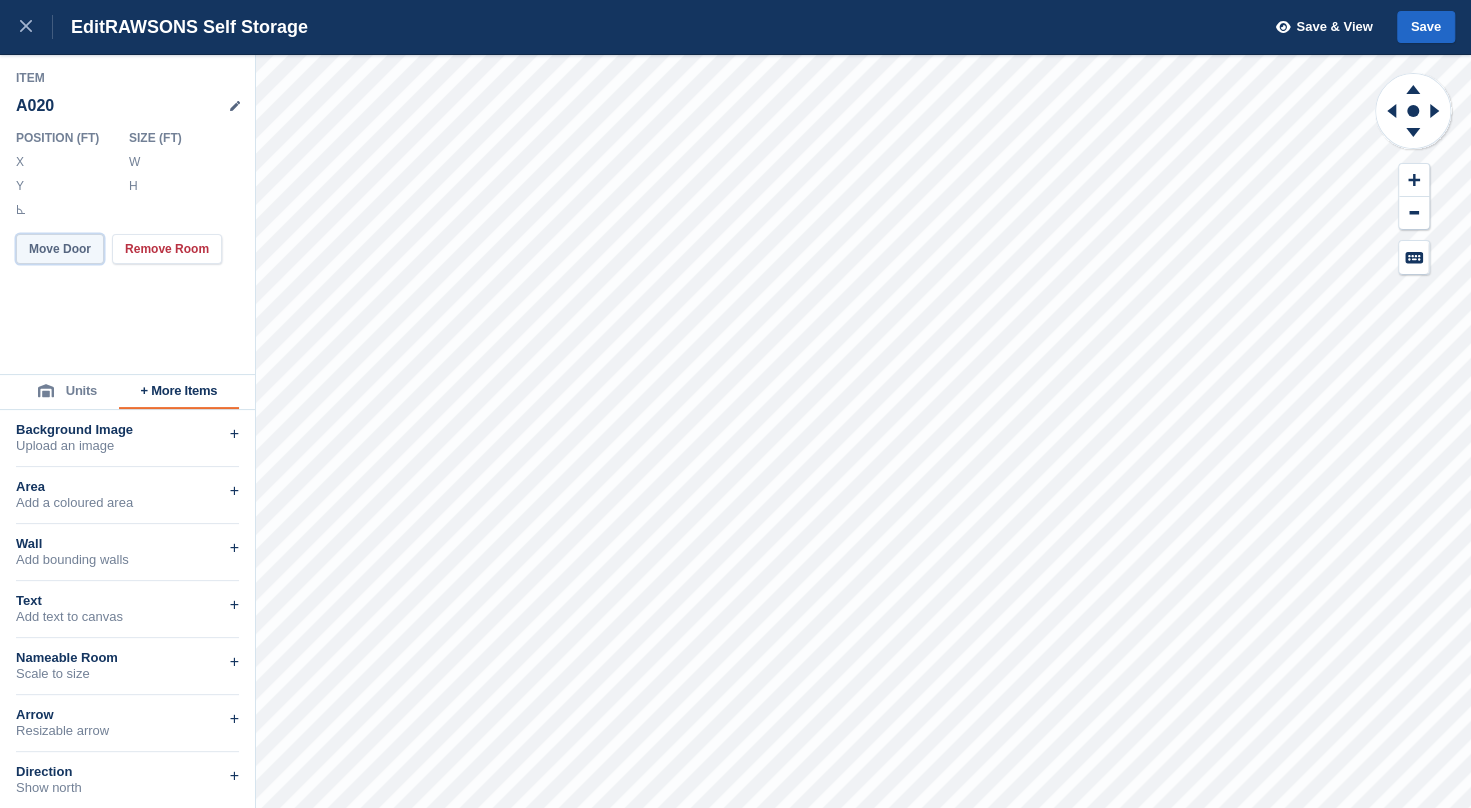 click on "Move Door" at bounding box center [60, 249] 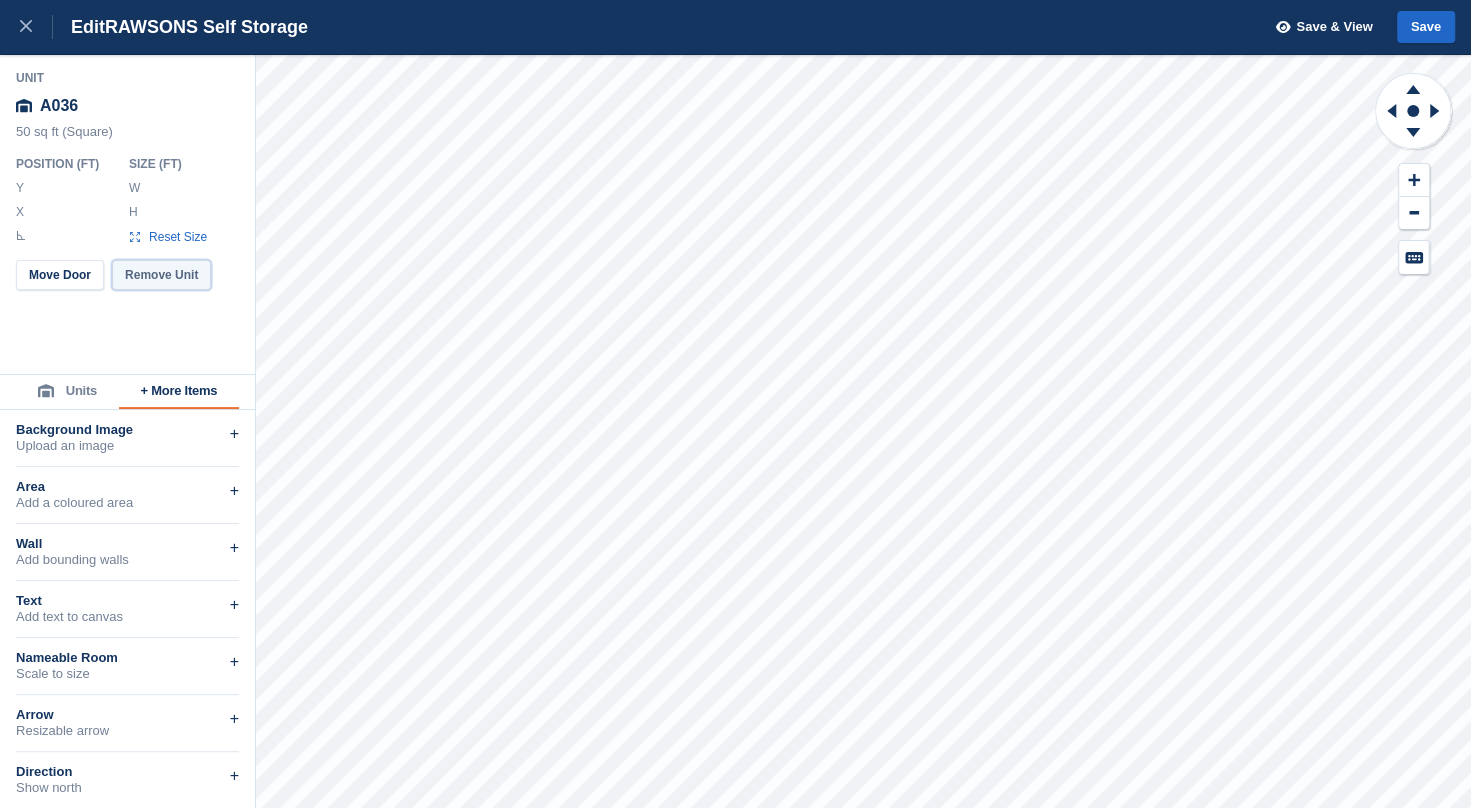 click on "Remove Unit" at bounding box center (161, 275) 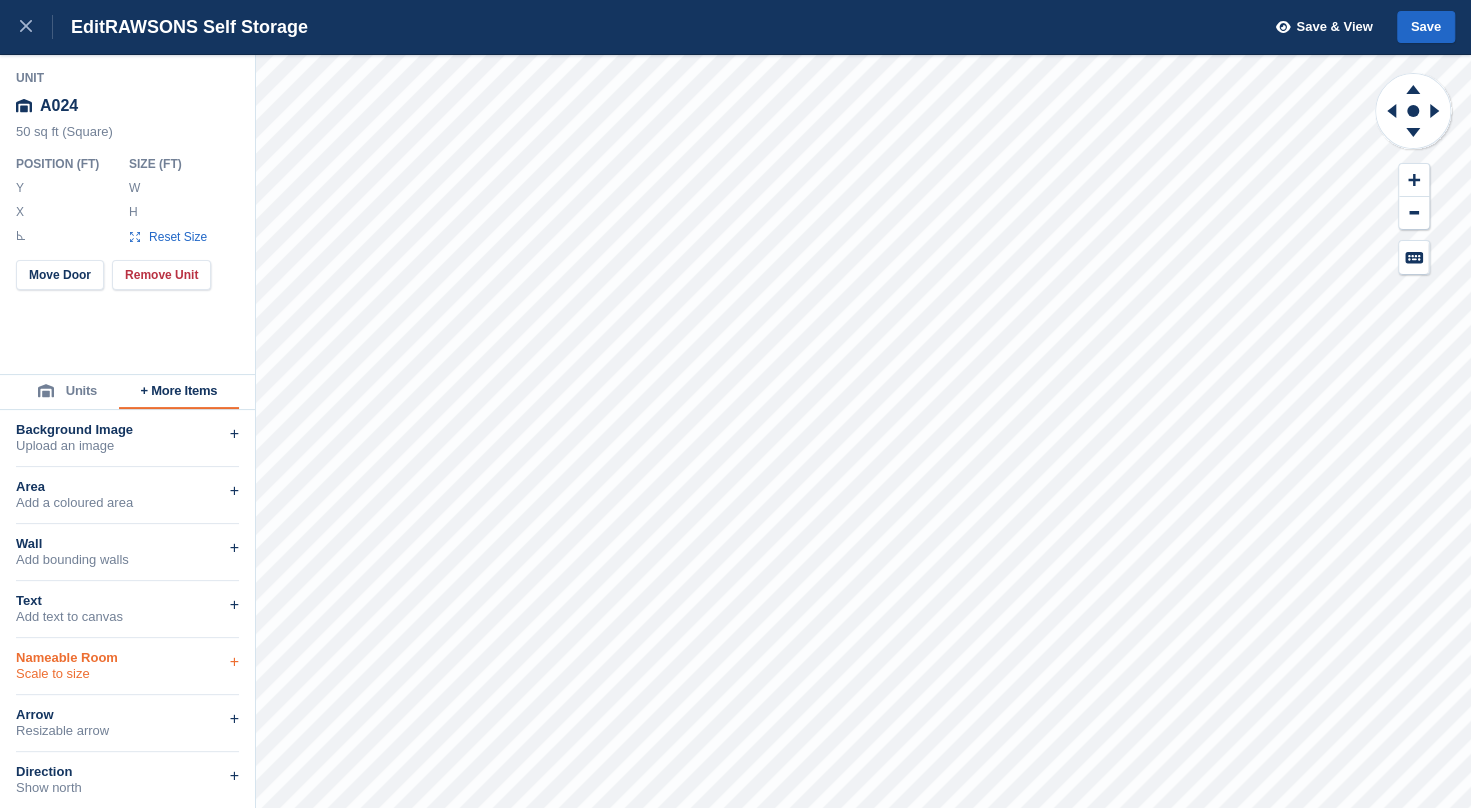 click on "Nameable Room" at bounding box center (127, 658) 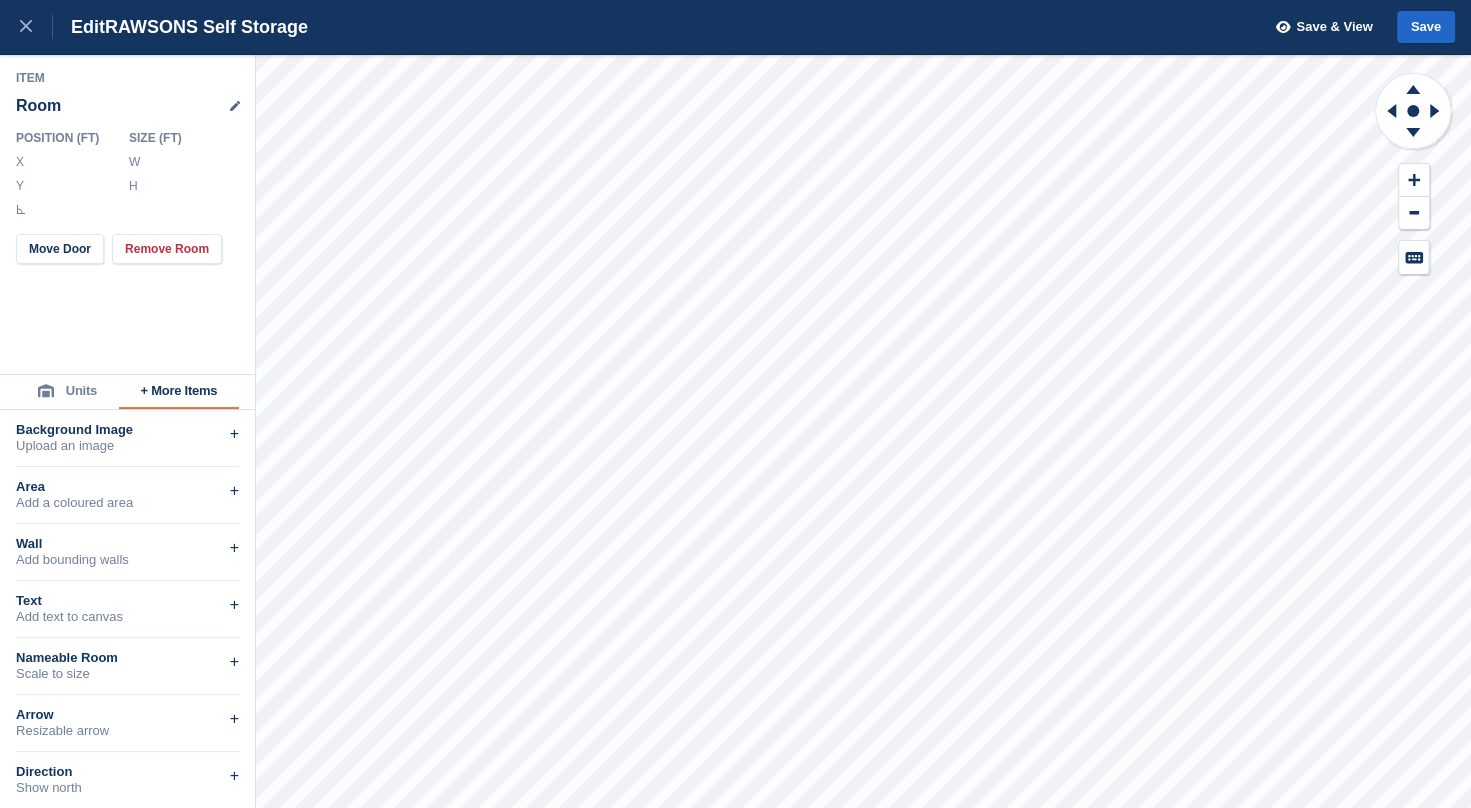 click on "****" at bounding box center (182, 162) 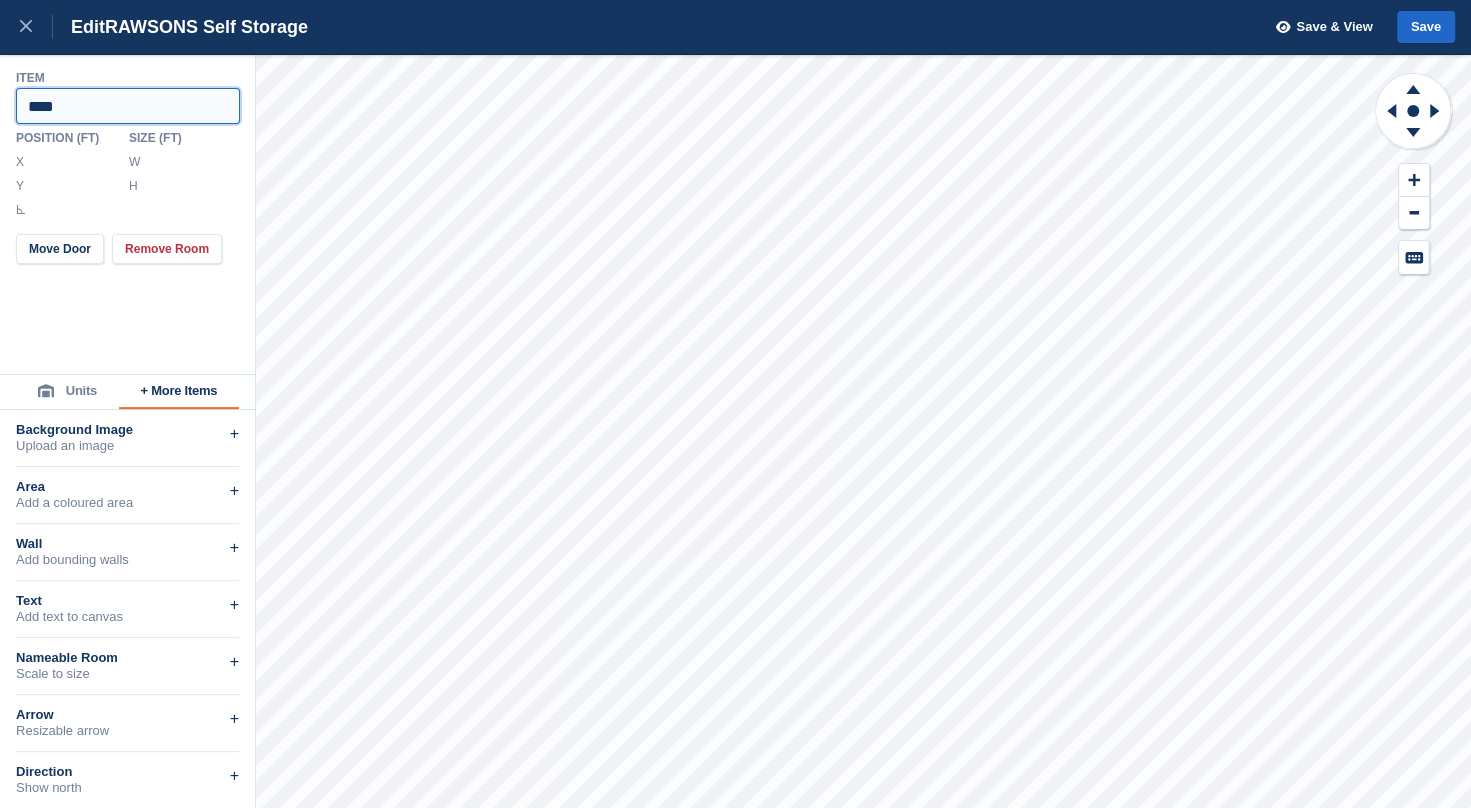 click on "****" at bounding box center (128, 106) 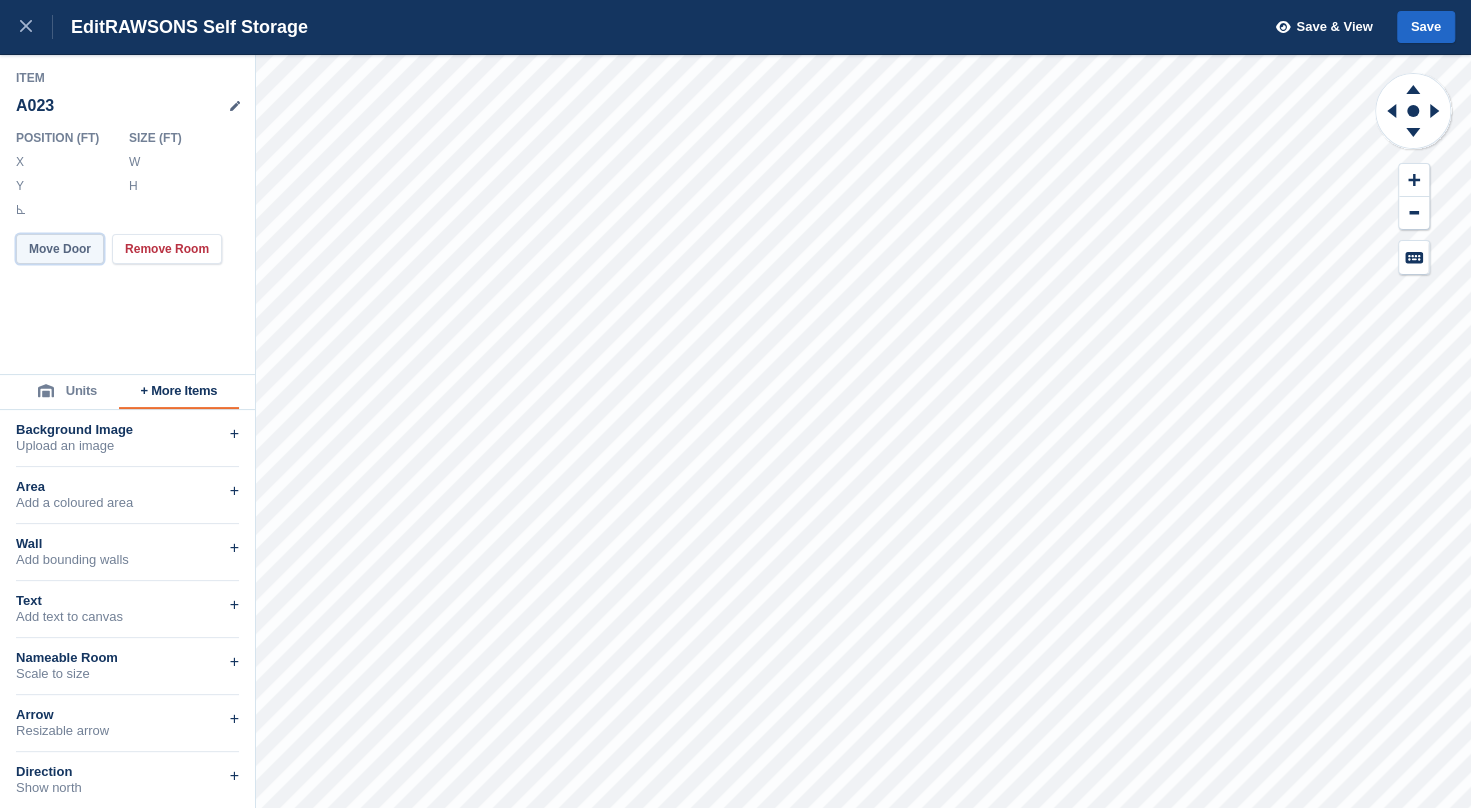 click on "Move Door" at bounding box center (60, 249) 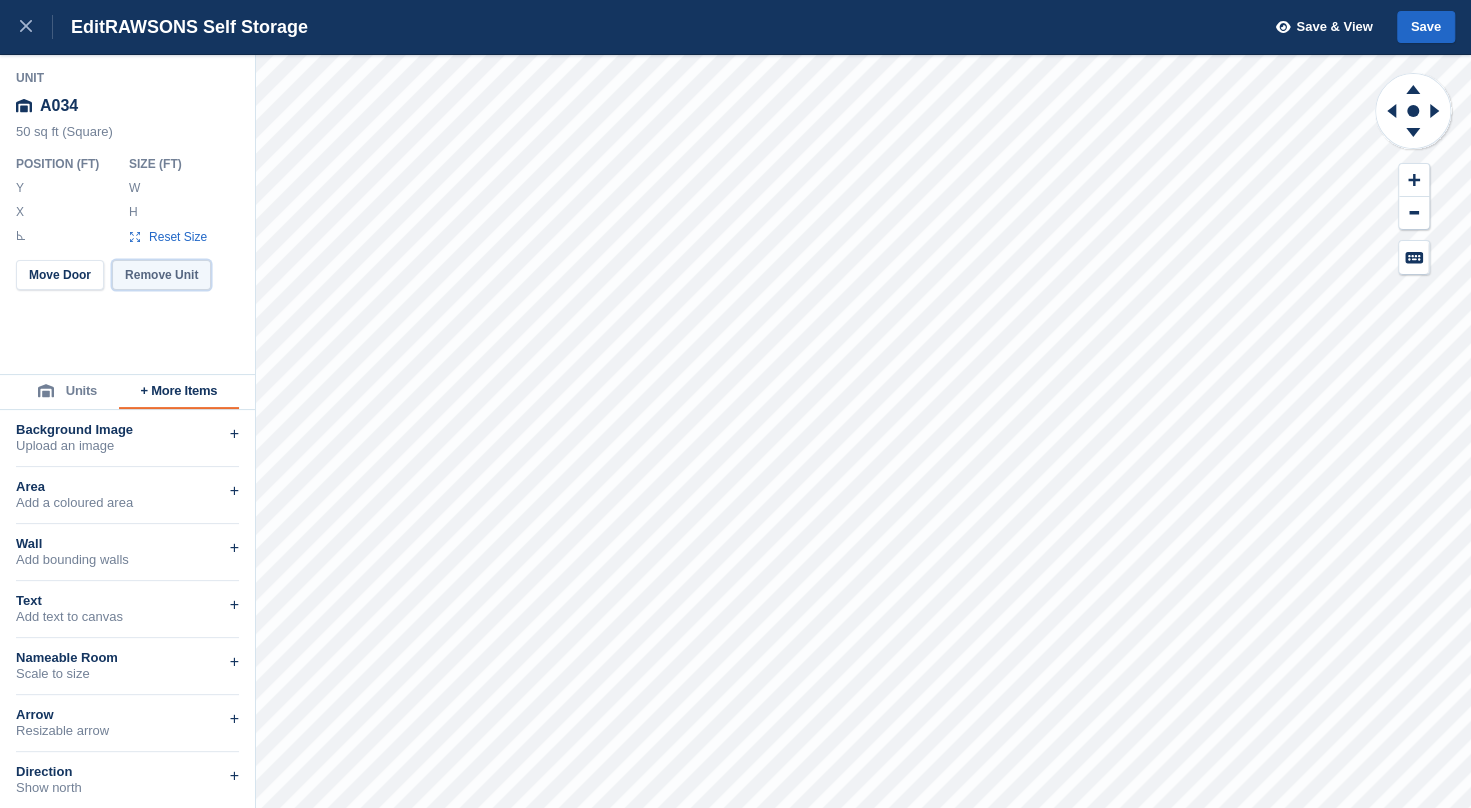 click on "Remove Unit" at bounding box center [161, 275] 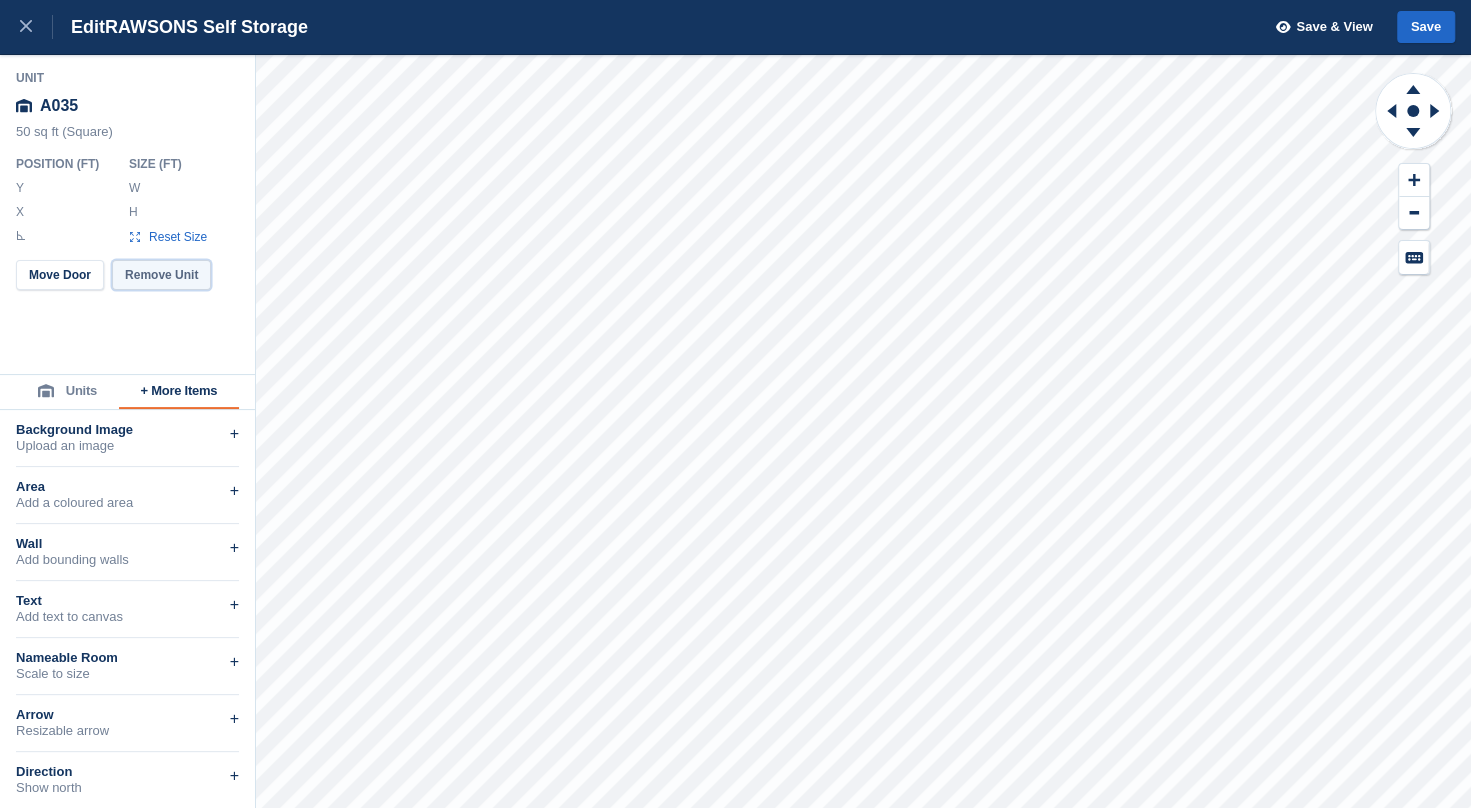 click on "Remove Unit" at bounding box center [161, 275] 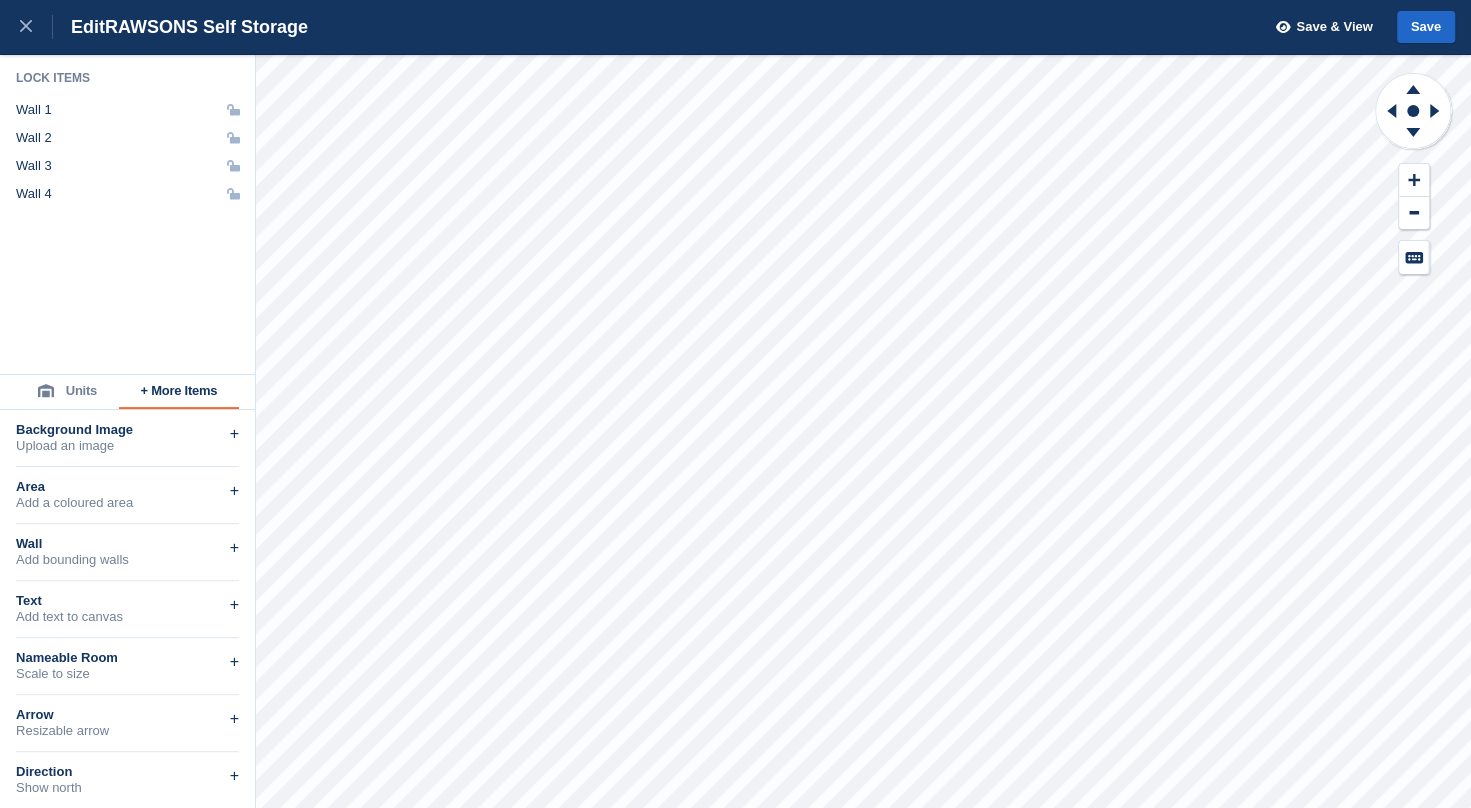 click on "Units" at bounding box center (67, 392) 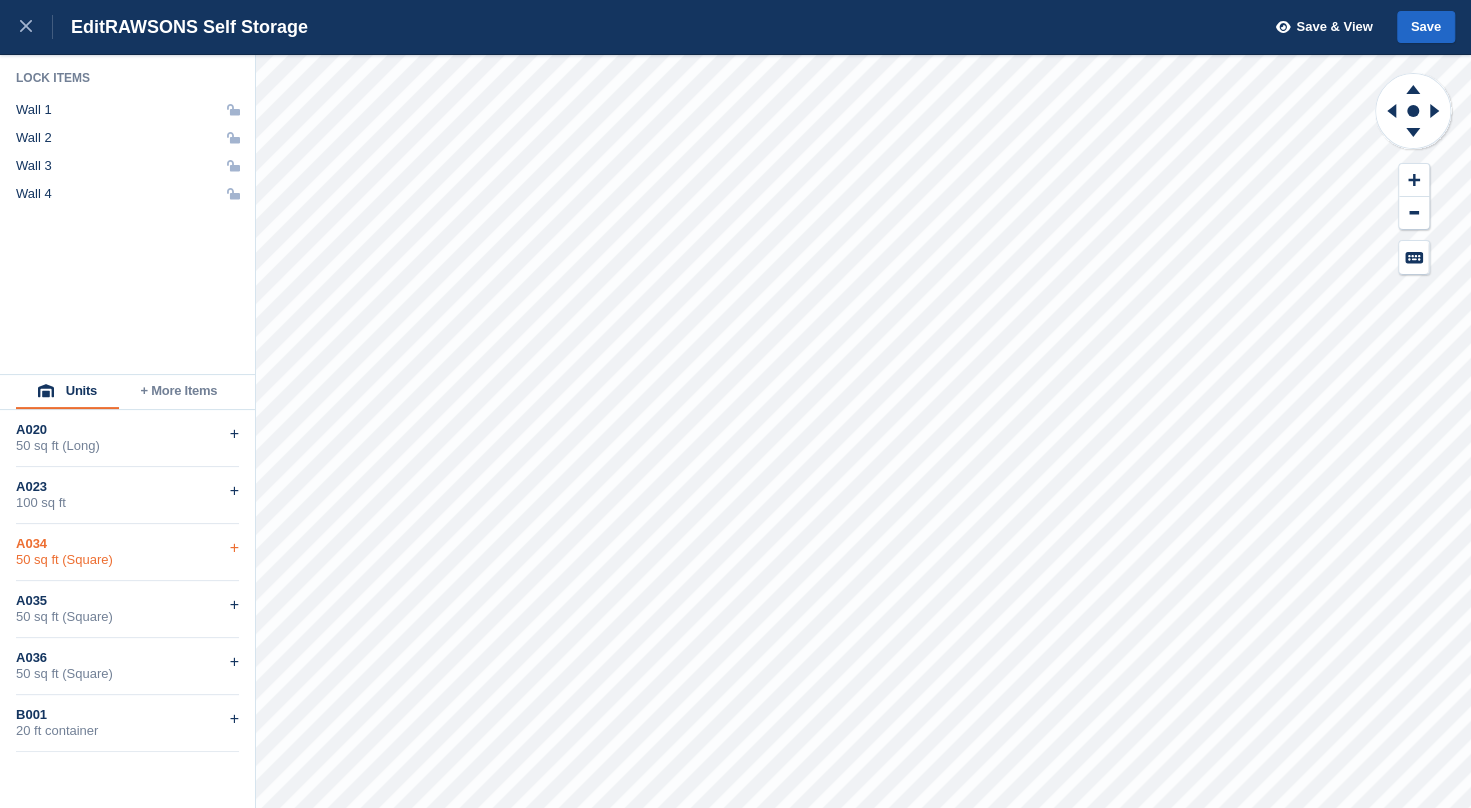click on "50 sq ft (Square)" at bounding box center [127, 560] 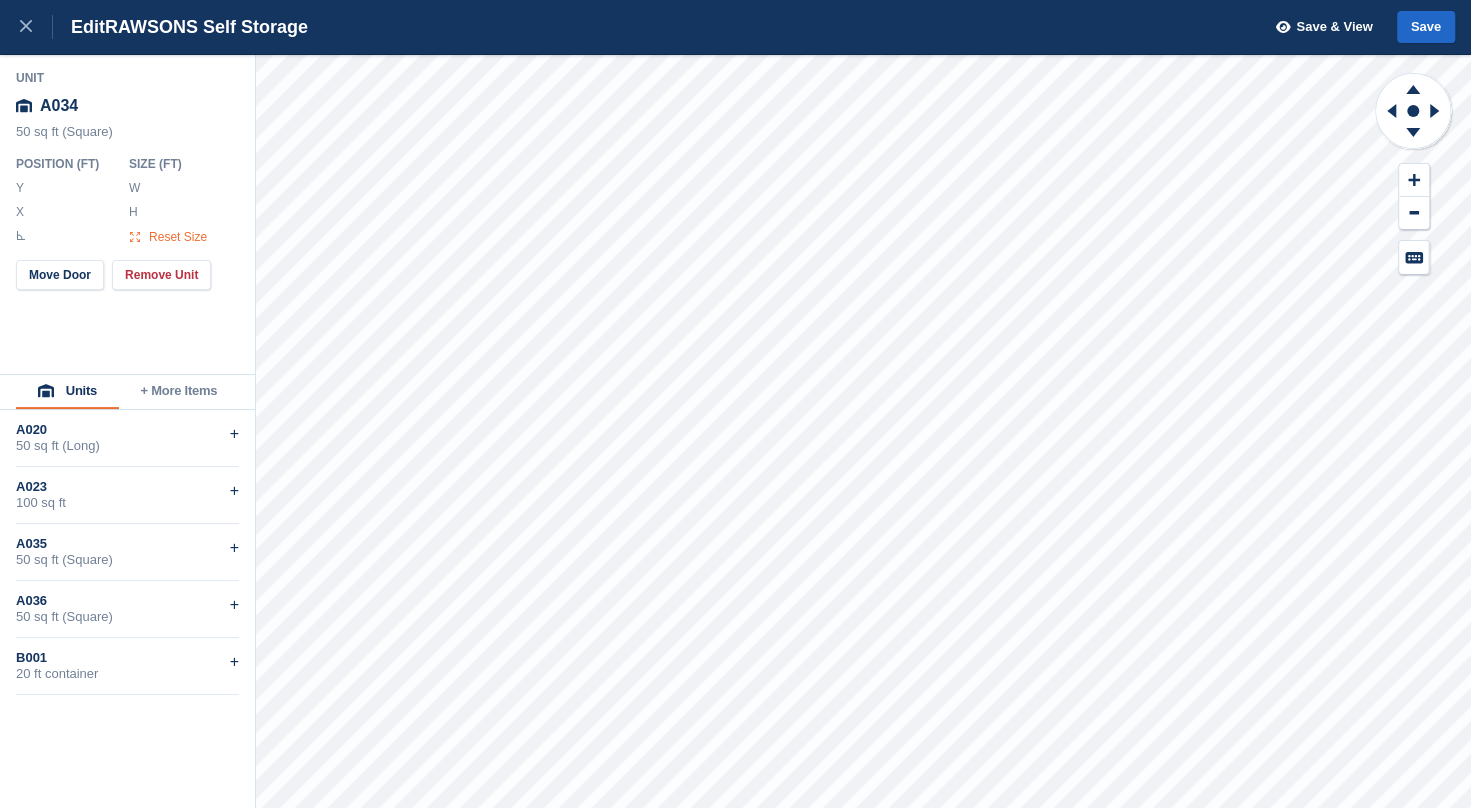 click on "Reset Size" at bounding box center (178, 237) 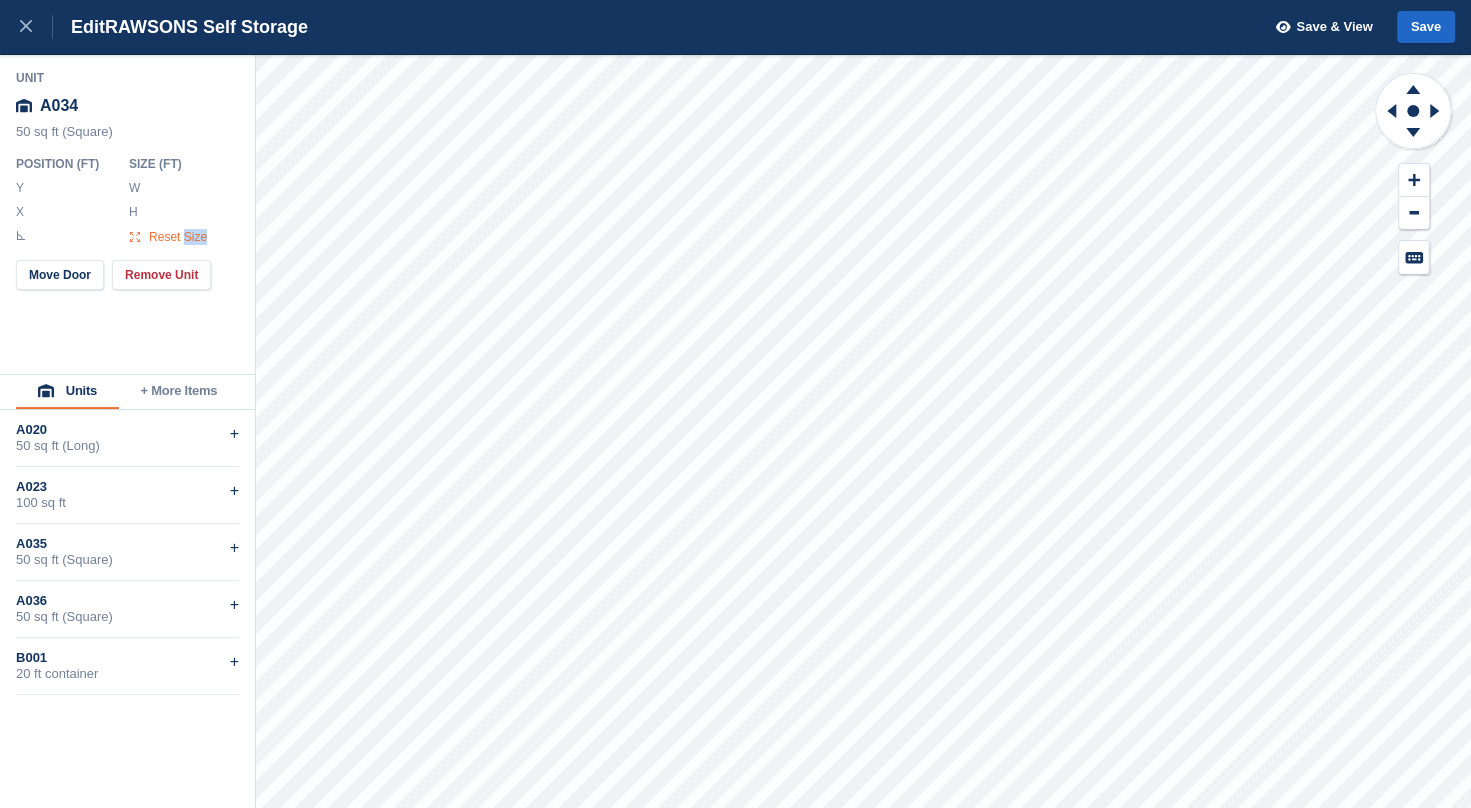 click on "Reset Size" at bounding box center [178, 237] 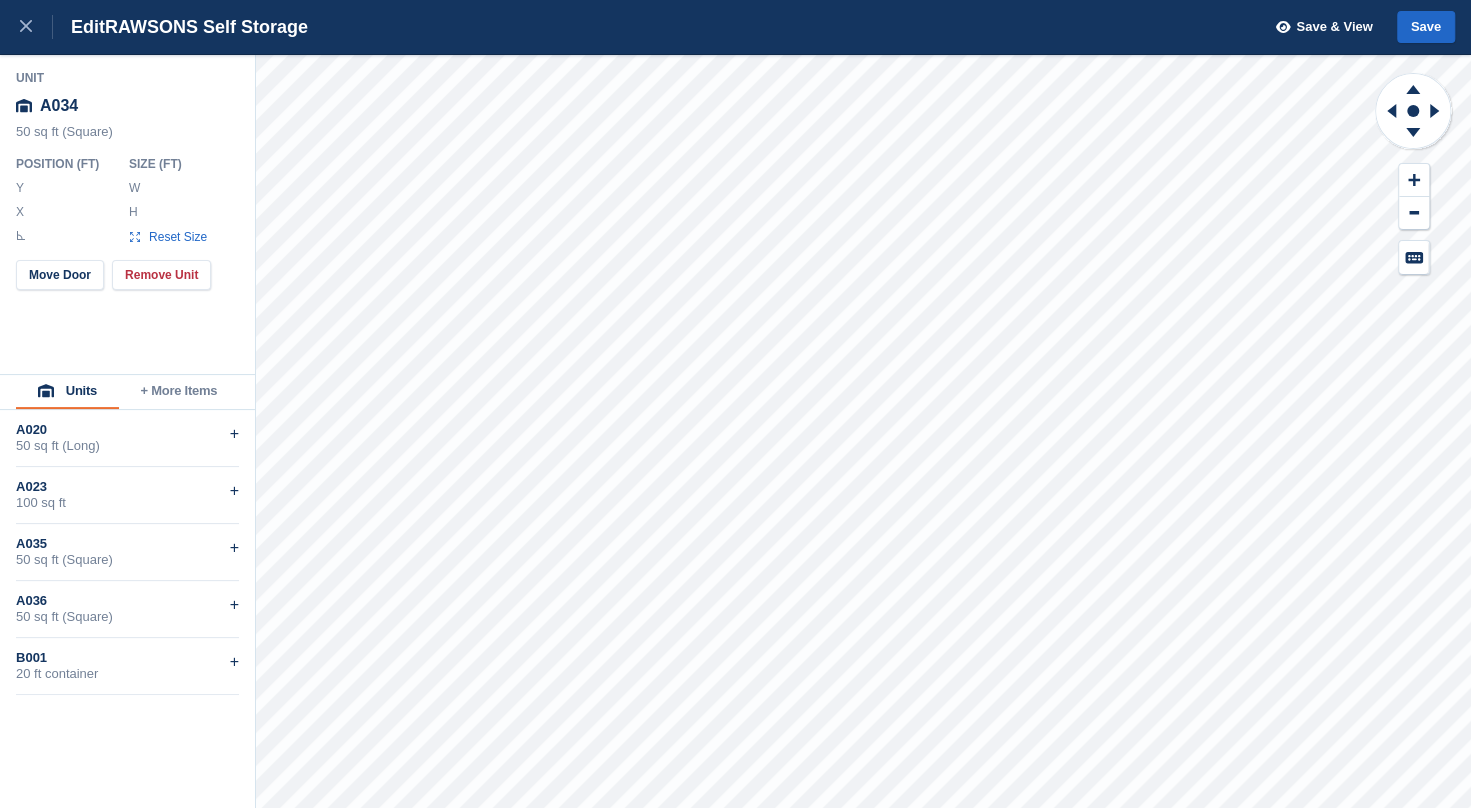 click on "A034" at bounding box center [128, 106] 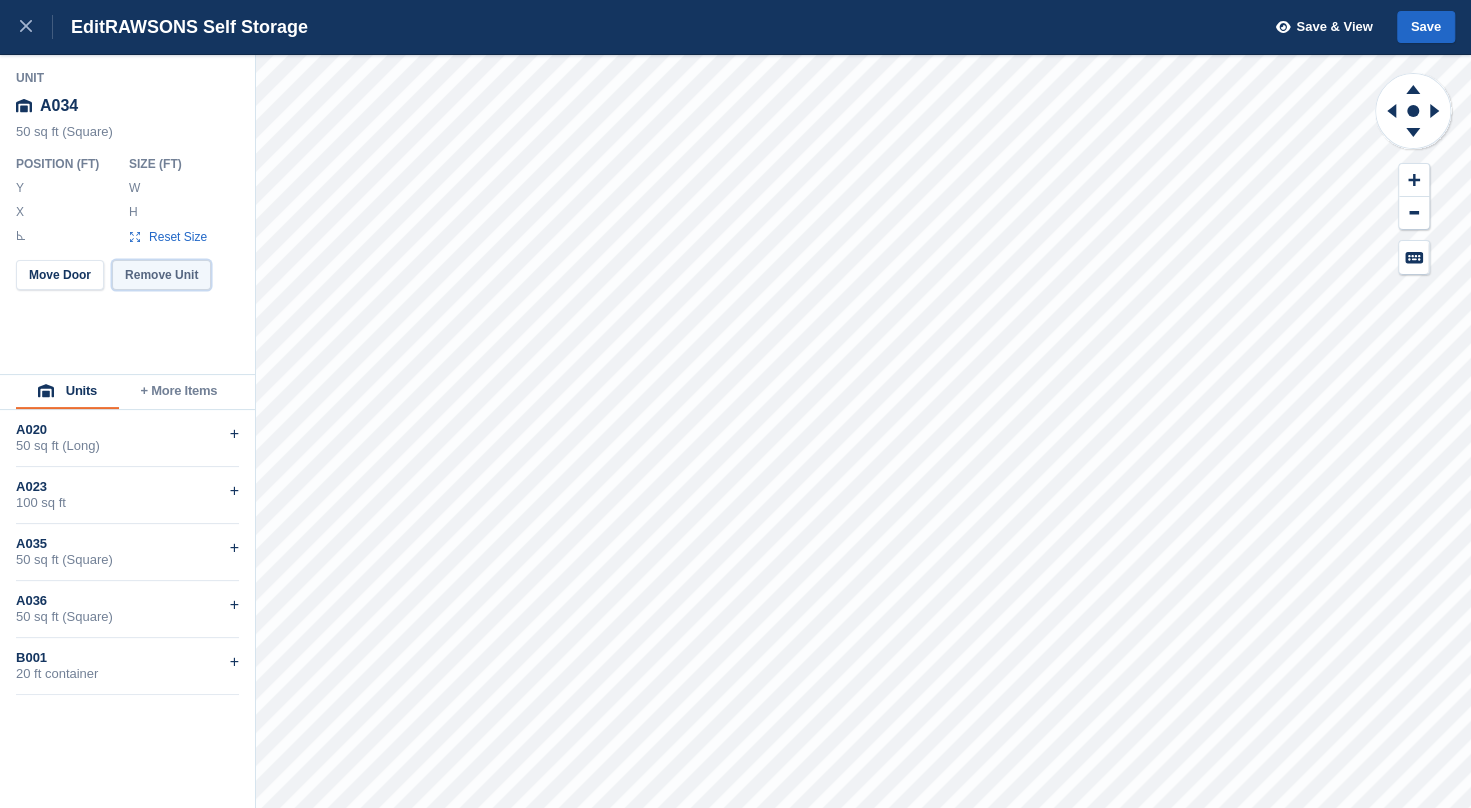 click on "Remove Unit" at bounding box center (161, 275) 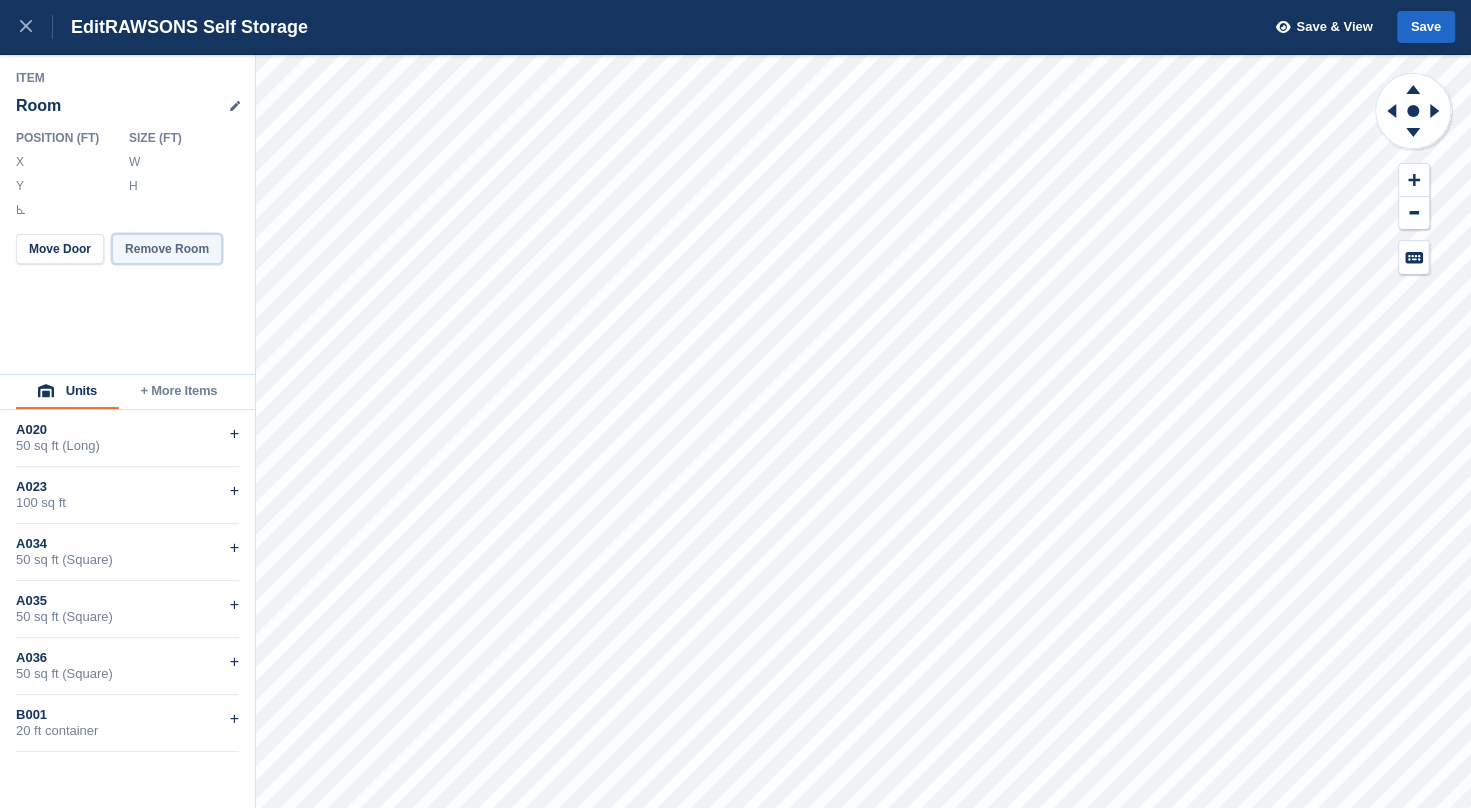 click on "Remove Room" at bounding box center (167, 249) 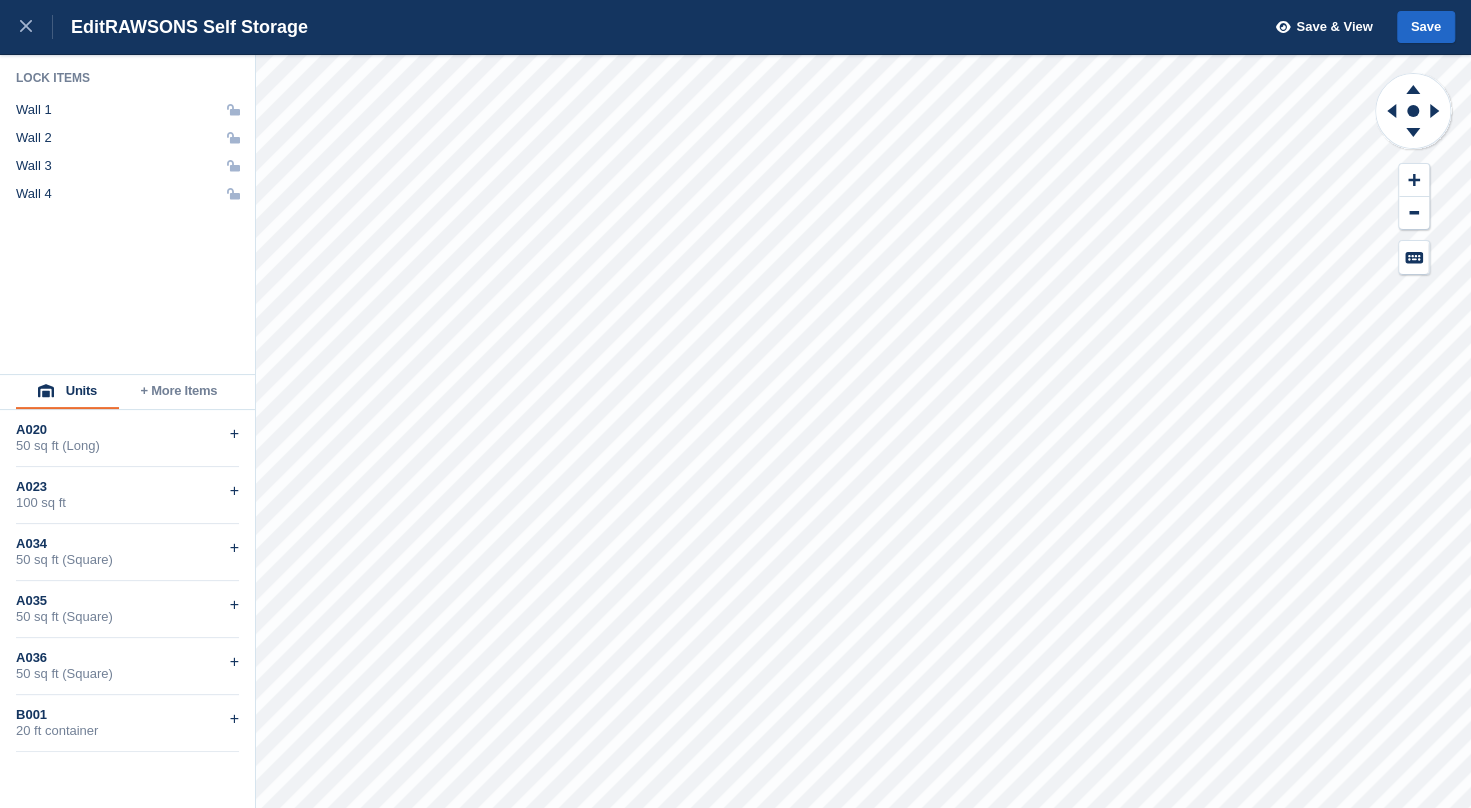 click on "+ More Items" at bounding box center (179, 392) 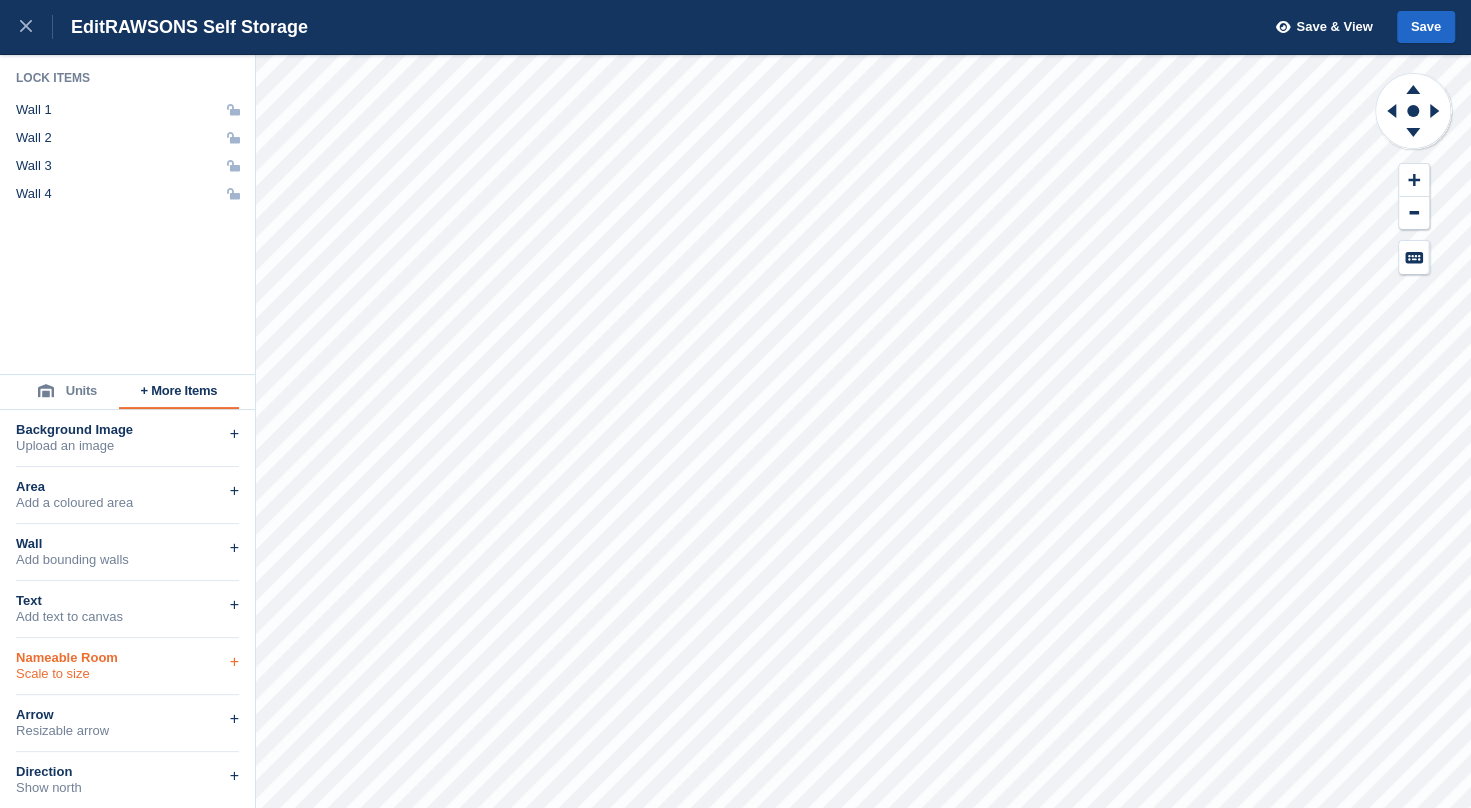 click on "Nameable Room Scale to size +" at bounding box center (127, 666) 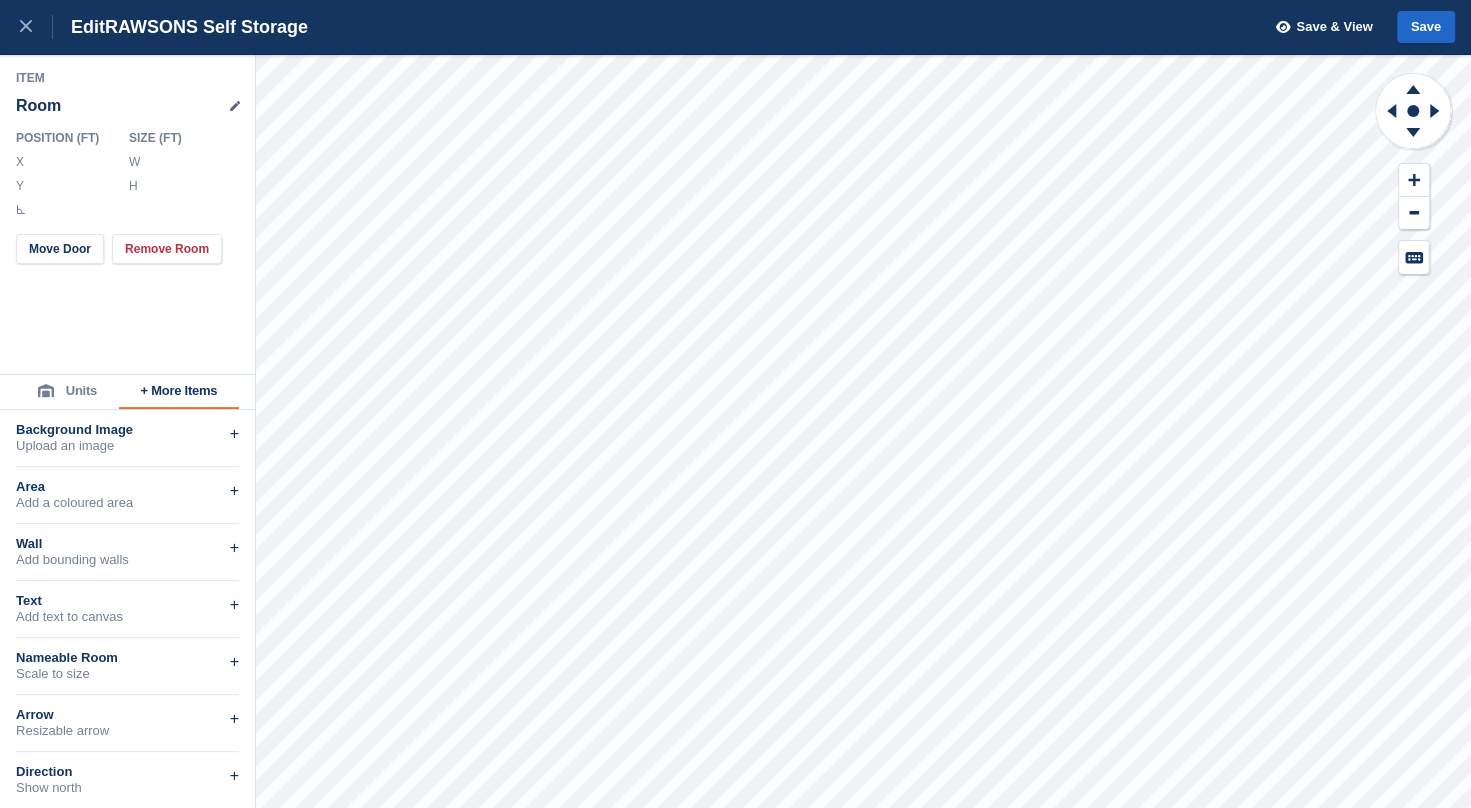 click on "***" at bounding box center (182, 162) 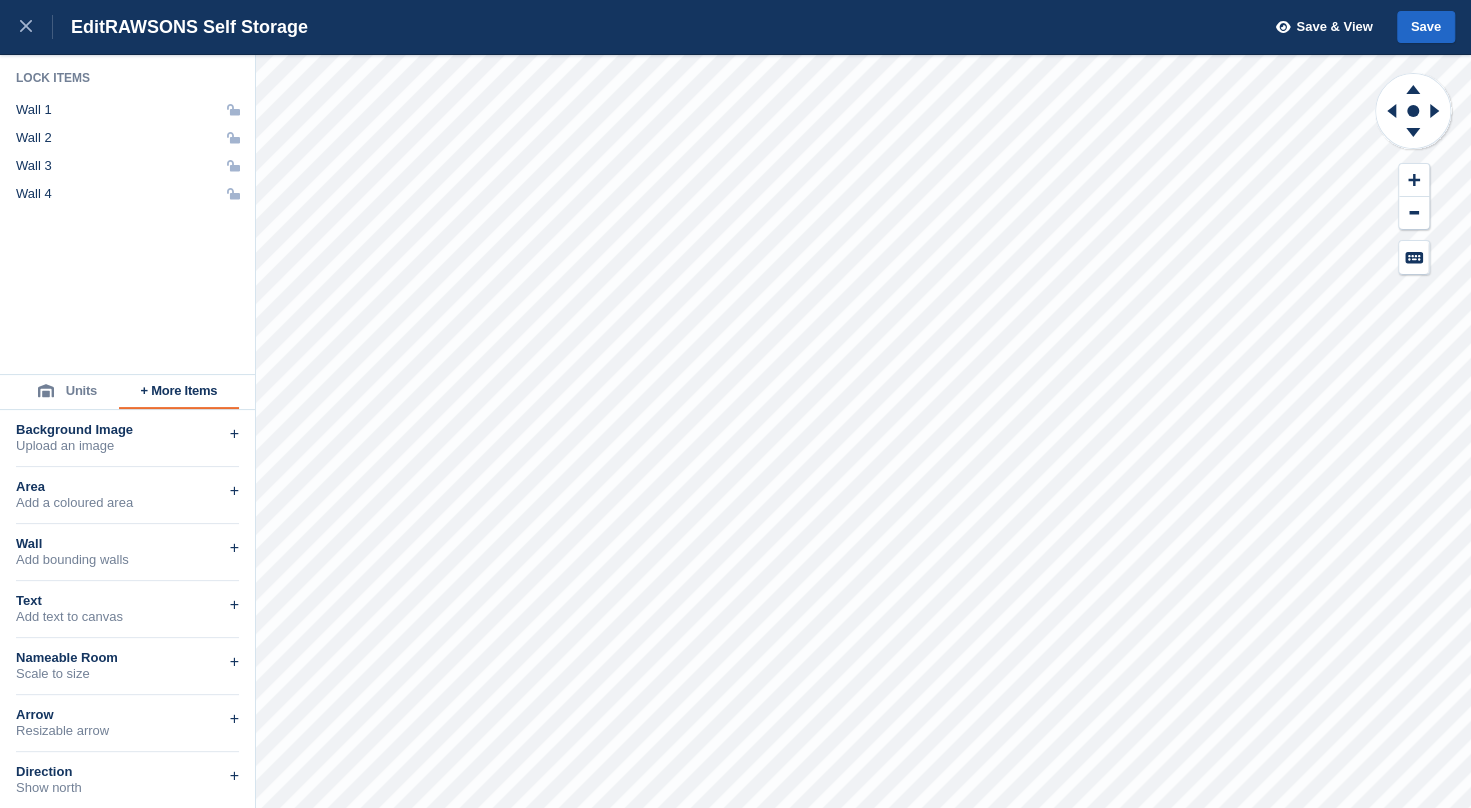 click 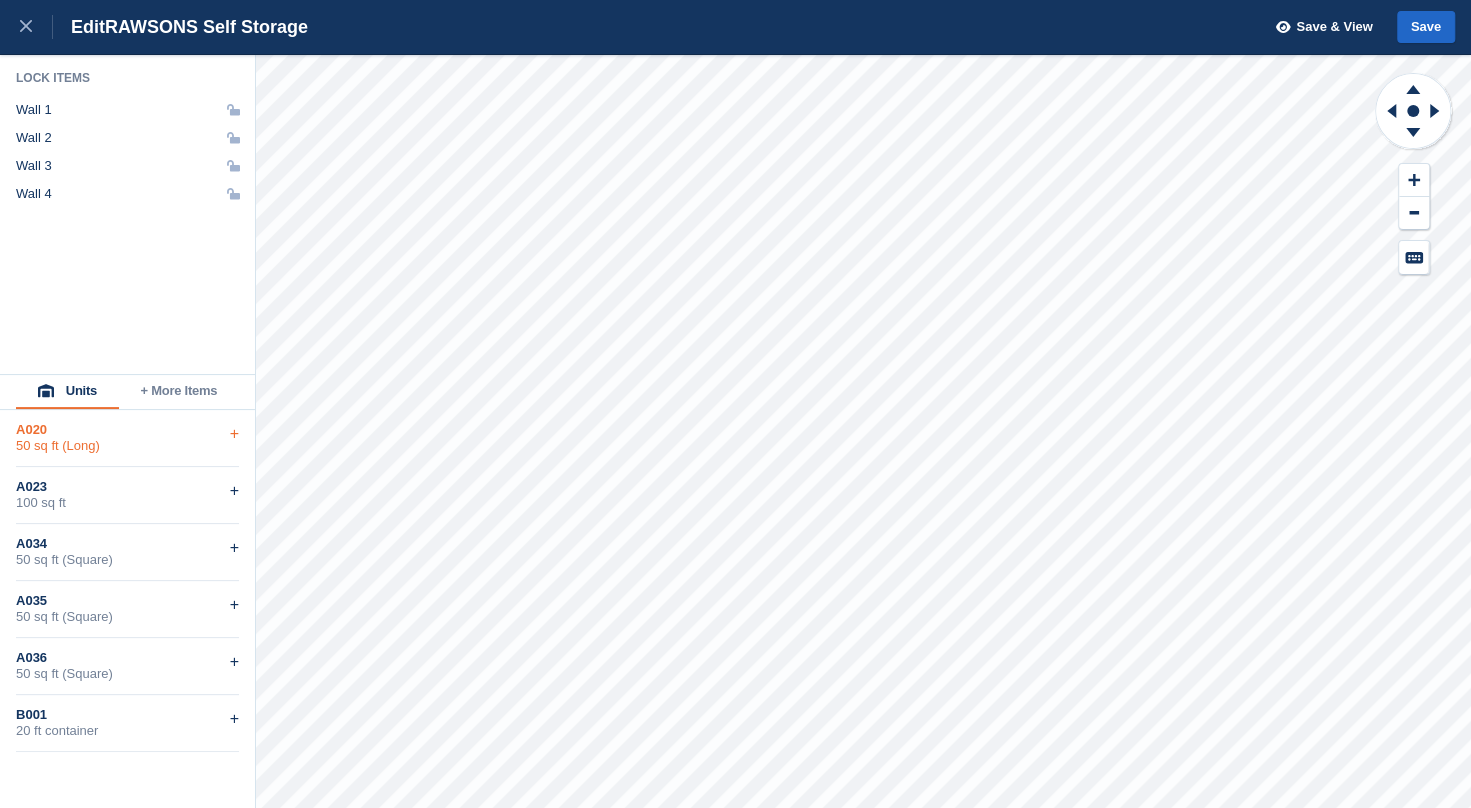 click on "A020" at bounding box center (127, 430) 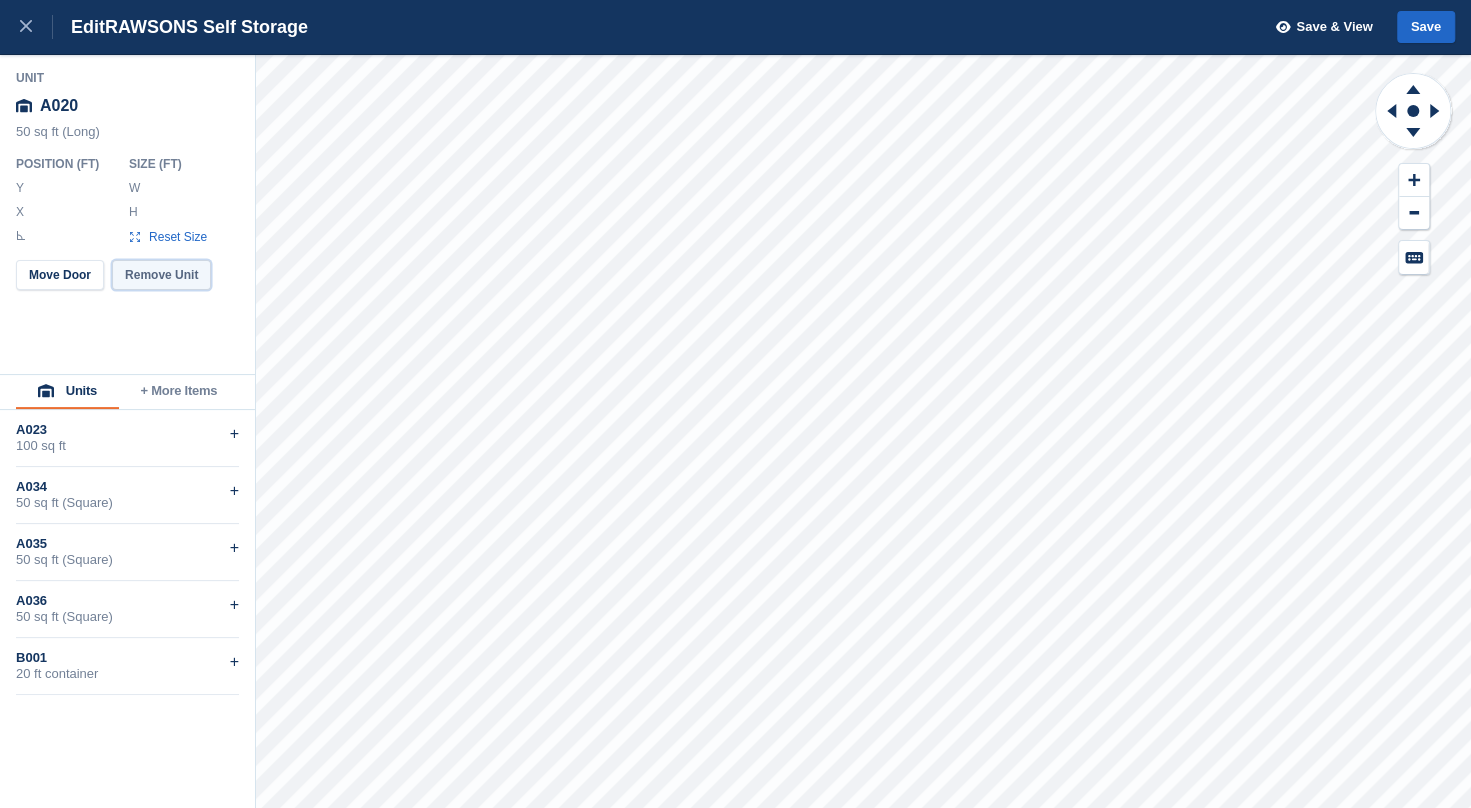 click on "Remove Unit" at bounding box center [161, 275] 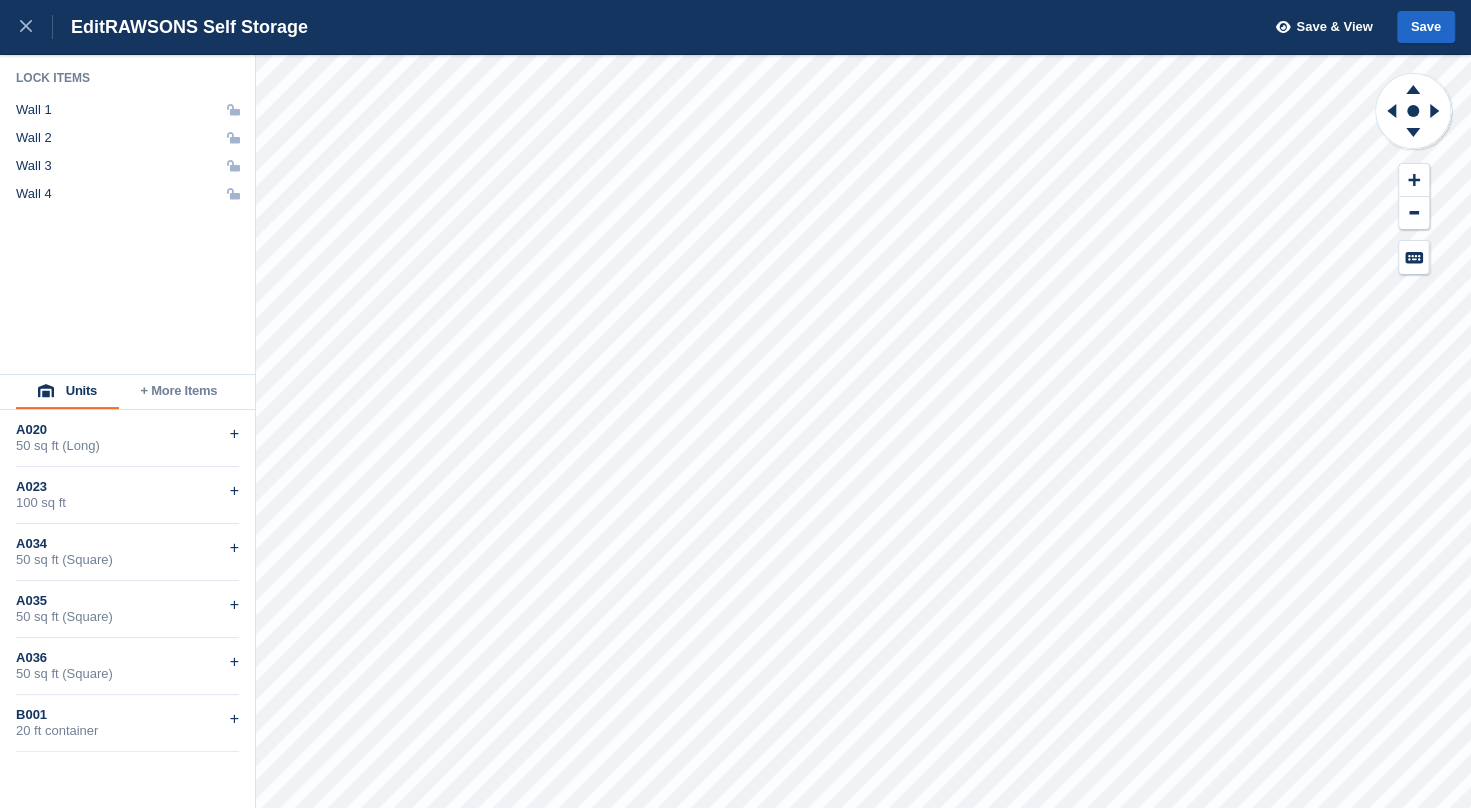 click on "+ More Items" at bounding box center [179, 392] 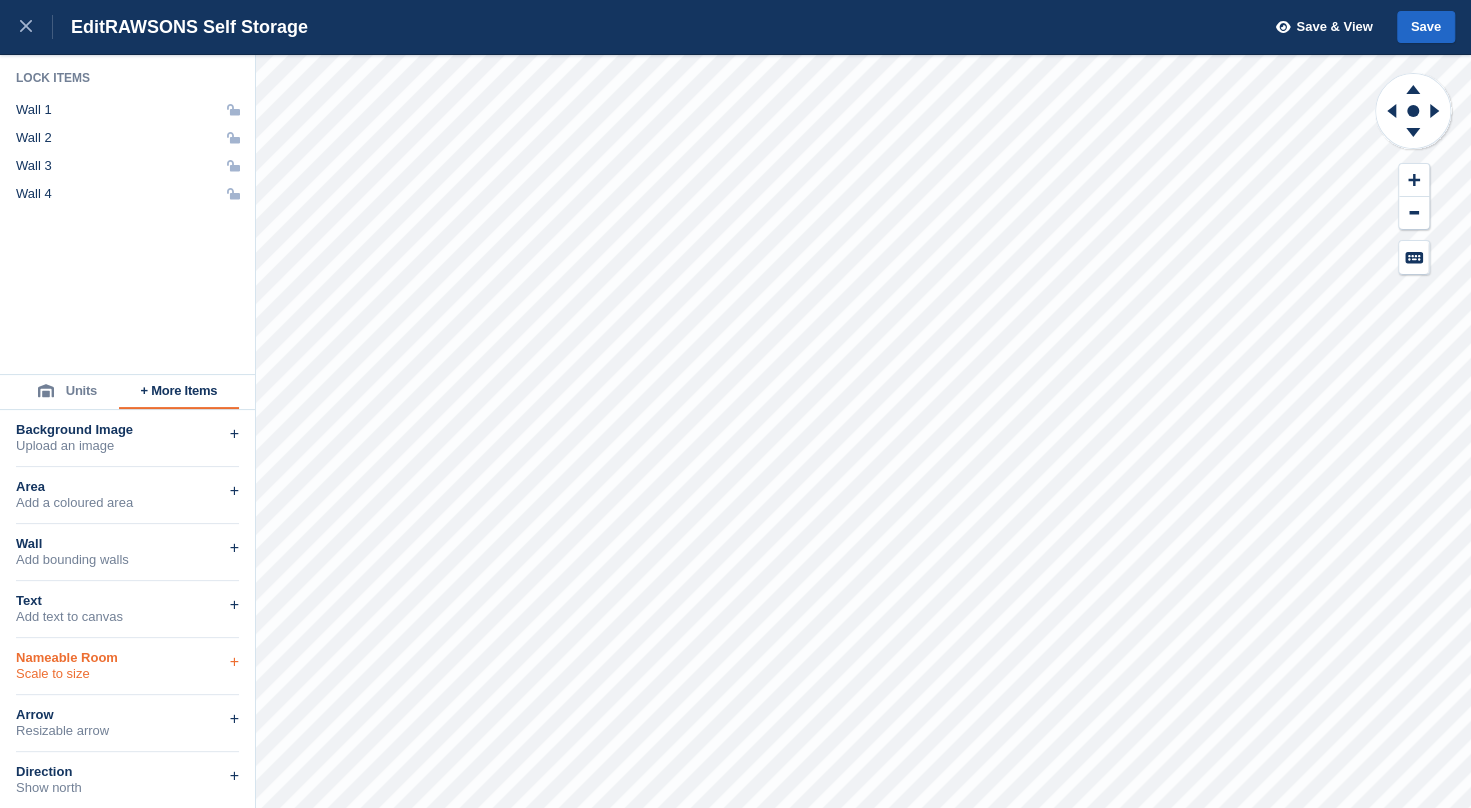 click on "Scale to size" at bounding box center [127, 674] 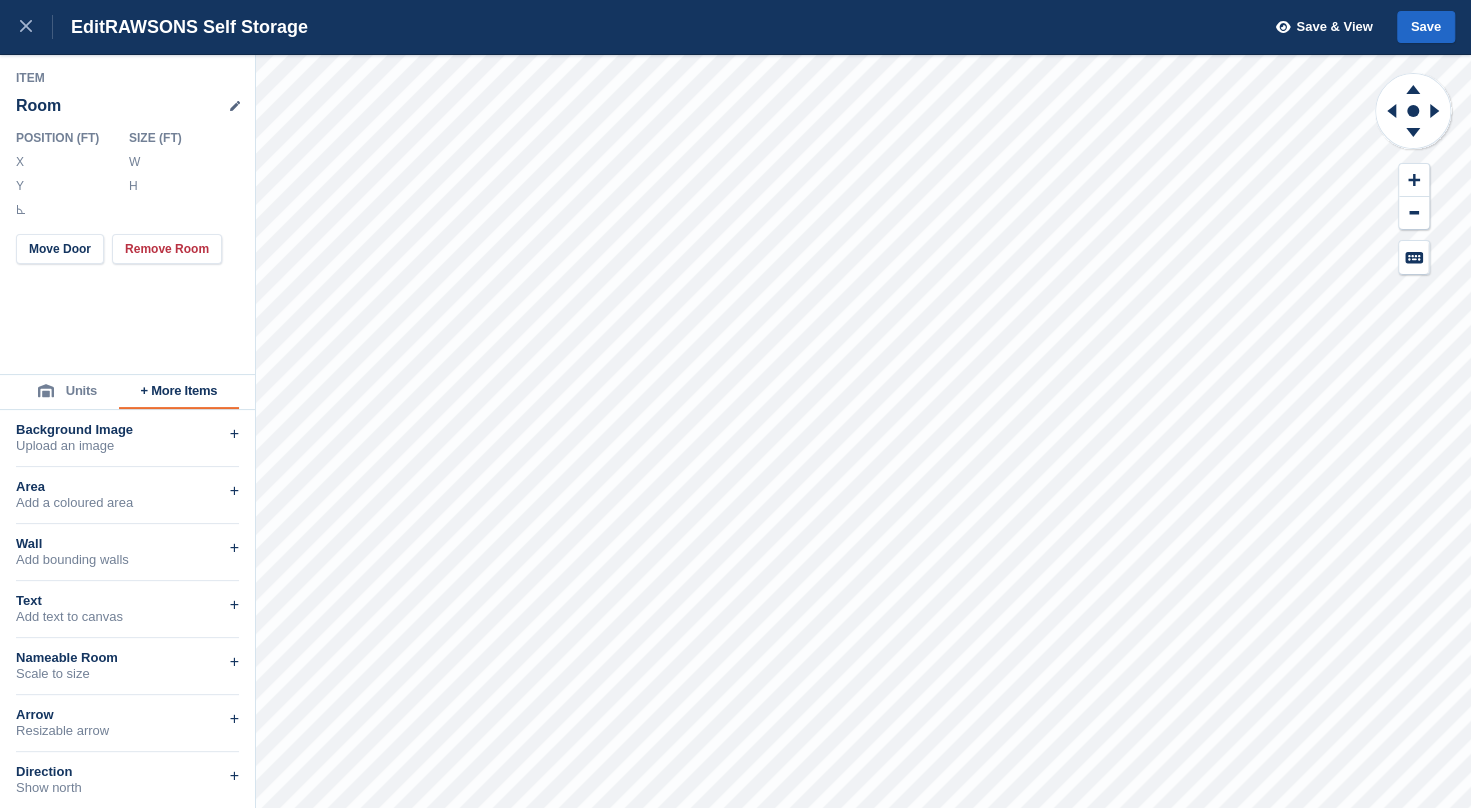 click on "**" at bounding box center (182, 162) 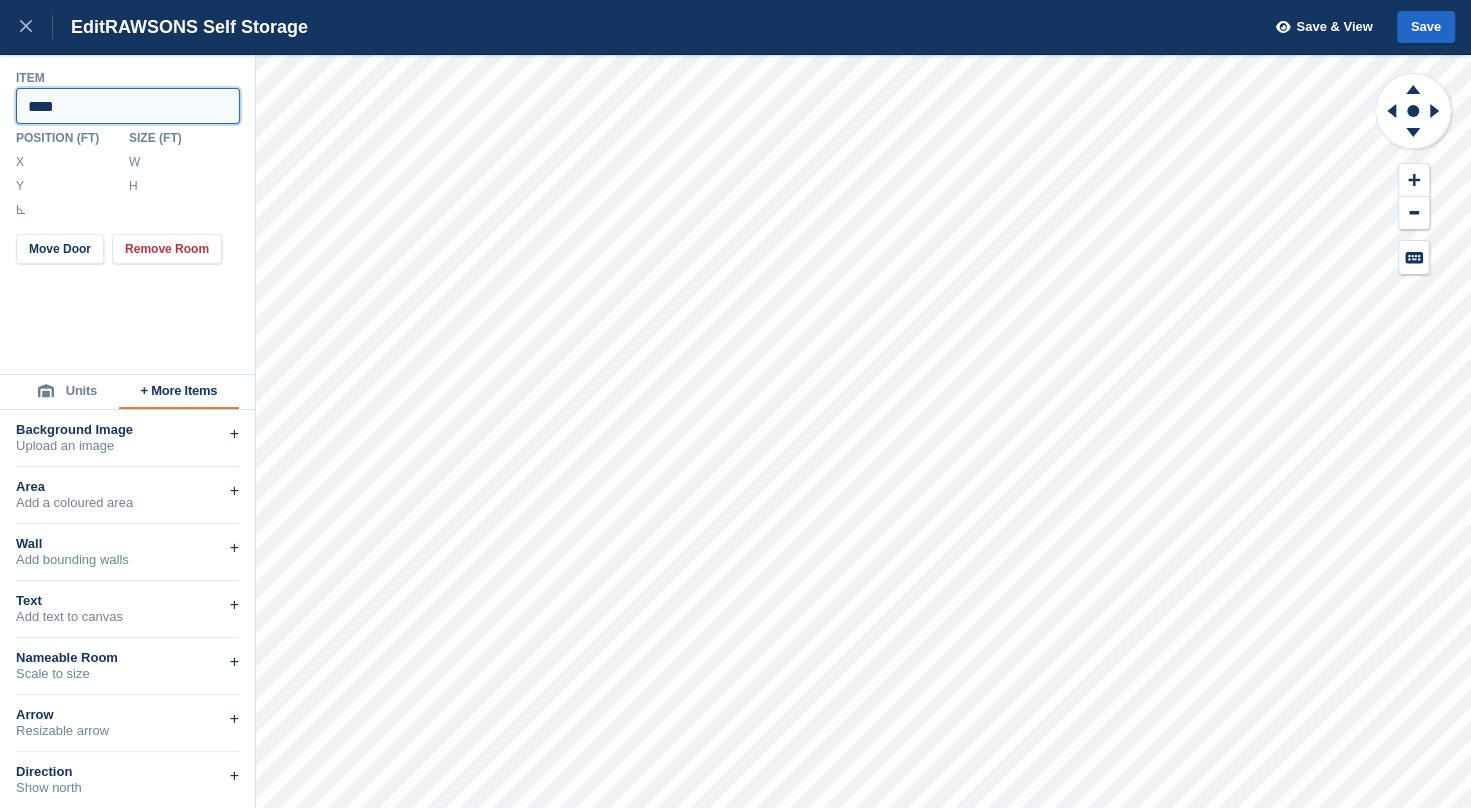 click on "****" at bounding box center [128, 106] 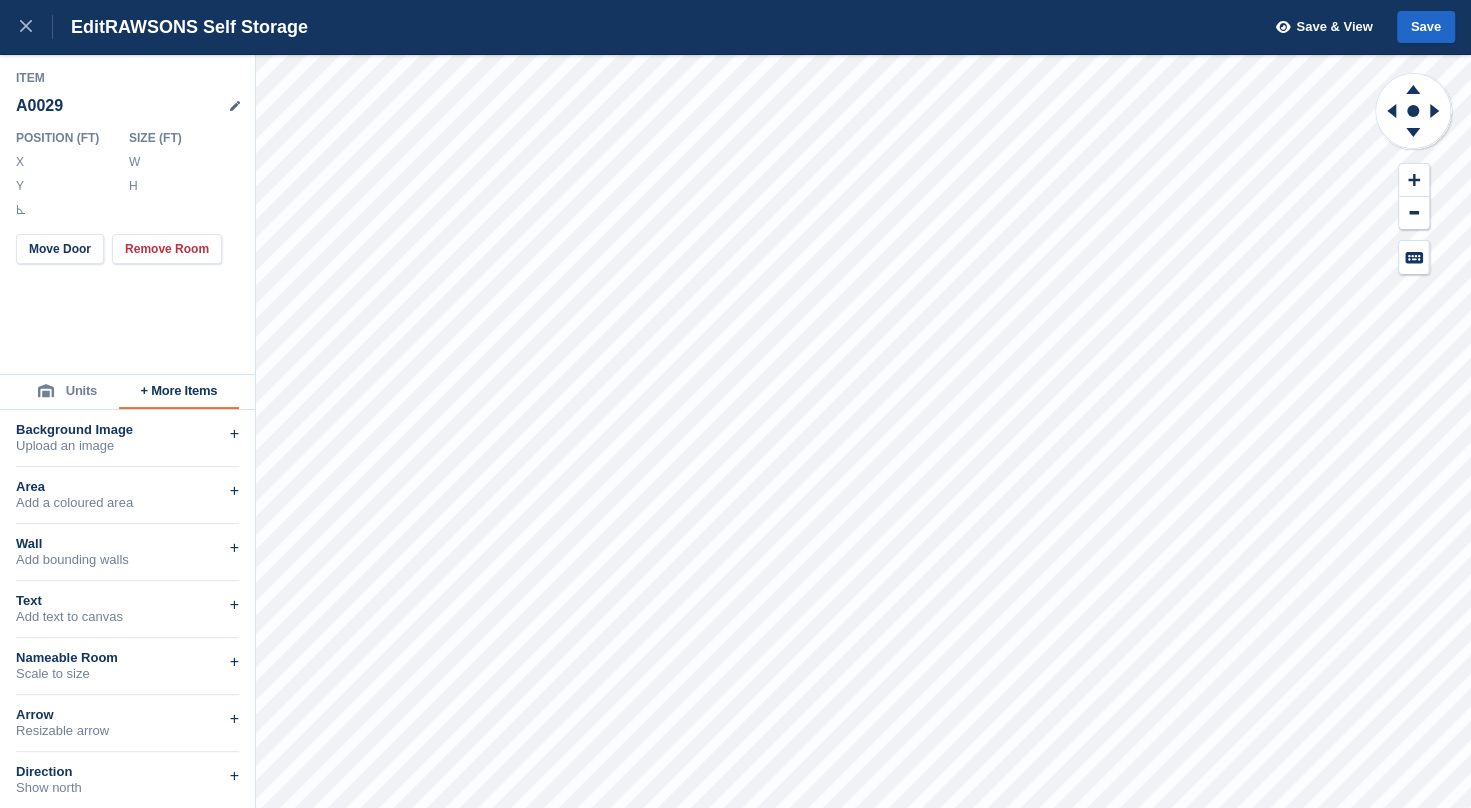 click 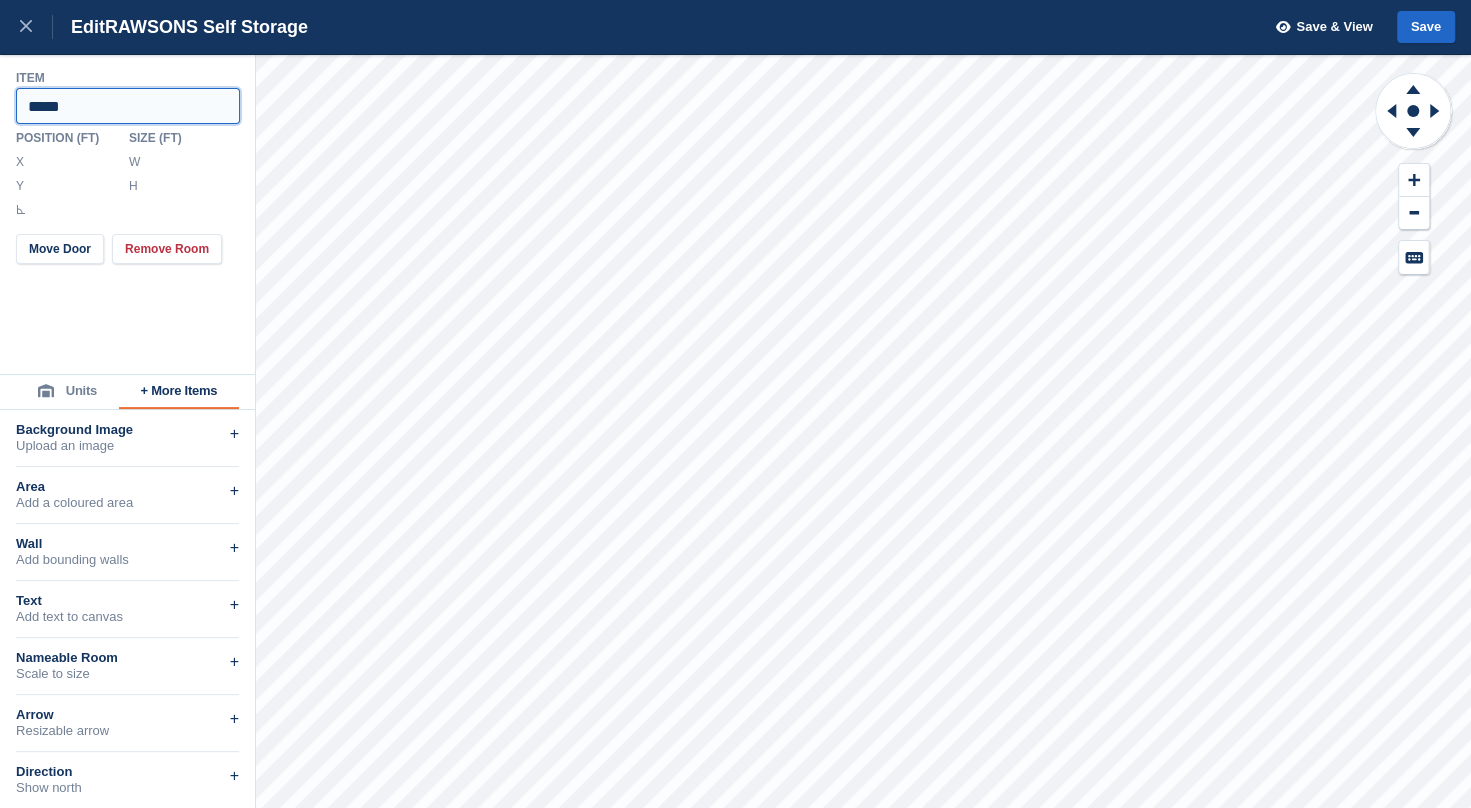 click on "*****" at bounding box center [128, 106] 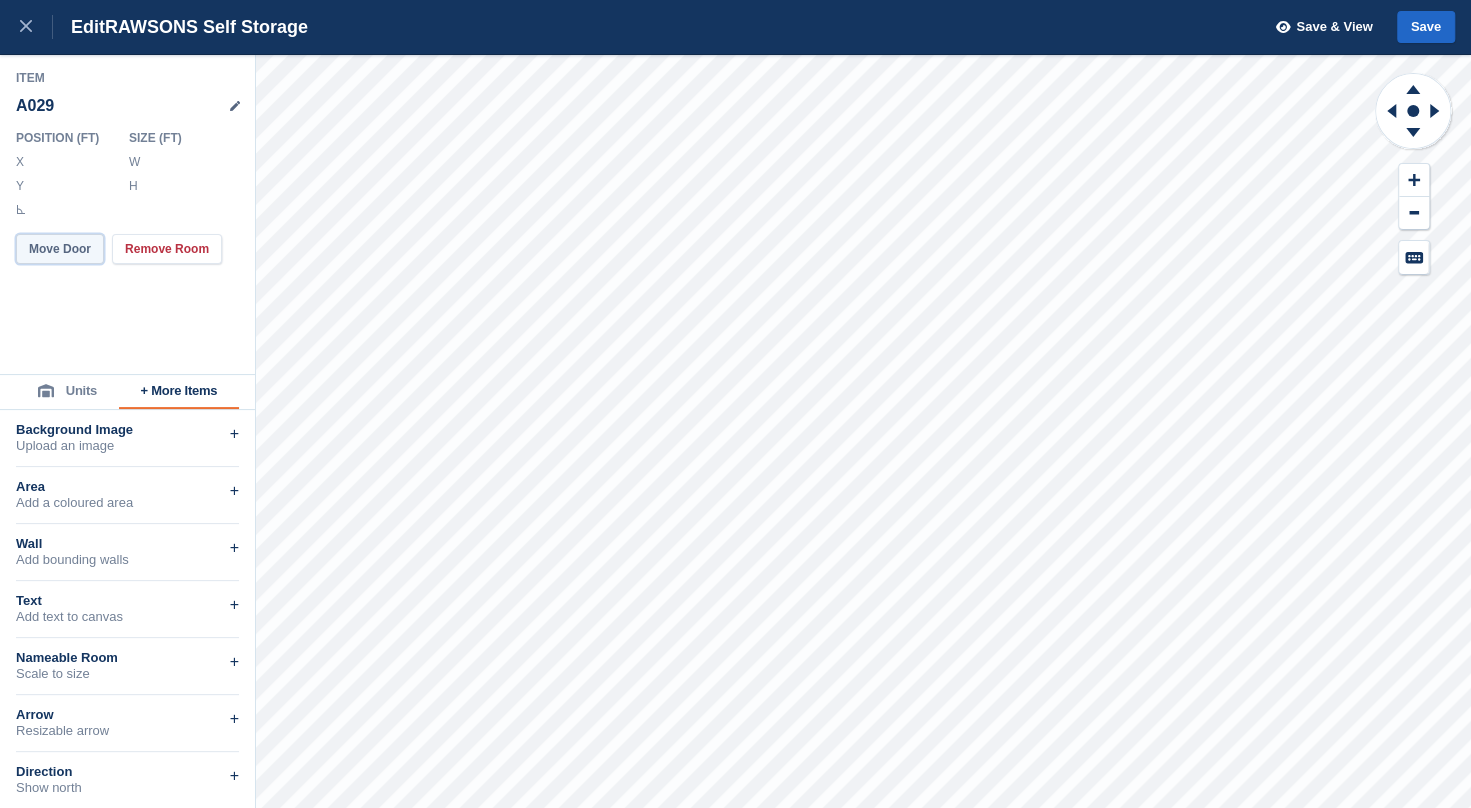 click on "Move Door" at bounding box center [60, 249] 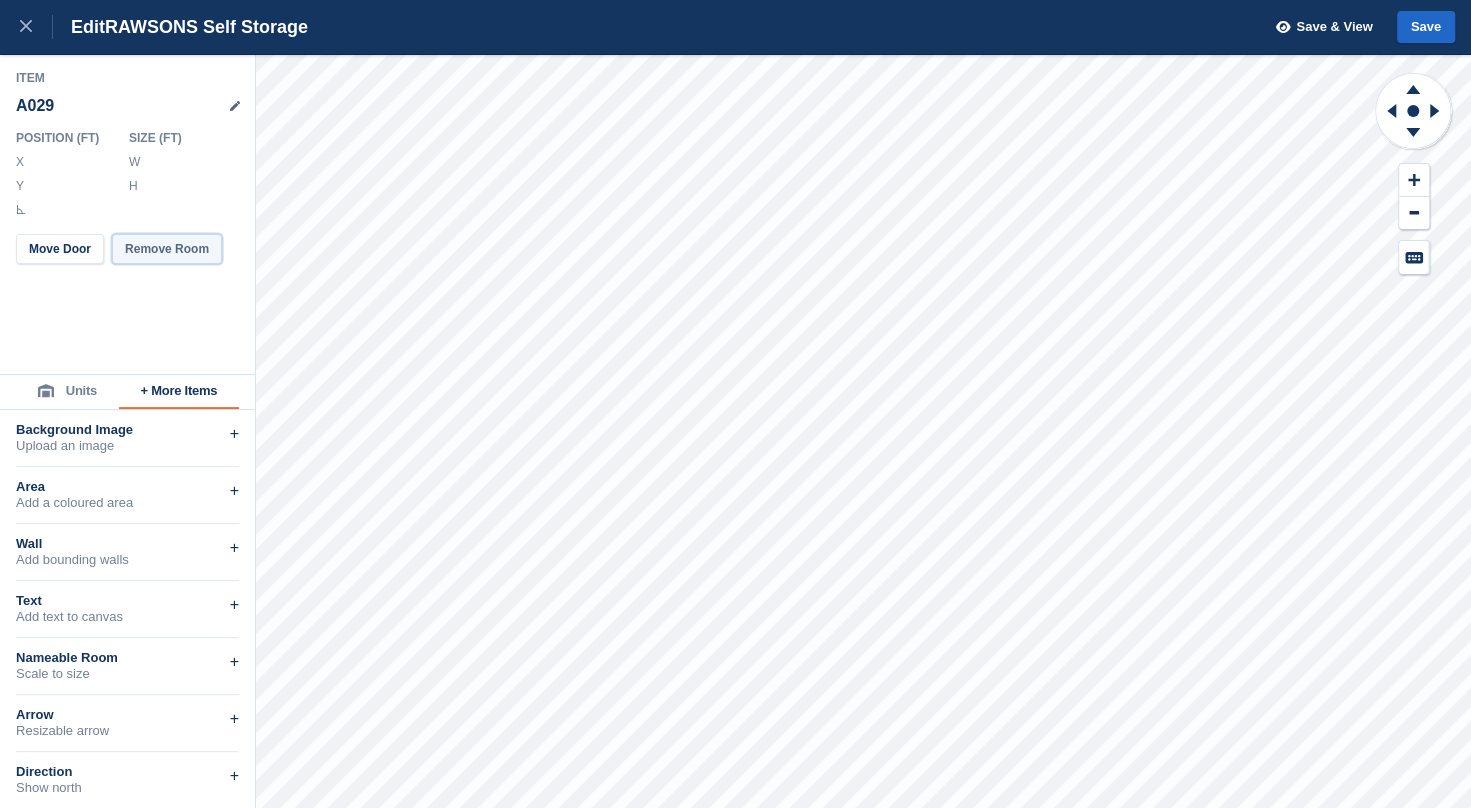click on "Remove Room" at bounding box center [167, 249] 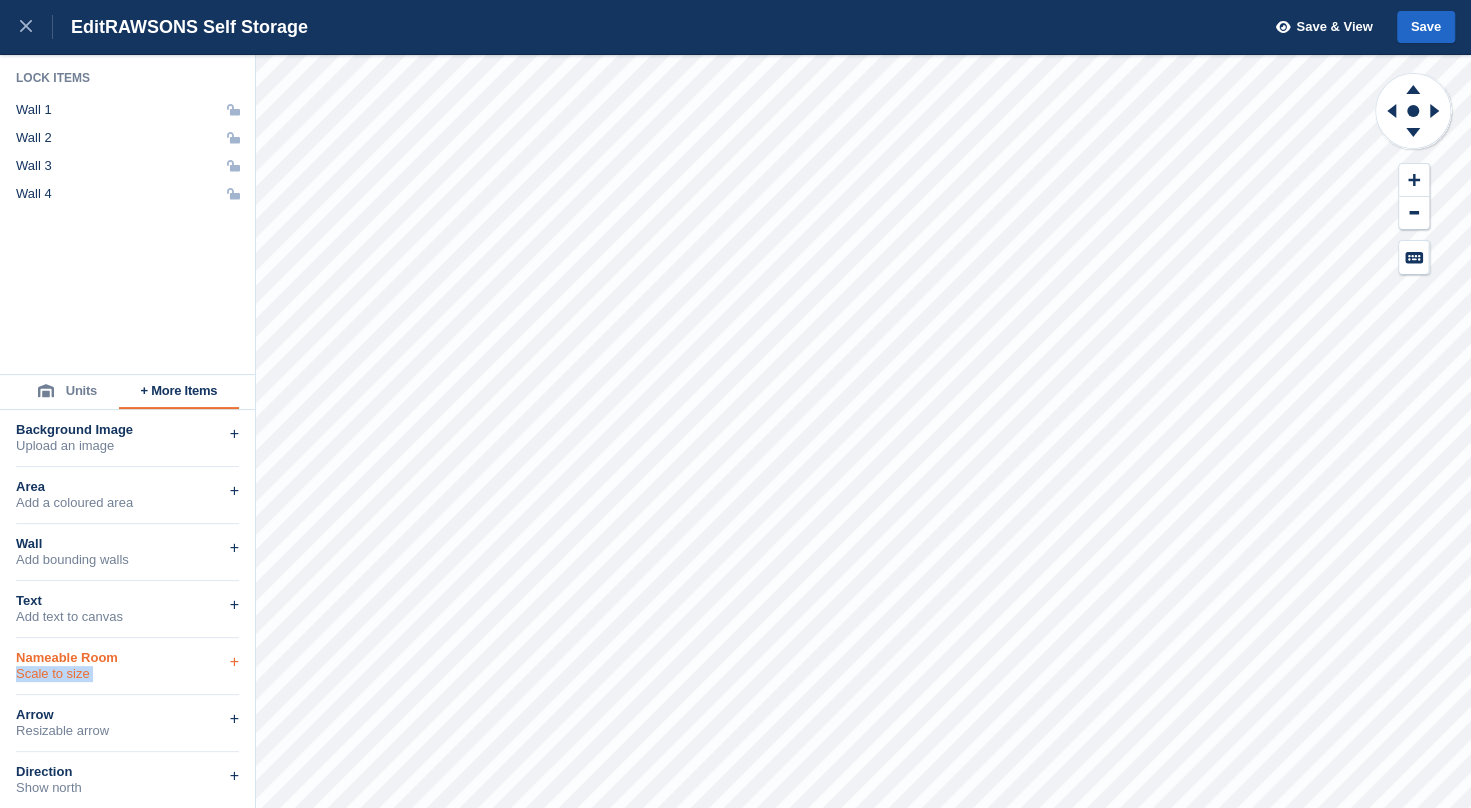 drag, startPoint x: 178, startPoint y: 638, endPoint x: 215, endPoint y: 648, distance: 38.327538 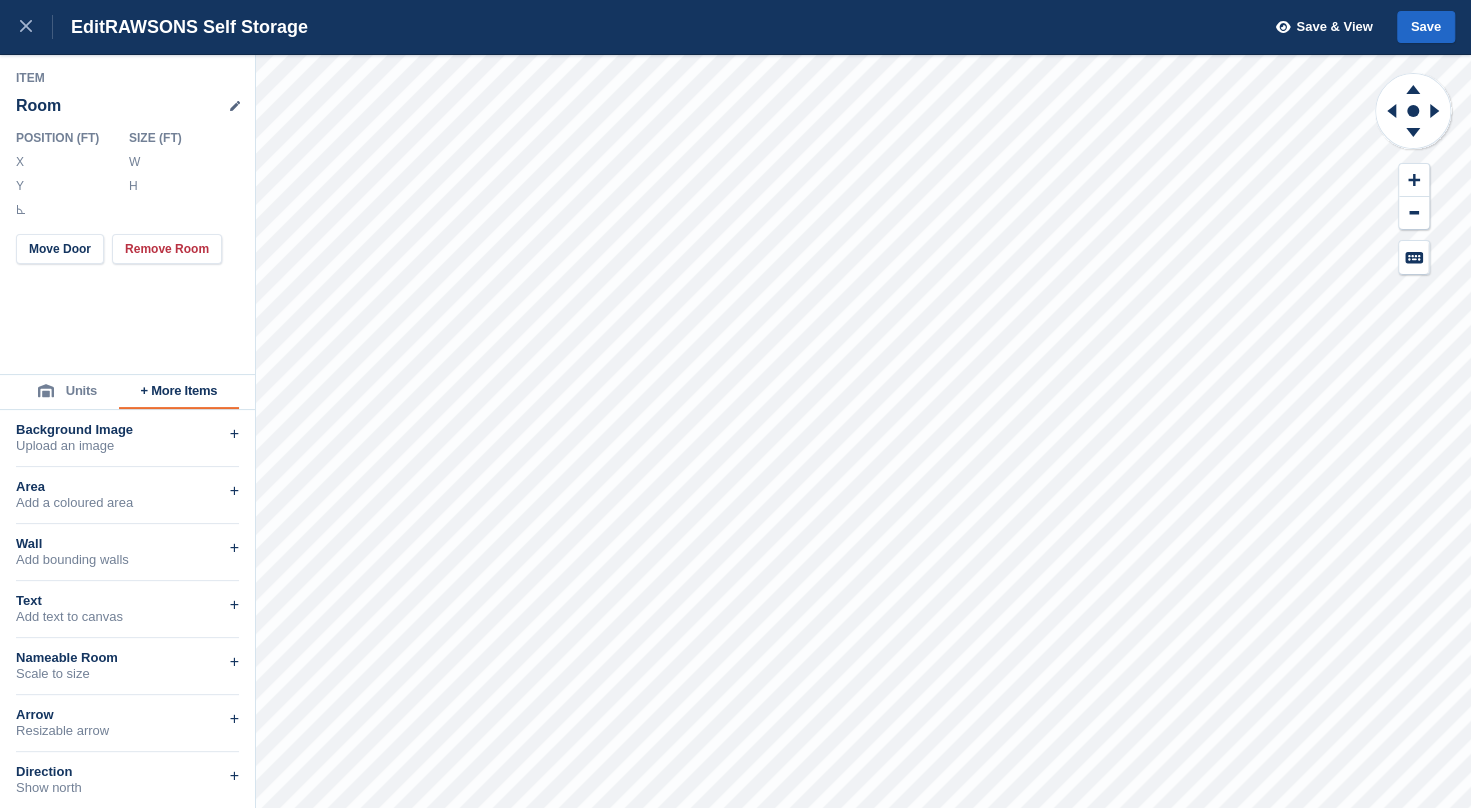click 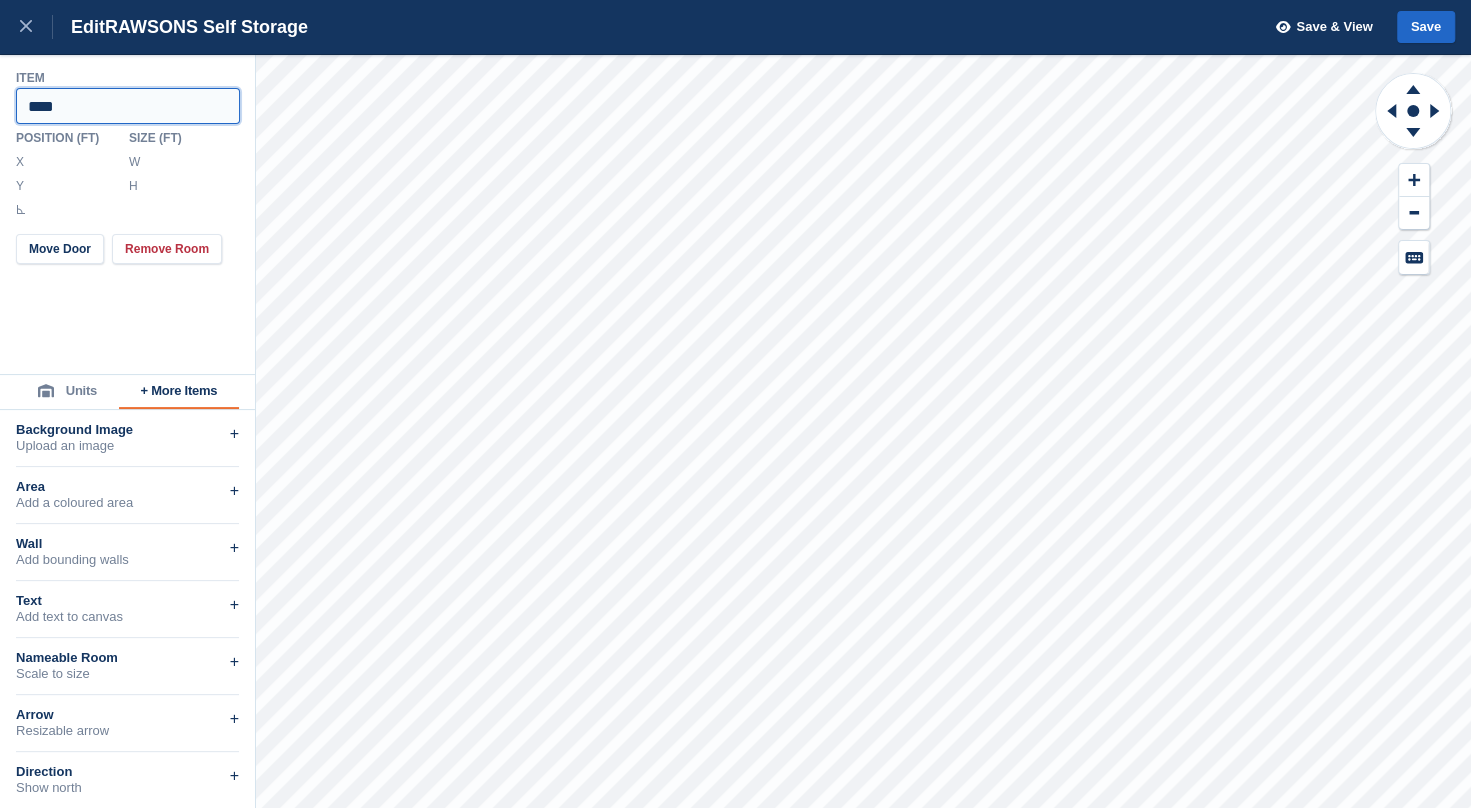 click on "****" at bounding box center (128, 106) 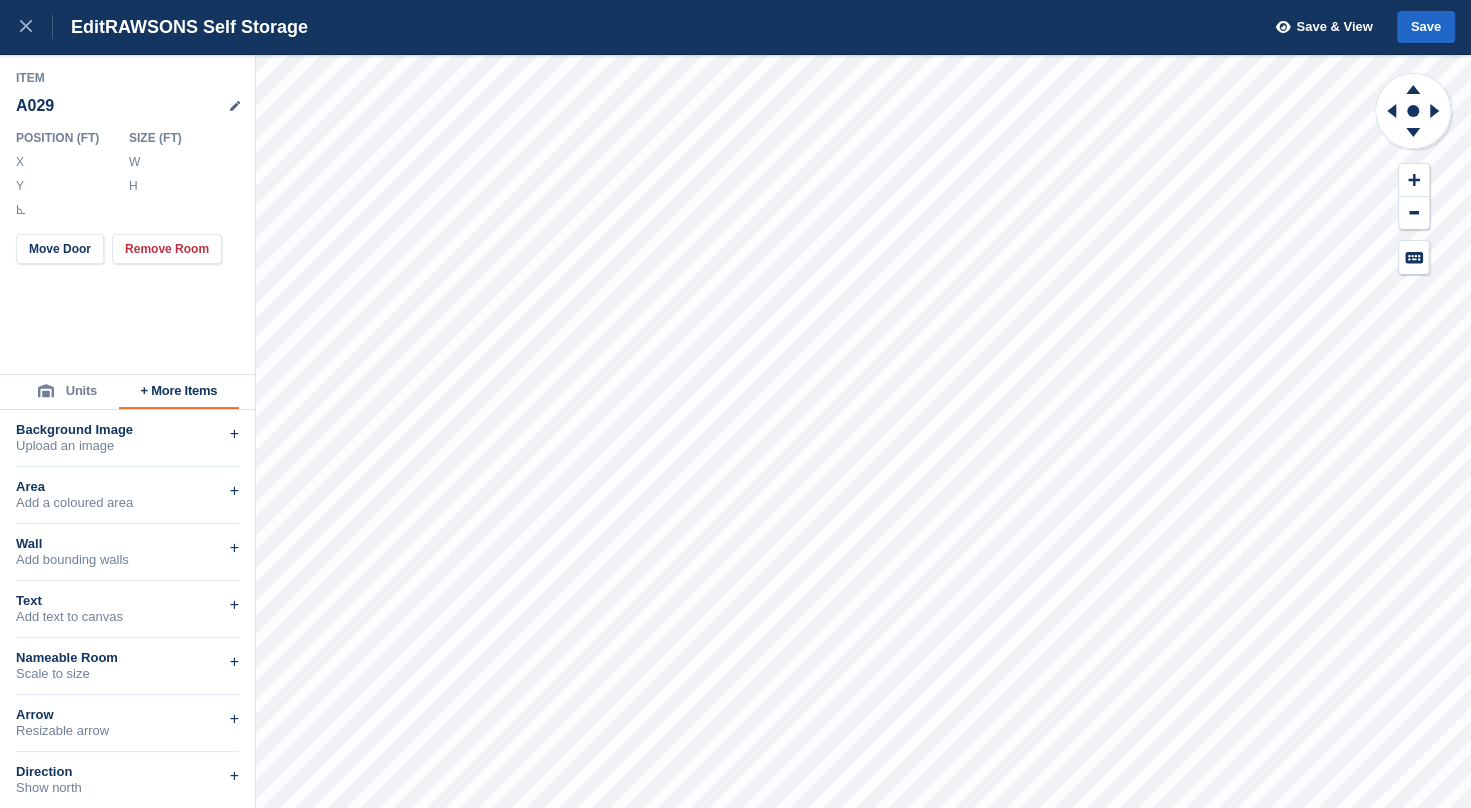 click on "***" at bounding box center [182, 162] 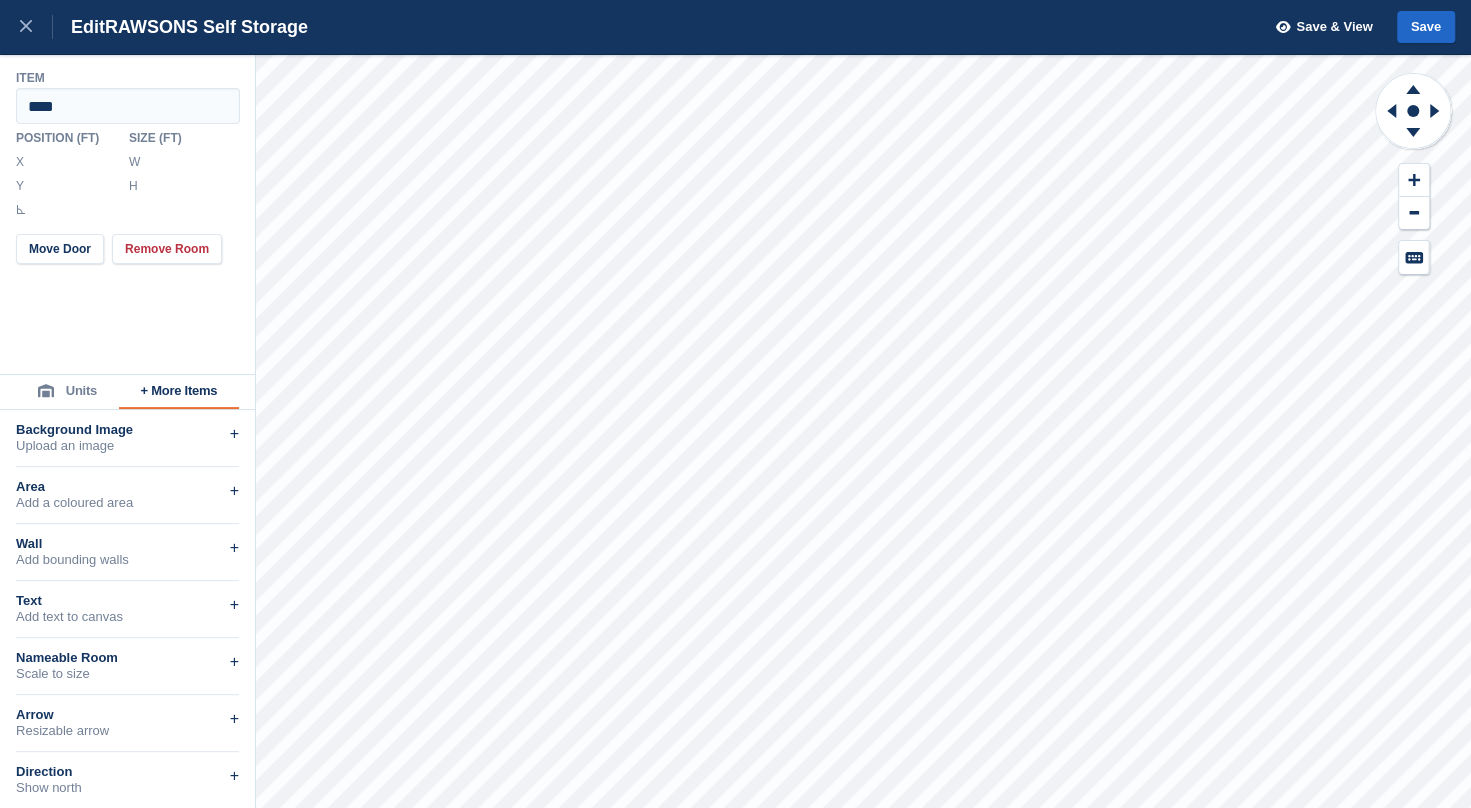 click on "*" at bounding box center [64, 210] 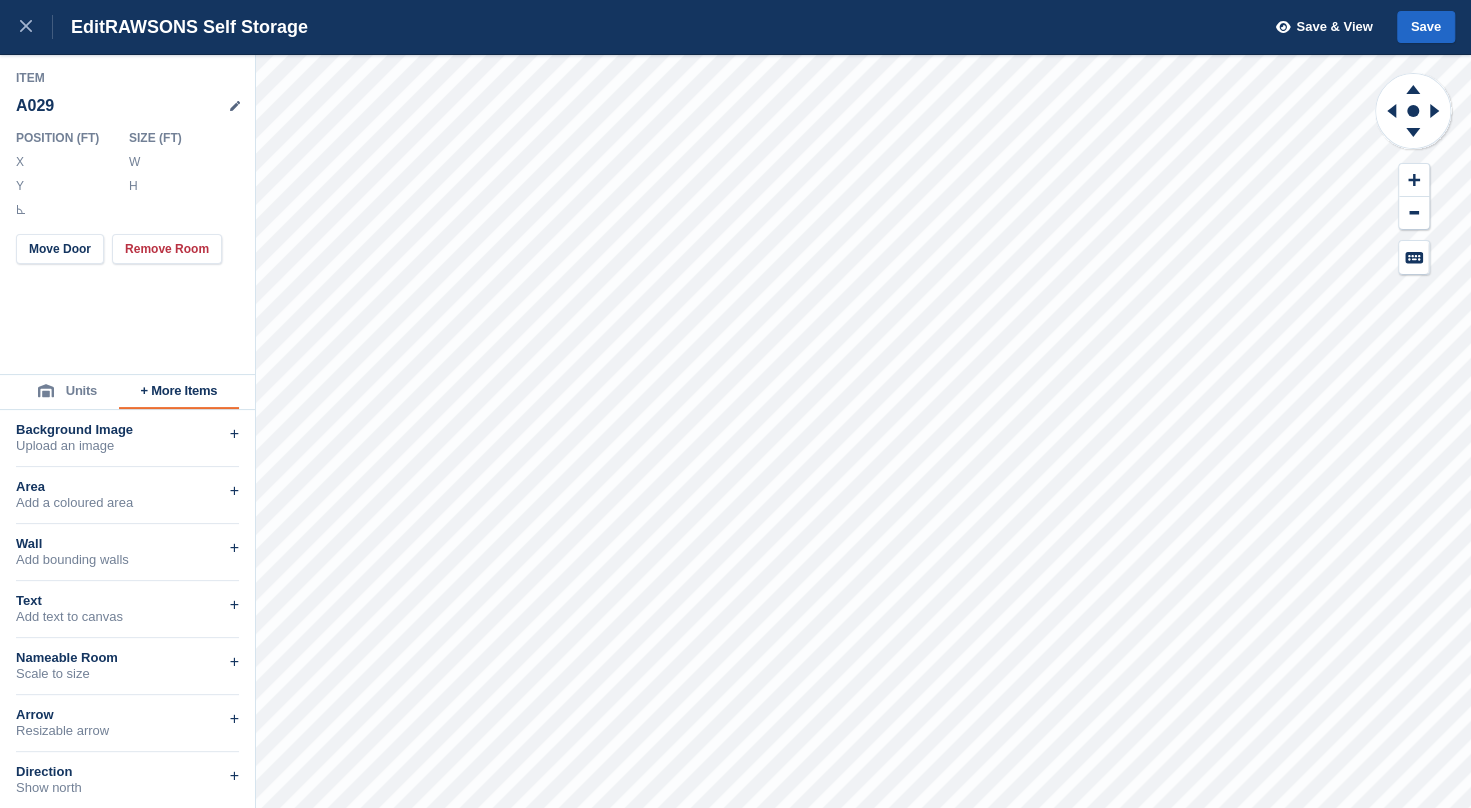 click on "*" at bounding box center (69, 210) 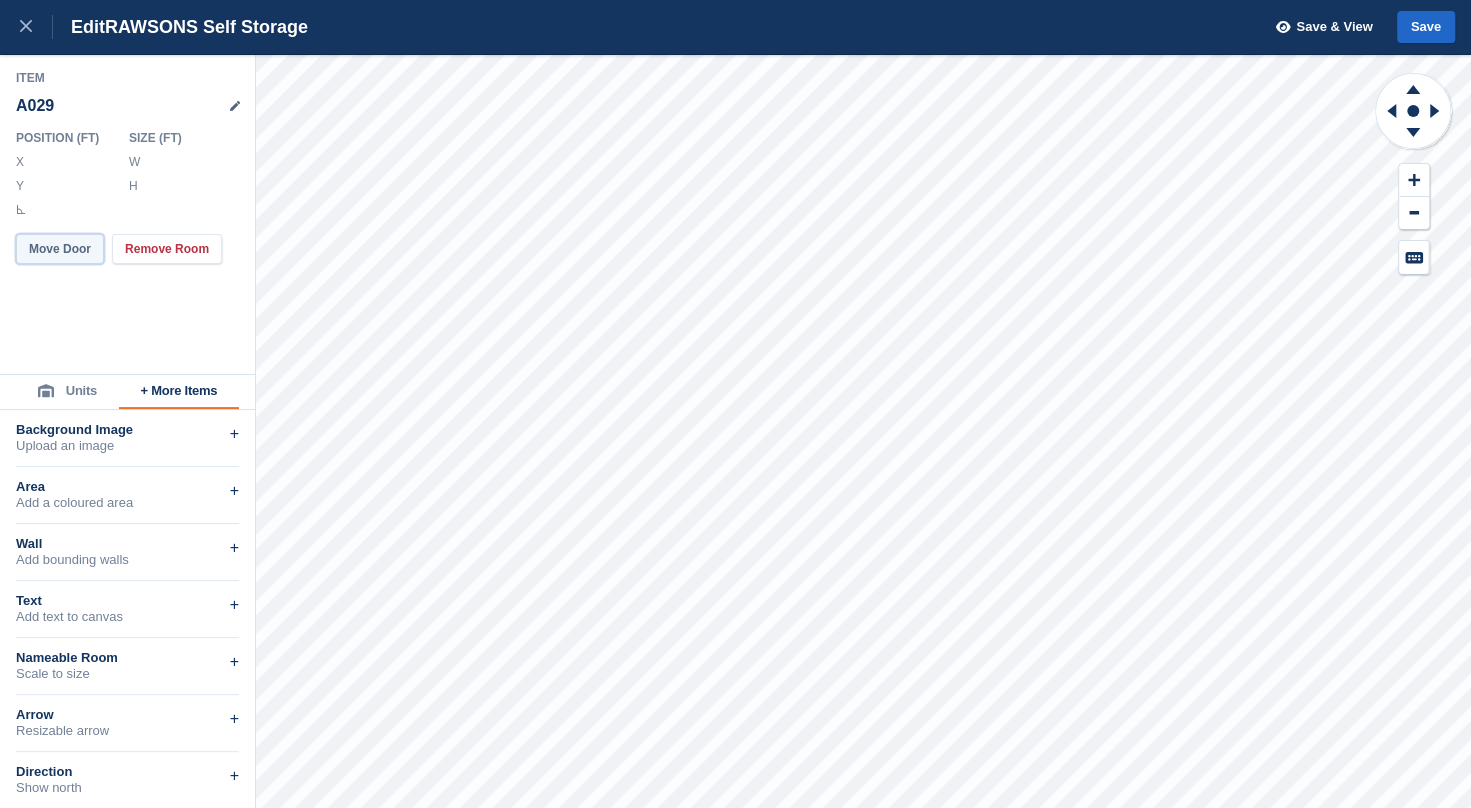 click on "Move Door" at bounding box center (60, 249) 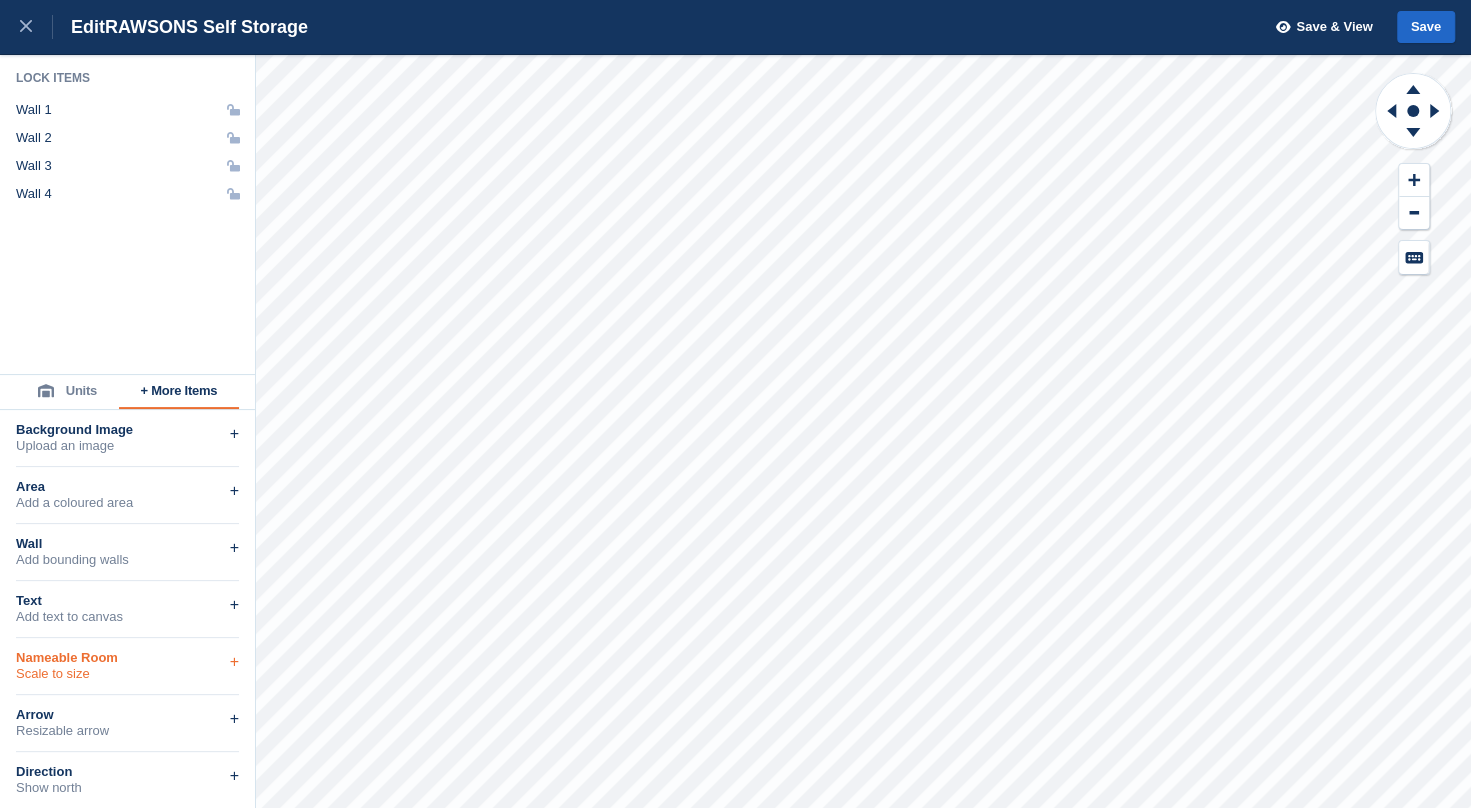 click on "Nameable Room" at bounding box center (127, 658) 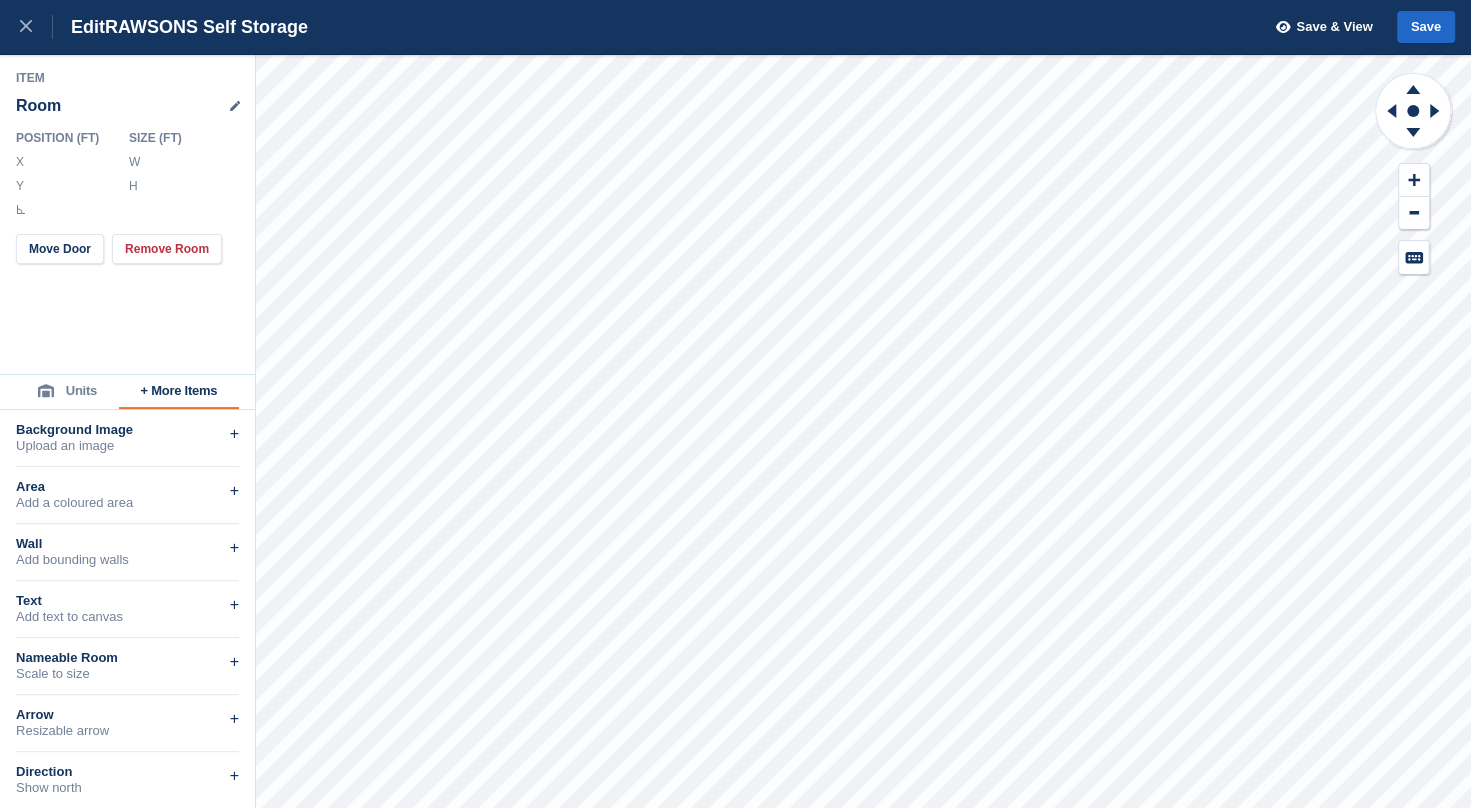 click 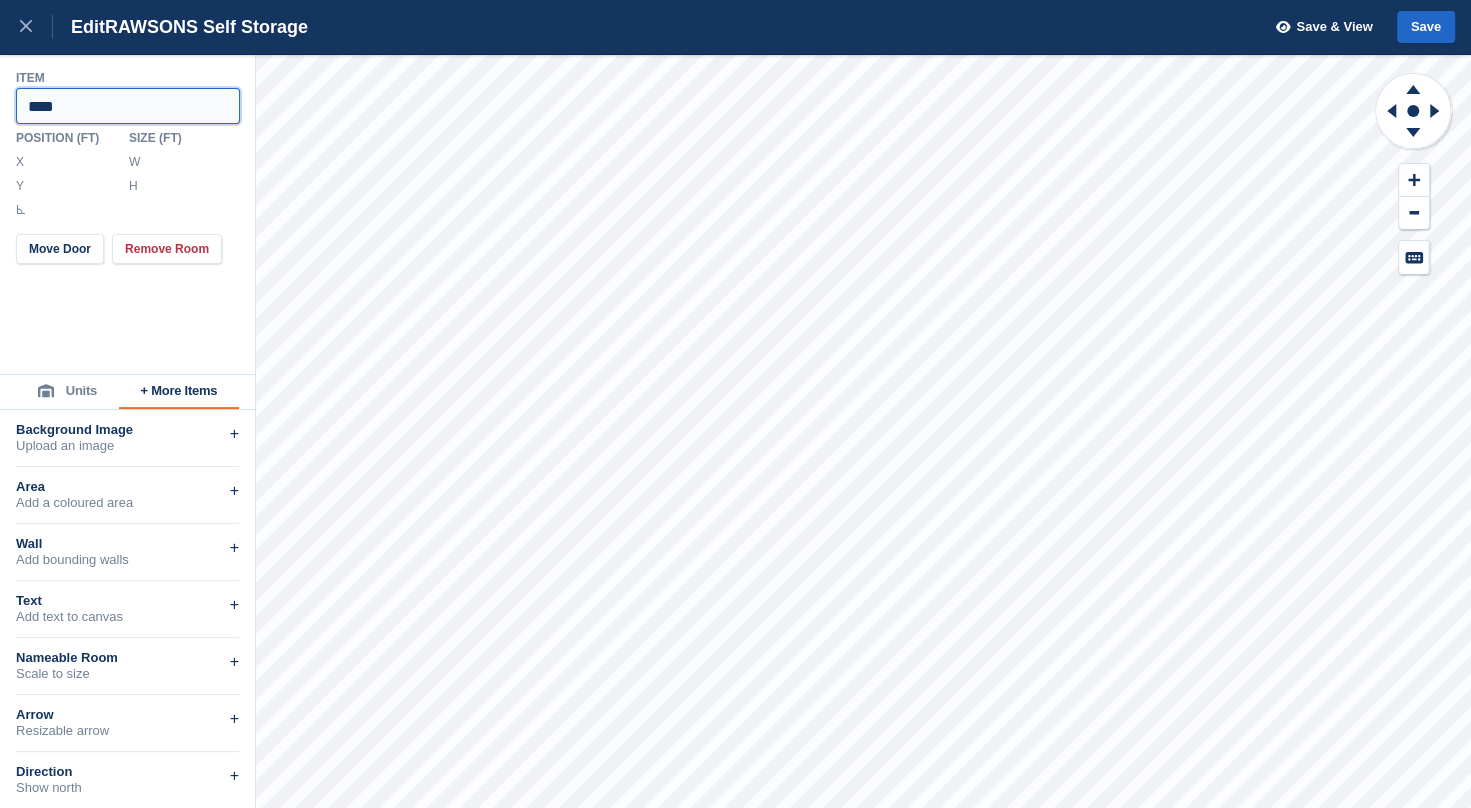 click on "****" at bounding box center [128, 106] 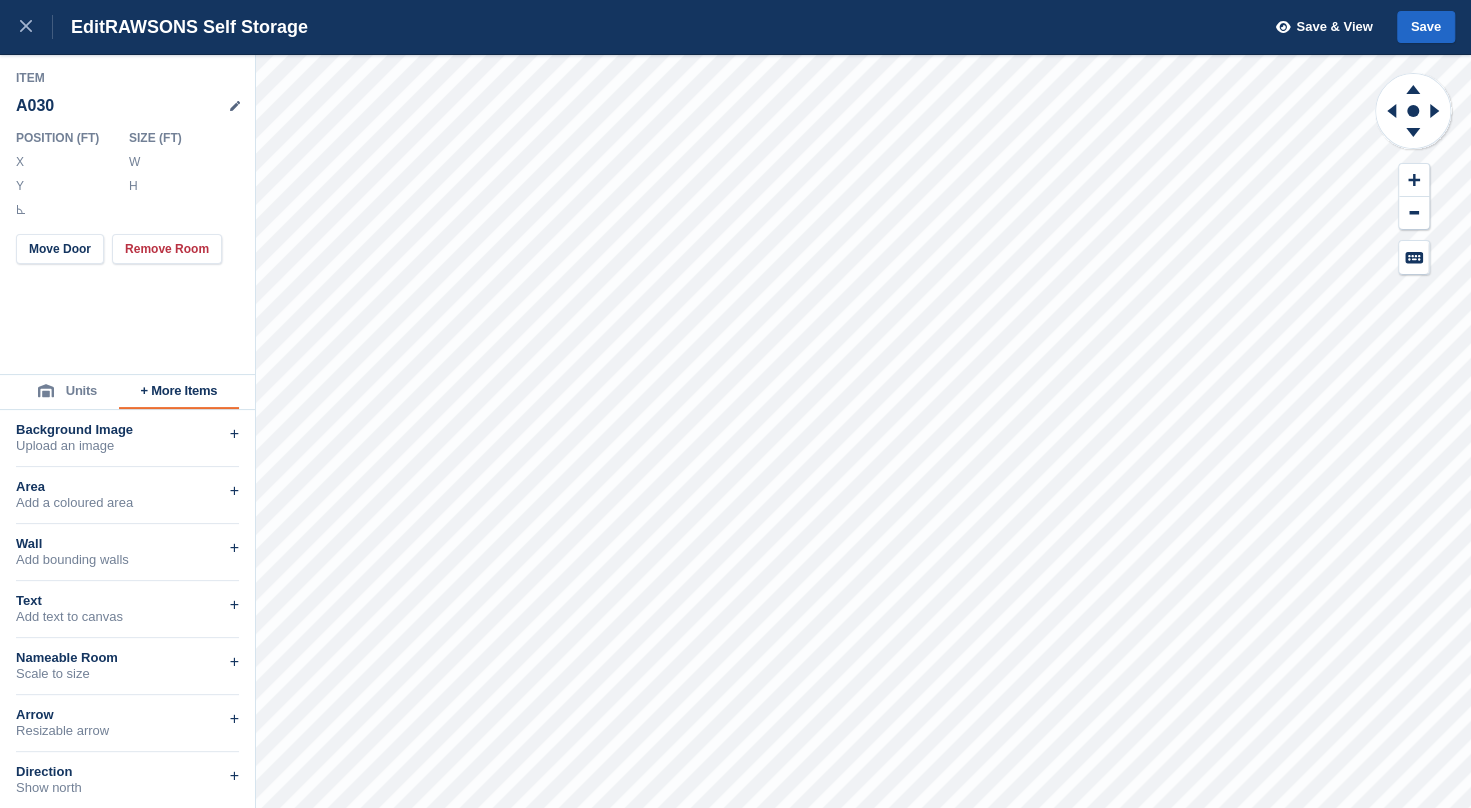click on "***" at bounding box center [182, 162] 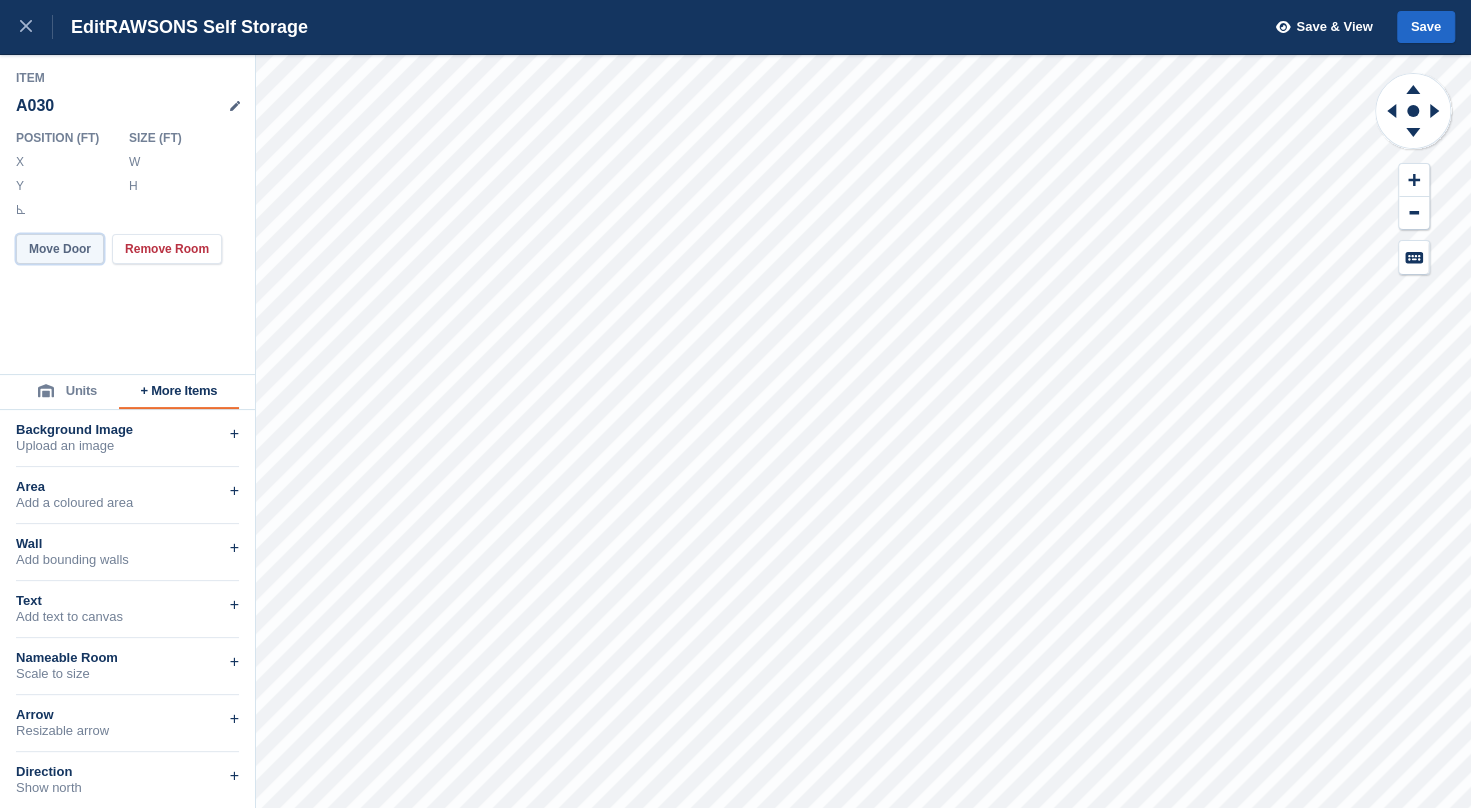click on "Move Door" at bounding box center [60, 249] 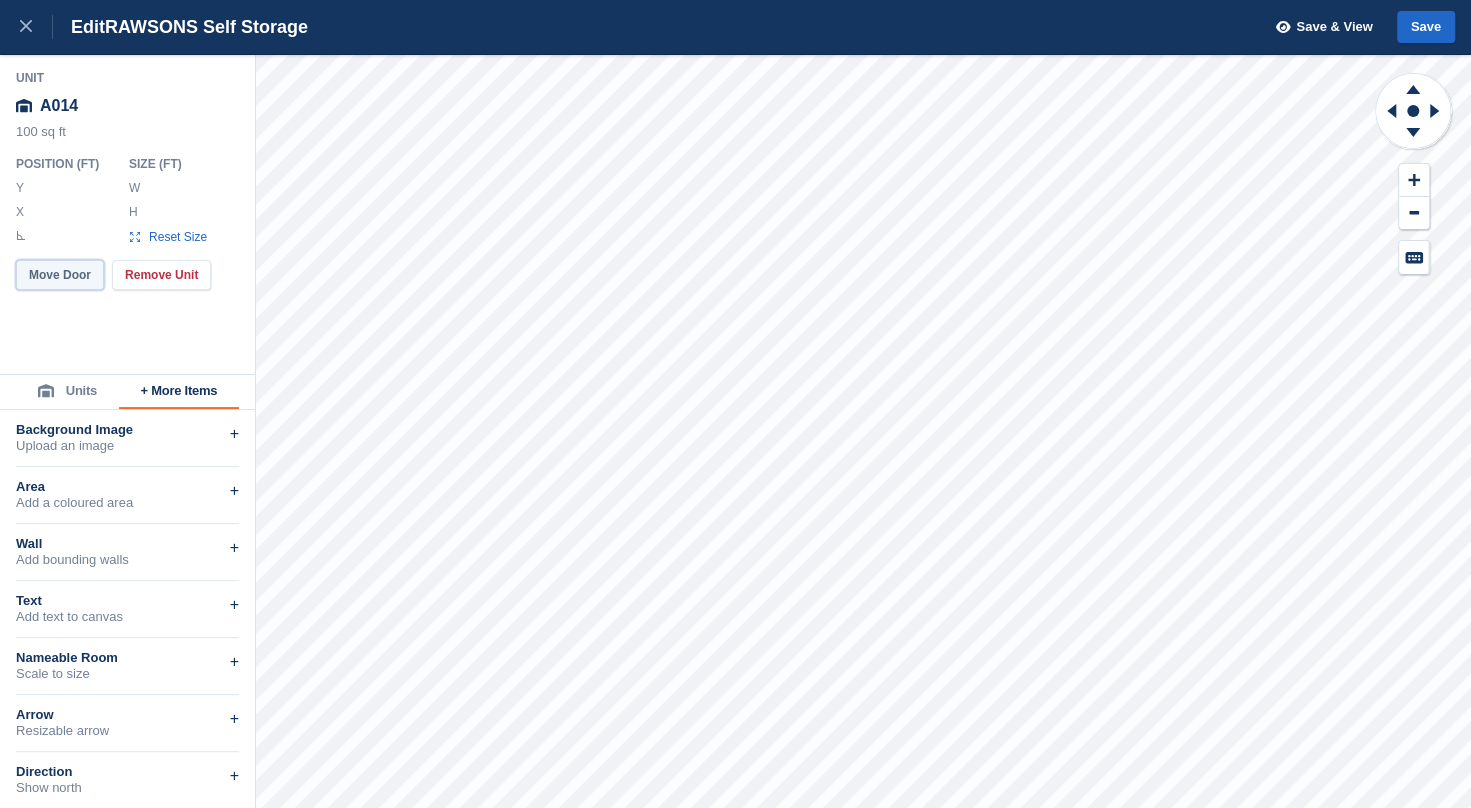 click on "Move Door" at bounding box center (60, 275) 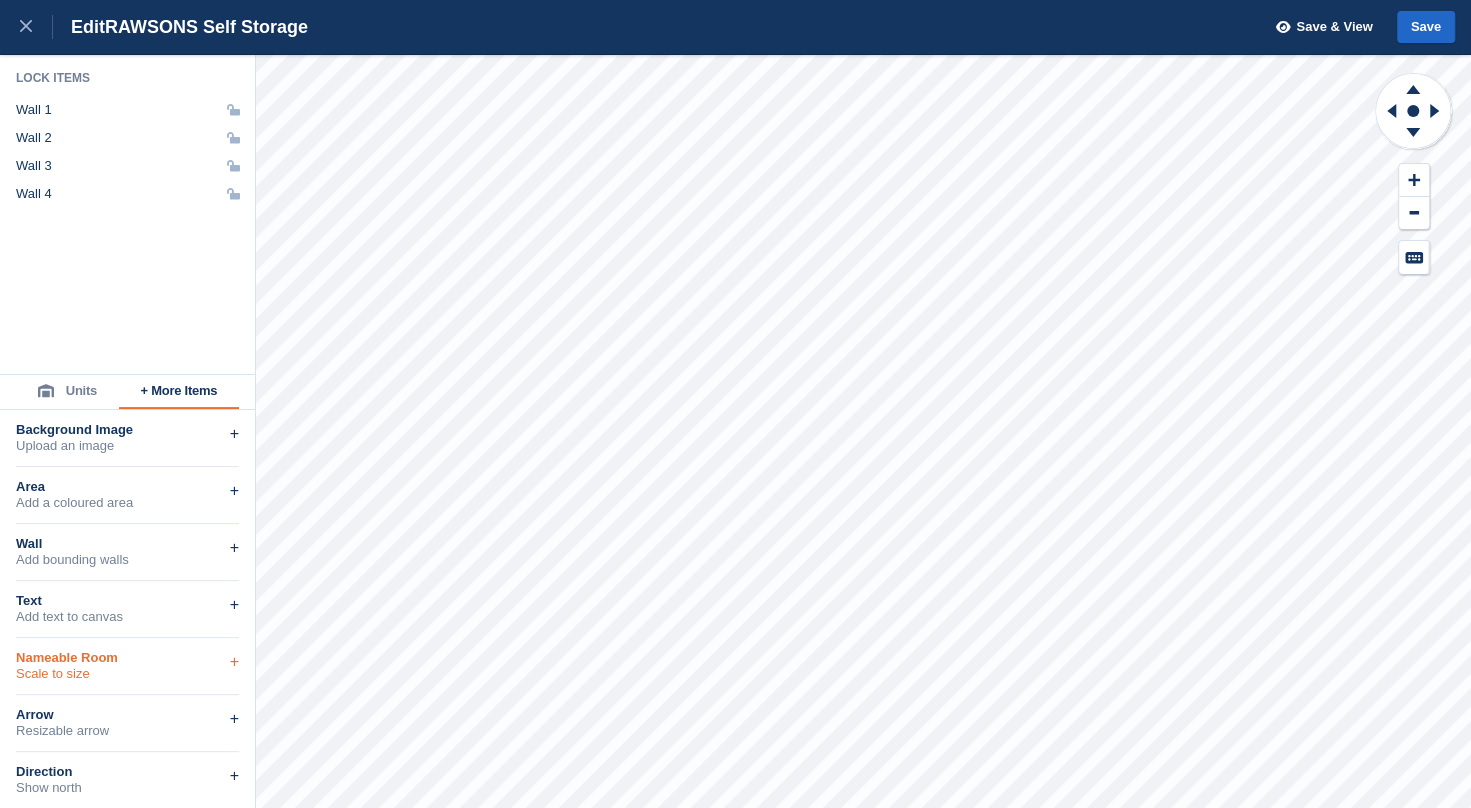 click on "Nameable Room" at bounding box center (127, 658) 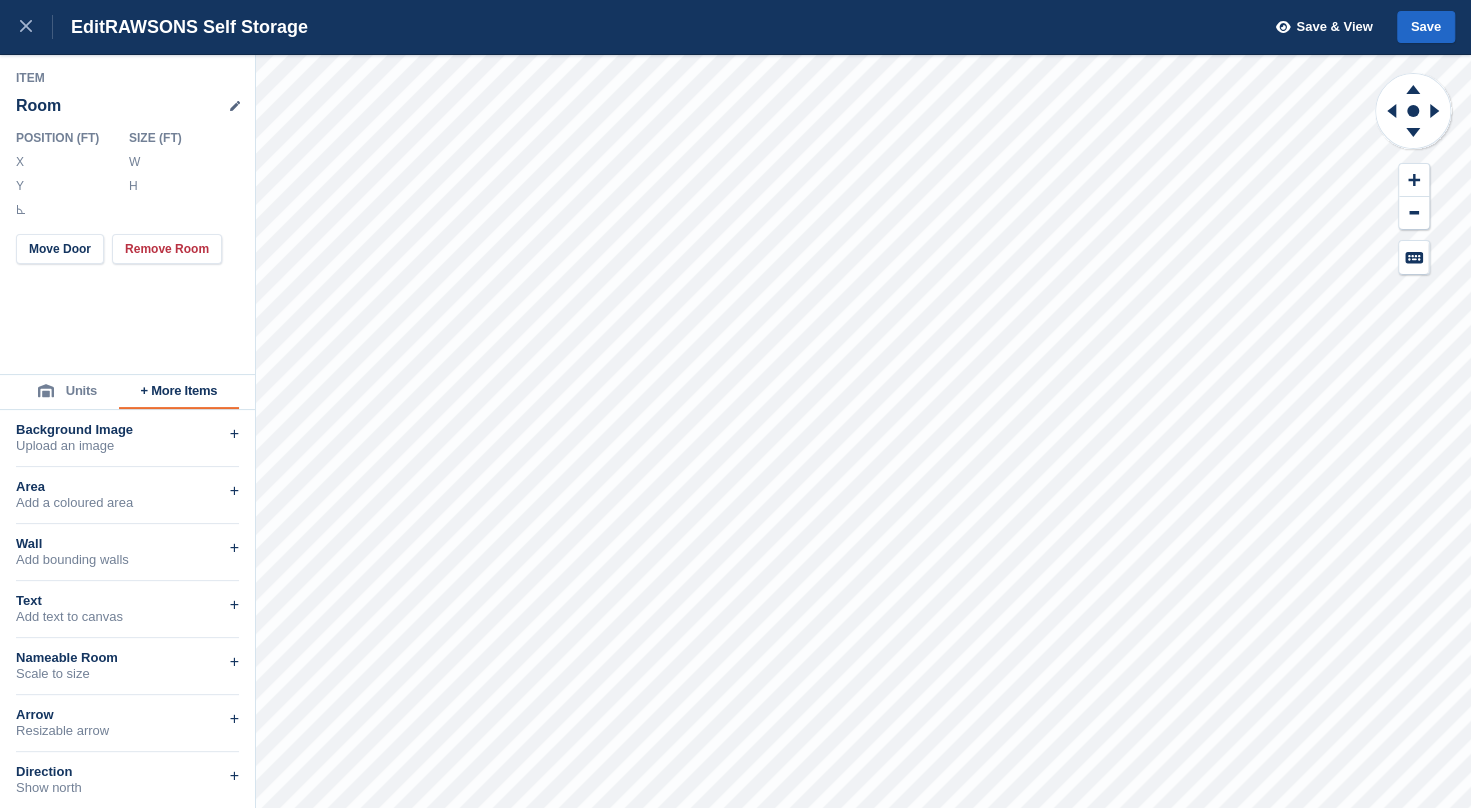 click 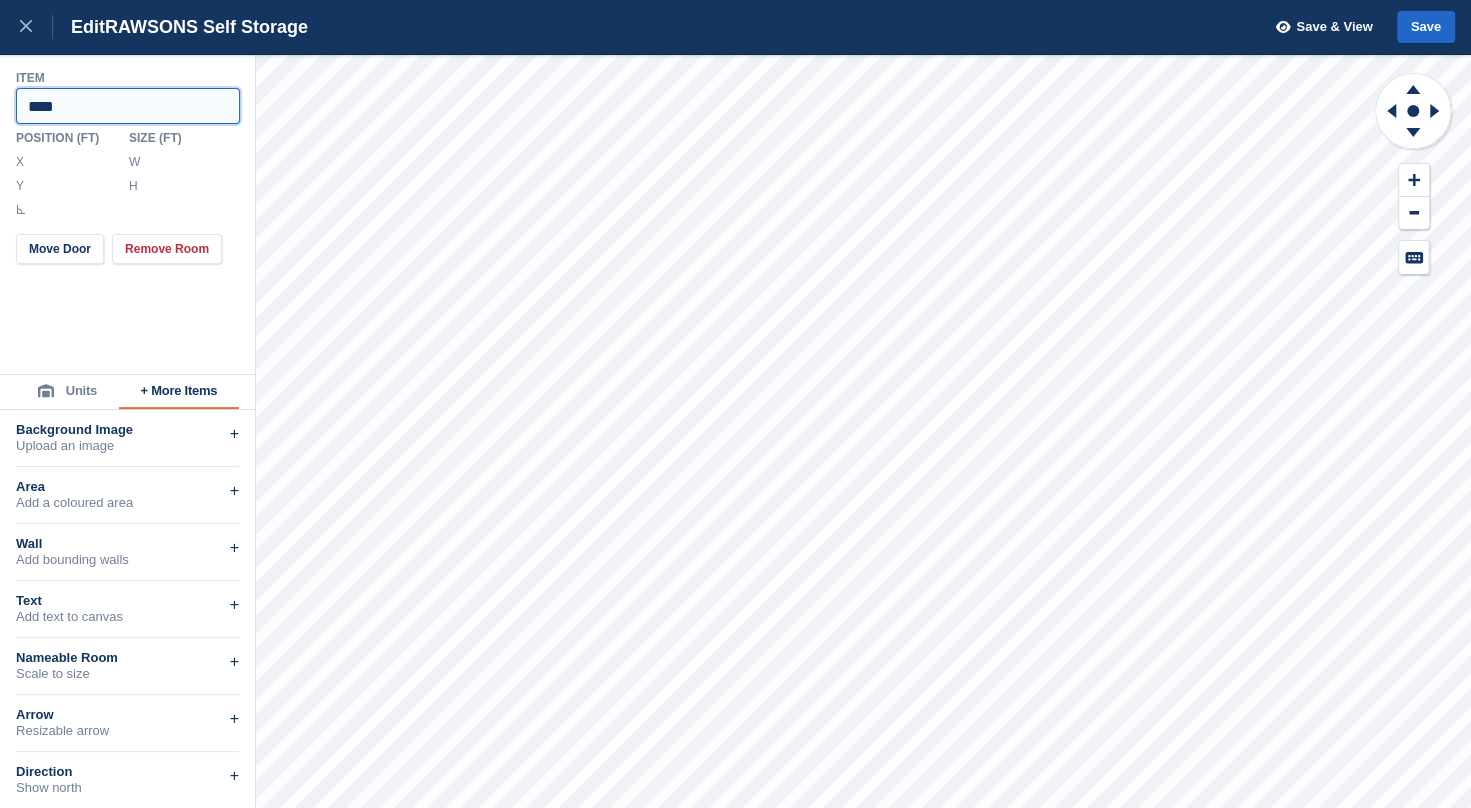 click on "****" at bounding box center (128, 106) 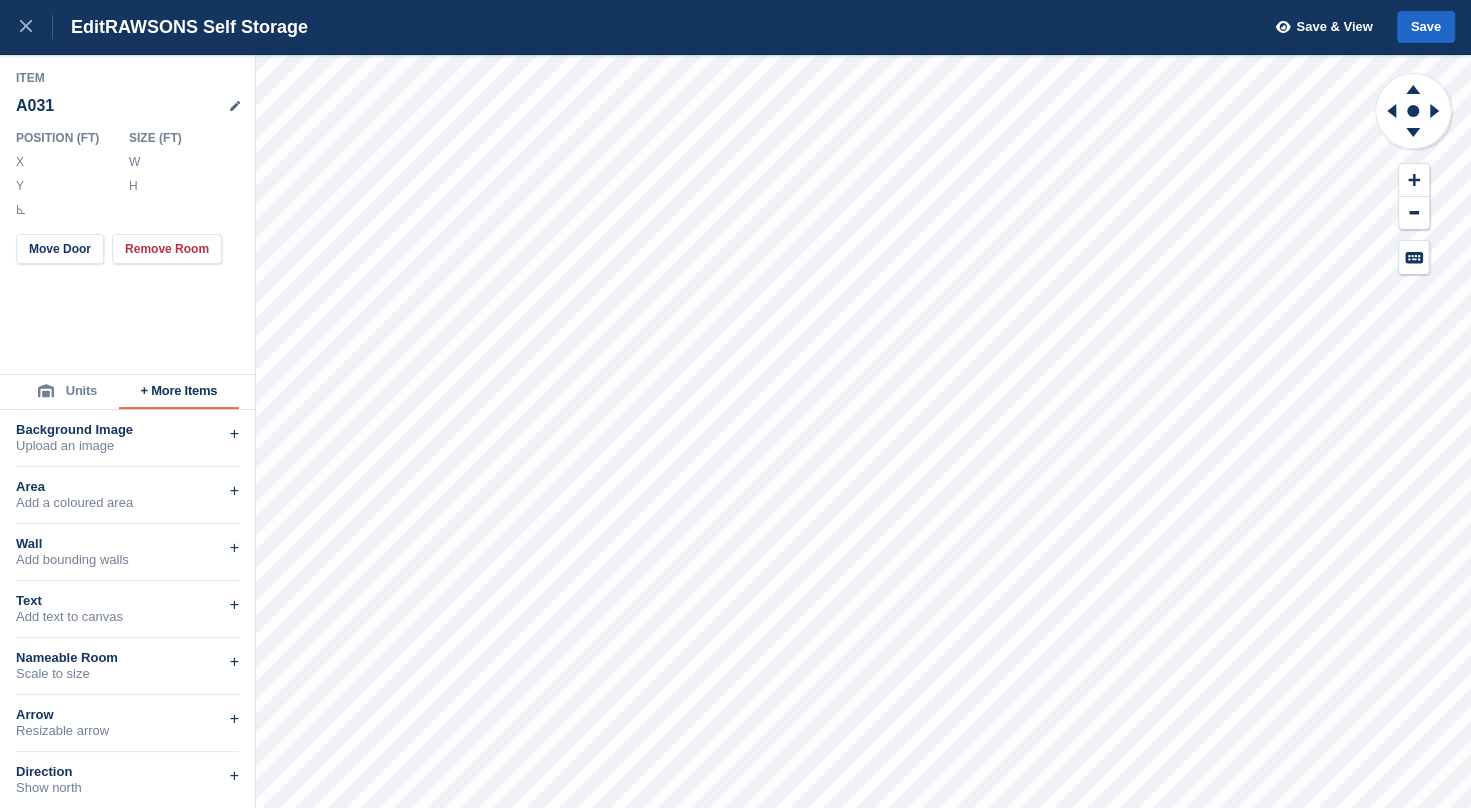 click on "***" at bounding box center (182, 162) 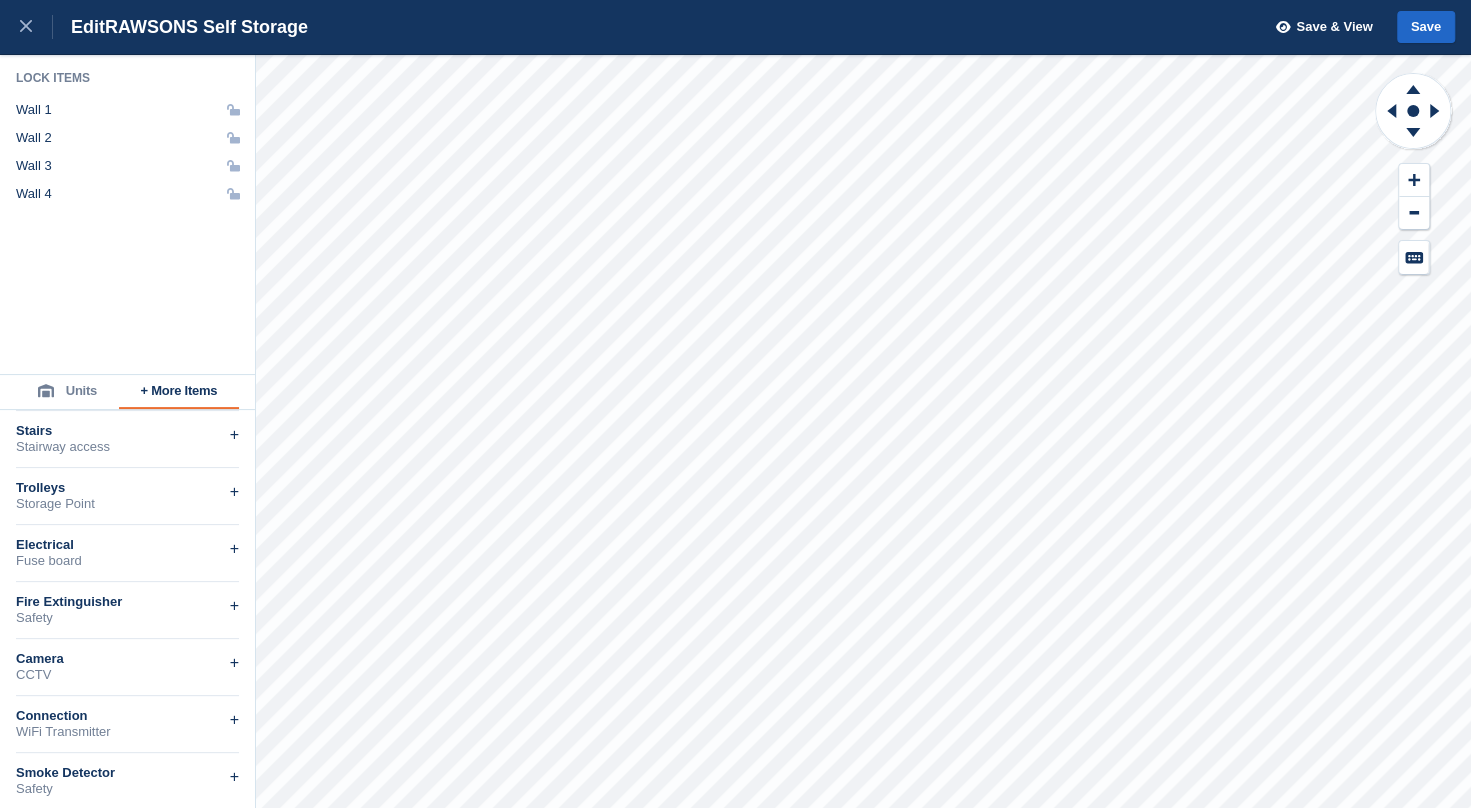 scroll, scrollTop: 690, scrollLeft: 0, axis: vertical 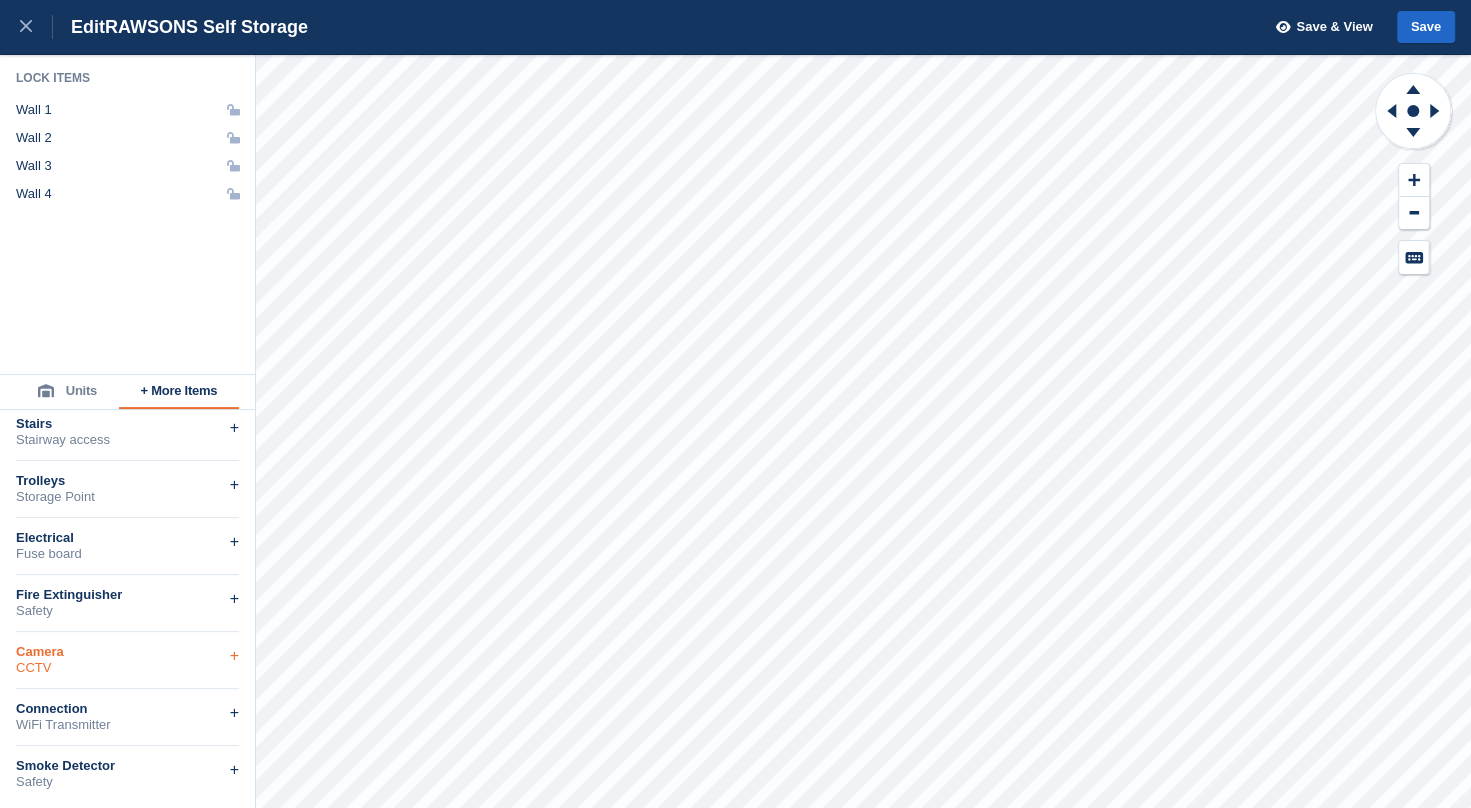 click on "+" at bounding box center [234, 656] 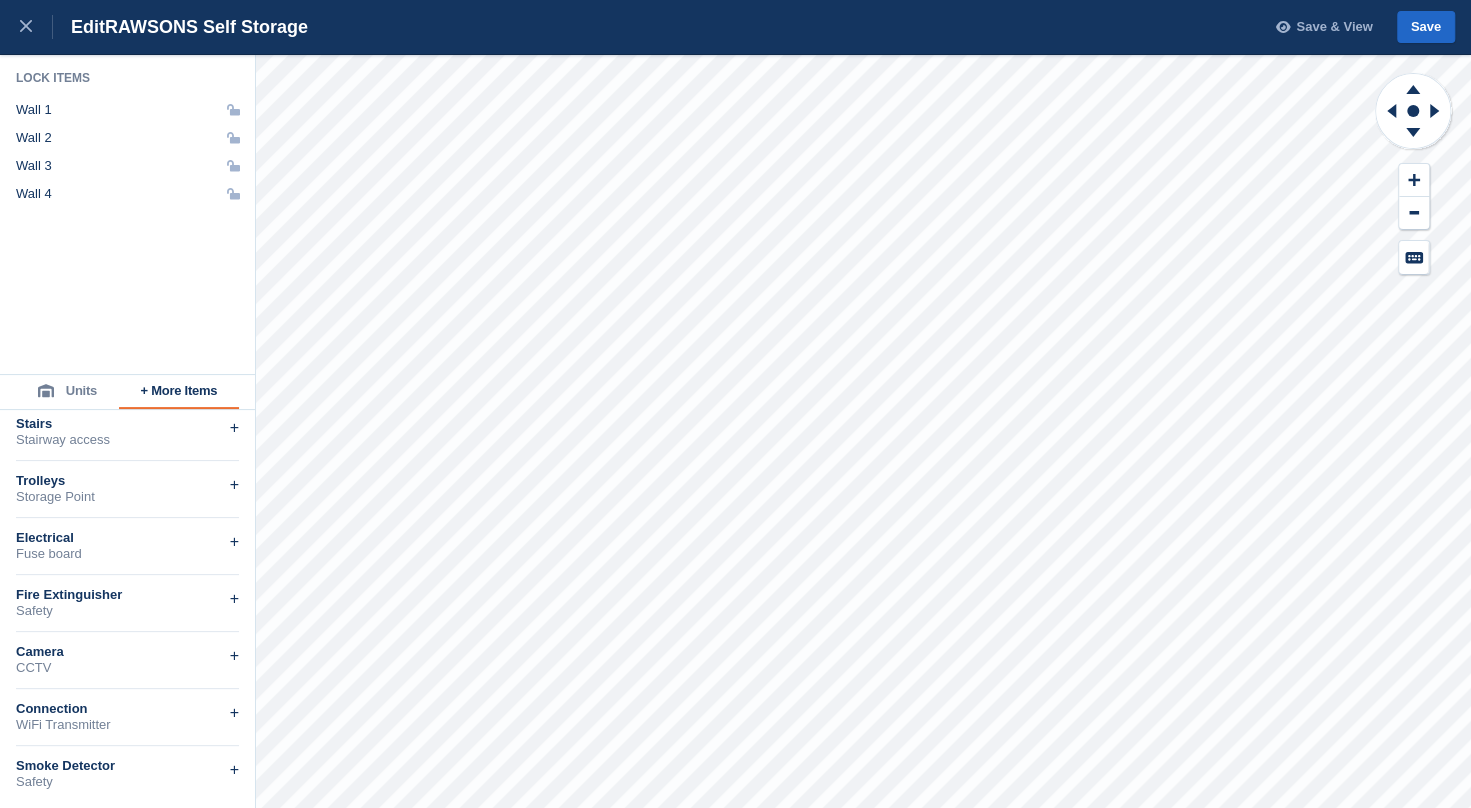 click on "Save & View" at bounding box center [1334, 27] 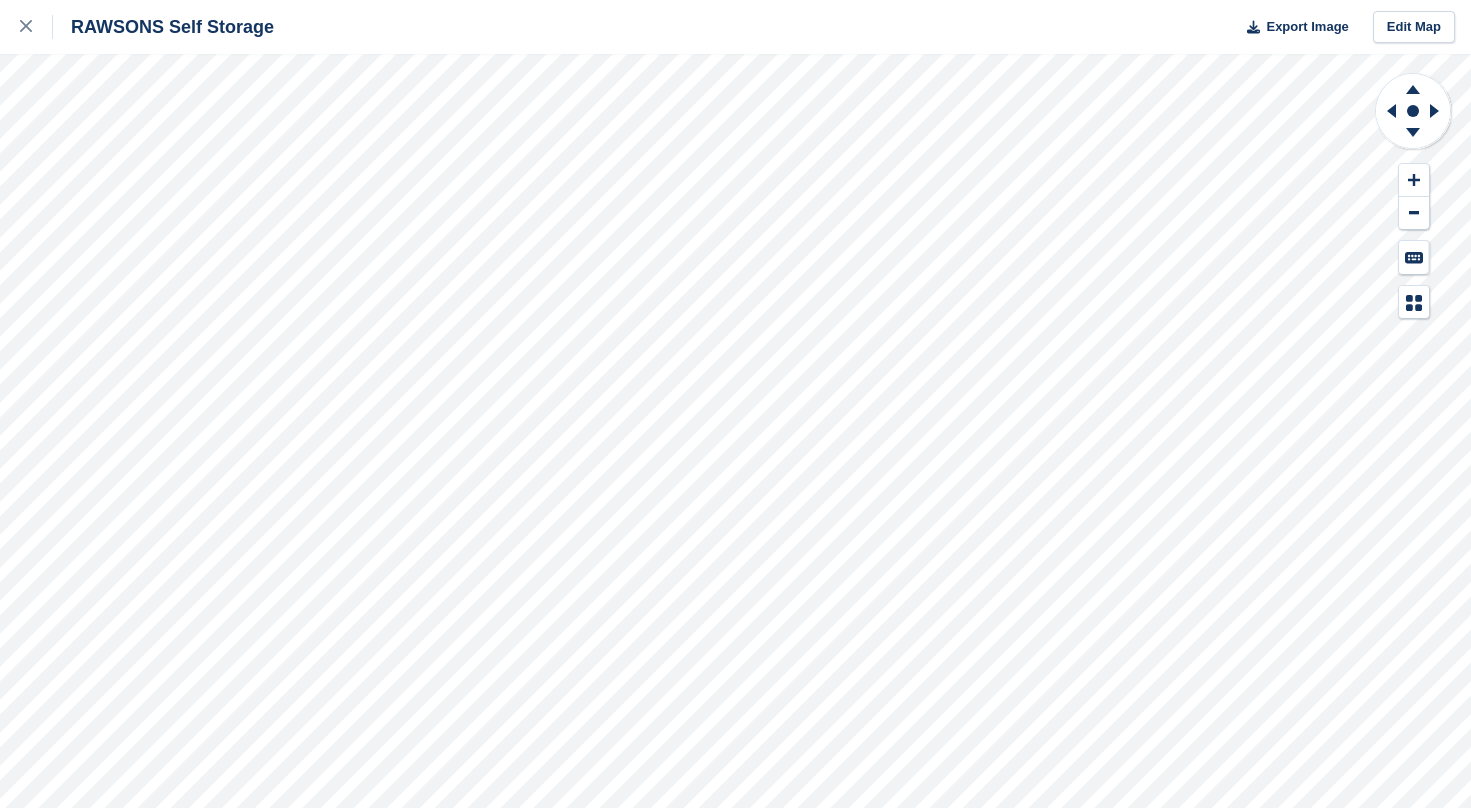 scroll, scrollTop: 0, scrollLeft: 0, axis: both 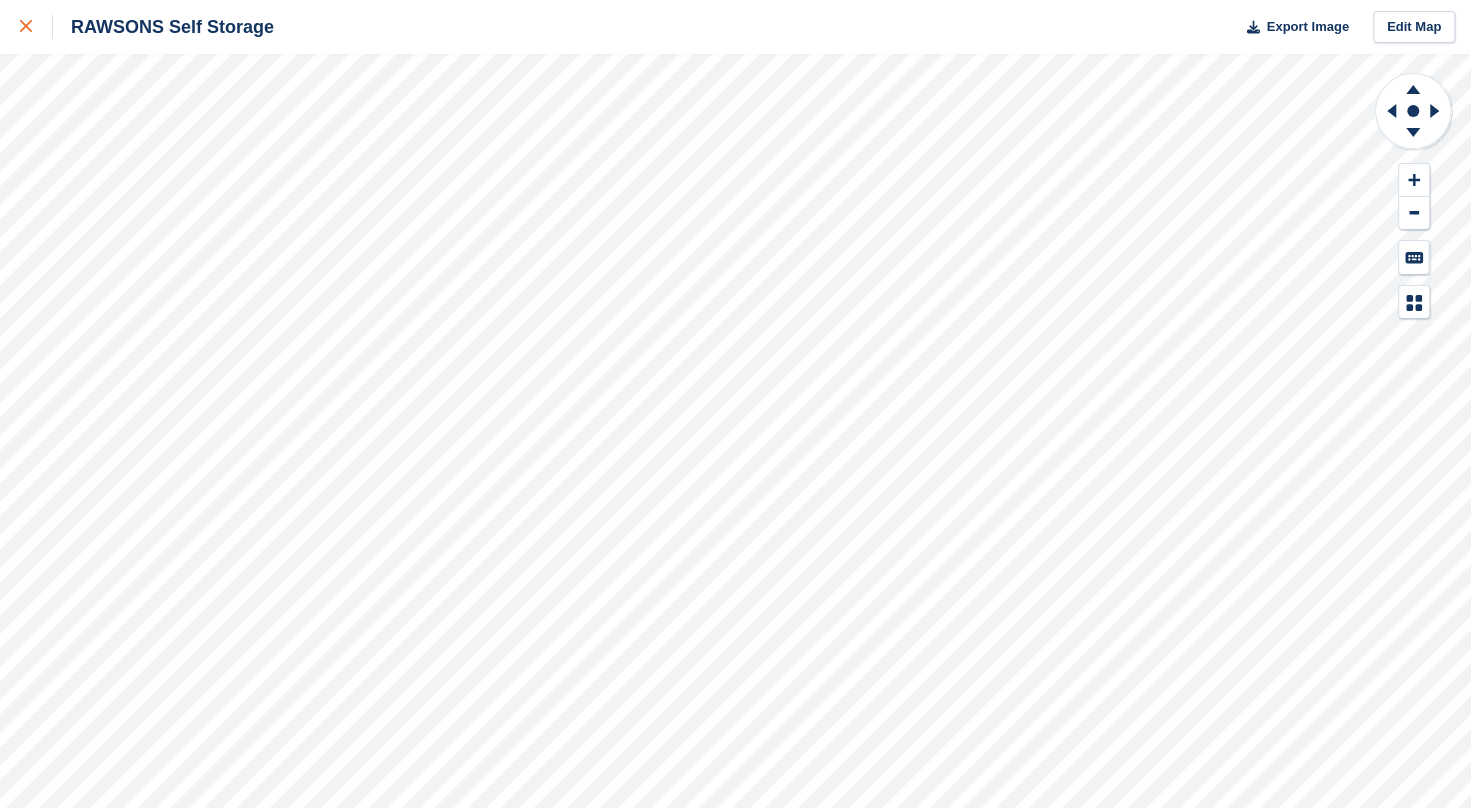 click at bounding box center (36, 27) 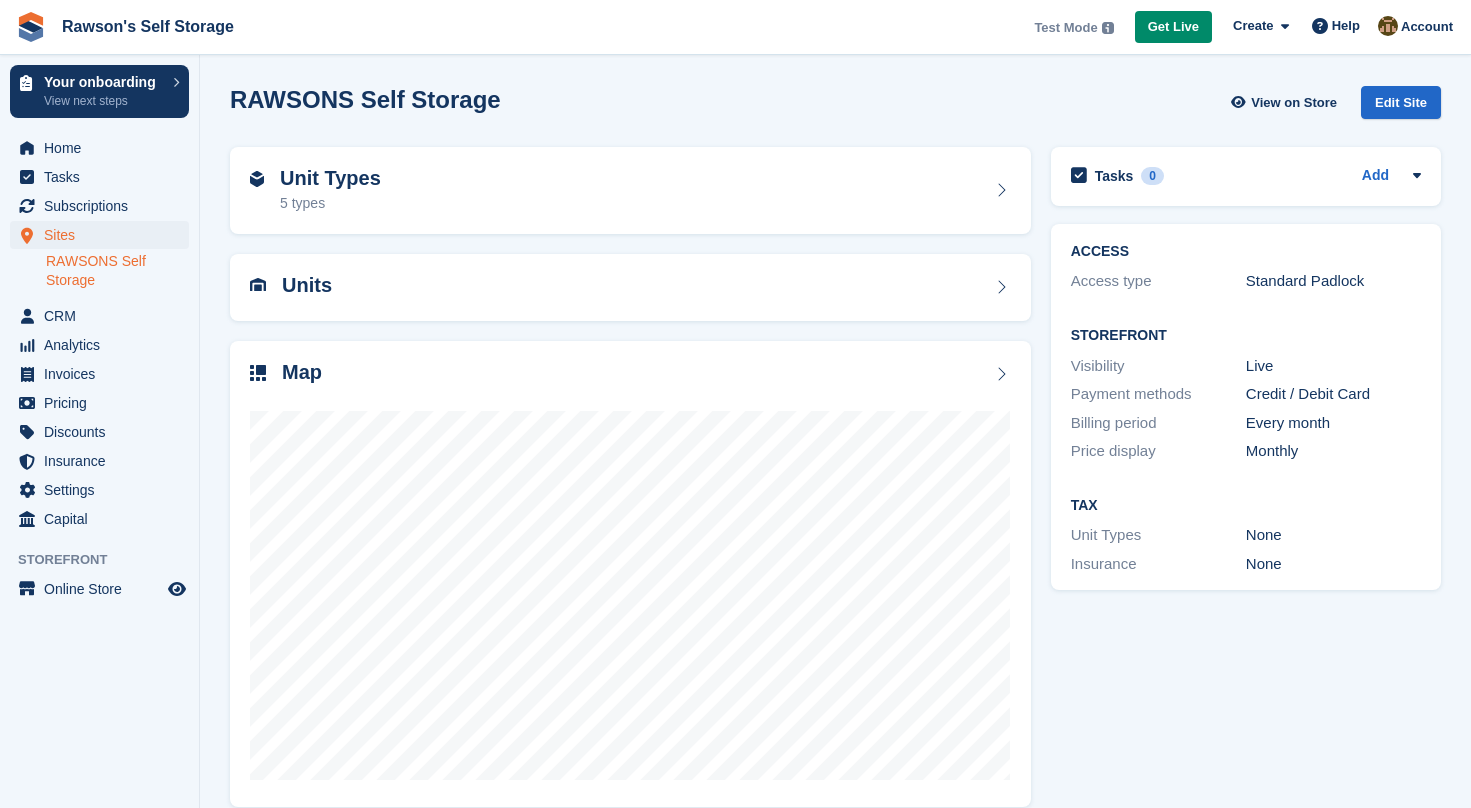 scroll, scrollTop: 0, scrollLeft: 0, axis: both 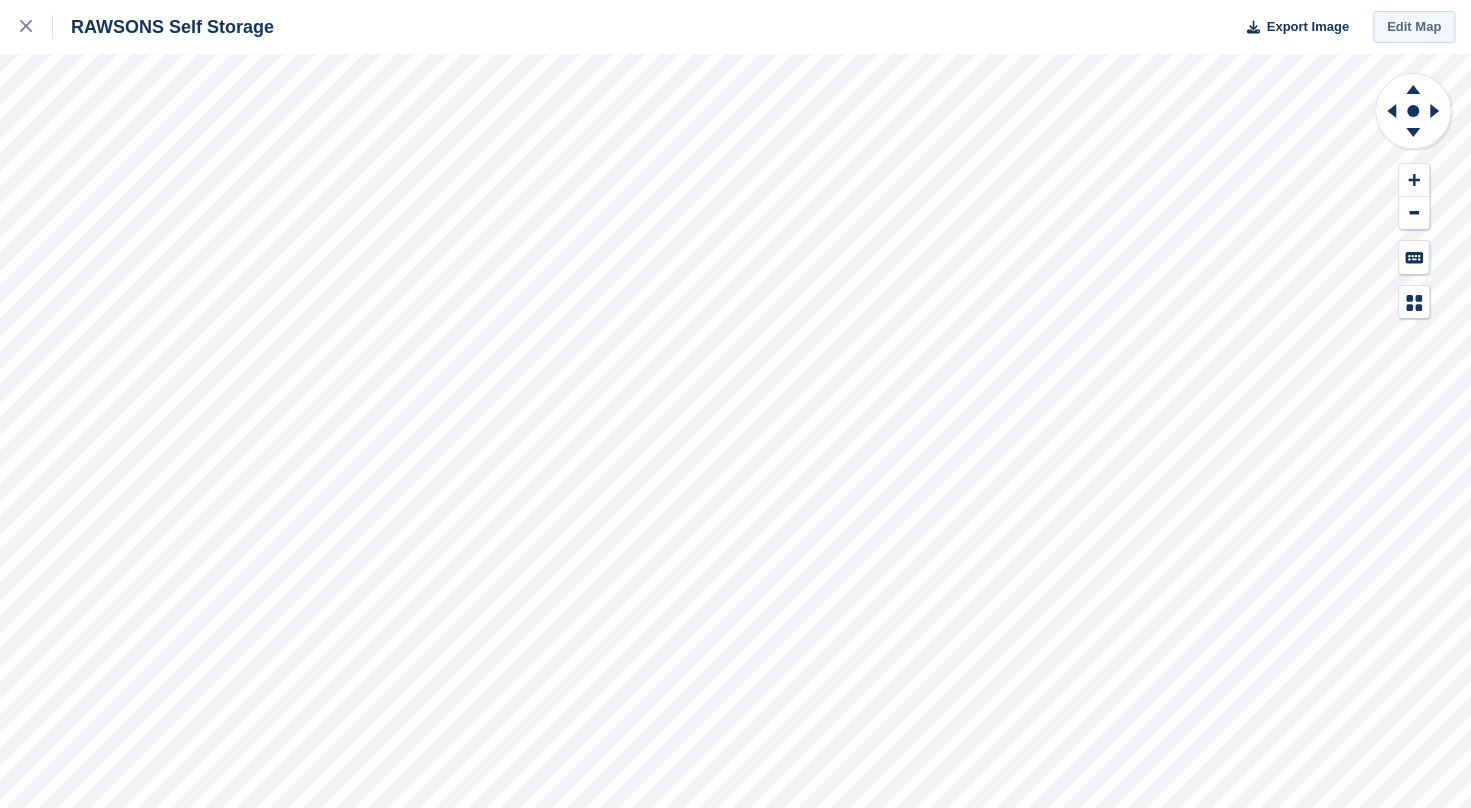 click on "Edit Map" at bounding box center [1414, 27] 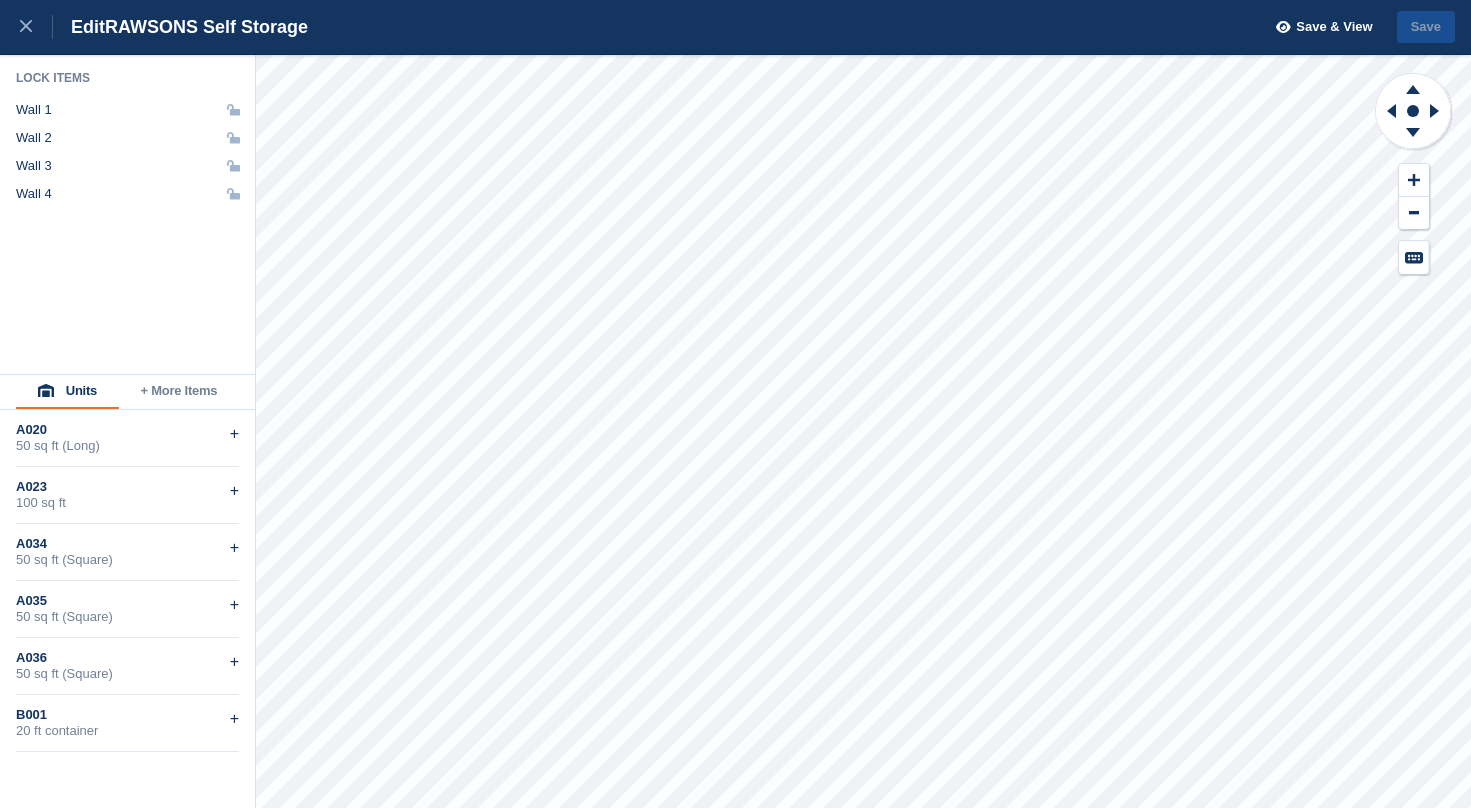 scroll, scrollTop: 0, scrollLeft: 0, axis: both 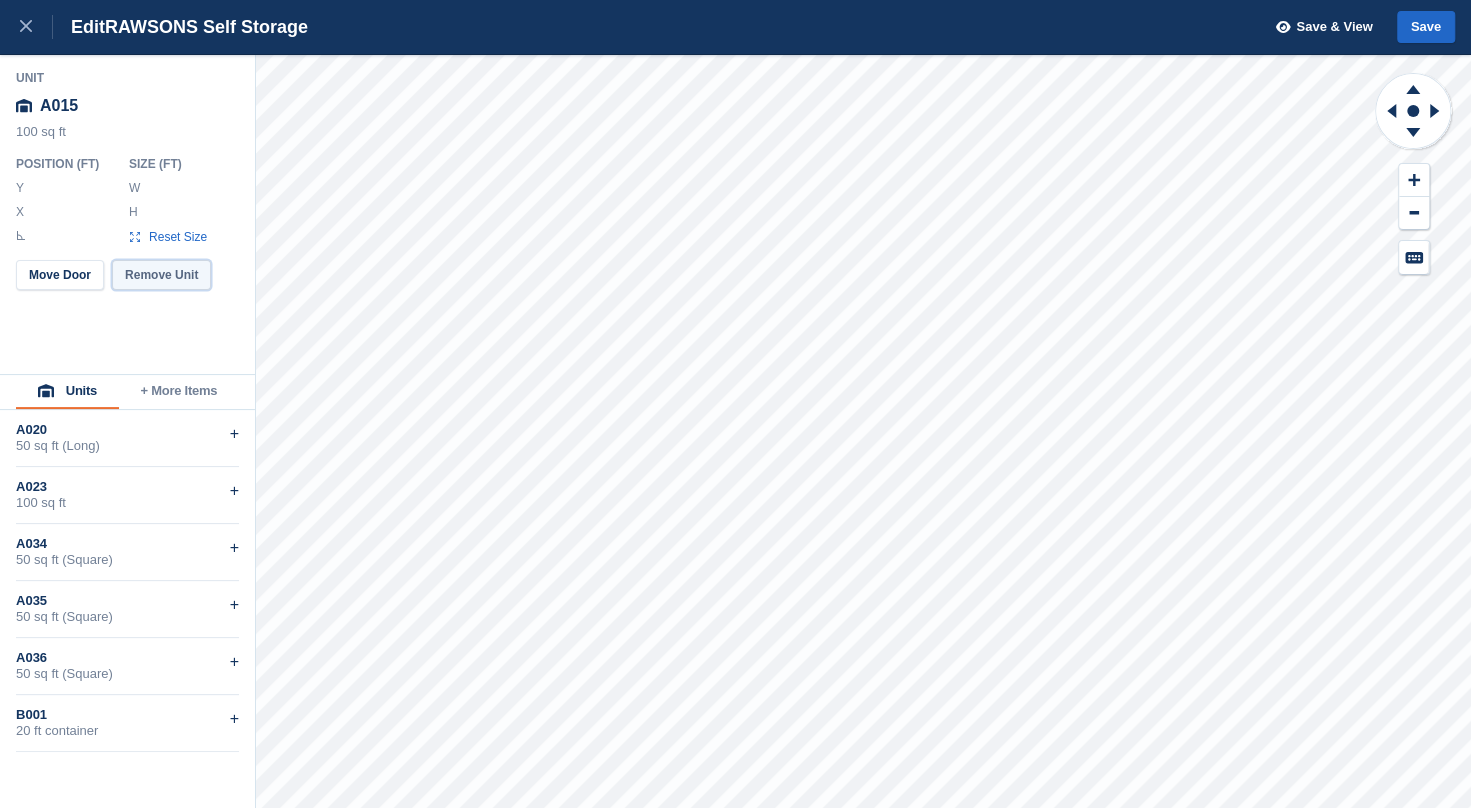 click on "Remove Unit" at bounding box center [161, 275] 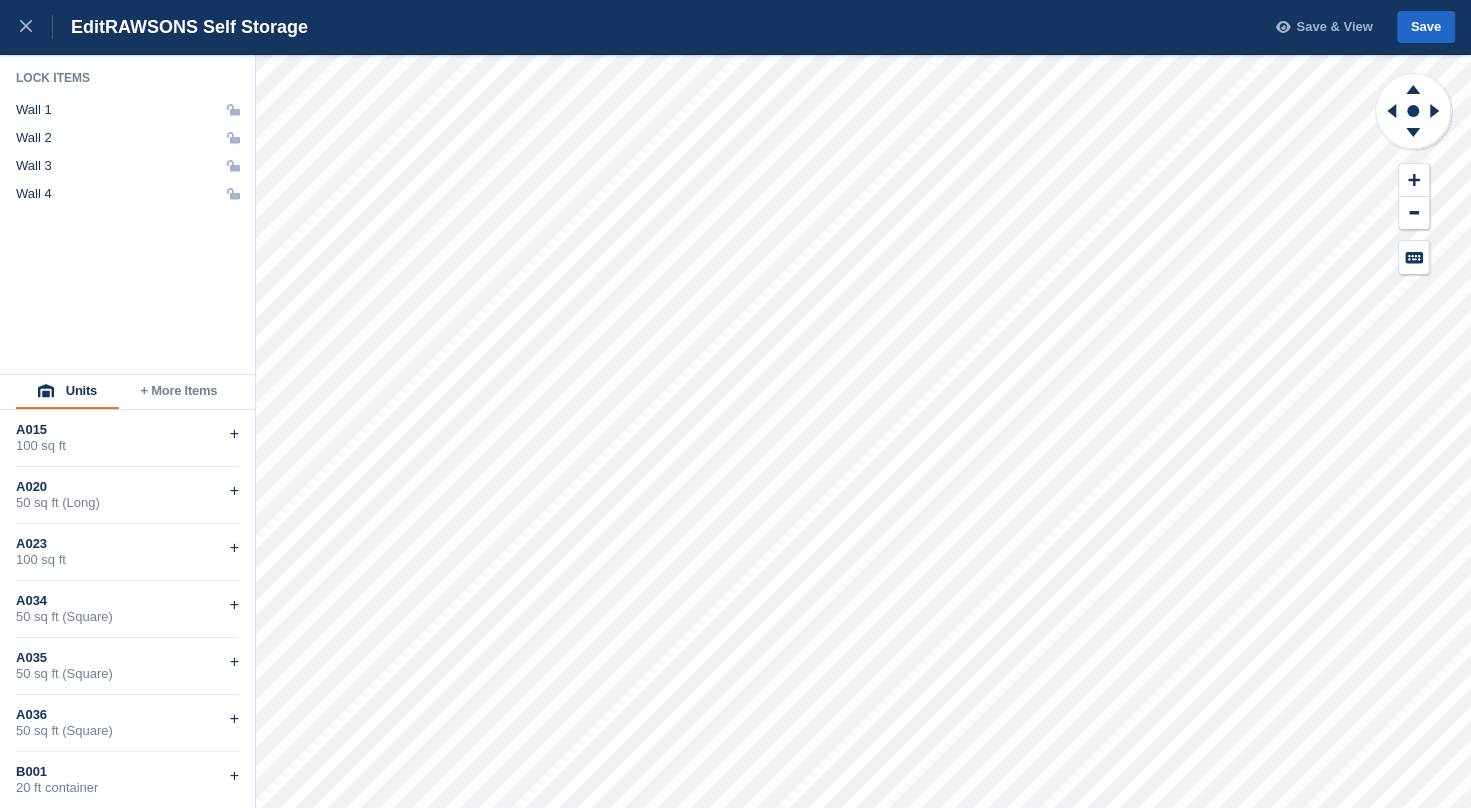 click on "Save & View" at bounding box center [1334, 27] 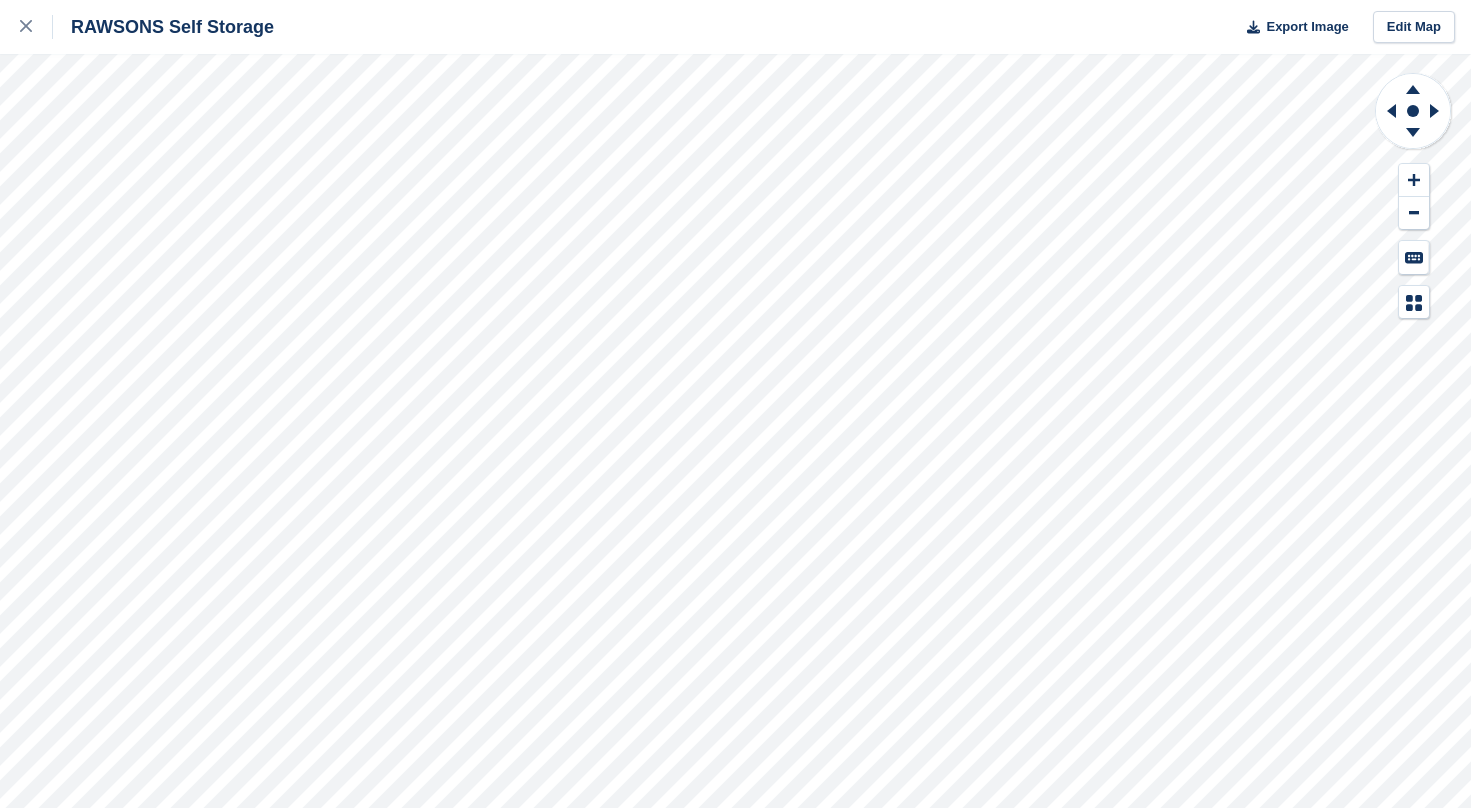scroll, scrollTop: 0, scrollLeft: 0, axis: both 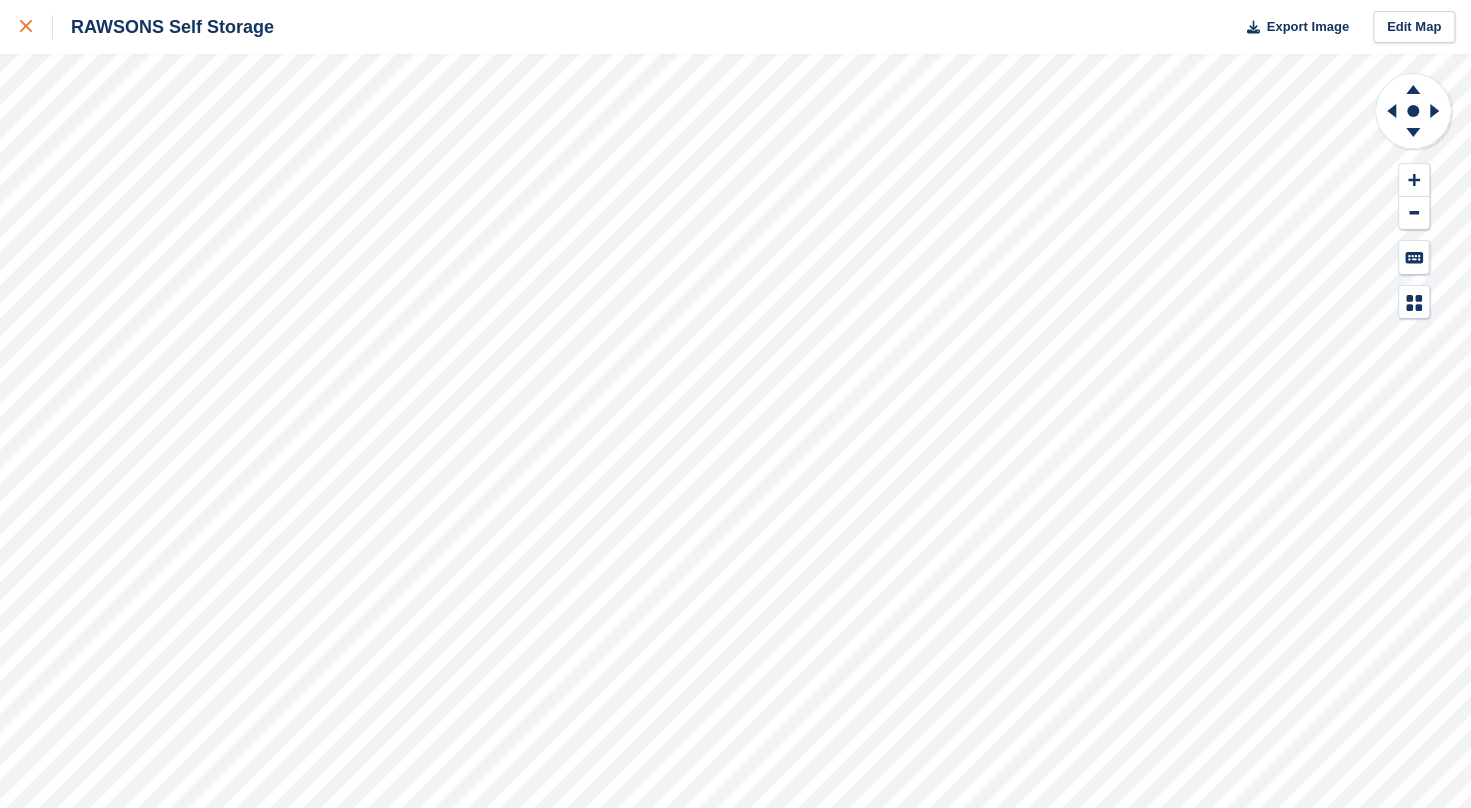 click 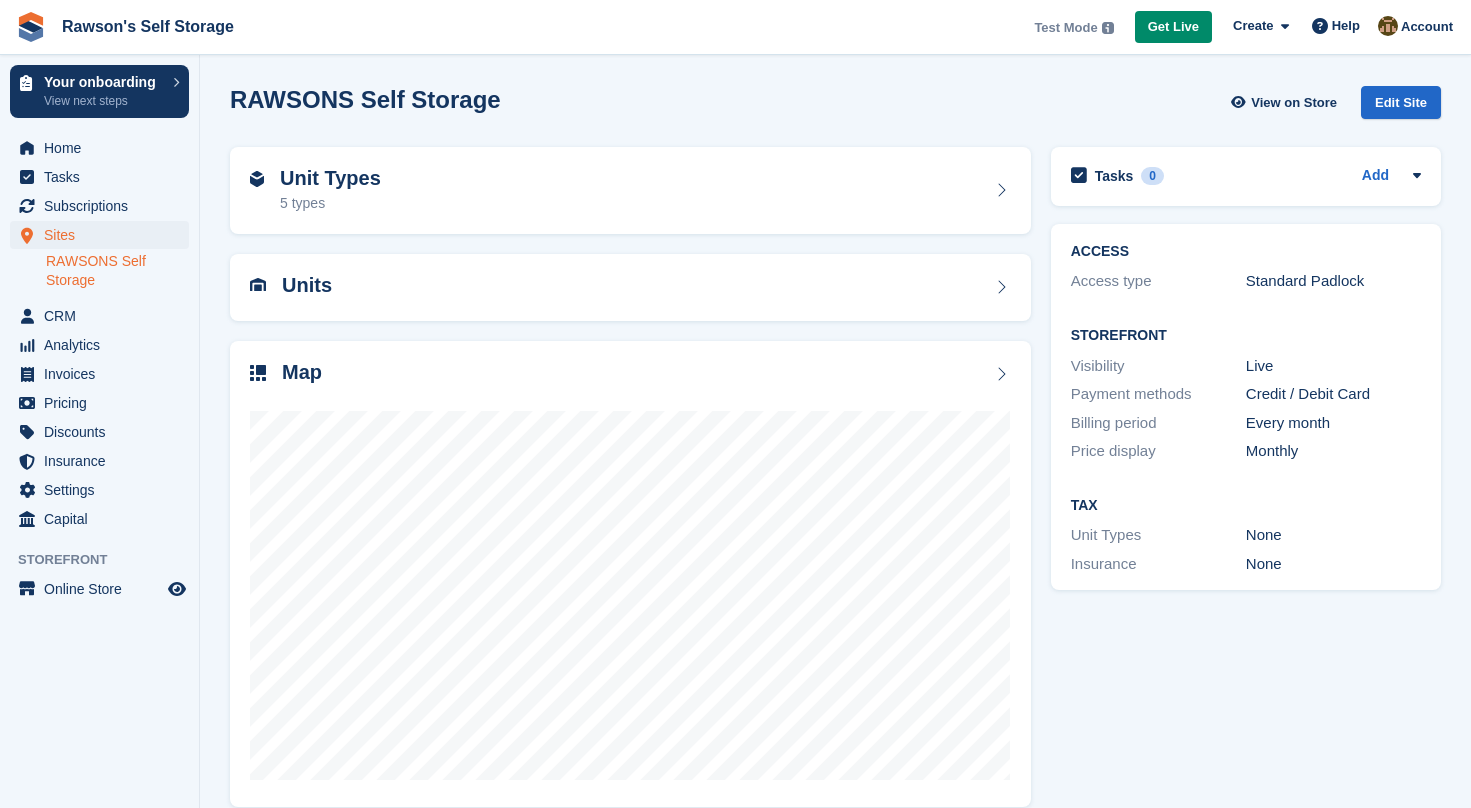 scroll, scrollTop: 0, scrollLeft: 0, axis: both 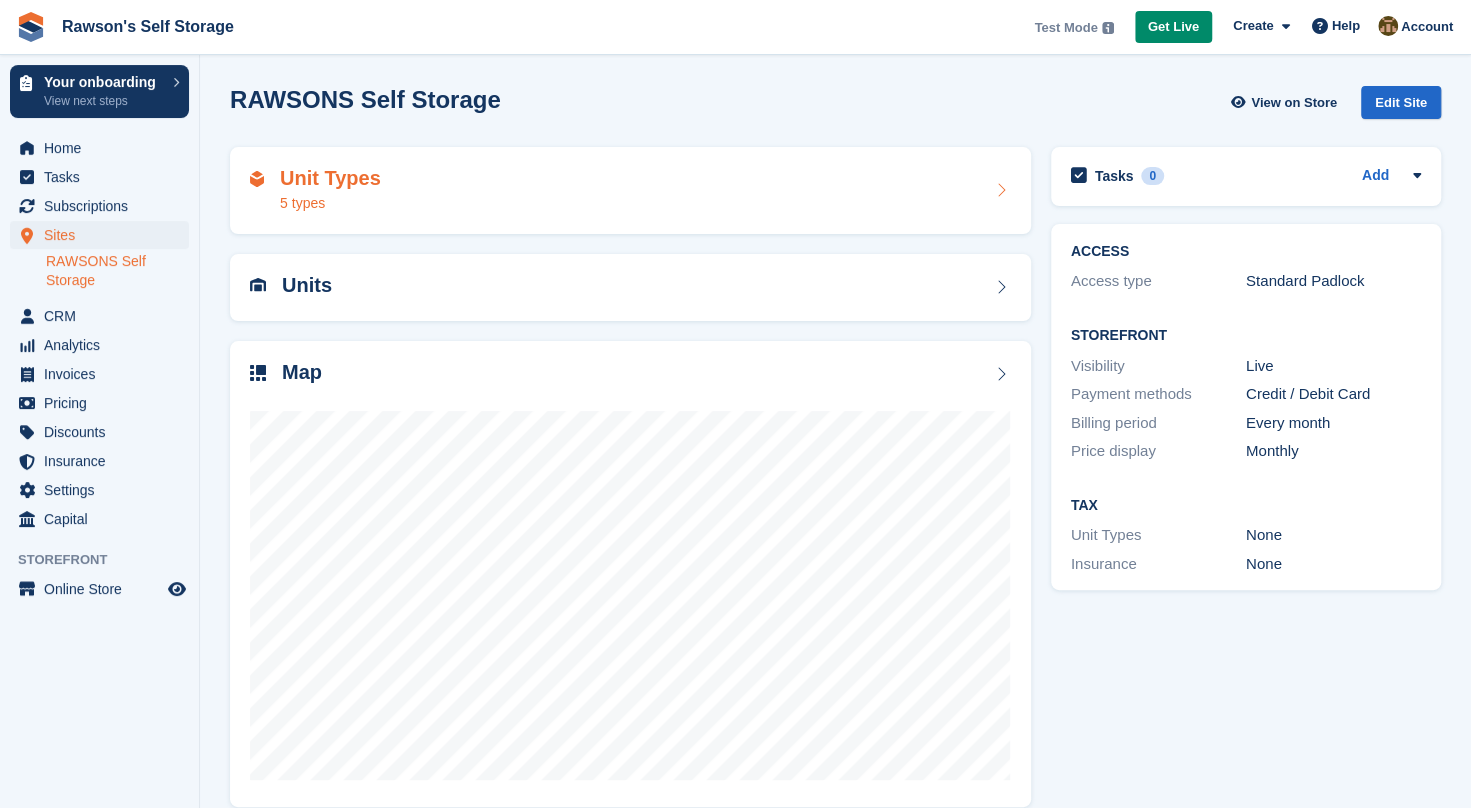 click on "Unit Types
5 types" at bounding box center [630, 191] 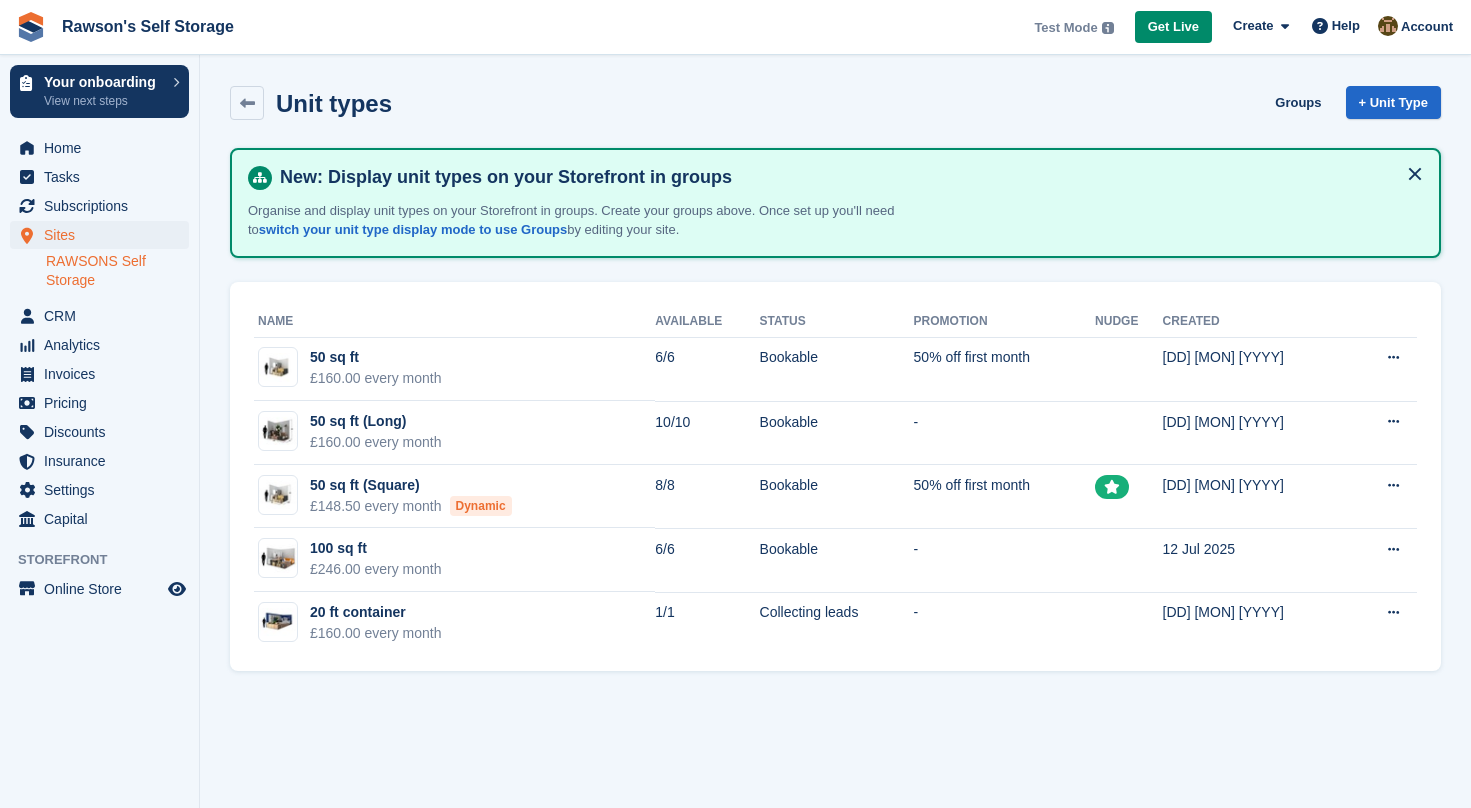 scroll, scrollTop: 0, scrollLeft: 0, axis: both 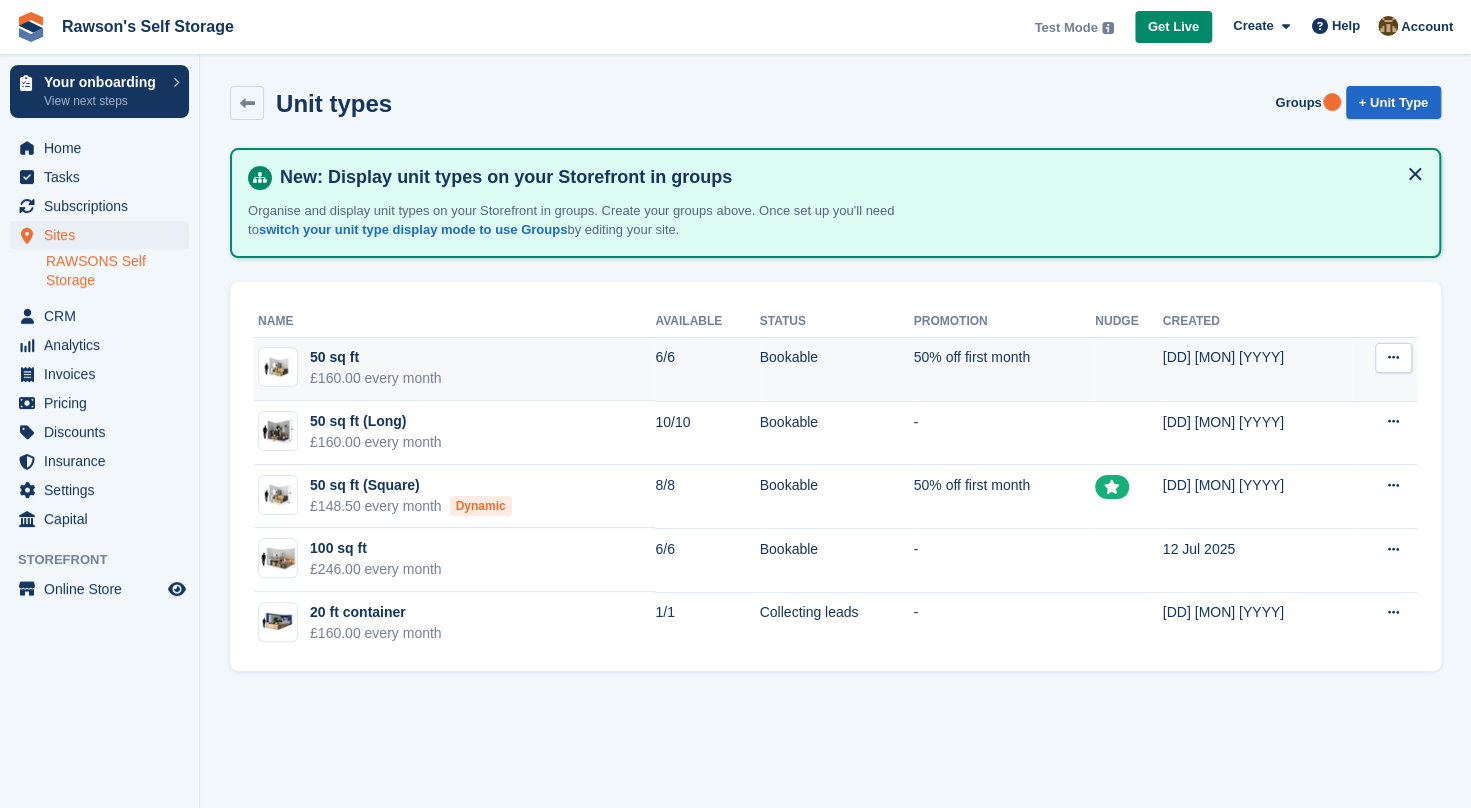 click at bounding box center (1393, 357) 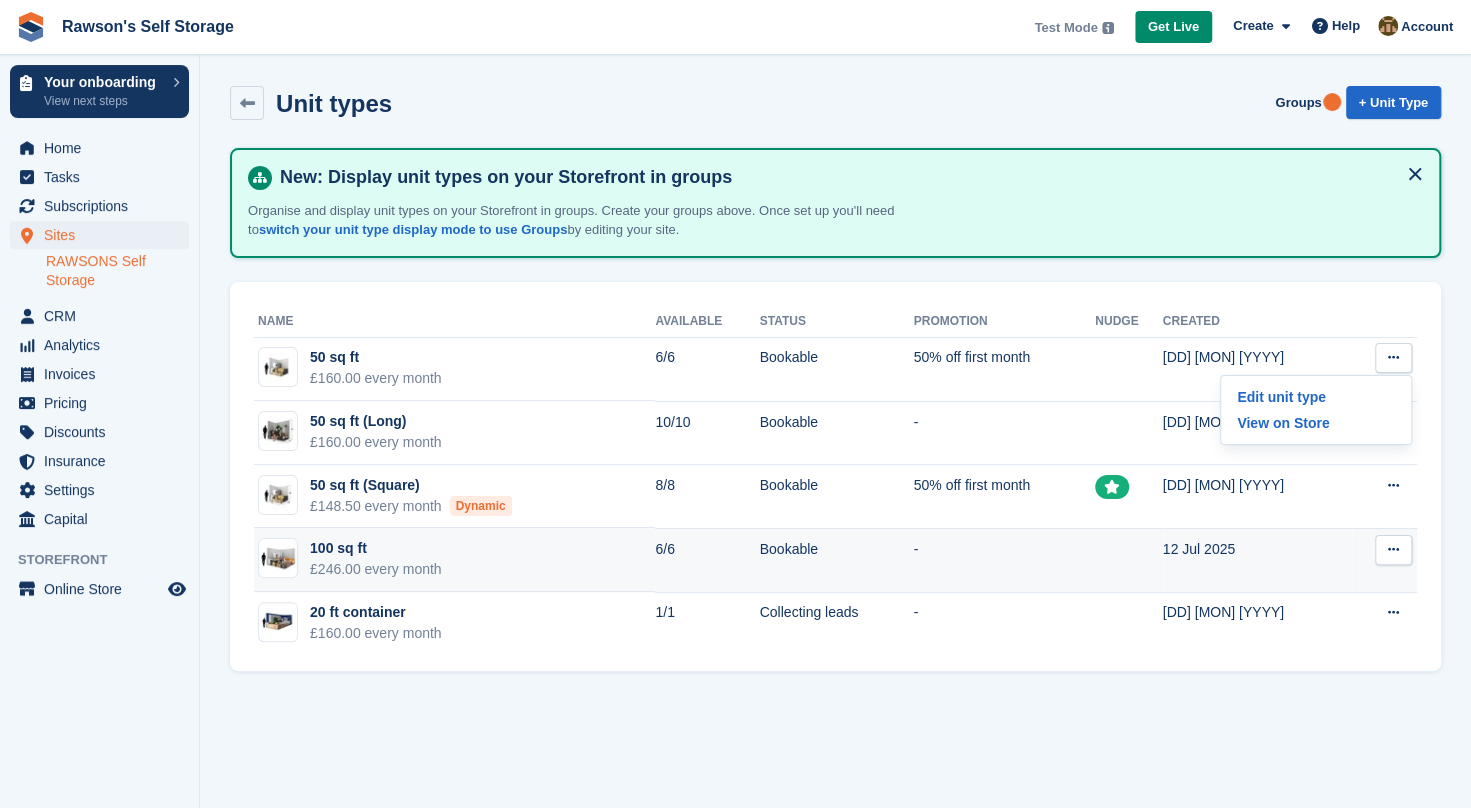 click at bounding box center (1393, 549) 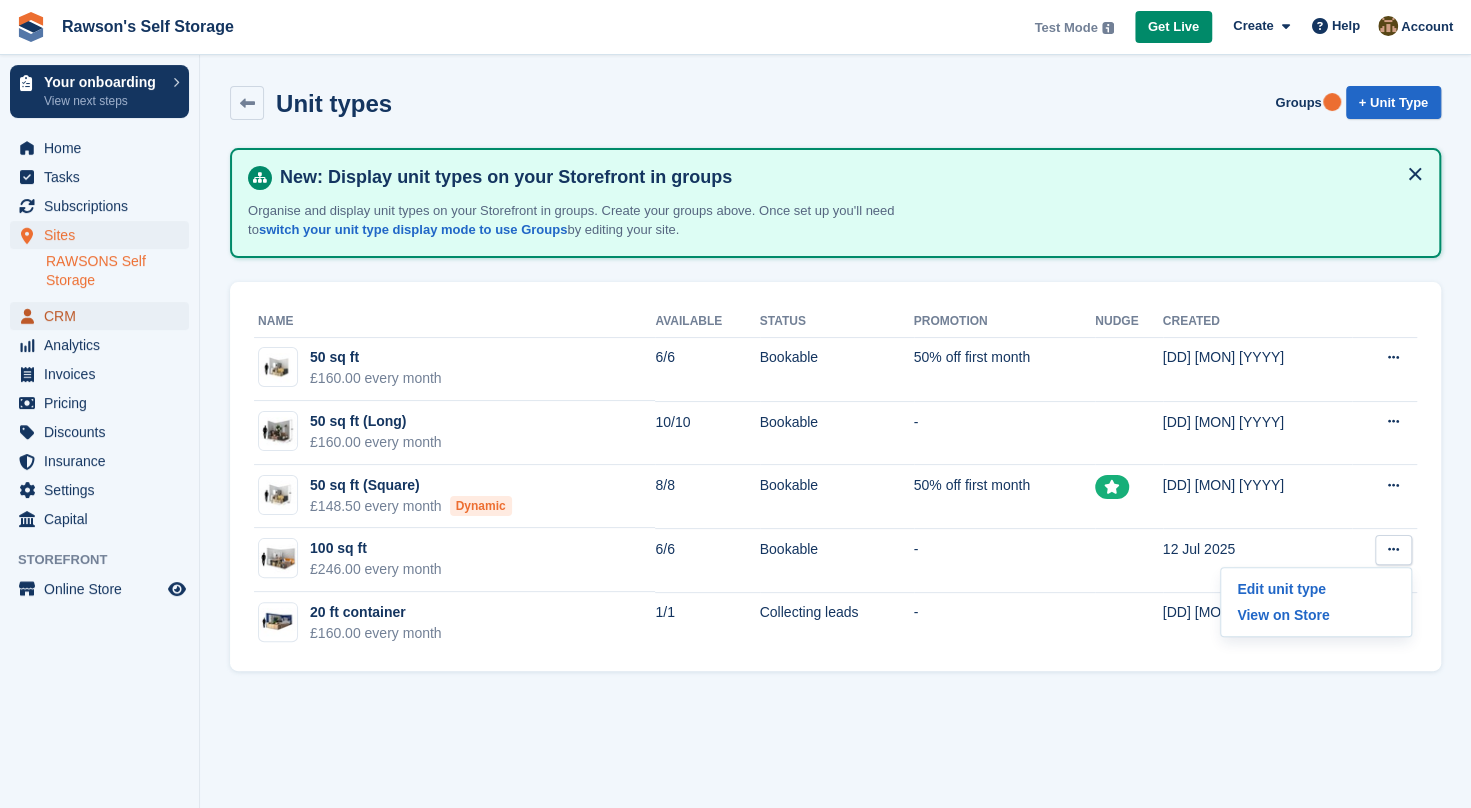 click on "CRM" at bounding box center (104, 316) 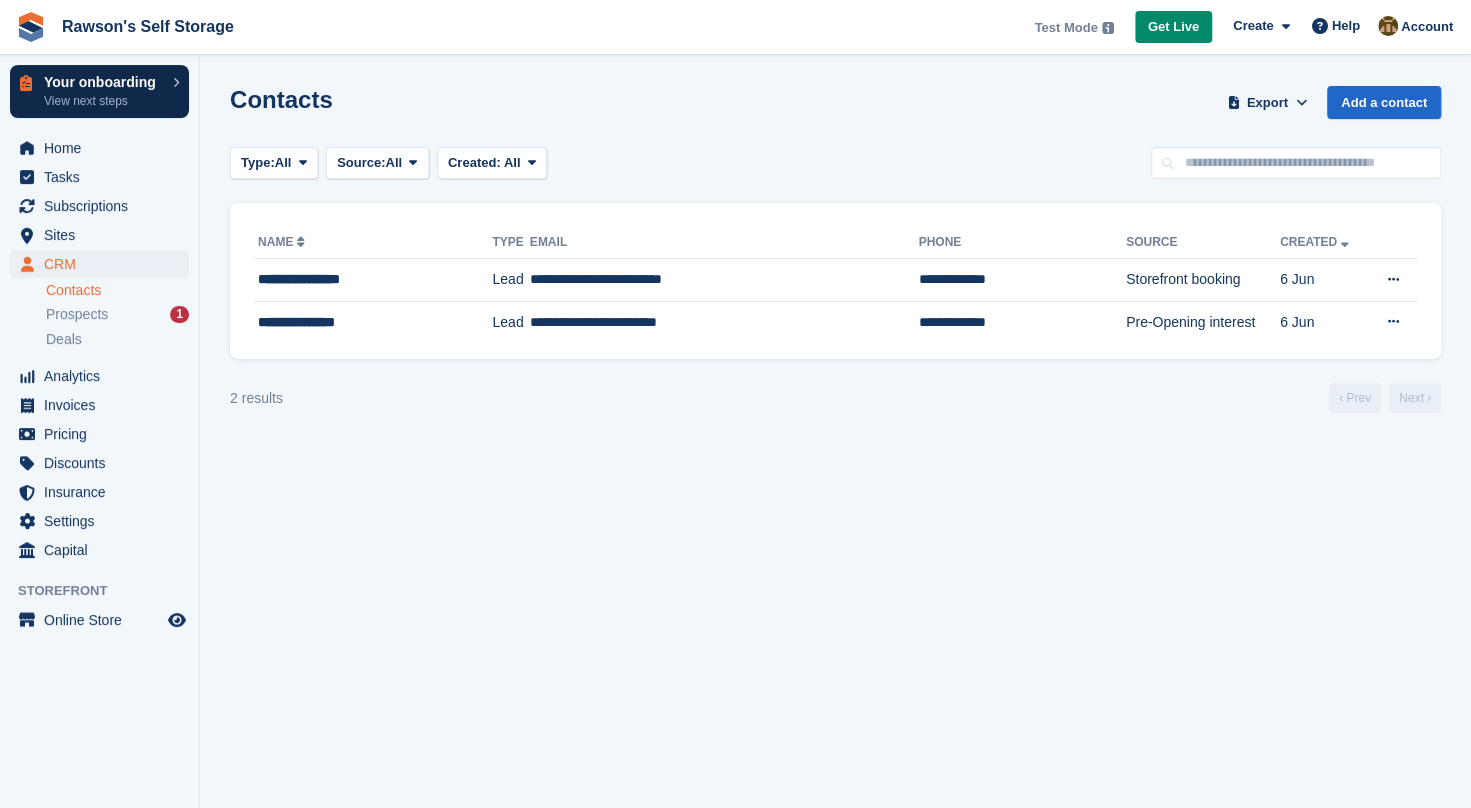 click on "Your onboarding
View next steps" at bounding box center (99, 91) 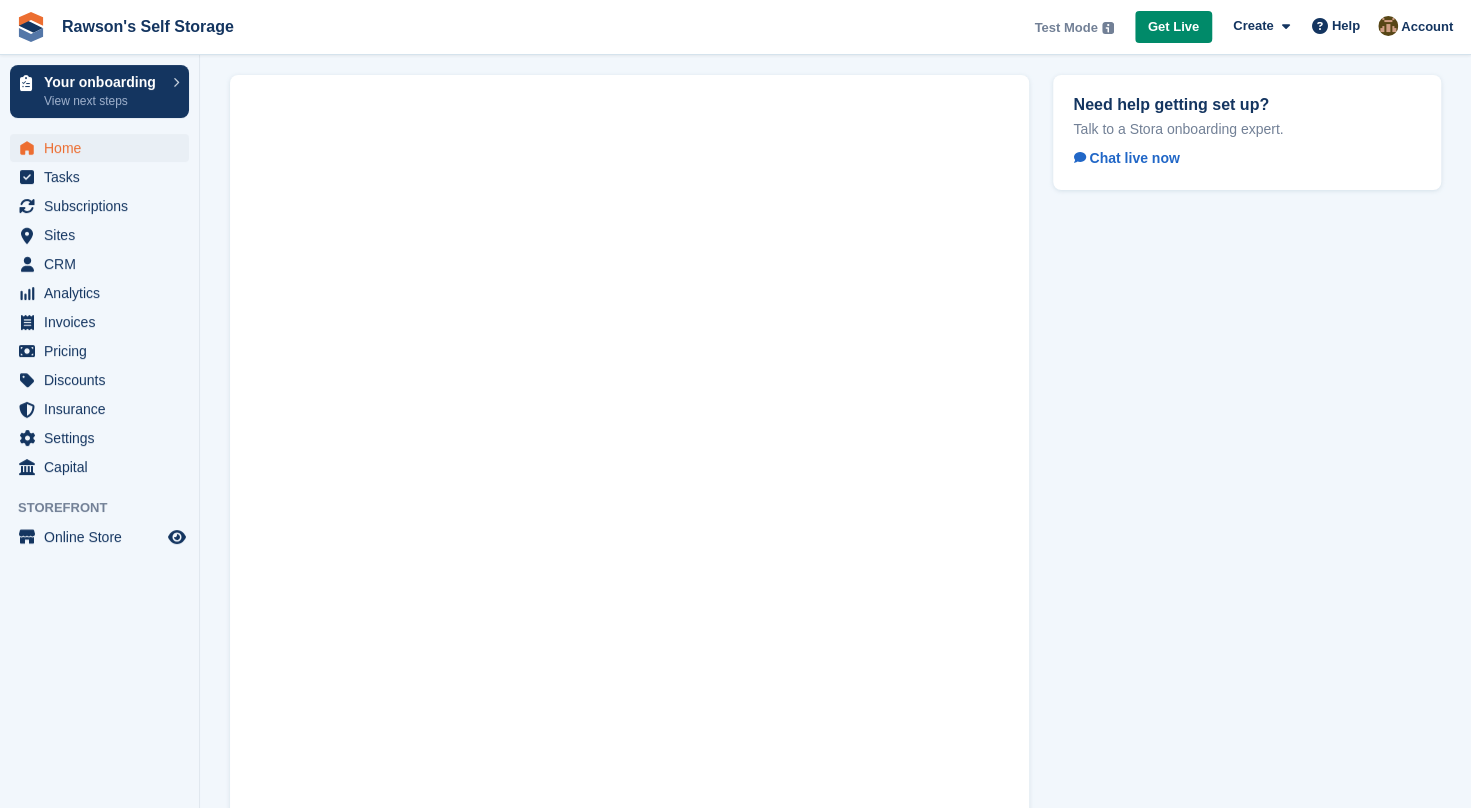 scroll, scrollTop: 0, scrollLeft: 0, axis: both 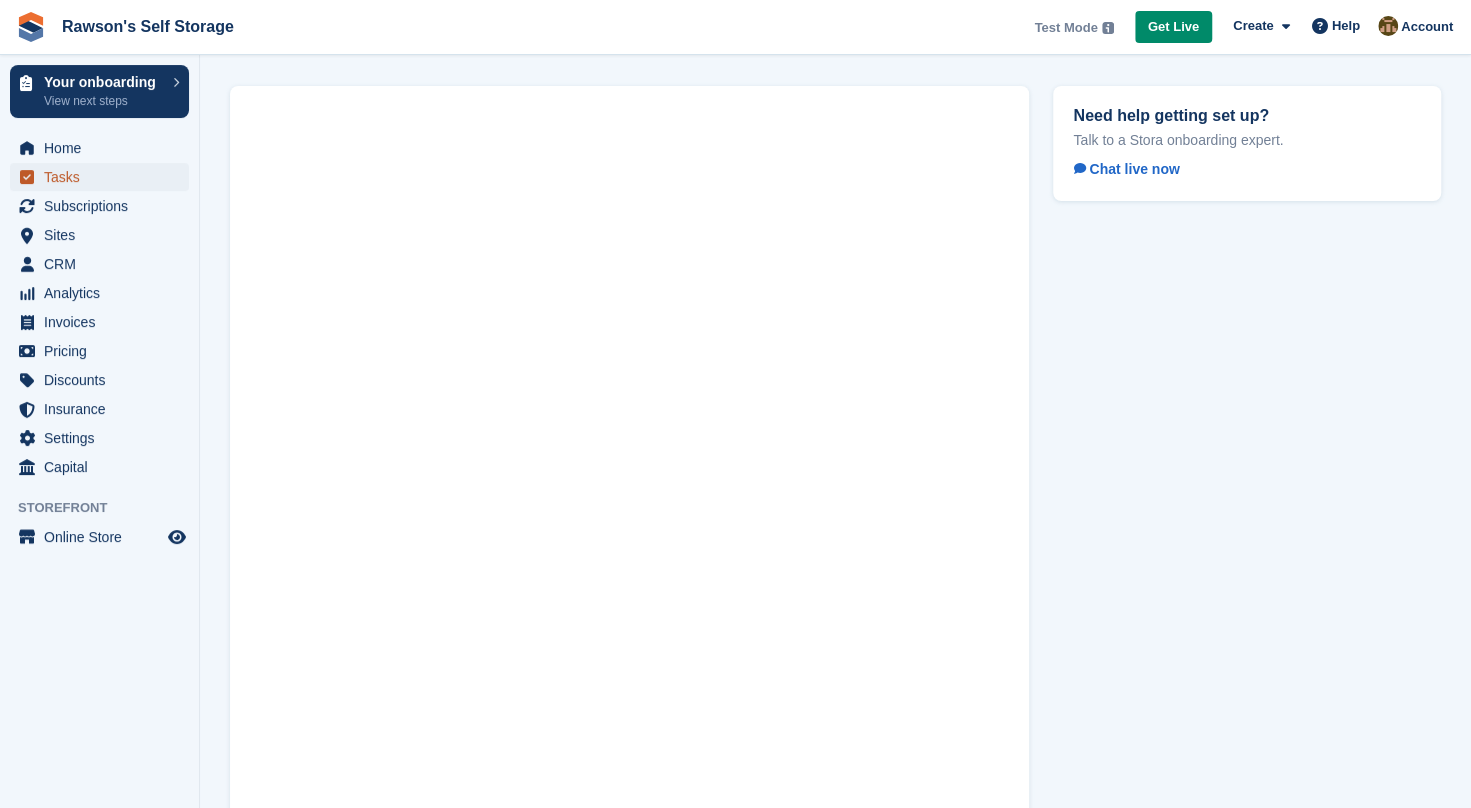 click on "Tasks" at bounding box center [104, 177] 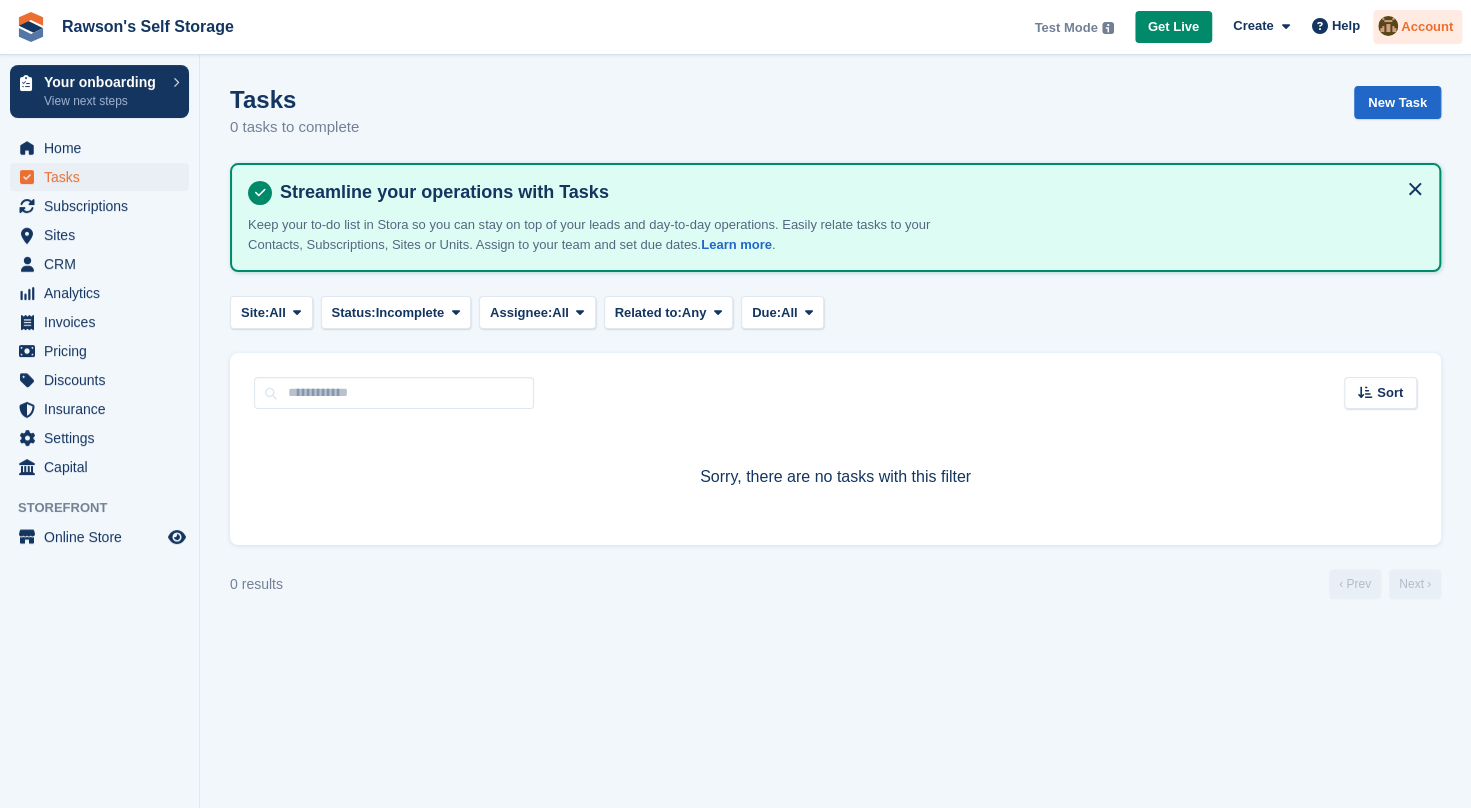 click on "Account" at bounding box center (1427, 27) 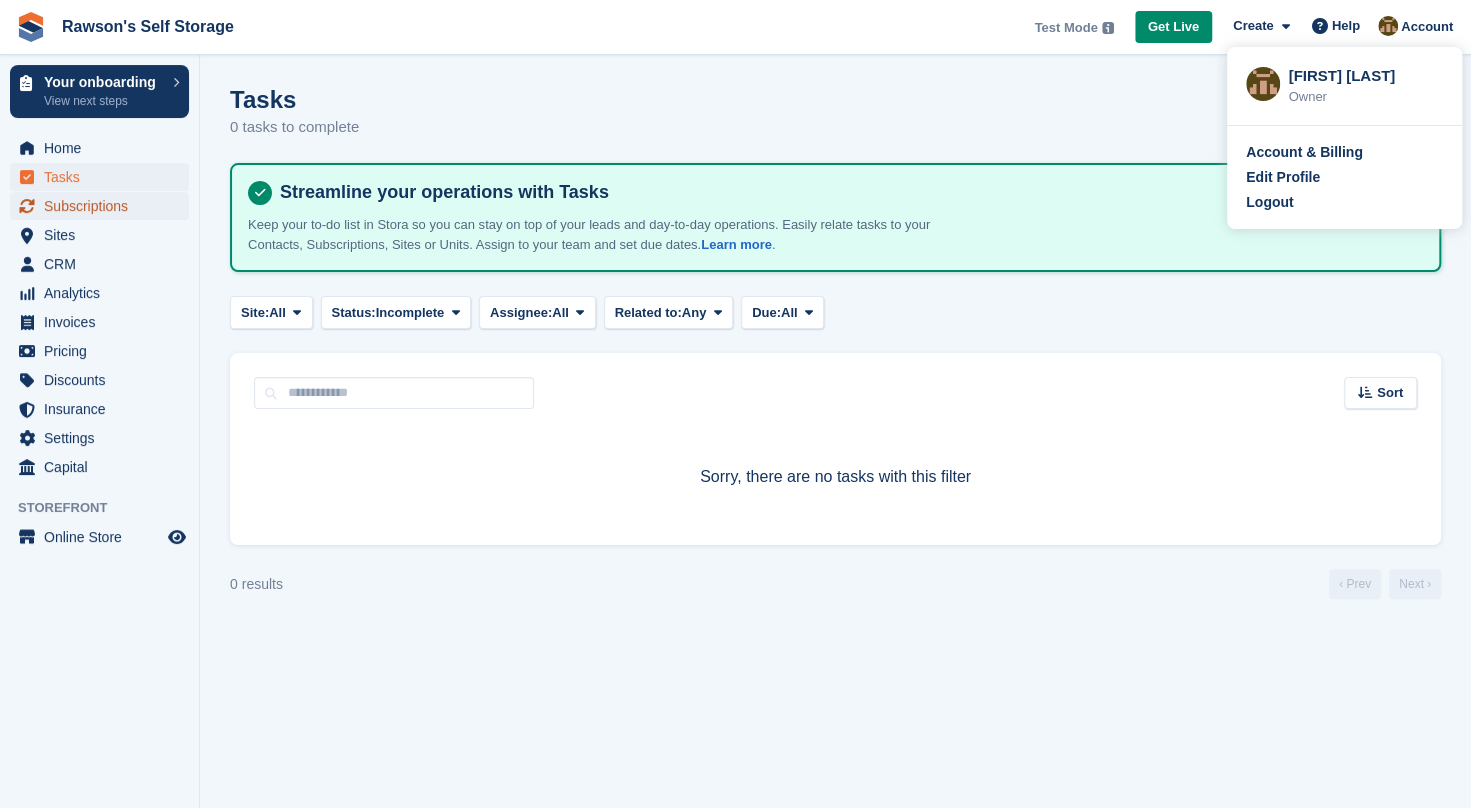 click on "Subscriptions" at bounding box center (104, 206) 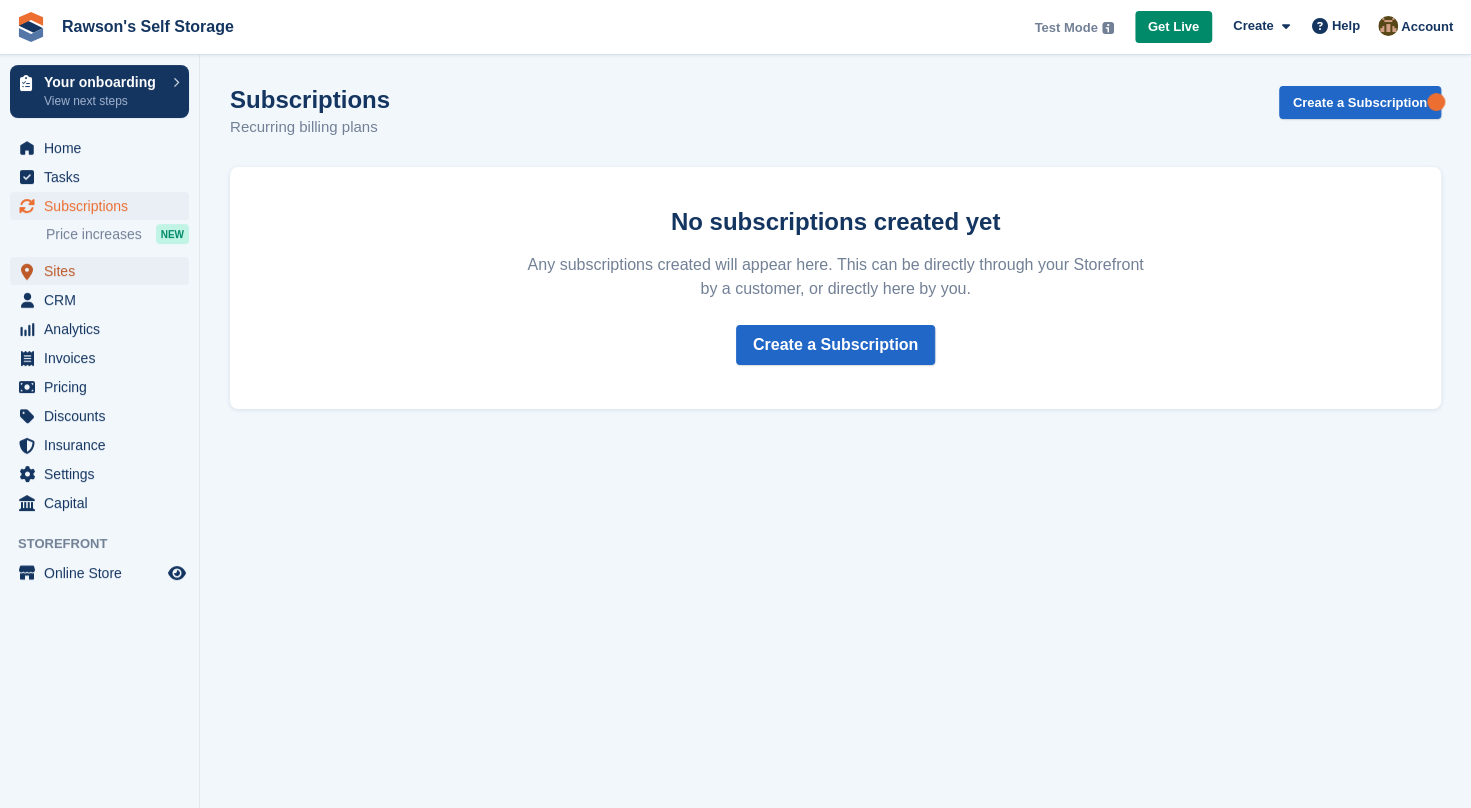 click on "Sites" at bounding box center [104, 271] 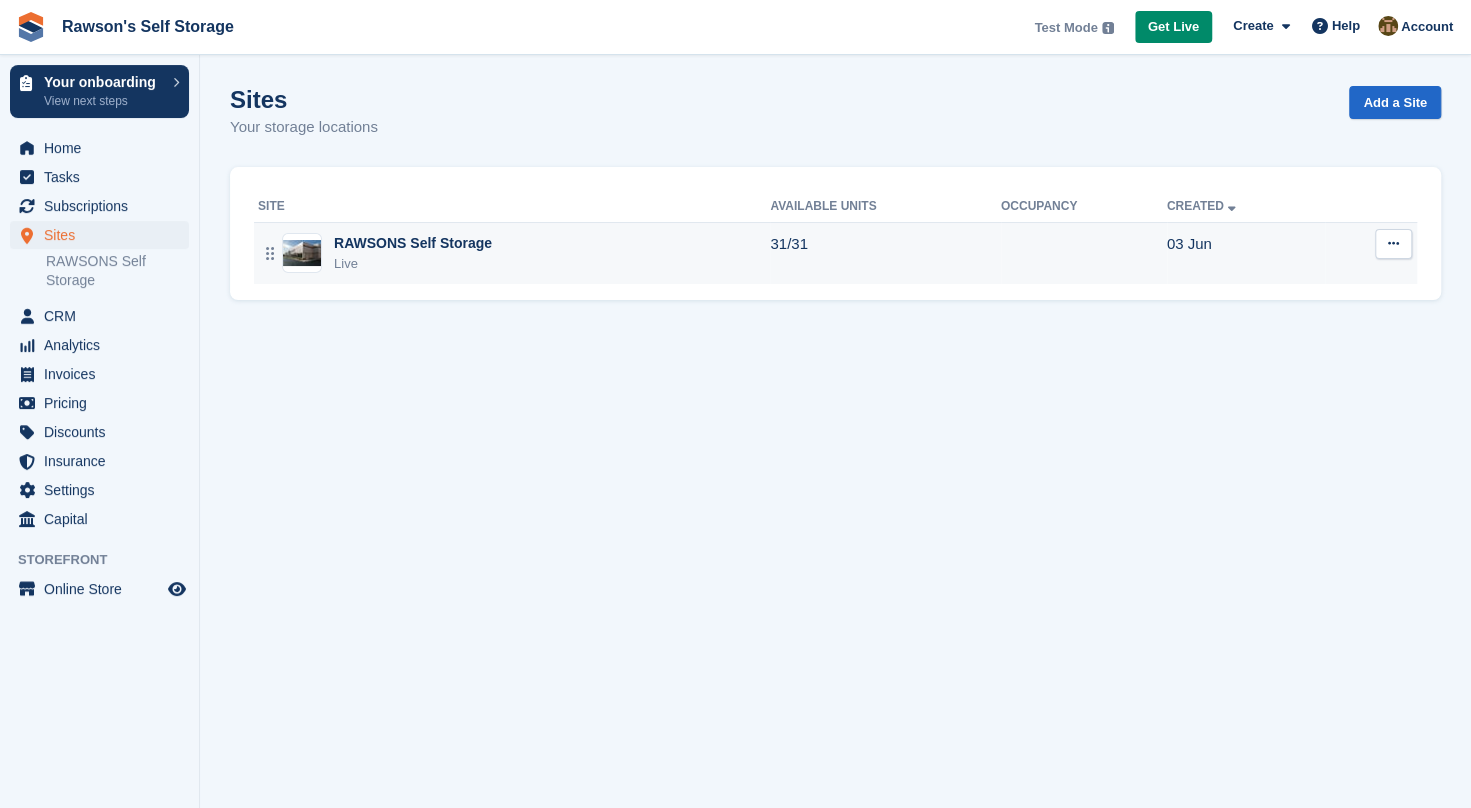 click at bounding box center (1393, 244) 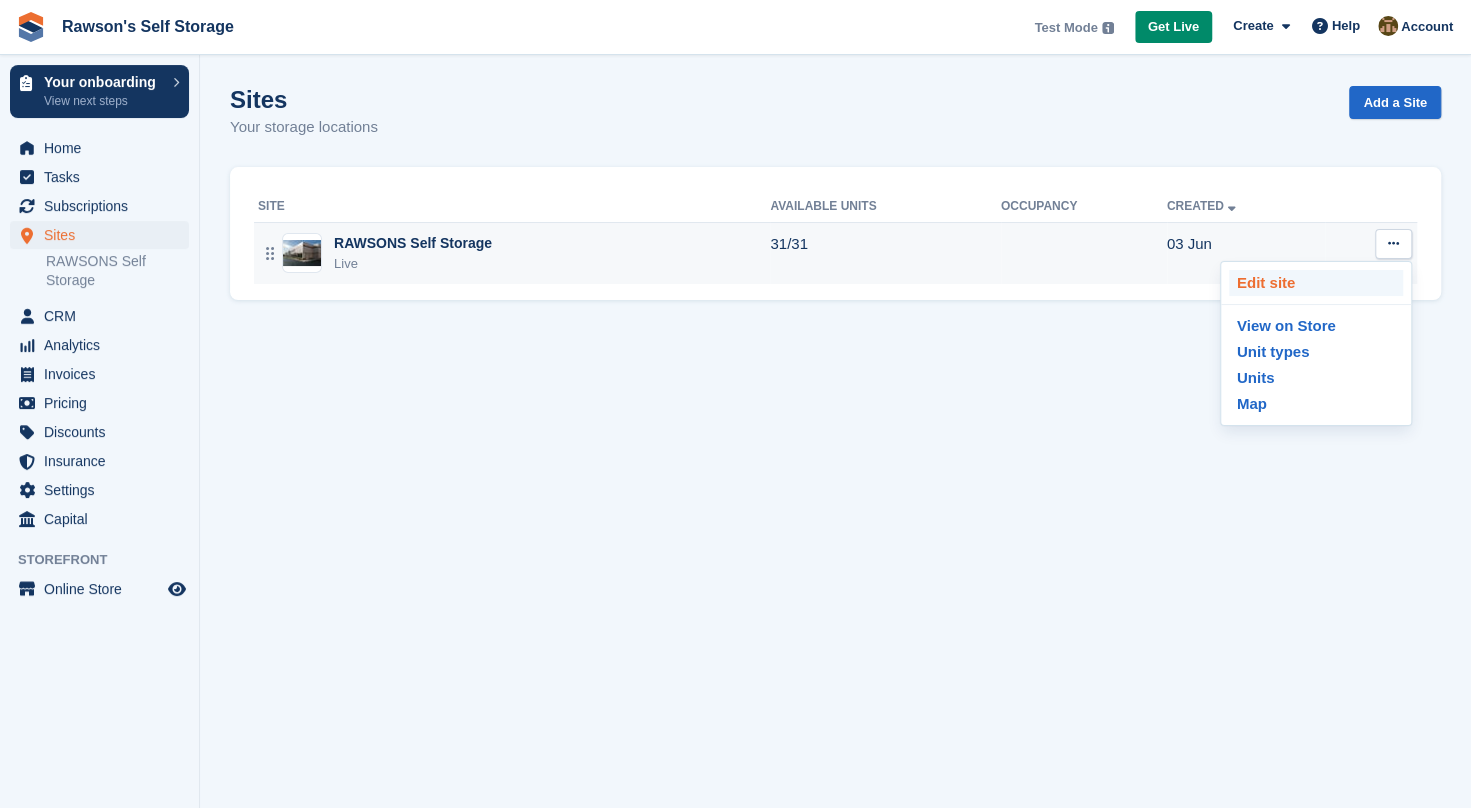 click on "Edit site" at bounding box center (1316, 283) 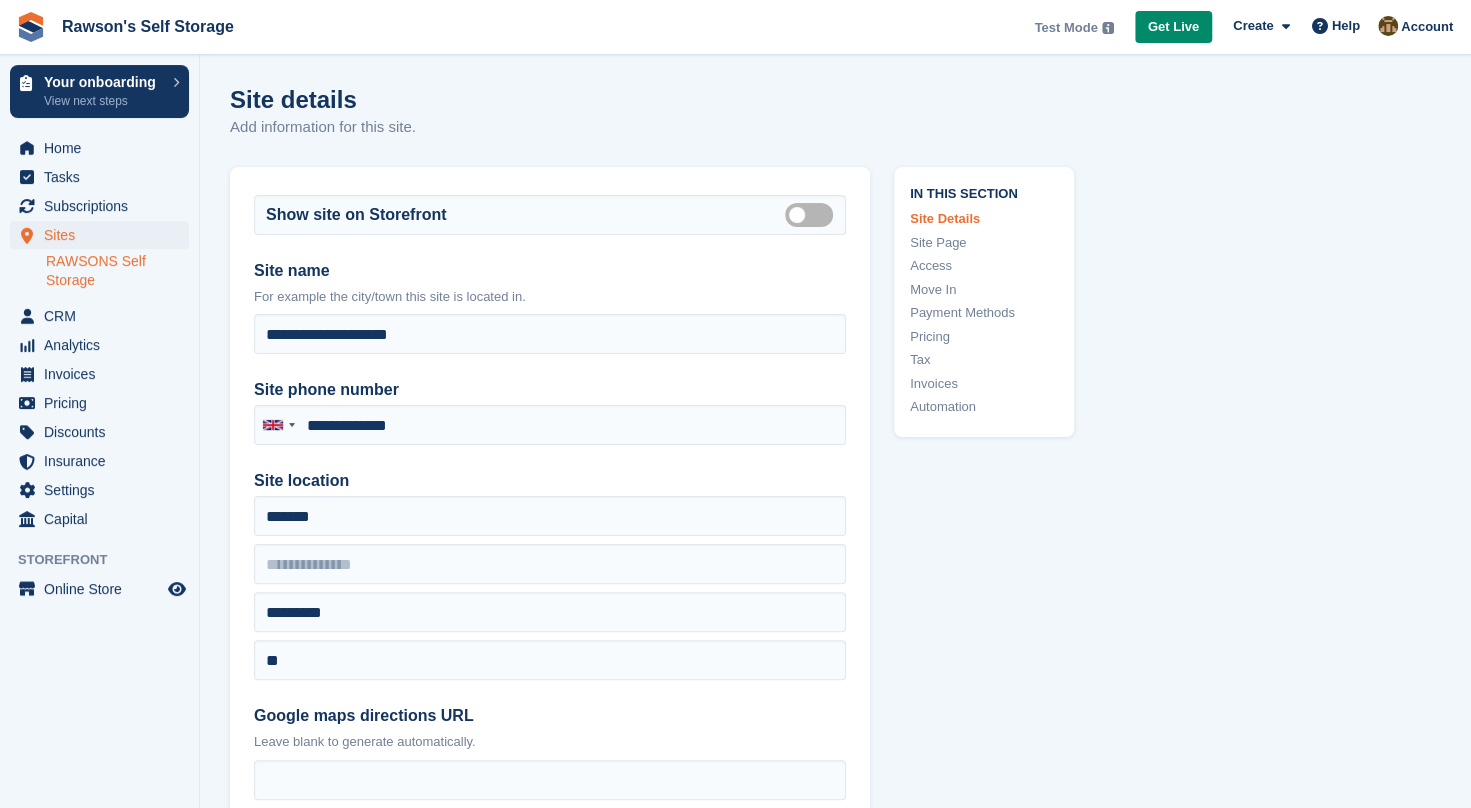 type on "**********" 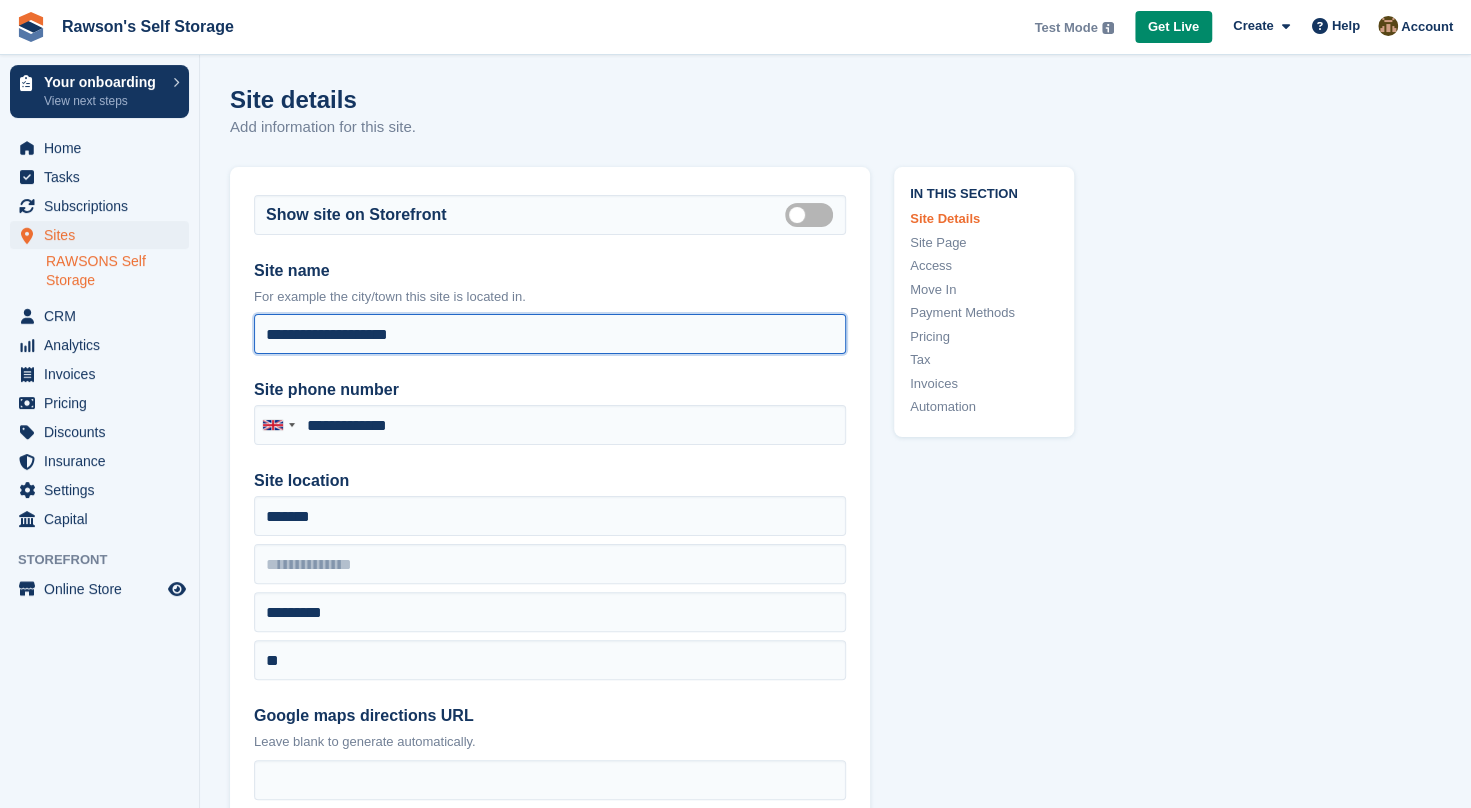 click on "**********" at bounding box center (550, 334) 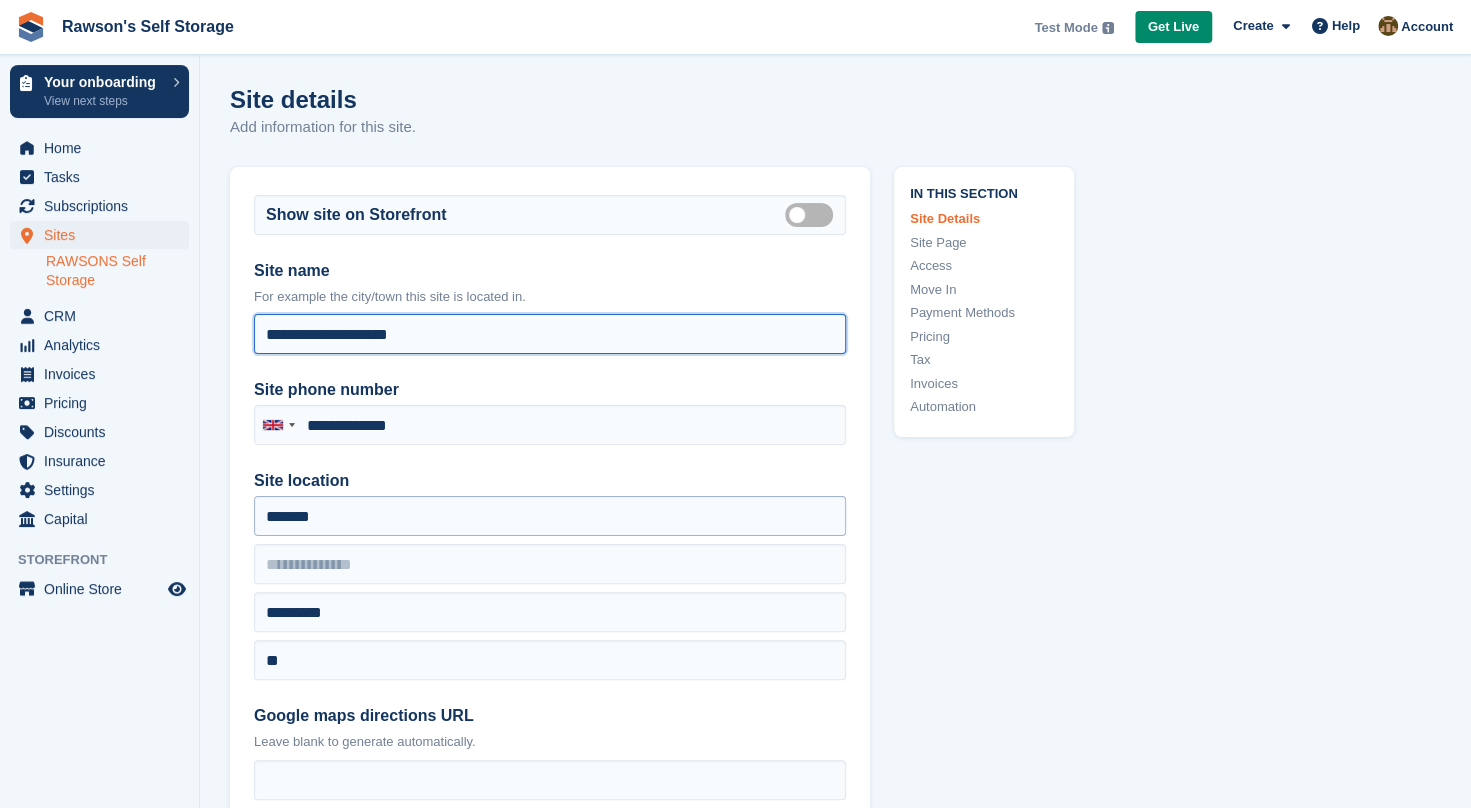 type on "**********" 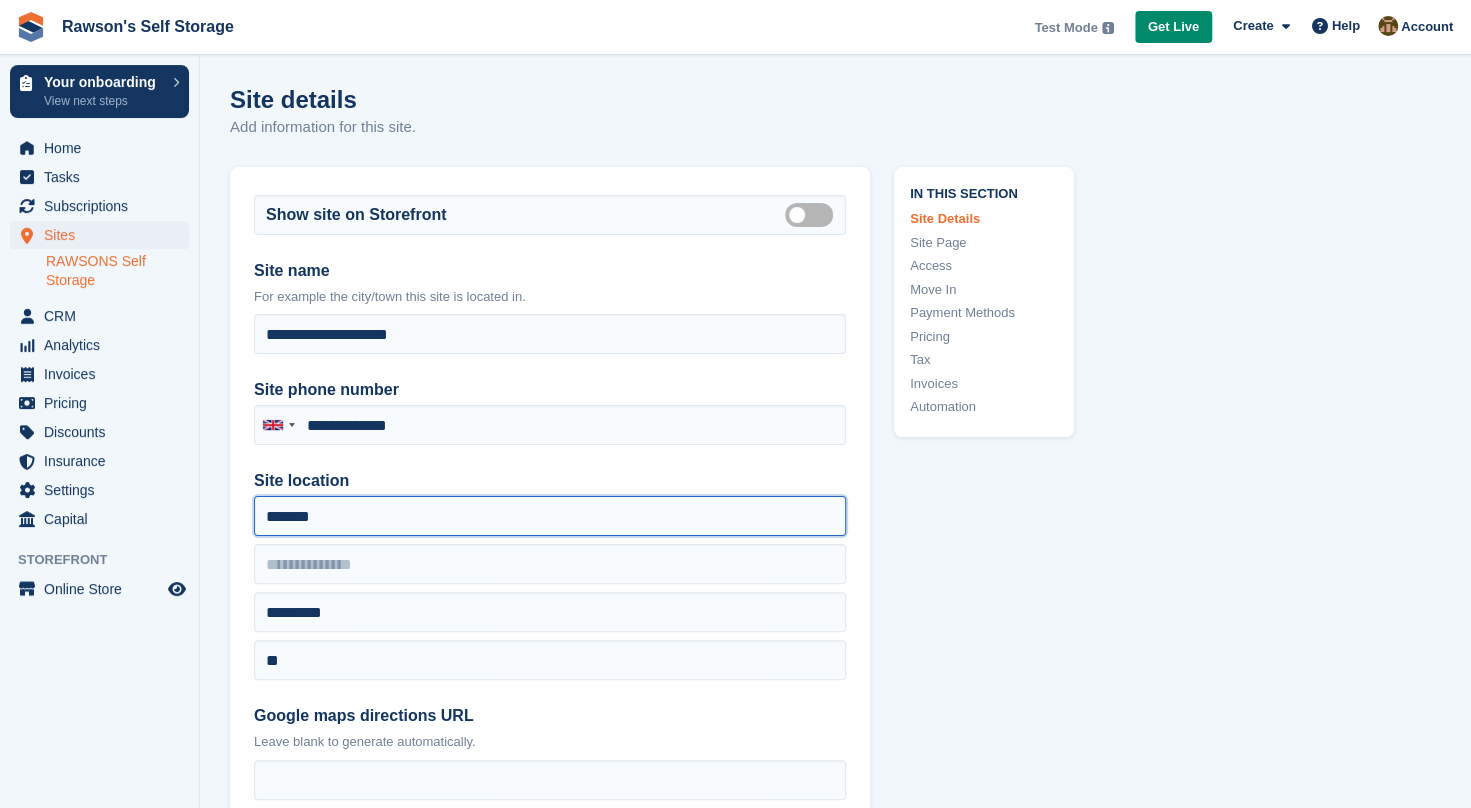 click on "*******" at bounding box center (550, 516) 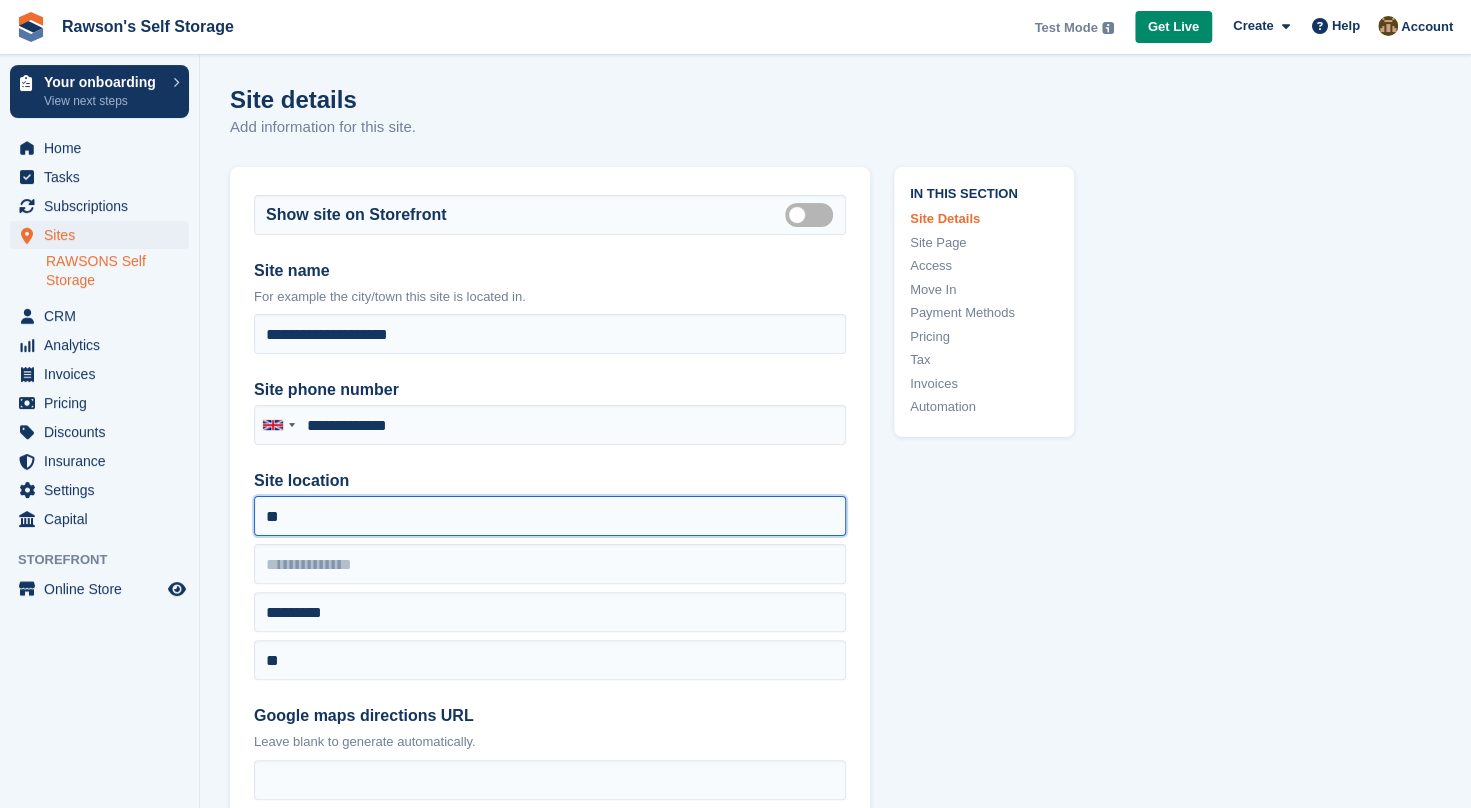 type on "*" 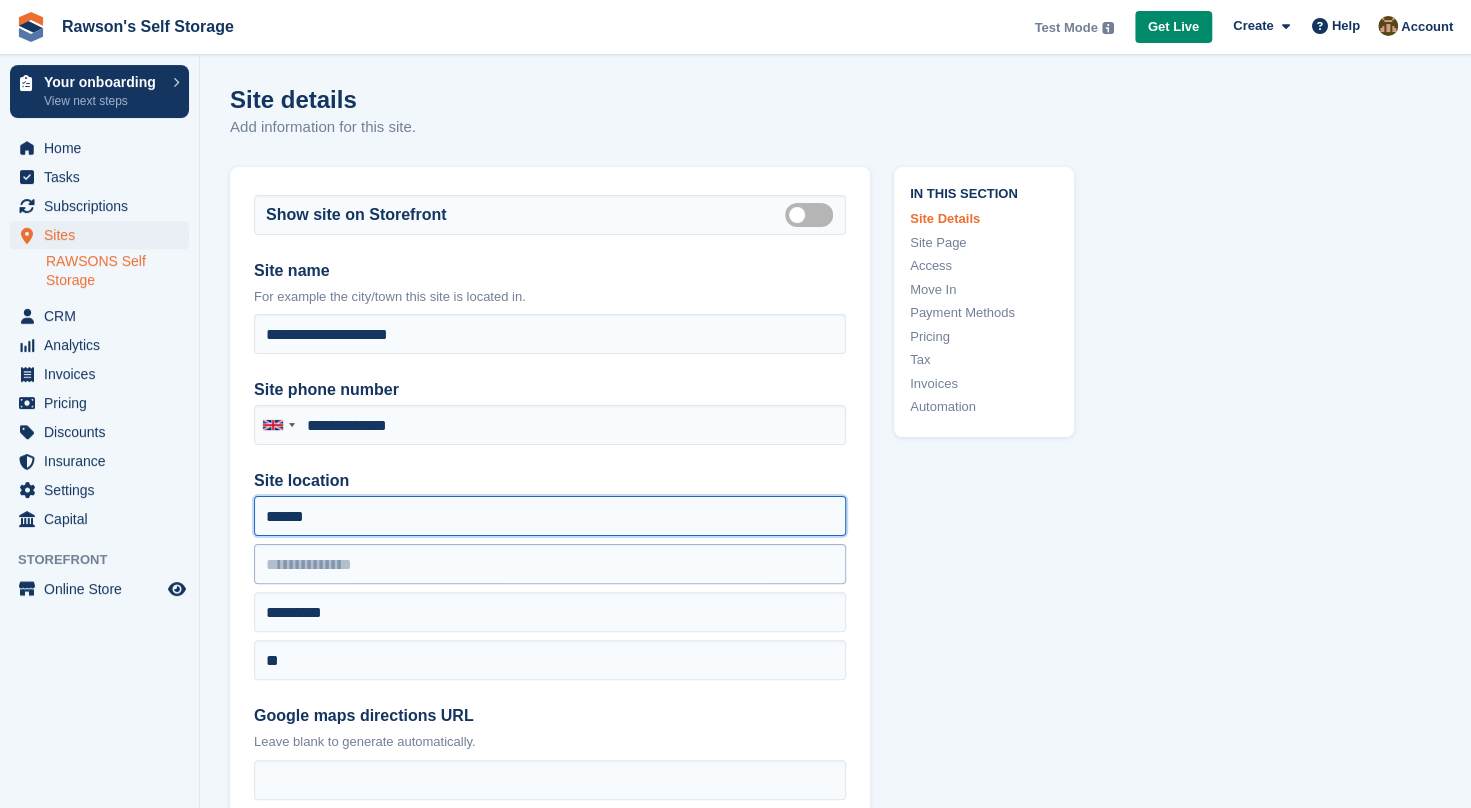 type on "******" 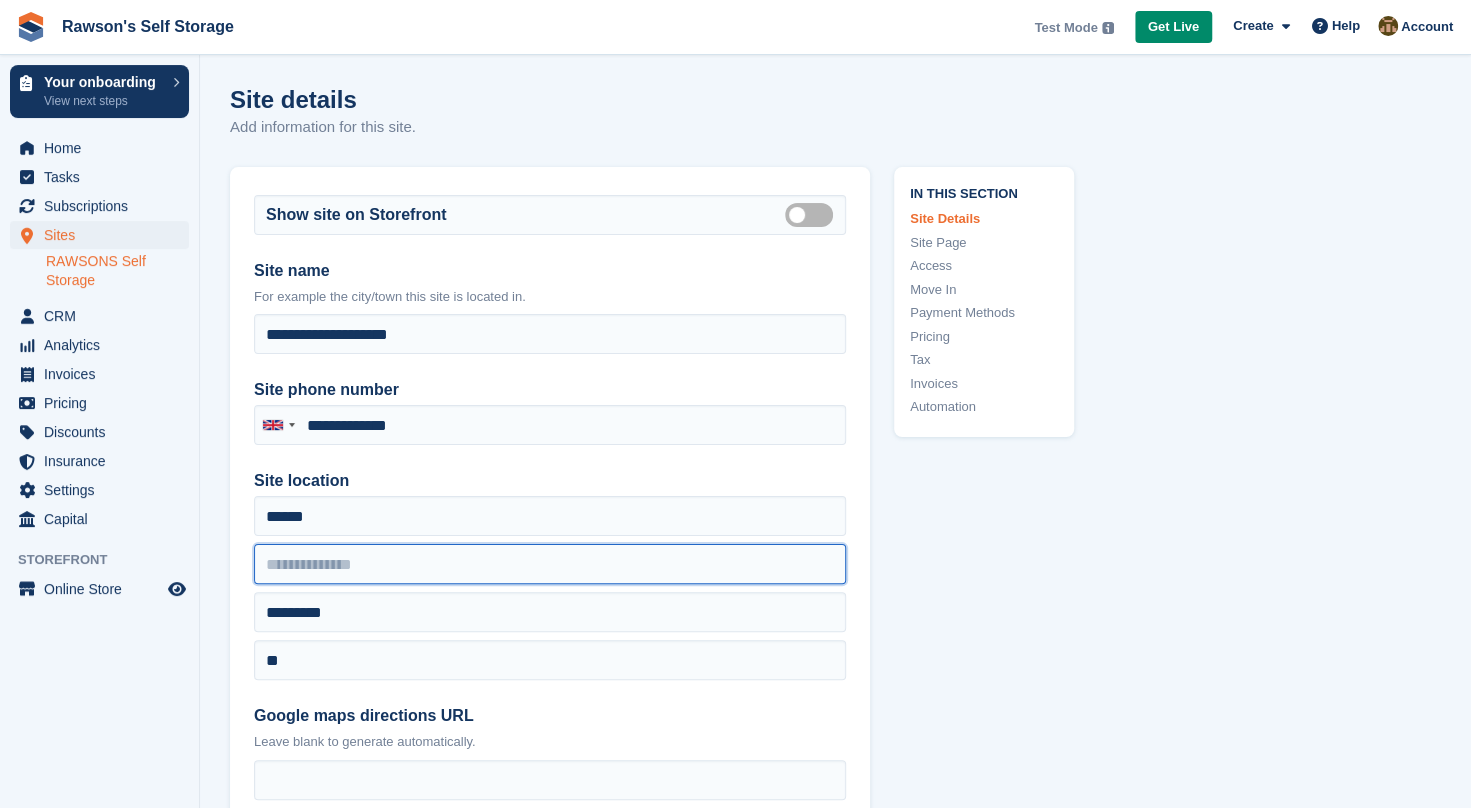 click at bounding box center (550, 564) 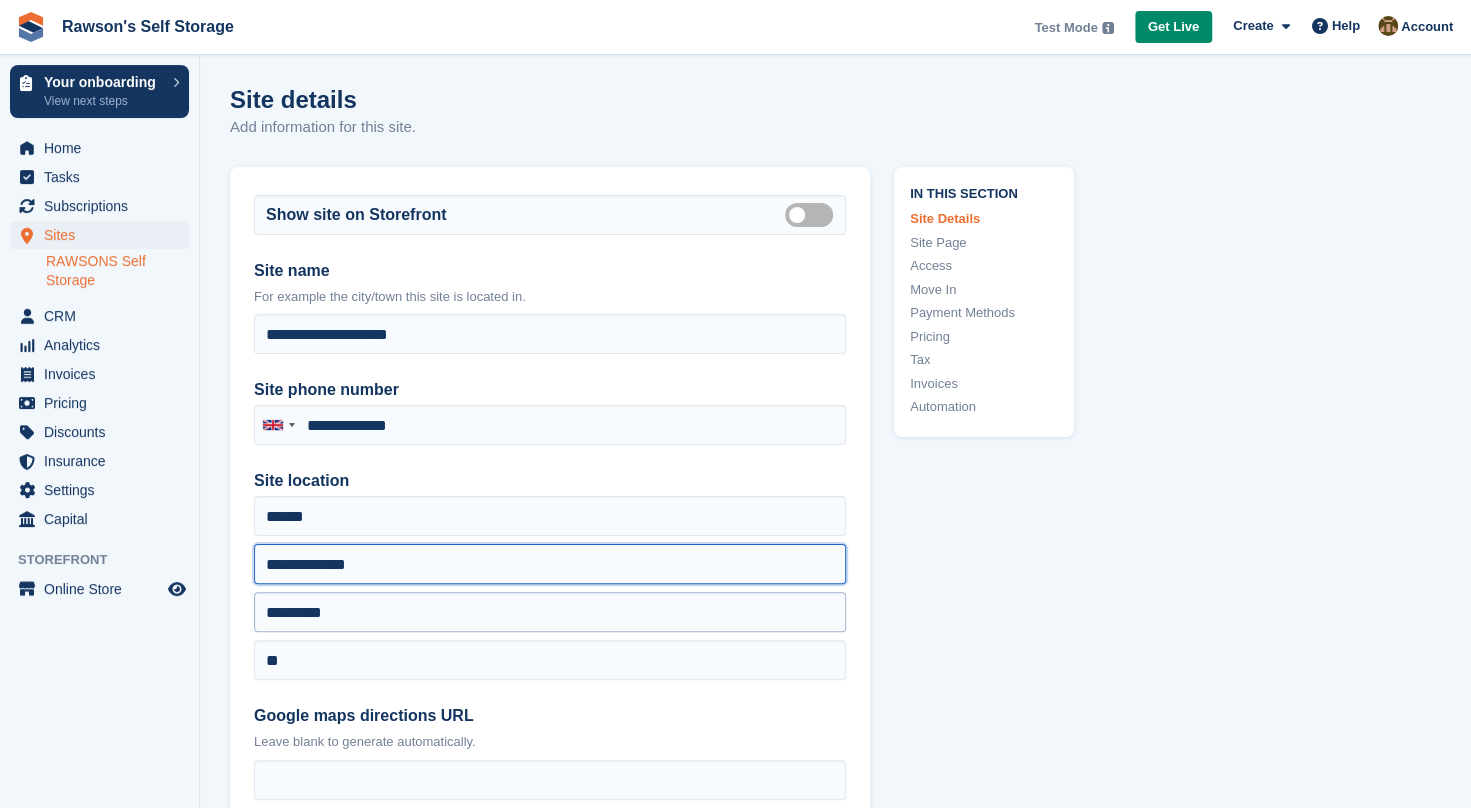 type on "**********" 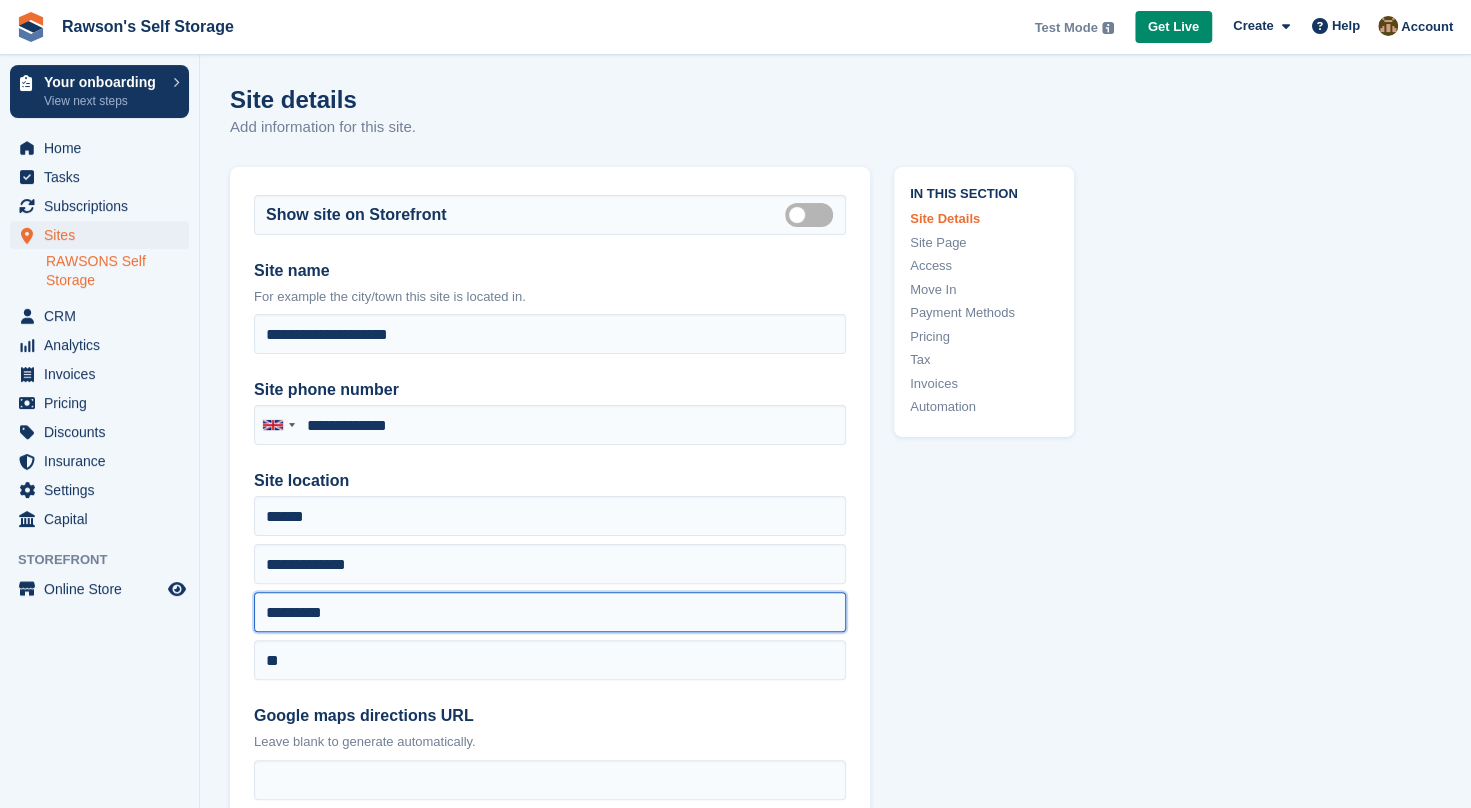 click on "*********" at bounding box center [550, 612] 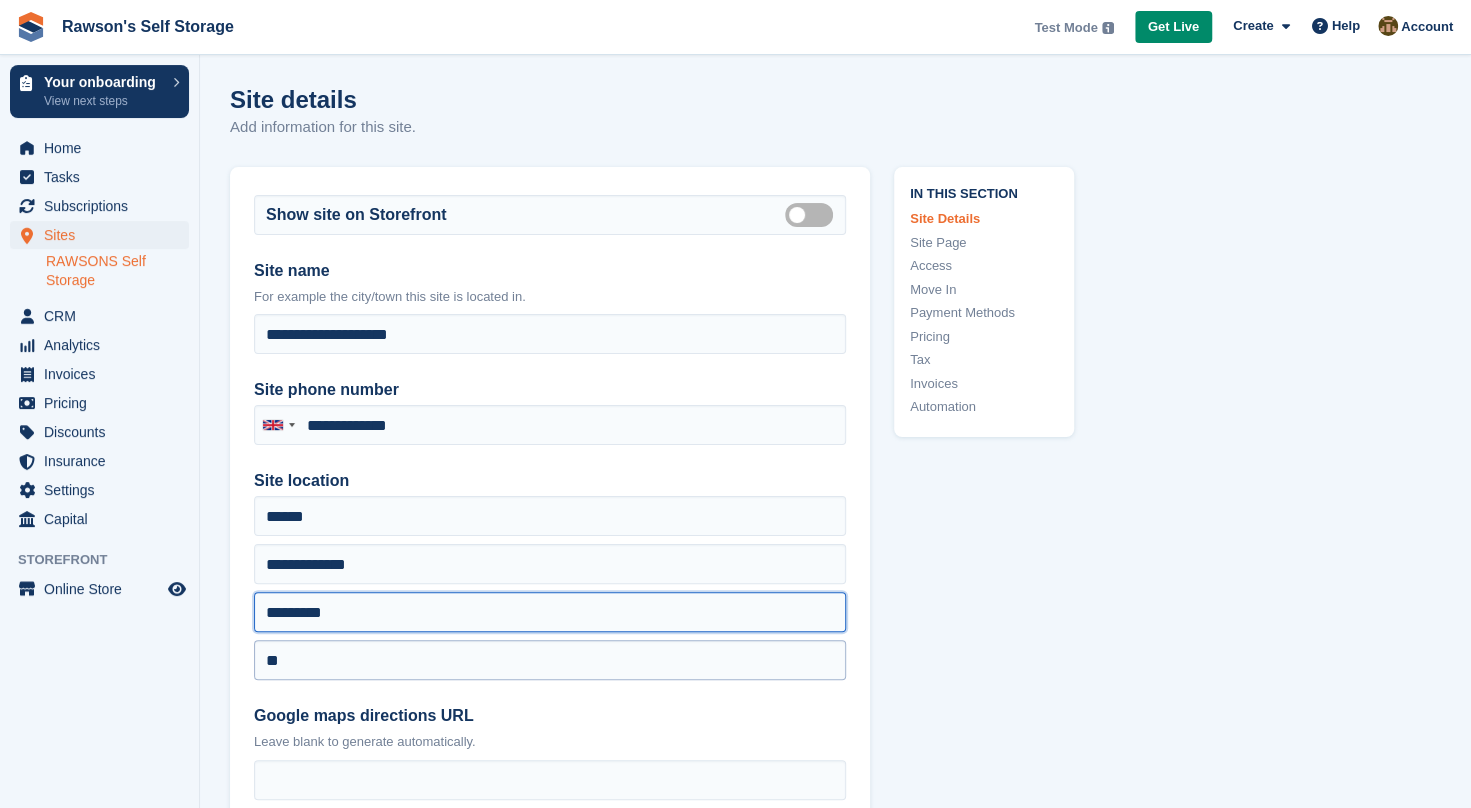 type on "*********" 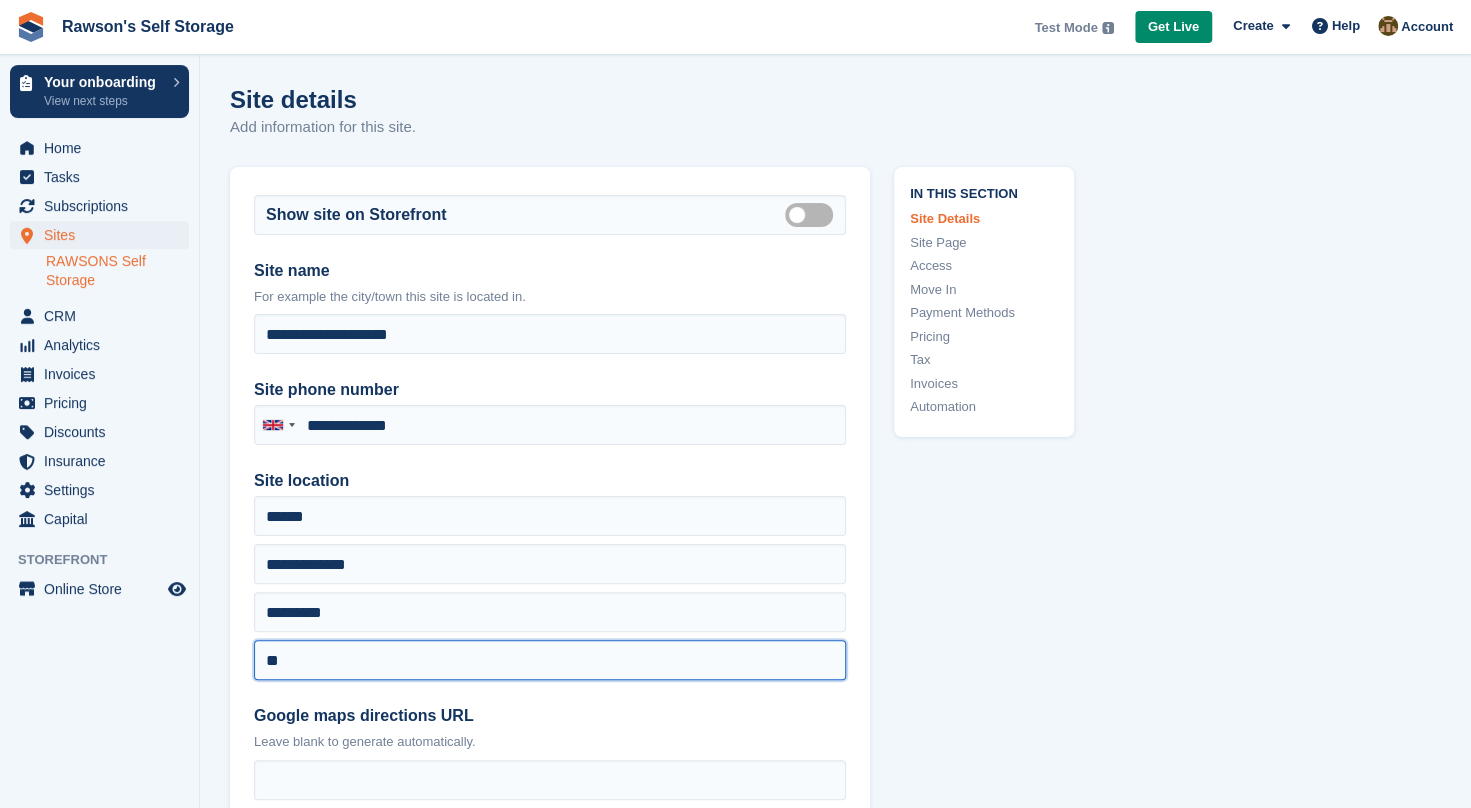 click on "**" at bounding box center [550, 660] 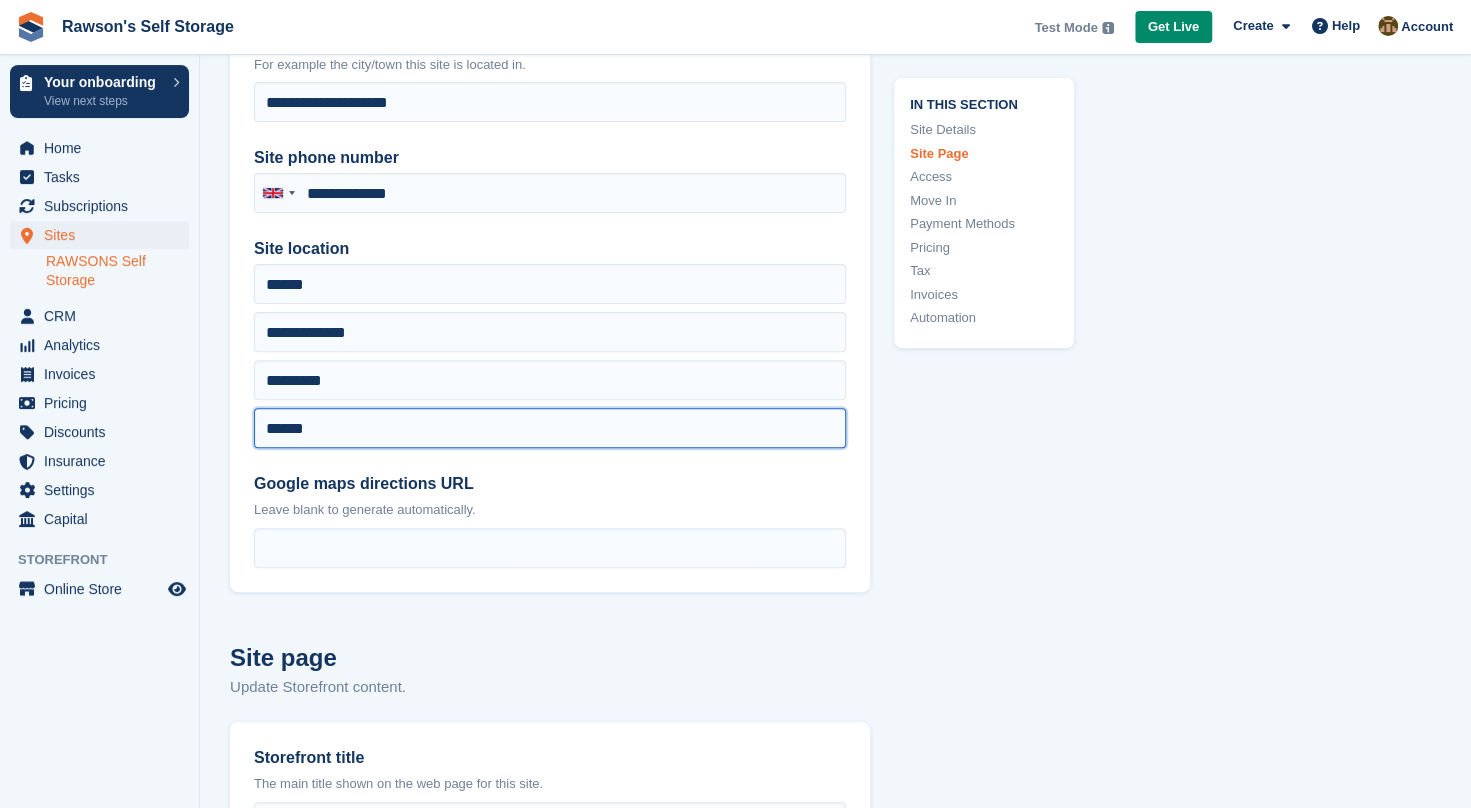 scroll, scrollTop: 234, scrollLeft: 0, axis: vertical 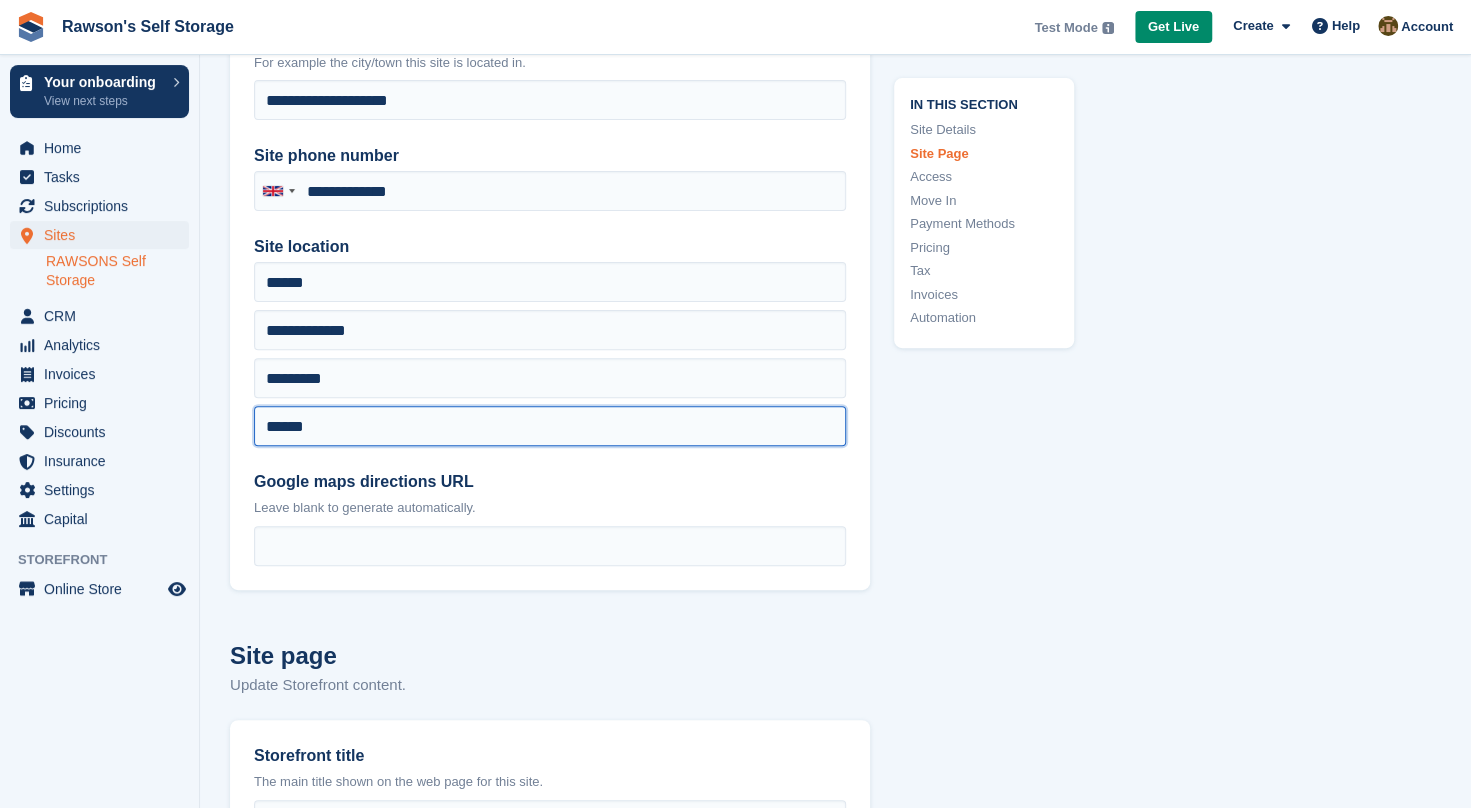 type on "******" 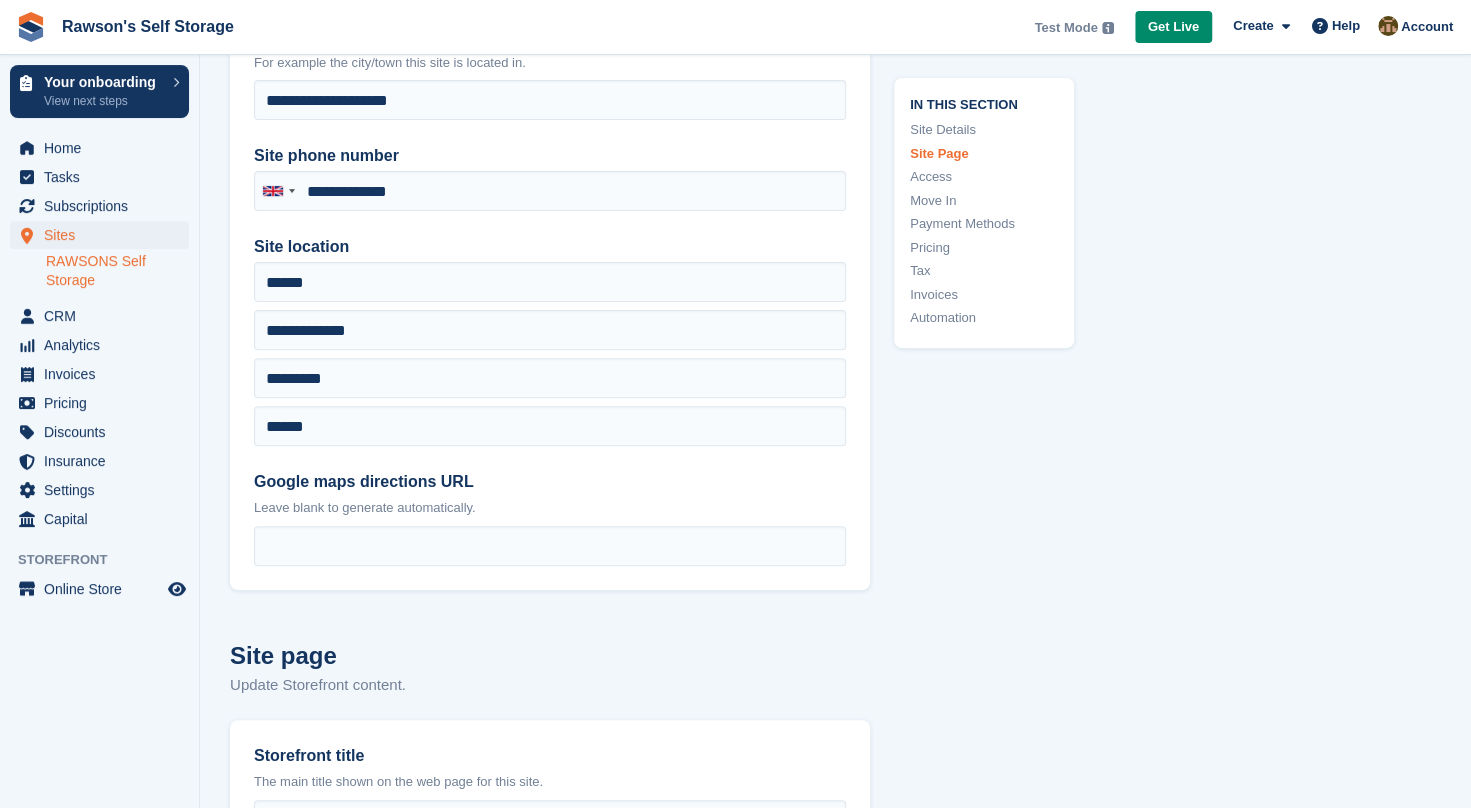 click on "**********" at bounding box center (550, 4118) 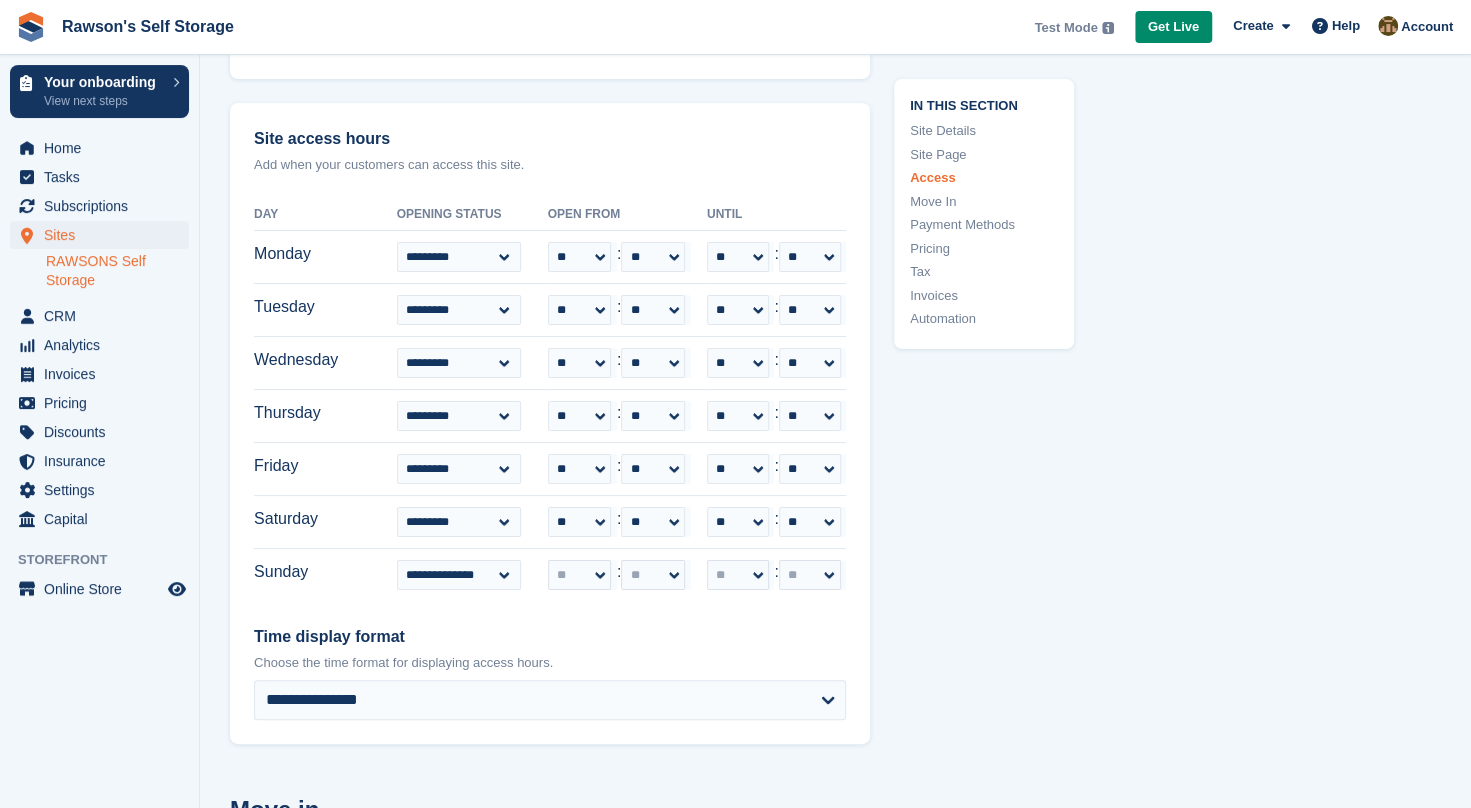scroll, scrollTop: 4361, scrollLeft: 0, axis: vertical 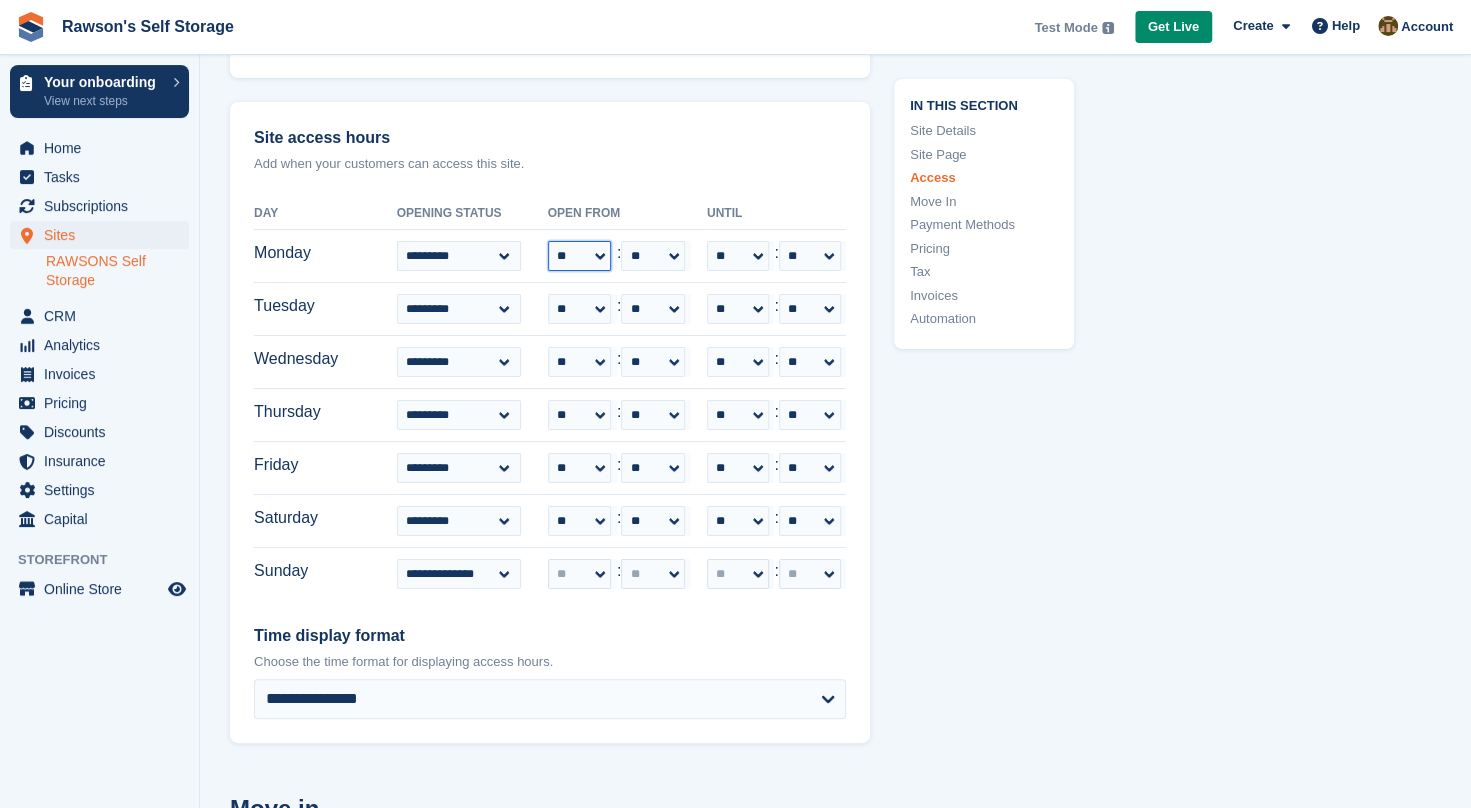 click on "**
**
**
**
**
**
**
**
**
**
**
**
**
**
**
**
**
**
**
**
**
**
**
**" at bounding box center [580, 256] 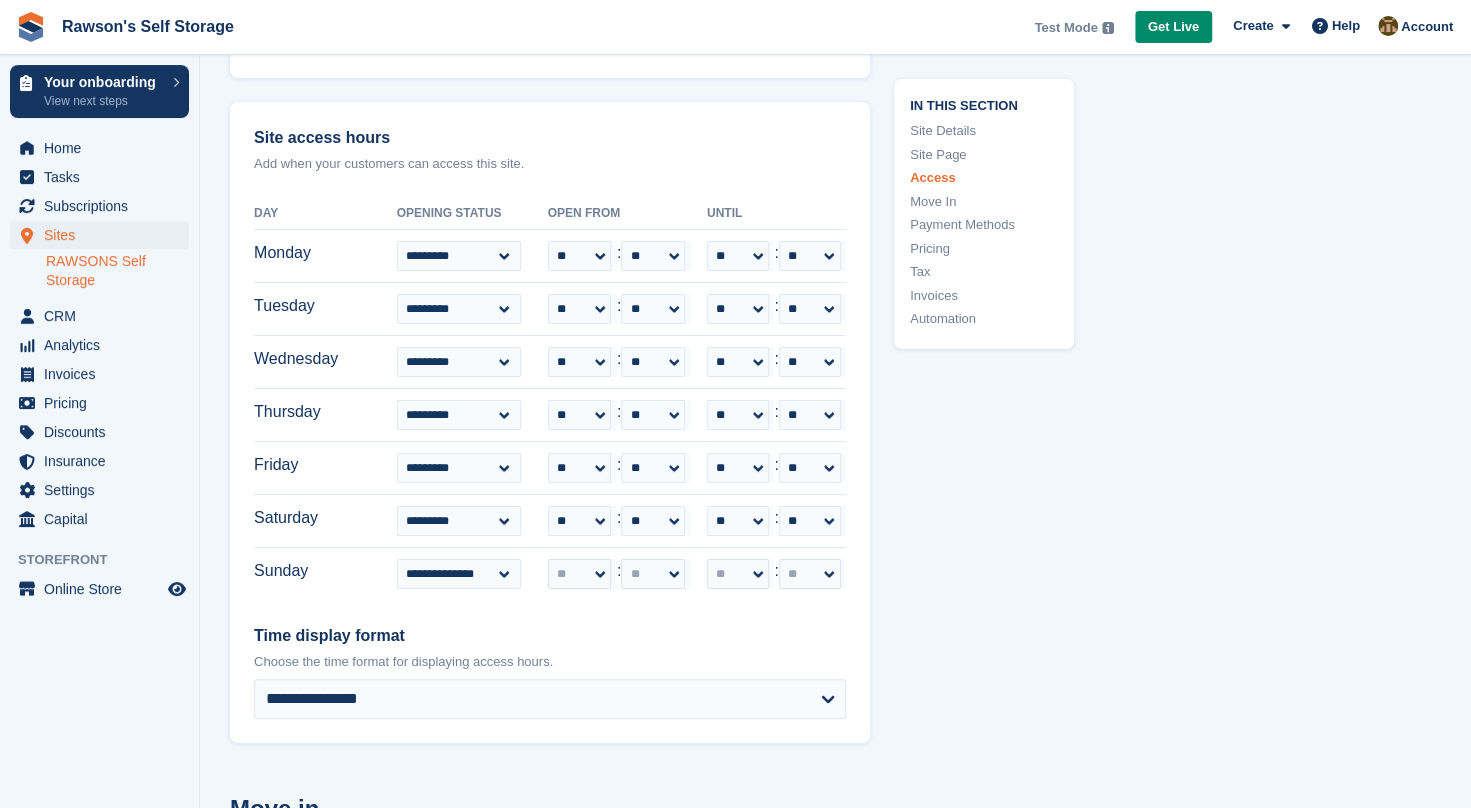 click on "In this section
Site Details
Site Page
Access
Move In
Payment Methods
Pricing
Tax
Invoices
Automation" at bounding box center (972, 201) 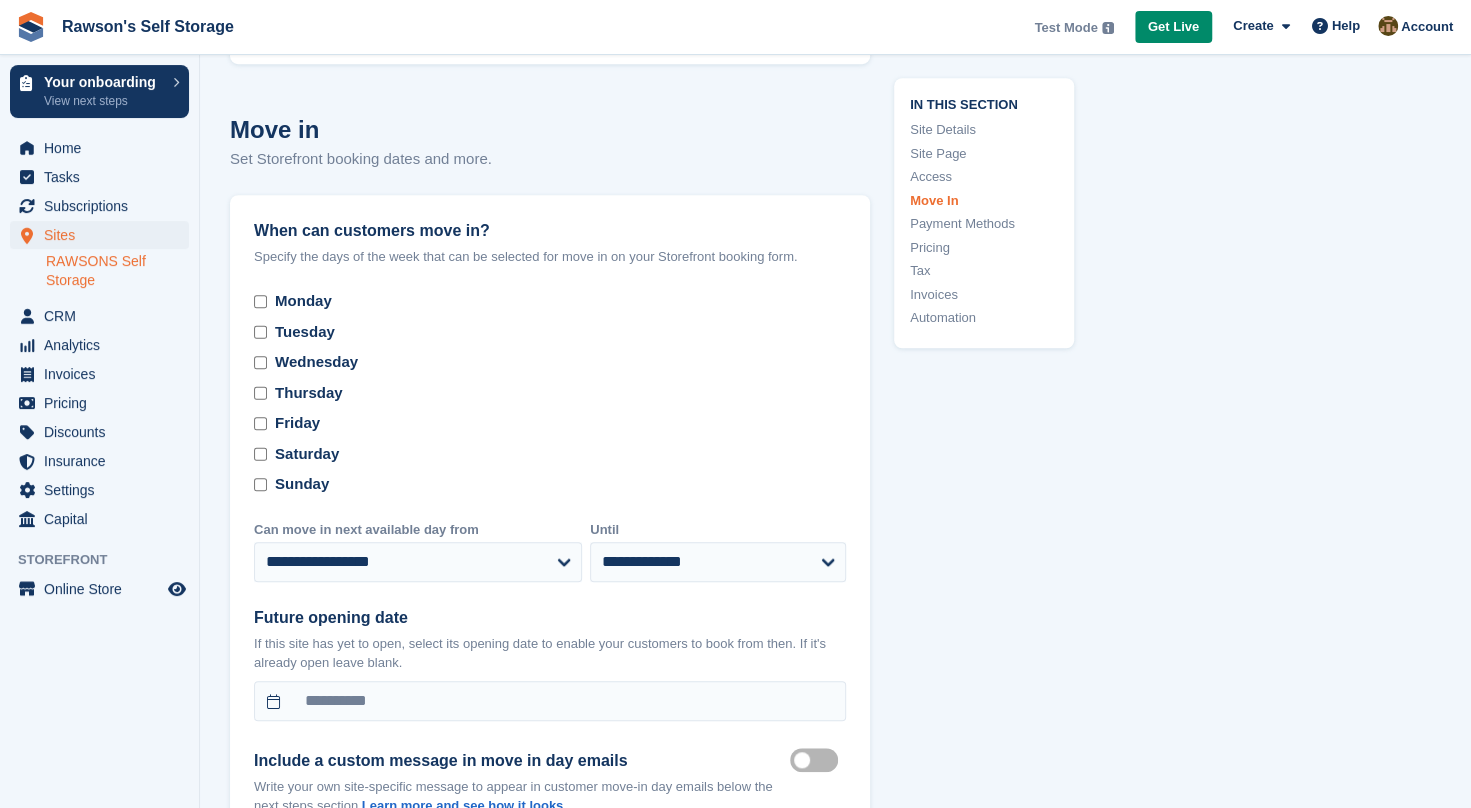 scroll, scrollTop: 5041, scrollLeft: 0, axis: vertical 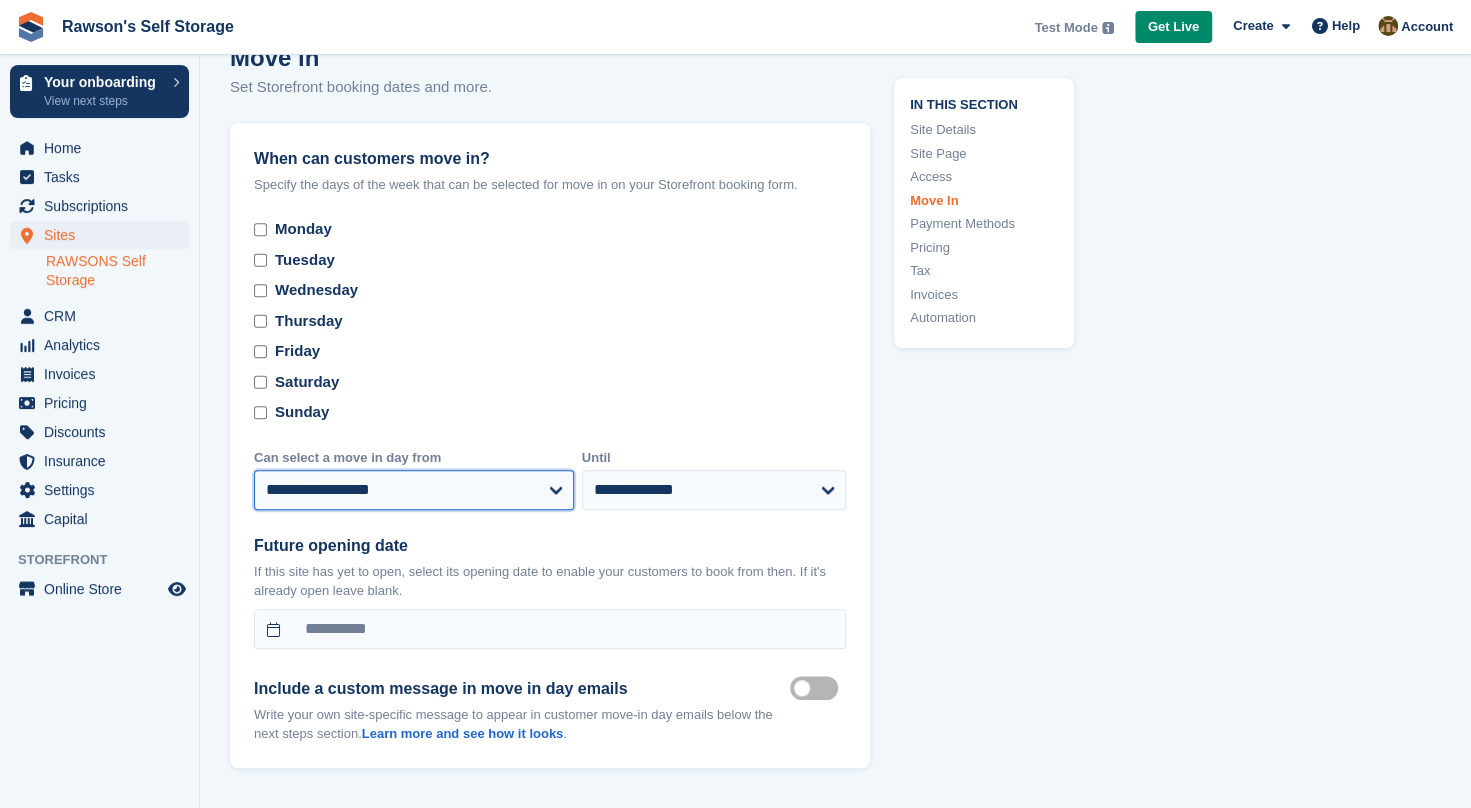 click on "**********" at bounding box center [414, 490] 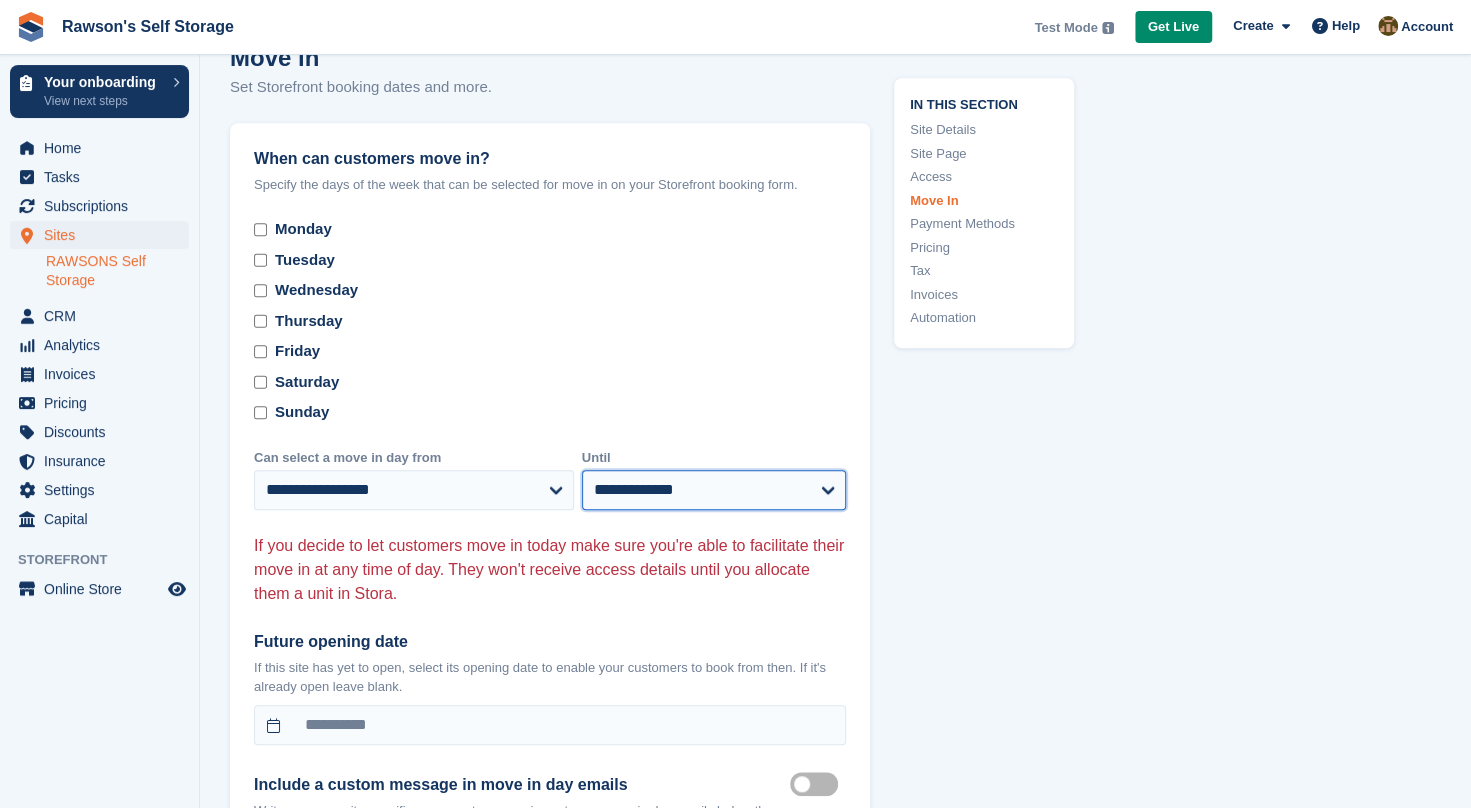 click on "**********" at bounding box center [714, 490] 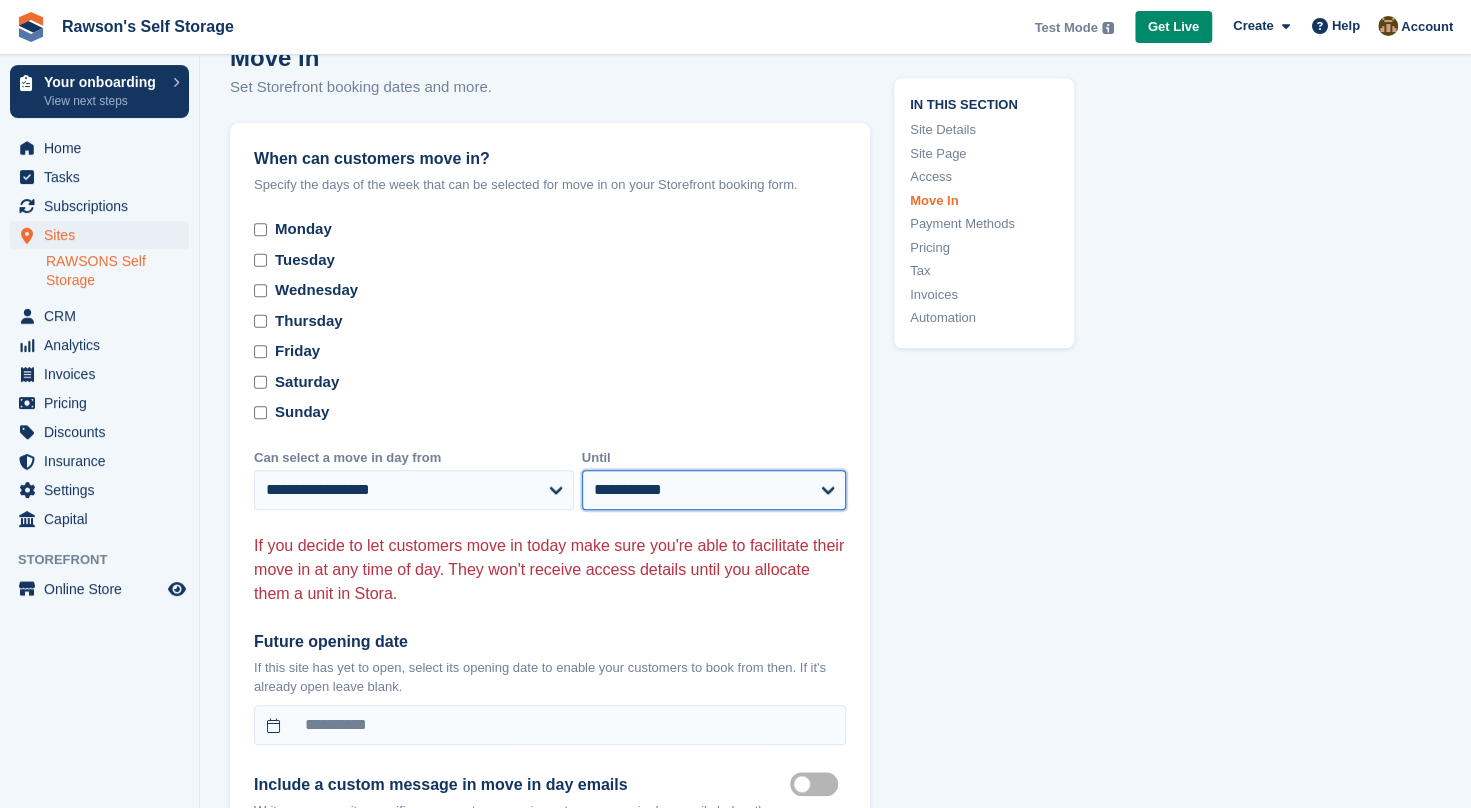 click on "**********" at bounding box center [714, 490] 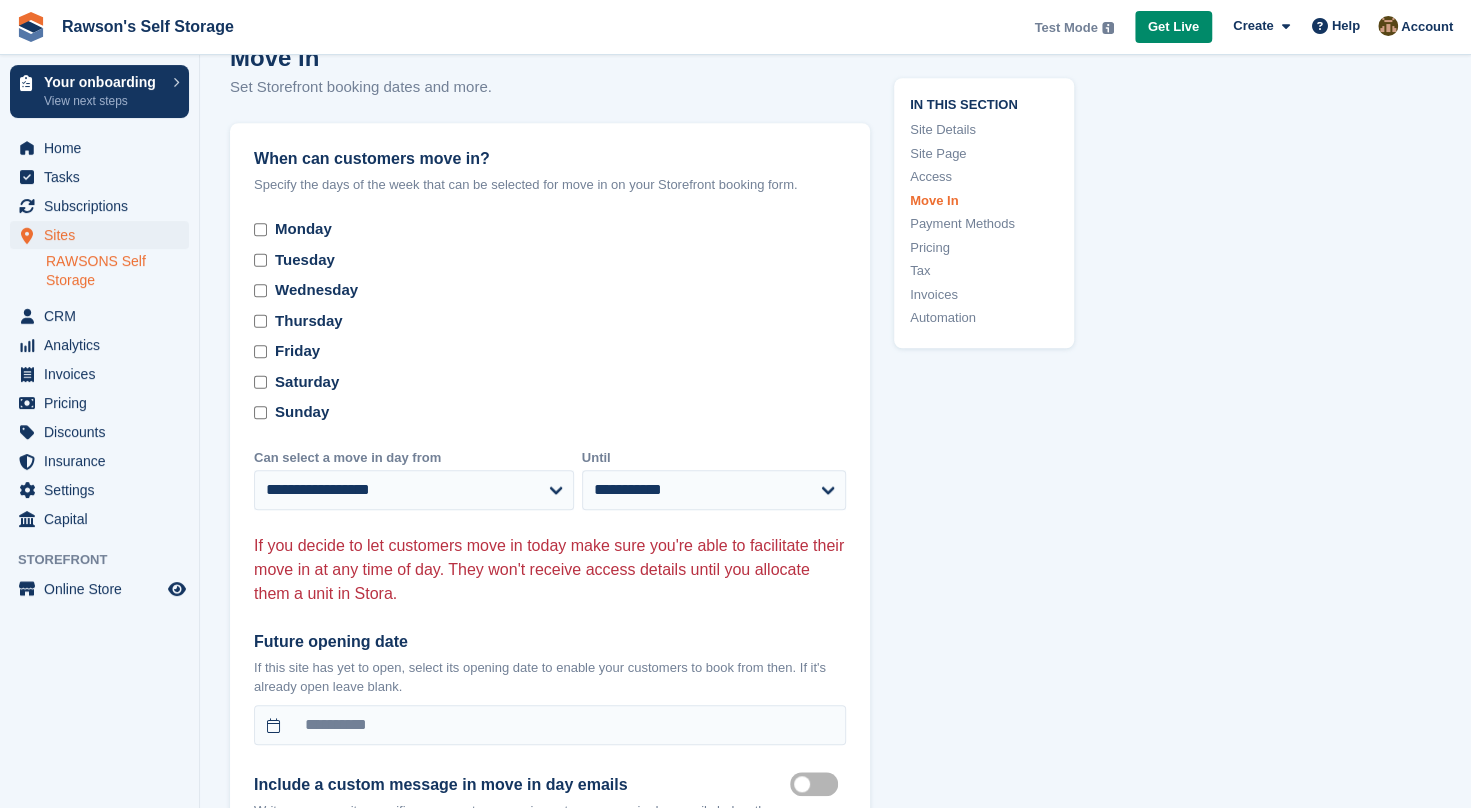click on "In this section
Site Details
Site Page
Access
Move In
Payment Methods
Pricing
Tax
Invoices
Automation" at bounding box center (972, -502) 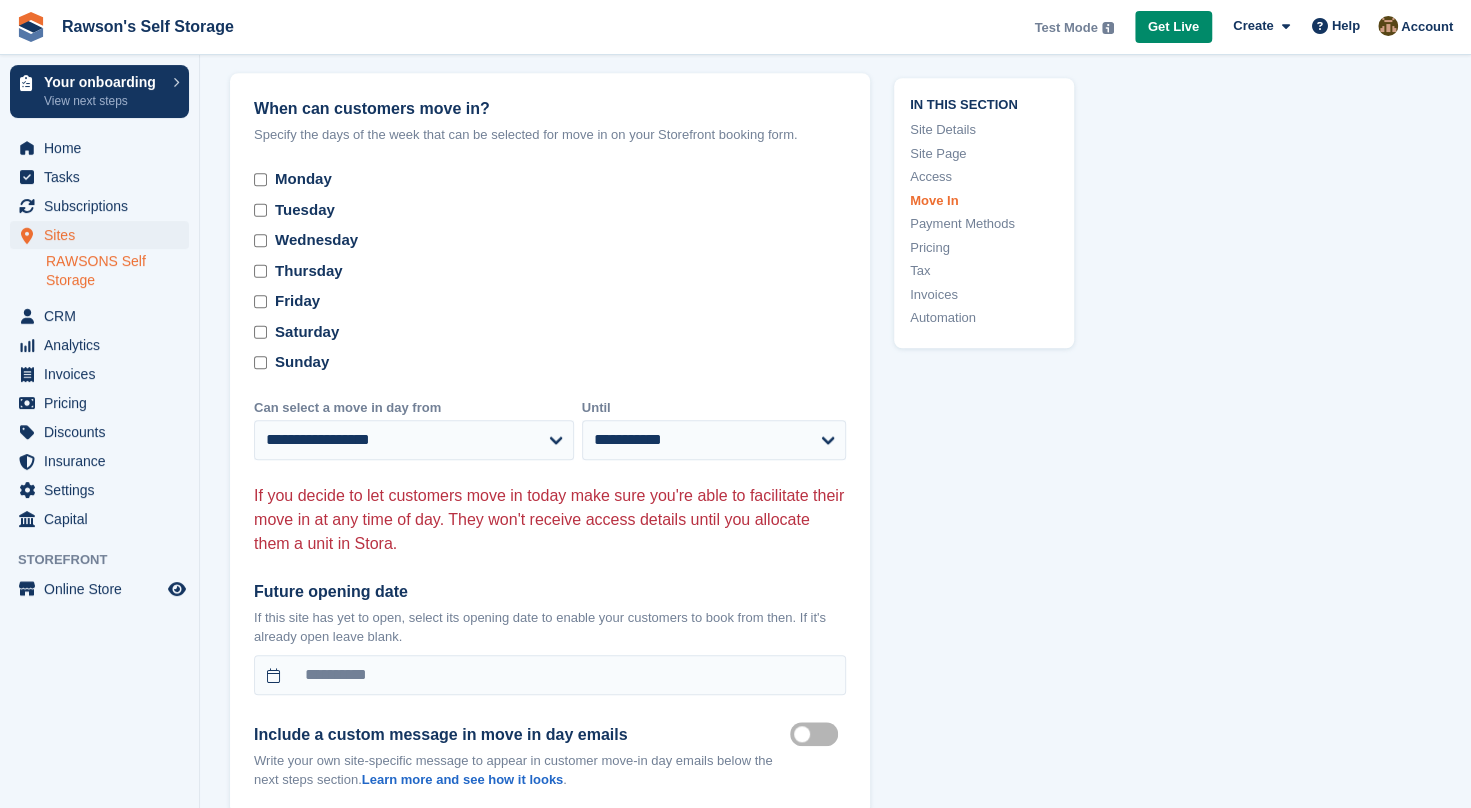scroll, scrollTop: 5164, scrollLeft: 0, axis: vertical 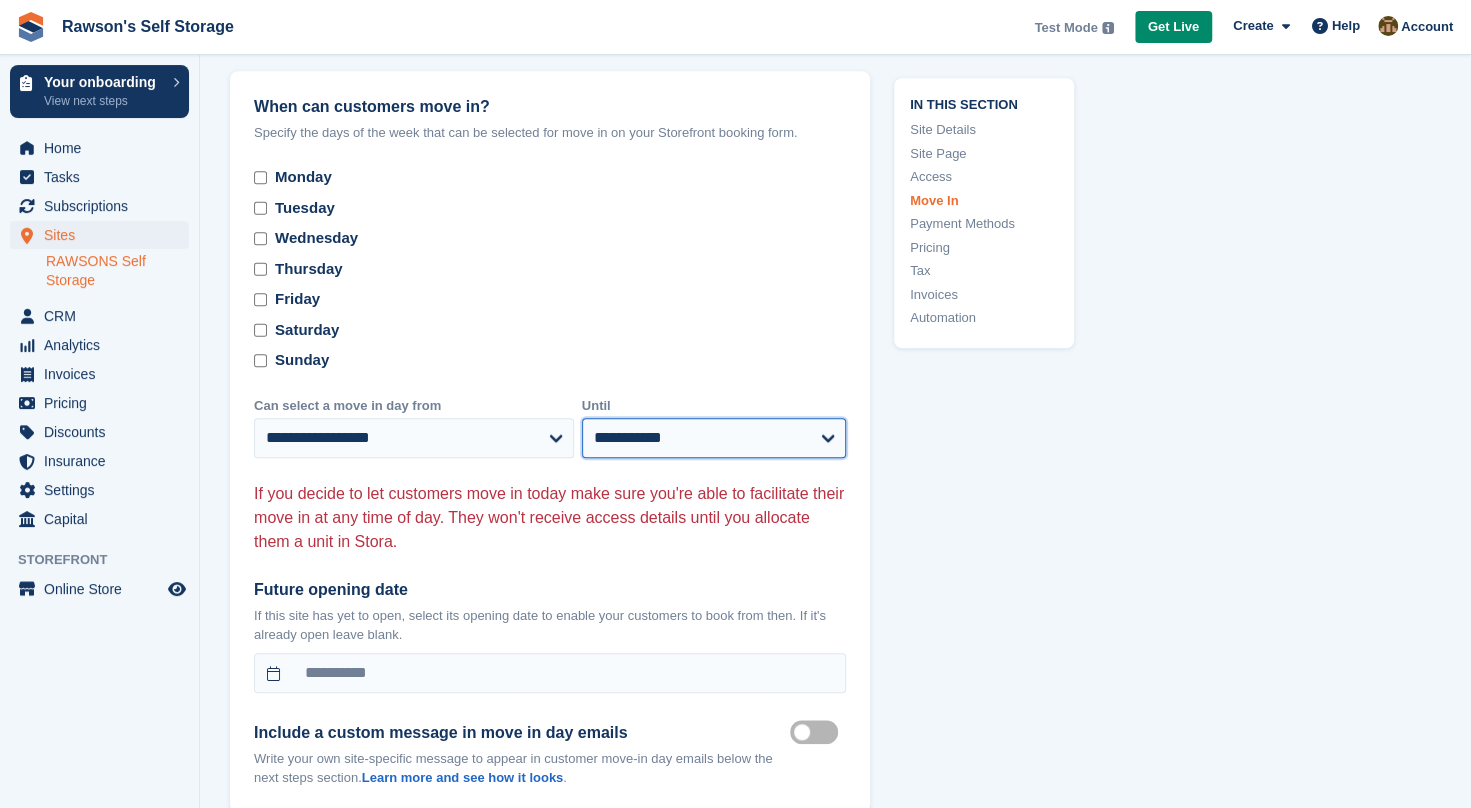 click on "**********" at bounding box center (714, 438) 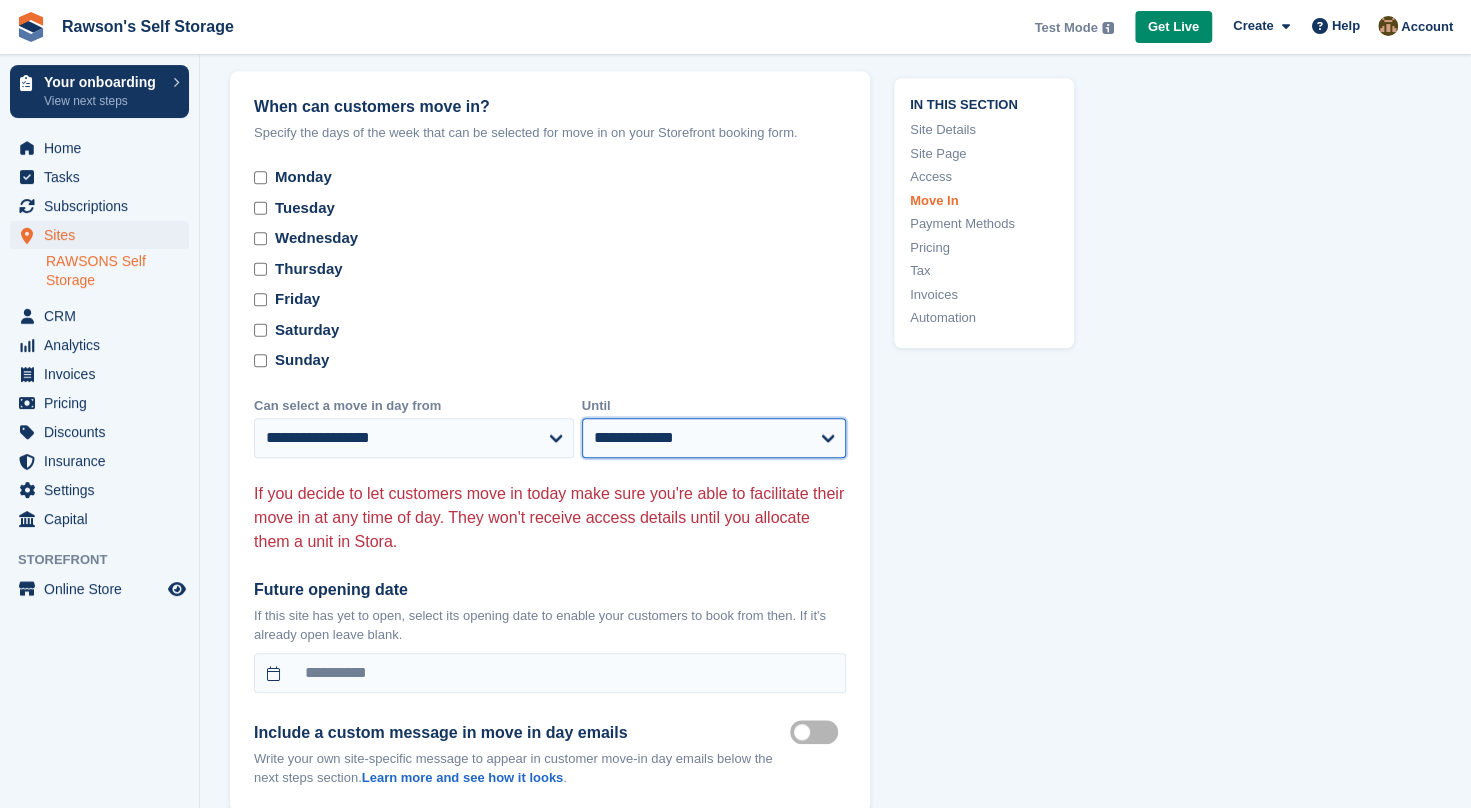 click on "**********" at bounding box center [714, 438] 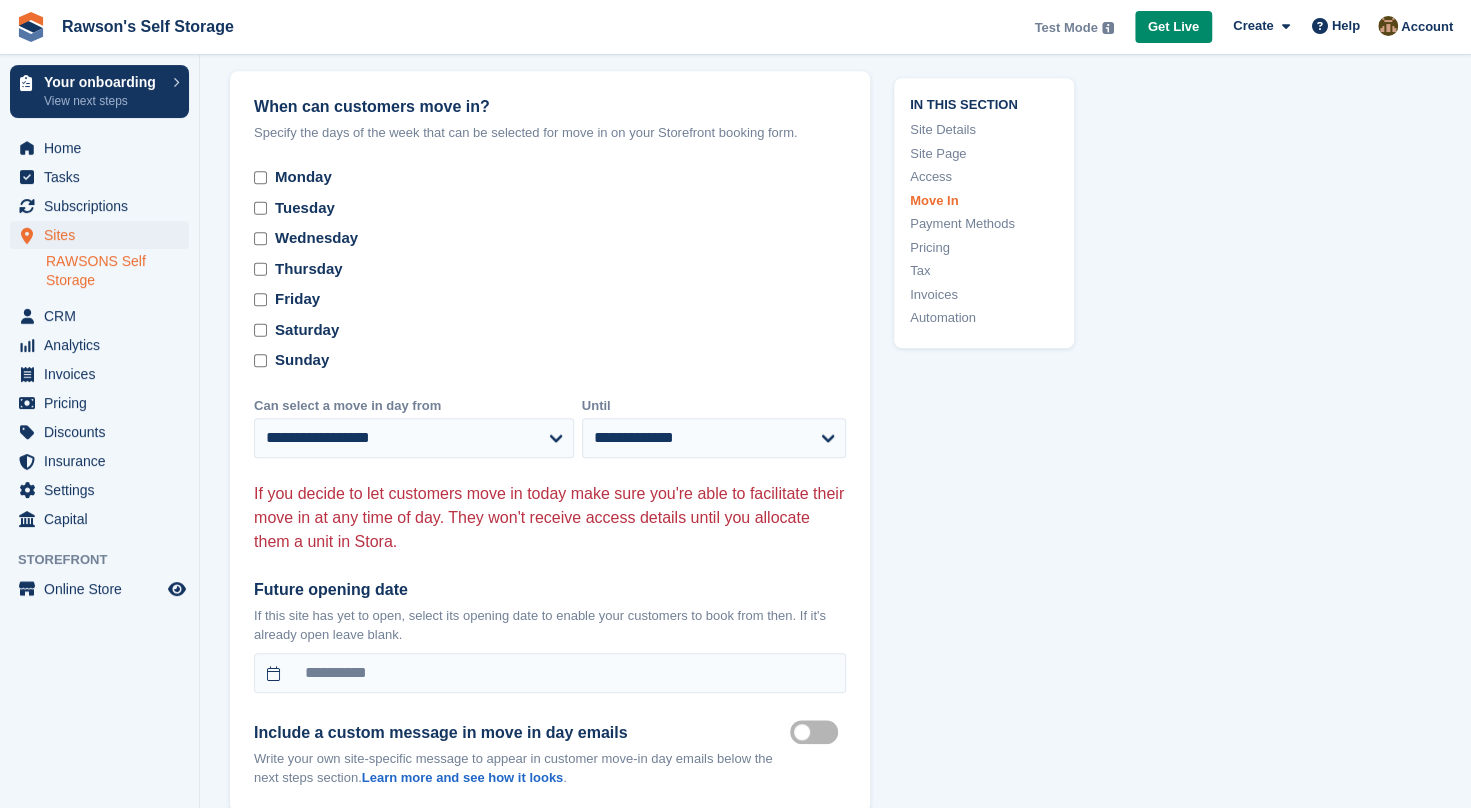 click on "In this section
Site Details
Site Page
Access
Move In
Payment Methods
Pricing
Tax
Invoices
Automation" at bounding box center [972, -554] 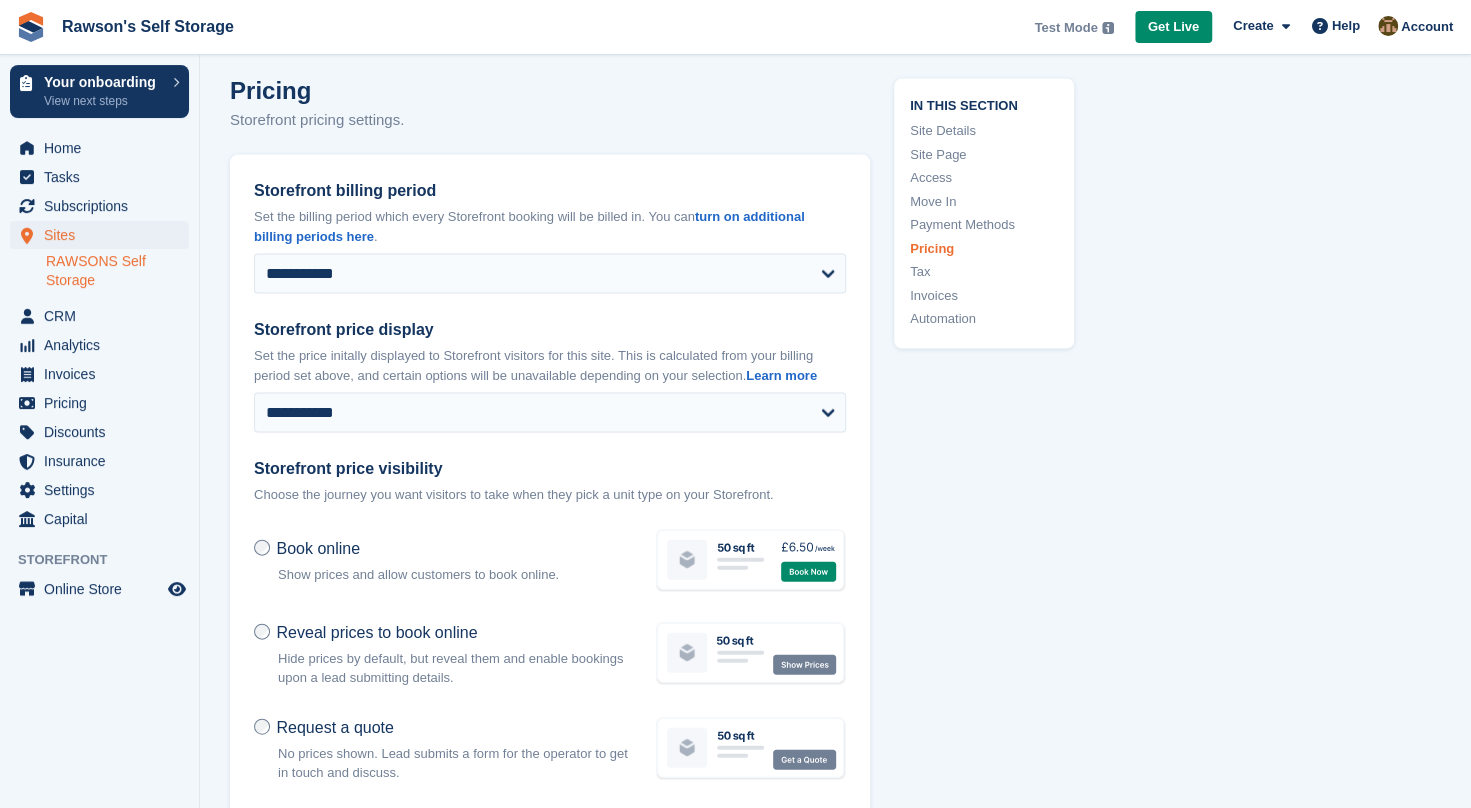scroll, scrollTop: 6661, scrollLeft: 0, axis: vertical 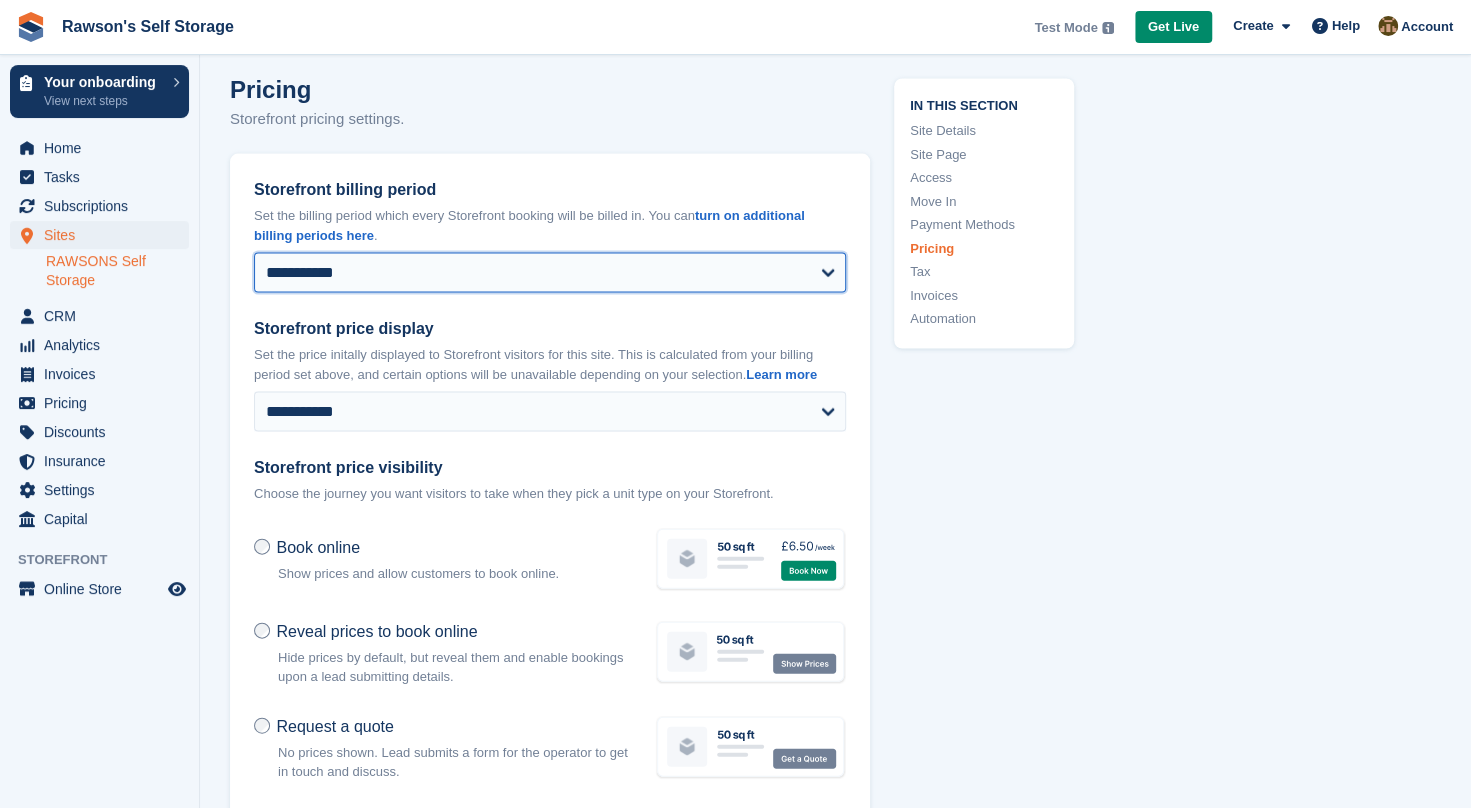 click on "**********" at bounding box center (550, 273) 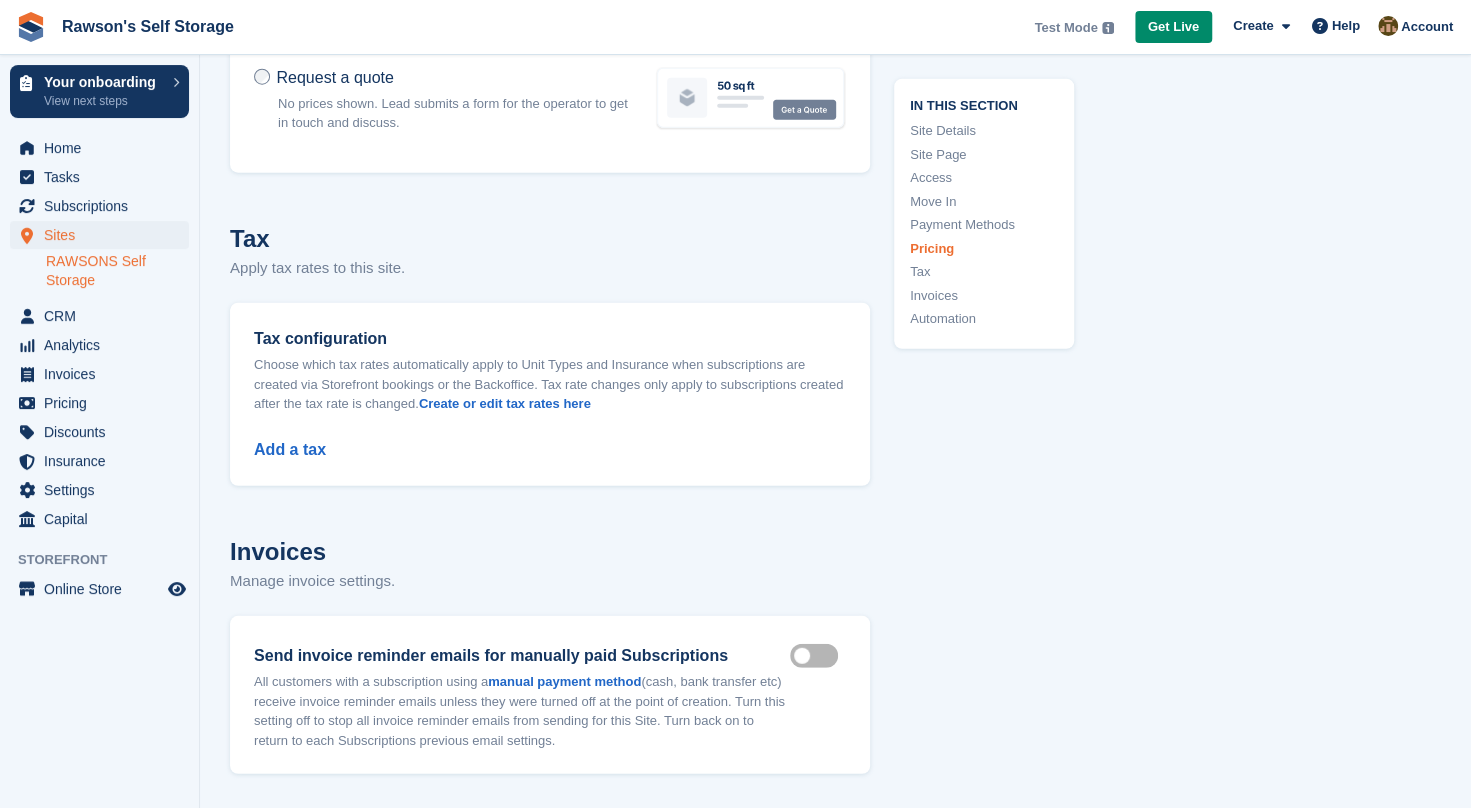 scroll, scrollTop: 7311, scrollLeft: 0, axis: vertical 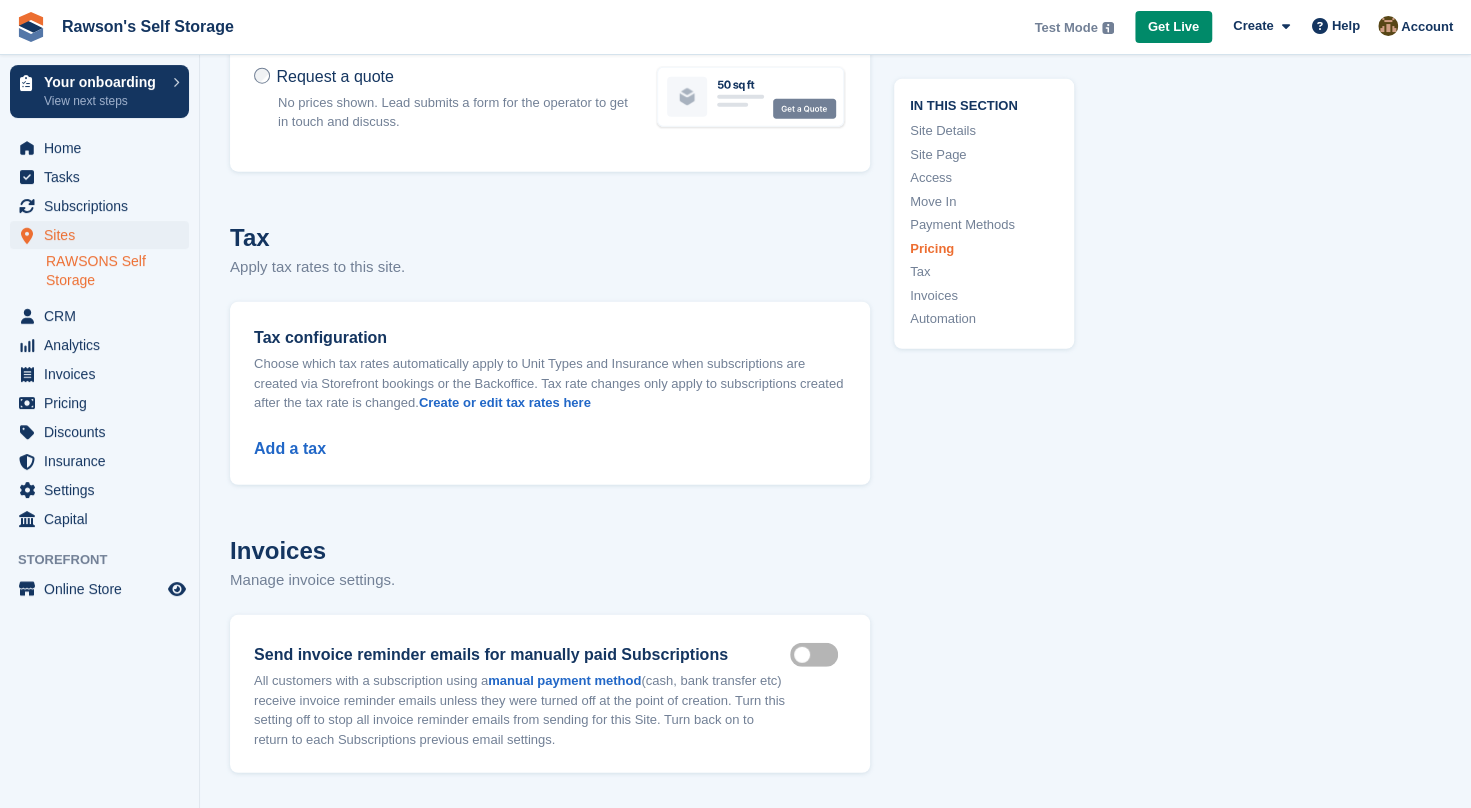 click on "Add a tax" at bounding box center [550, 437] 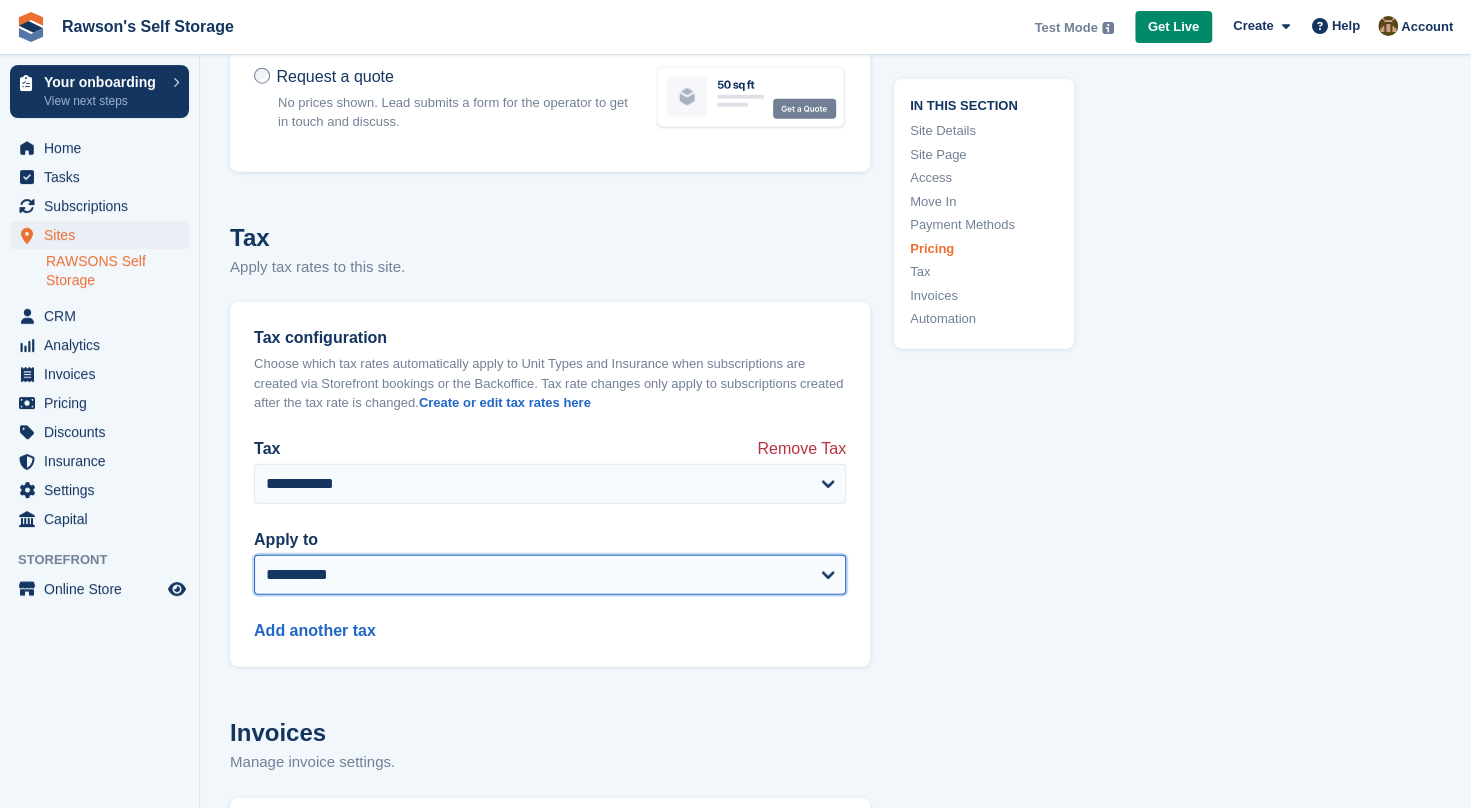 click on "**********" at bounding box center [550, 575] 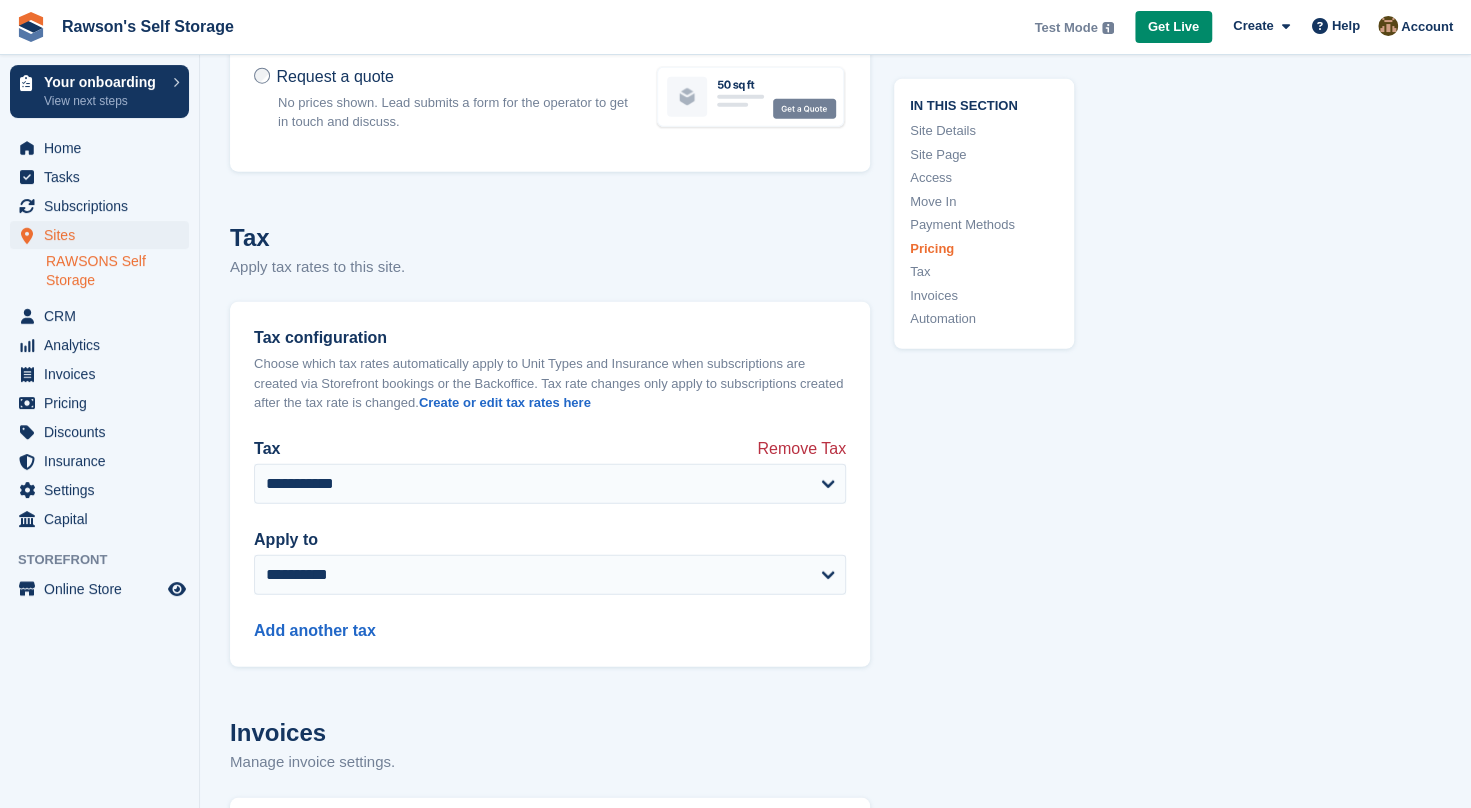 click on "**********" at bounding box center [835, -2610] 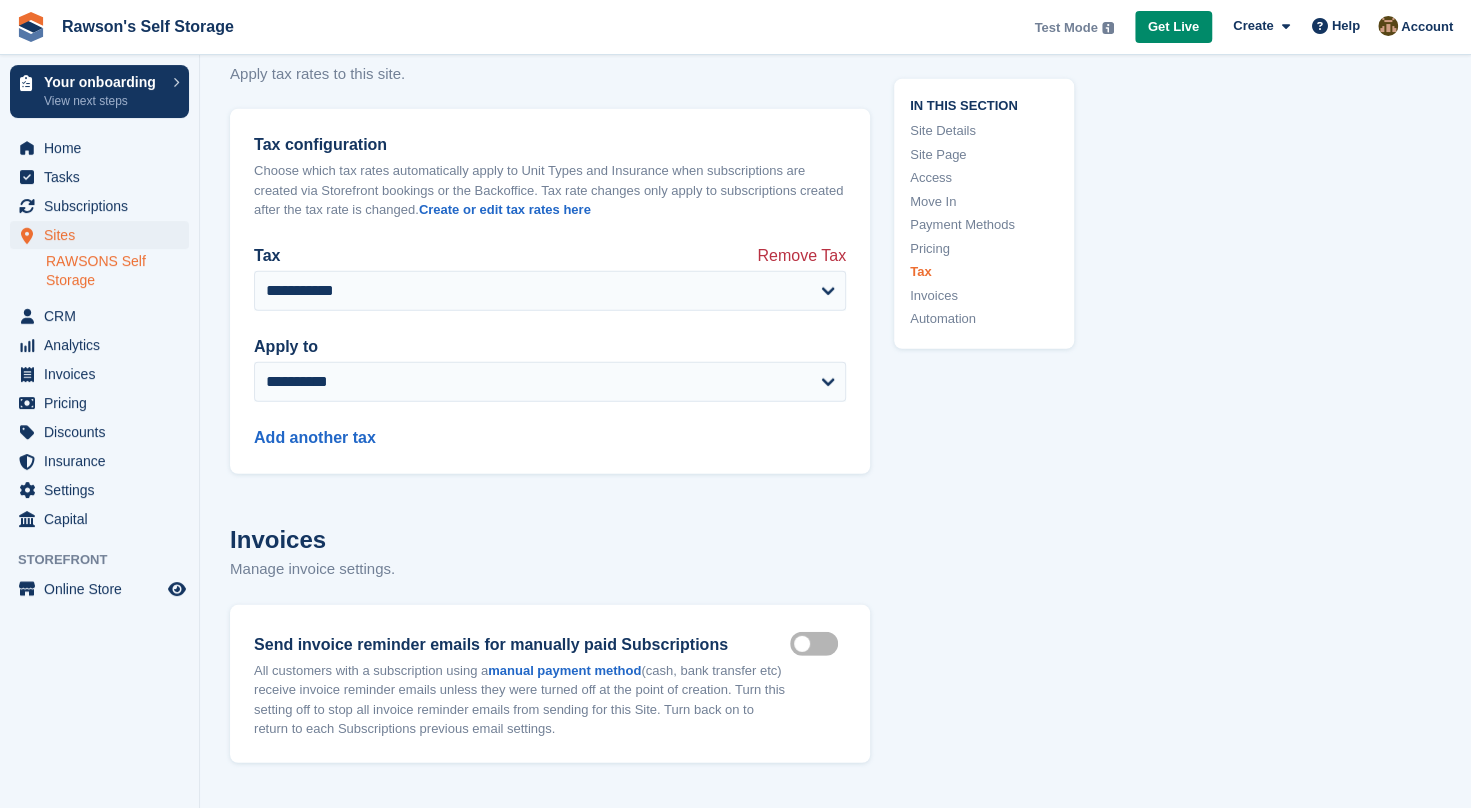 scroll, scrollTop: 7506, scrollLeft: 0, axis: vertical 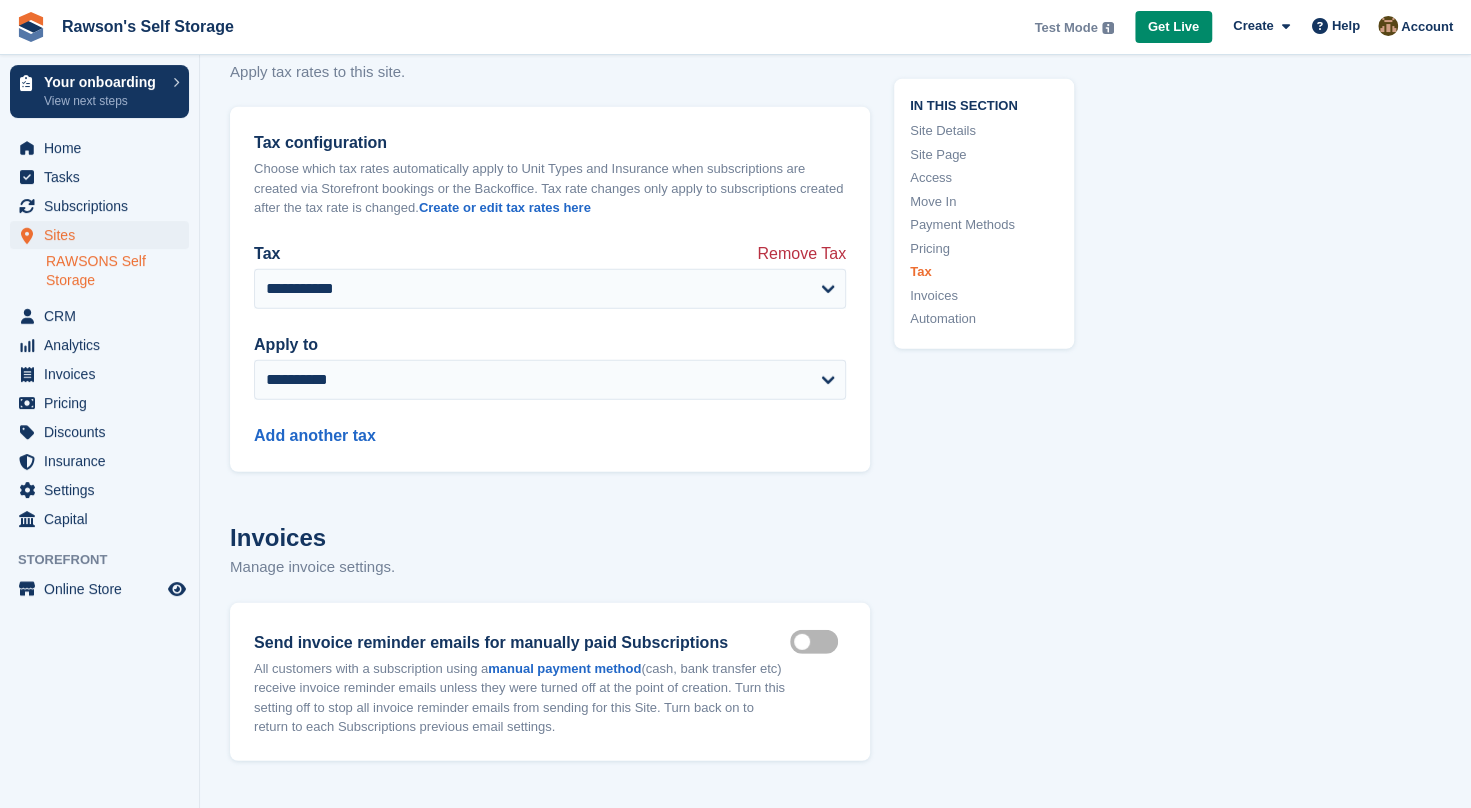 click on "Add another tax" at bounding box center [550, 424] 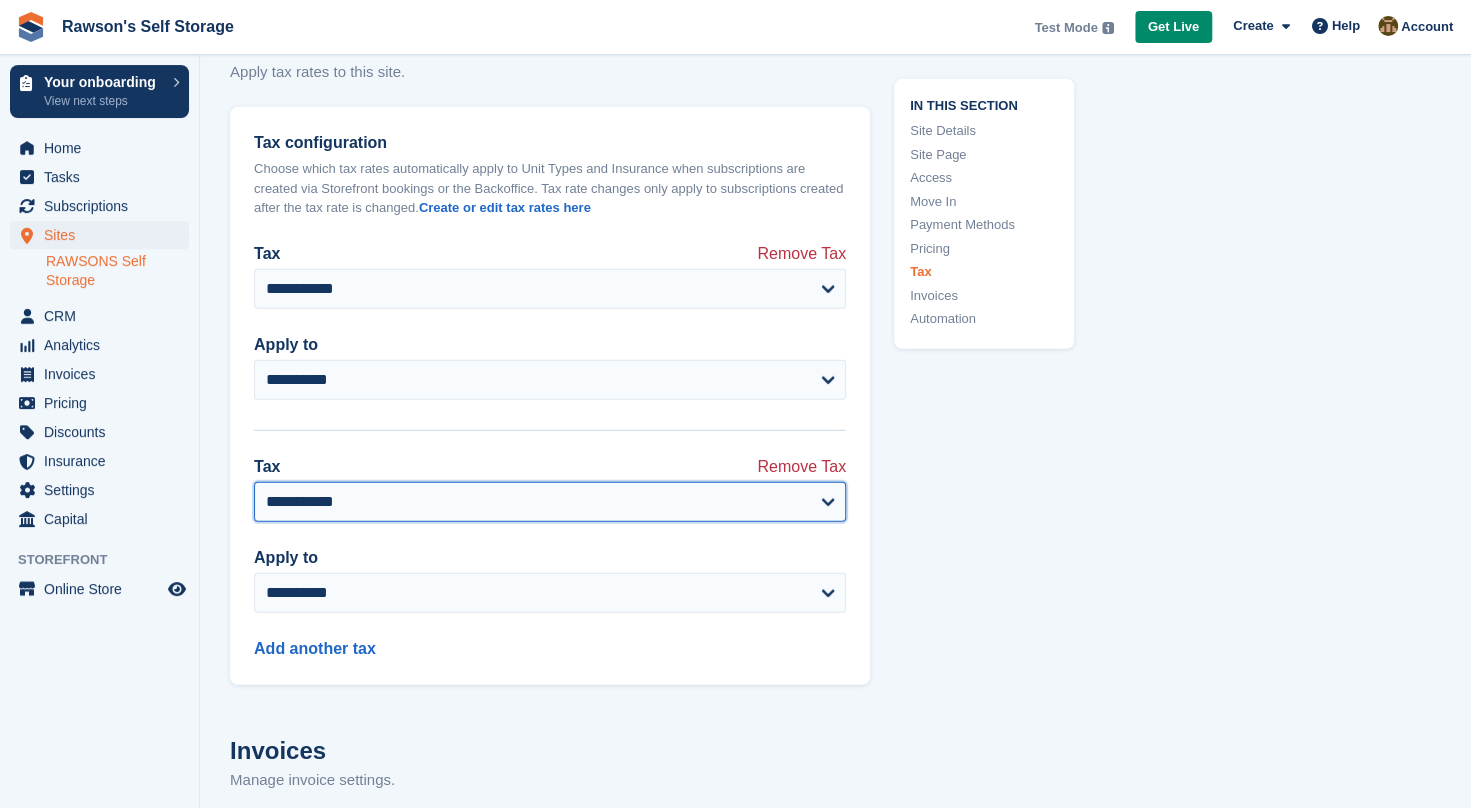 click on "**********" at bounding box center [550, 502] 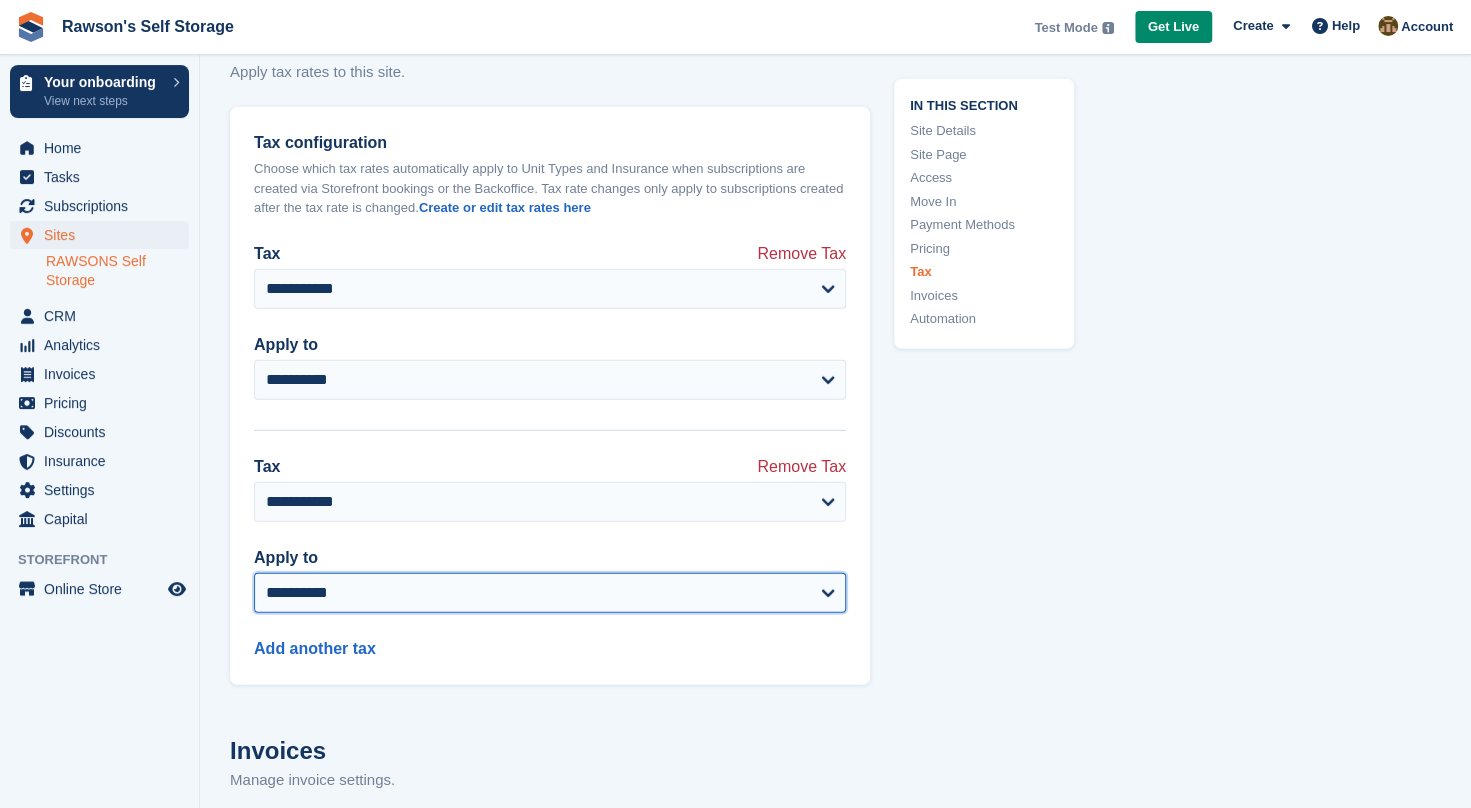 click on "**********" at bounding box center [550, 593] 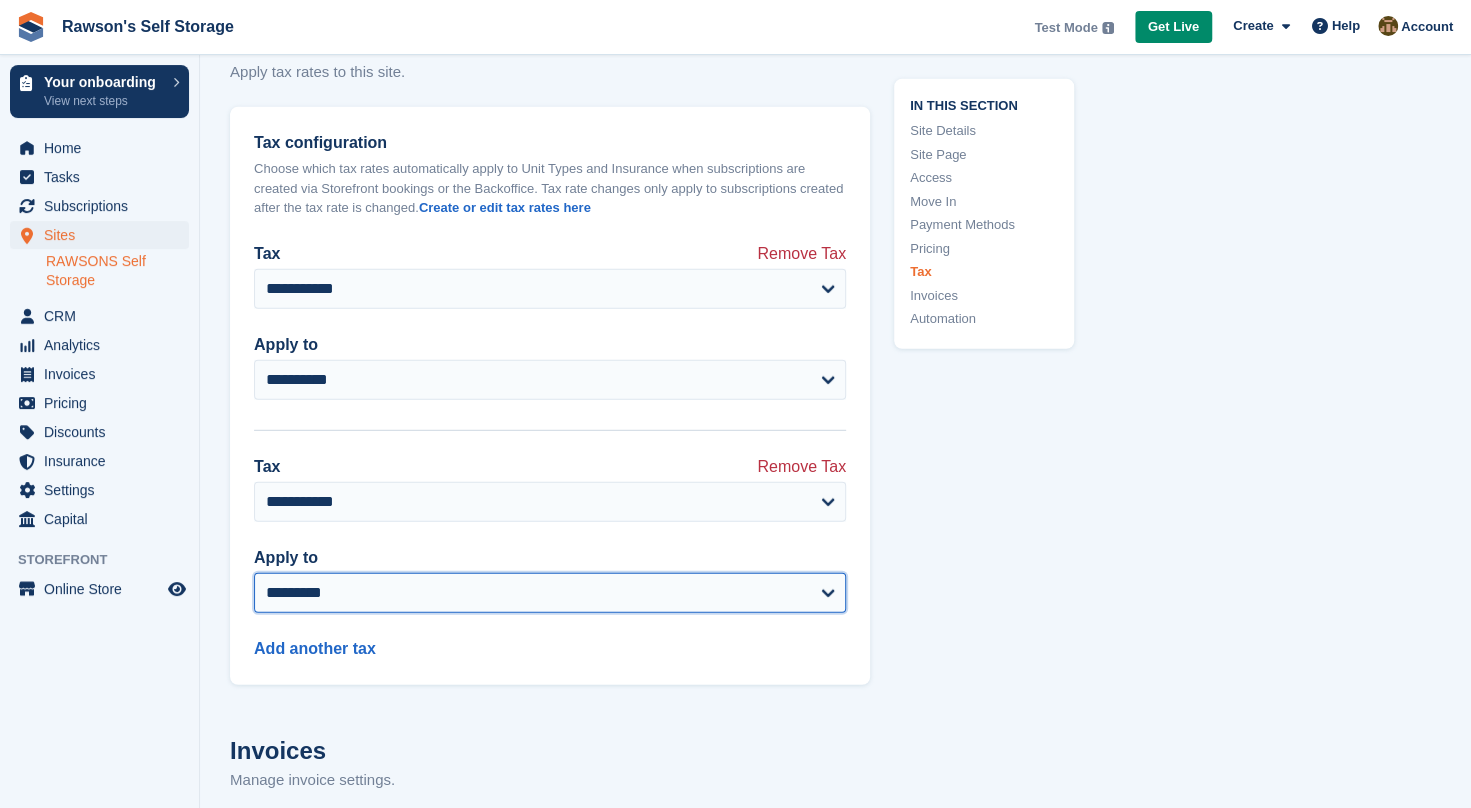 click on "**********" at bounding box center [550, 593] 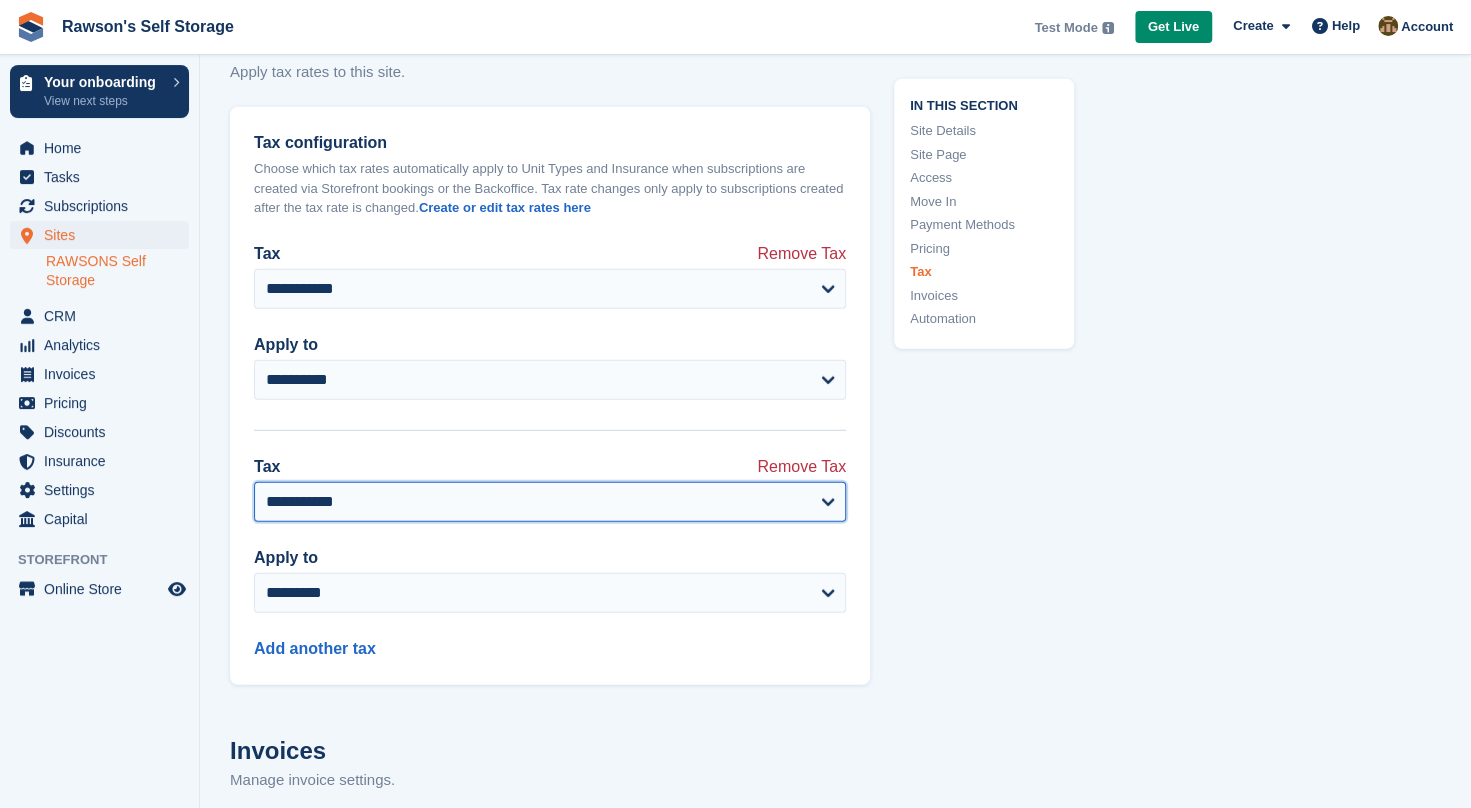 click on "**********" at bounding box center (550, 502) 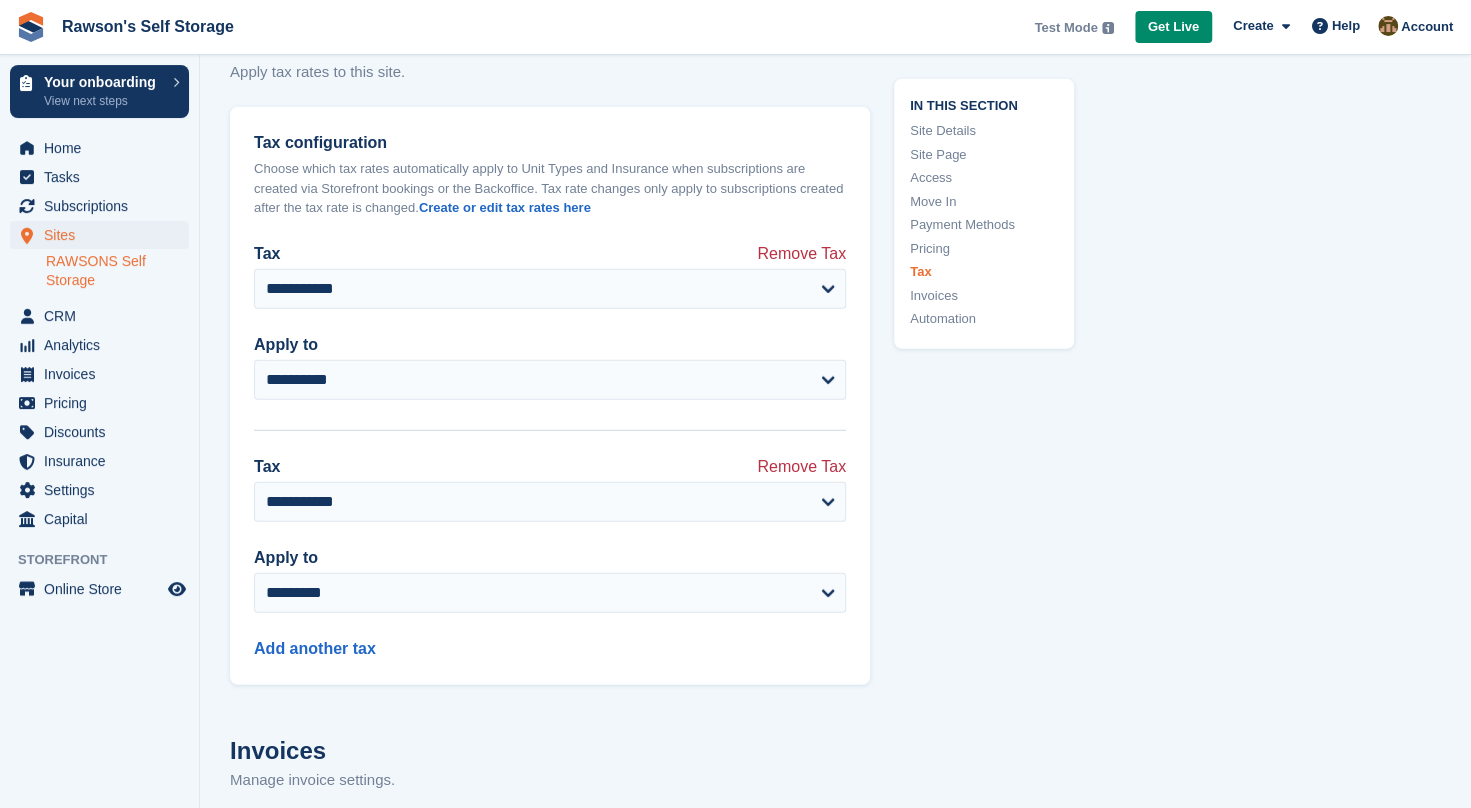 click on "Remove Tax" at bounding box center (801, 465) 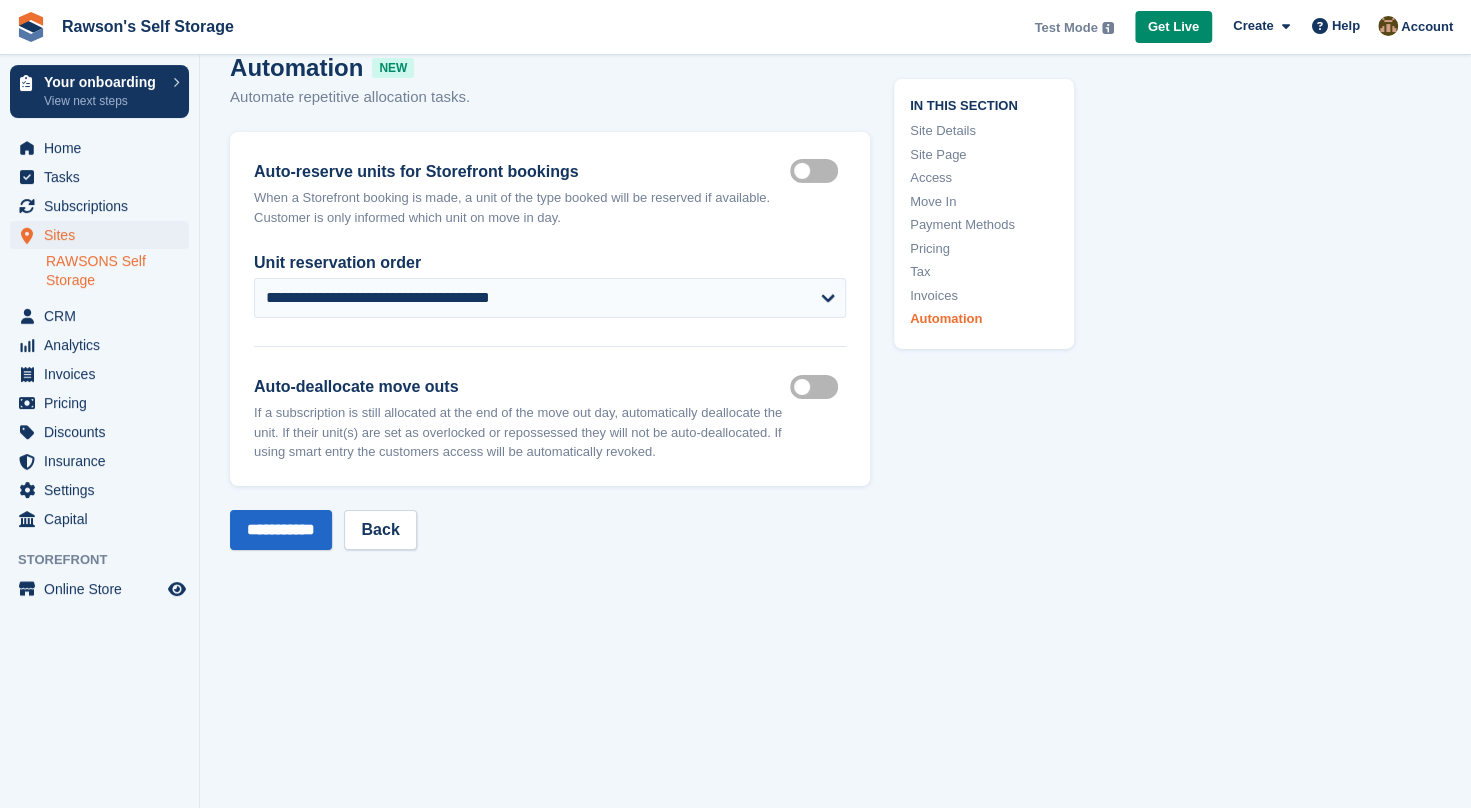 scroll, scrollTop: 8300, scrollLeft: 0, axis: vertical 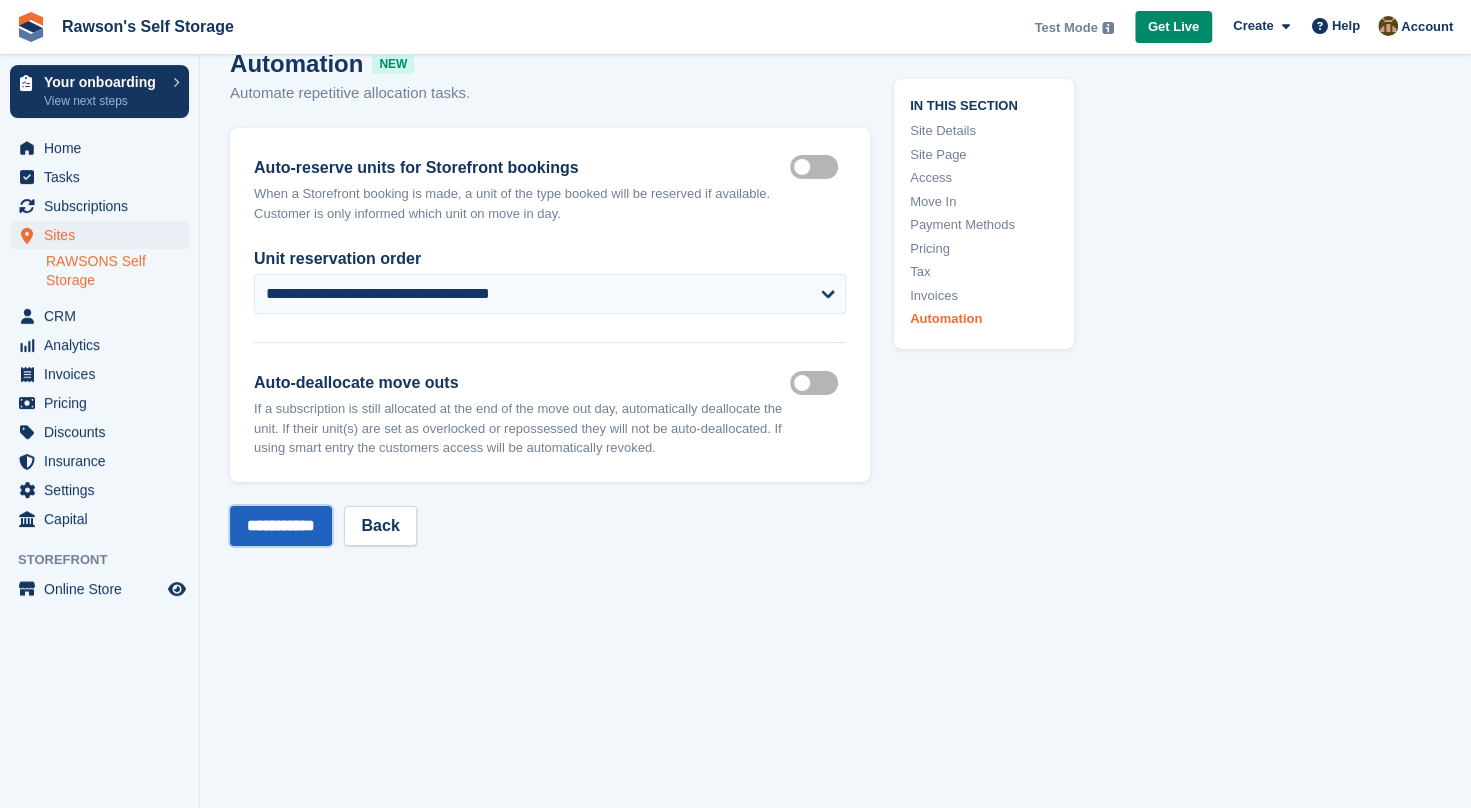 click on "**********" at bounding box center (281, 526) 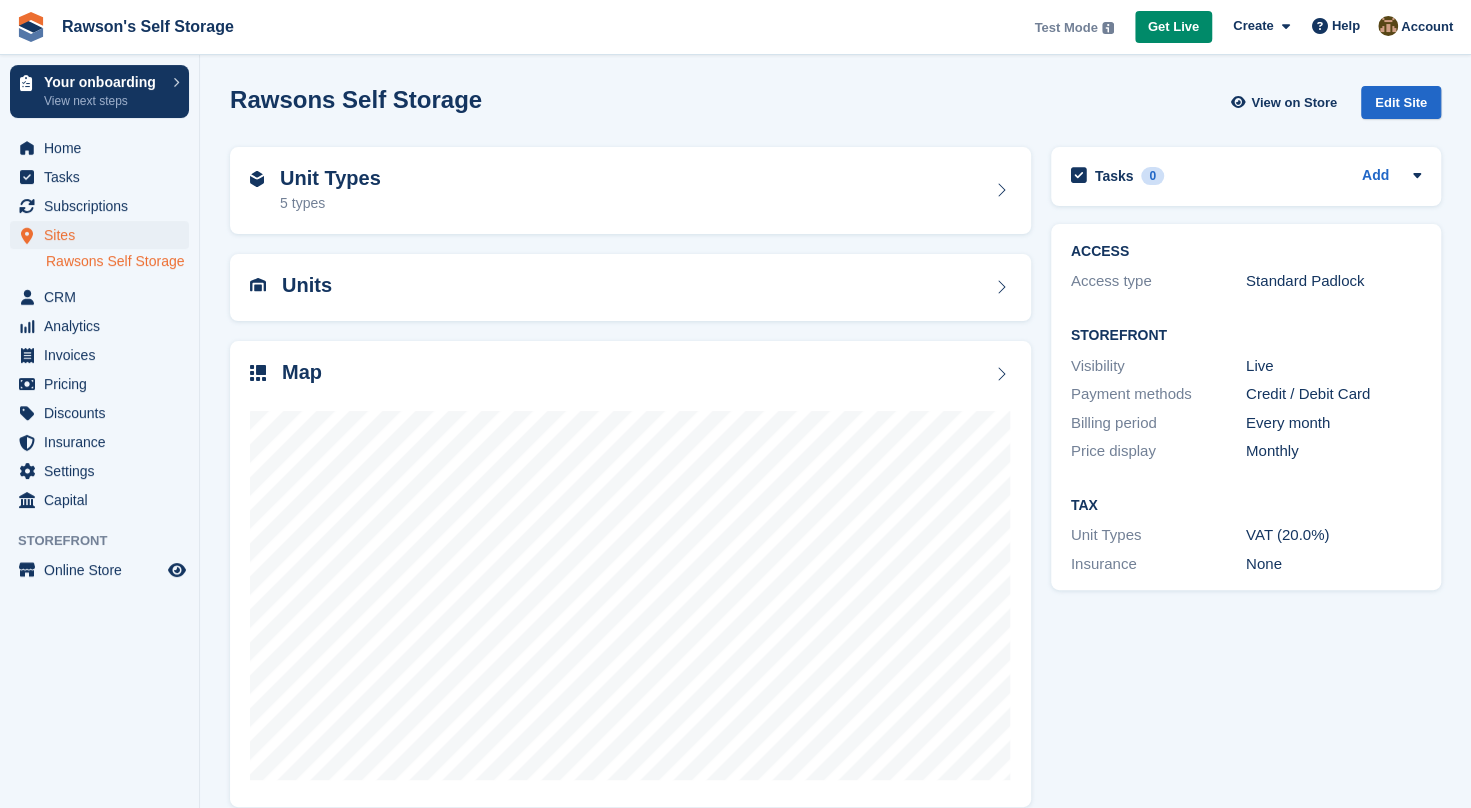 scroll, scrollTop: 23, scrollLeft: 0, axis: vertical 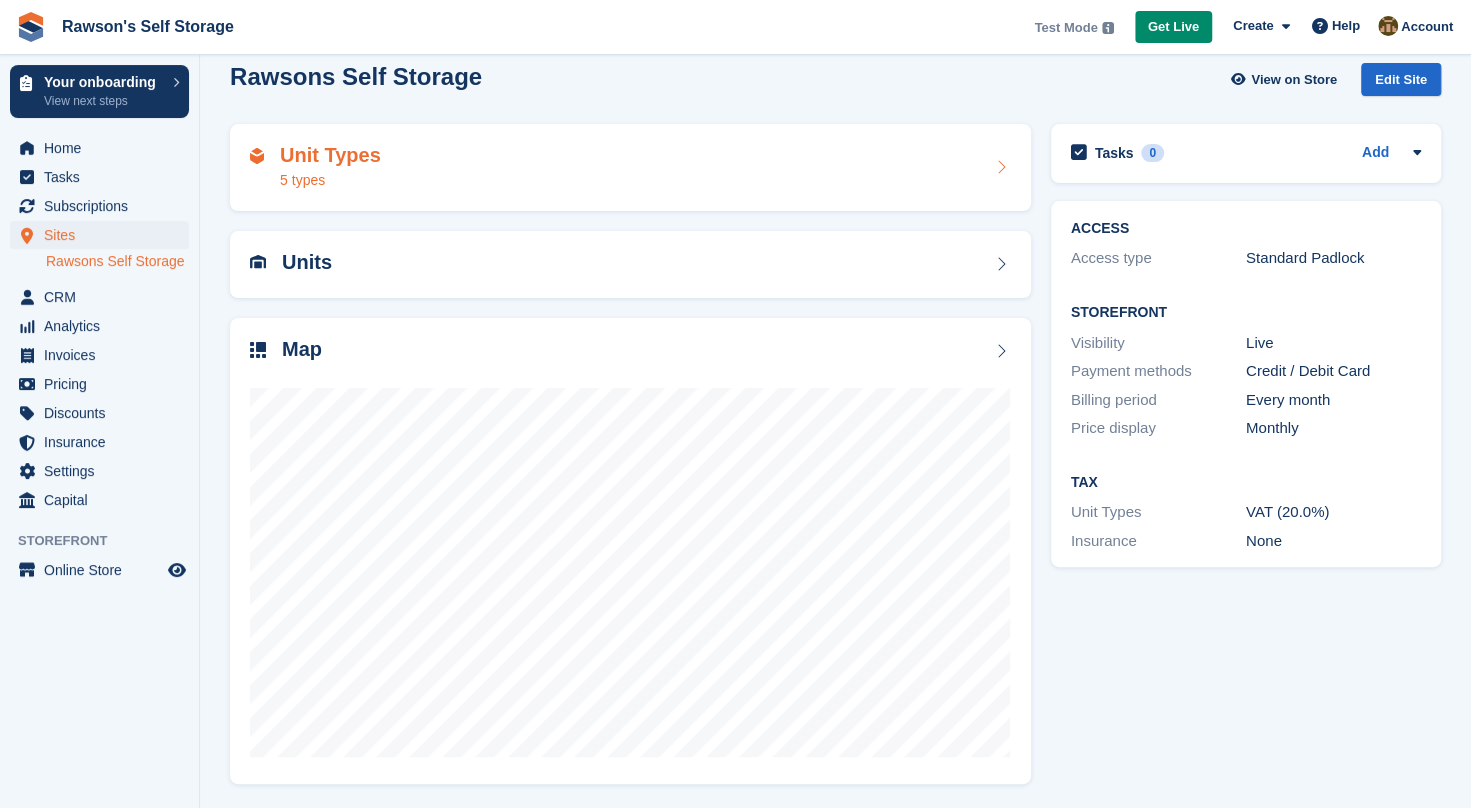 click on "Unit Types
5 types" at bounding box center [630, 168] 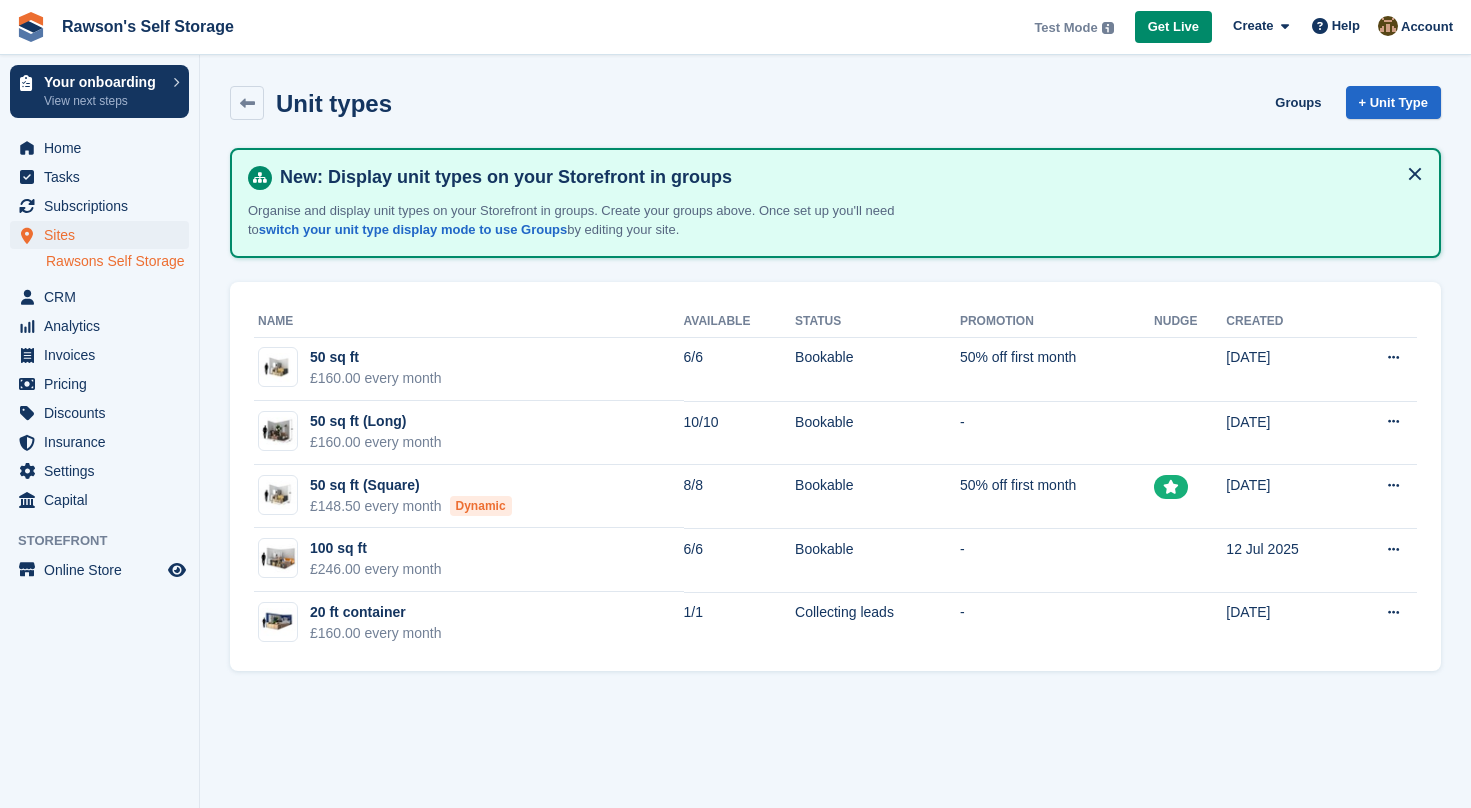scroll, scrollTop: 0, scrollLeft: 0, axis: both 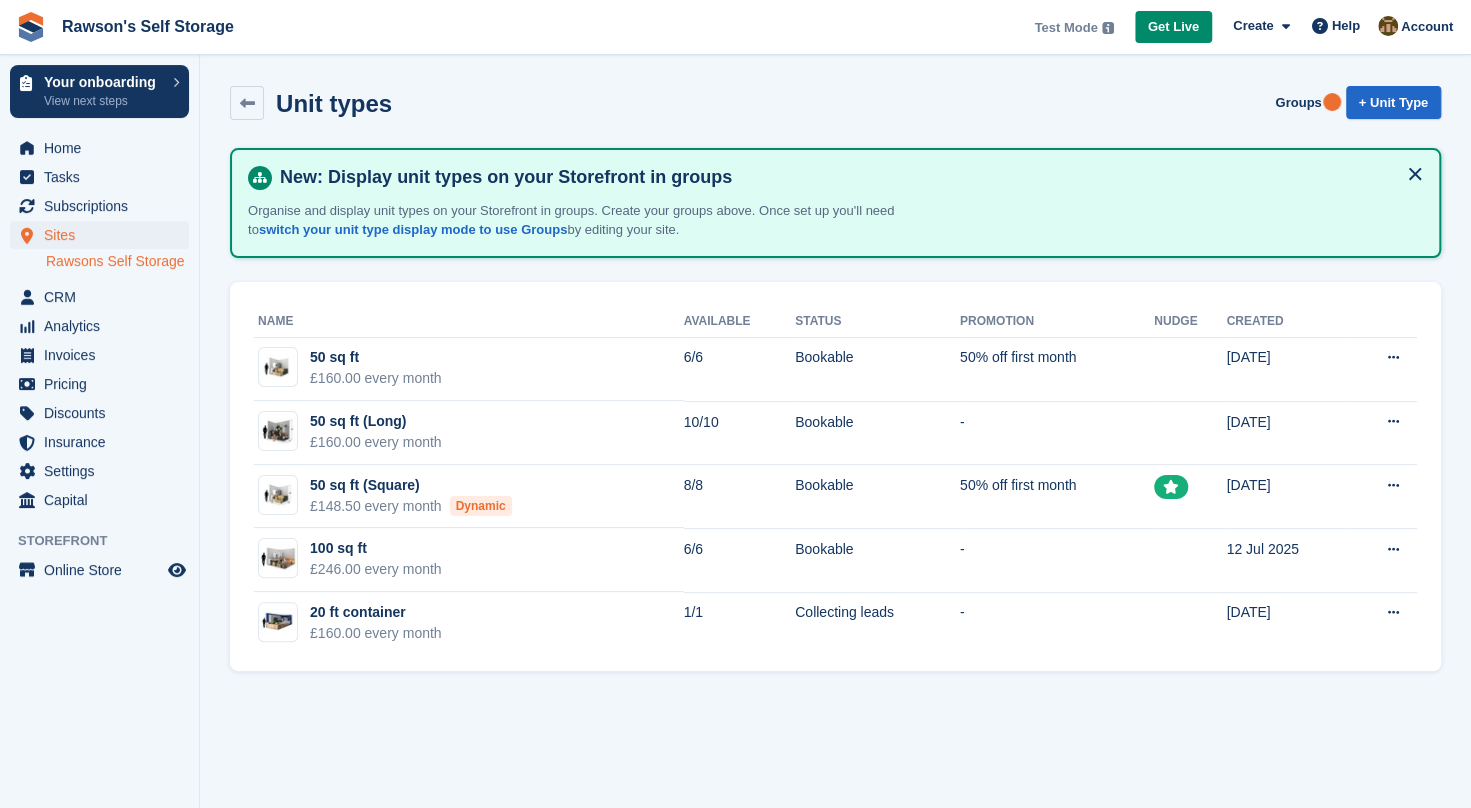 click on "Unit types
Groups
+ Unit Type
New: Display unit types on your Storefront in groups
Organise and display unit types on your Storefront in groups. Create your groups above. Once set up you'll need to  switch your unit type display mode to use Groups  by editing your site.
Name
Available
Status
Promotion
Nudge
Created
50 sq ft
£160.00 every month
6/6
Bookable" at bounding box center (835, 404) 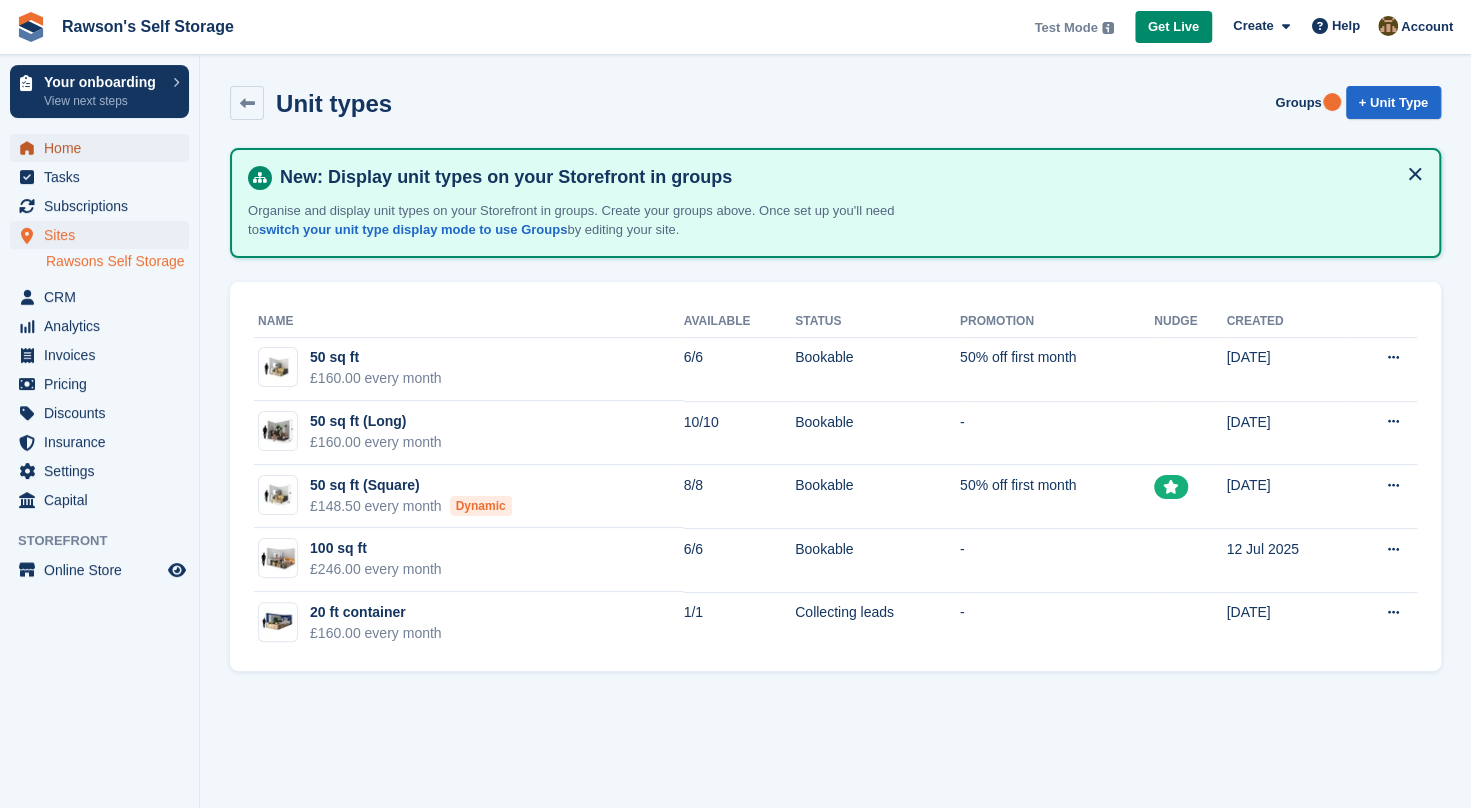 click on "Home" at bounding box center (104, 148) 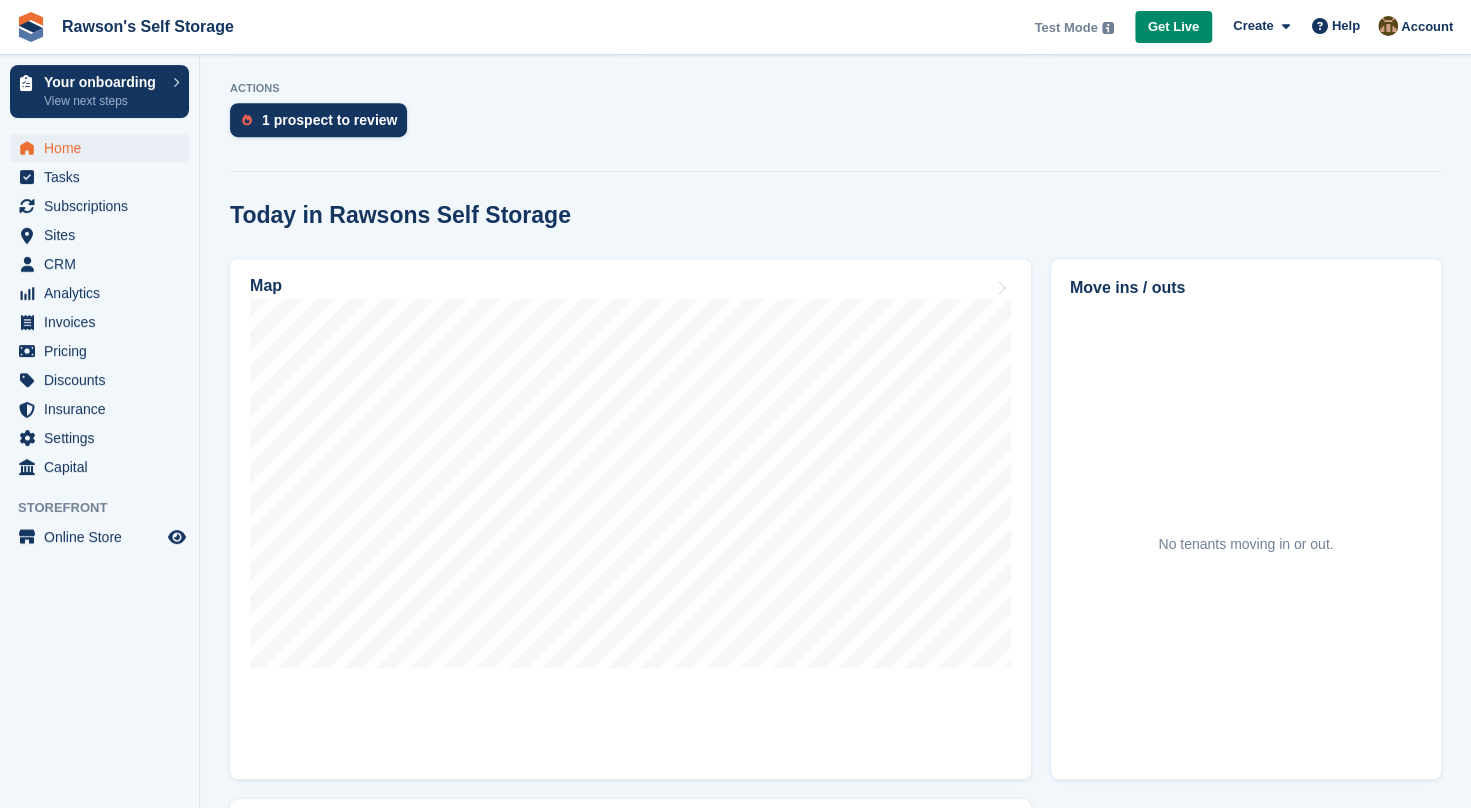 scroll, scrollTop: 462, scrollLeft: 0, axis: vertical 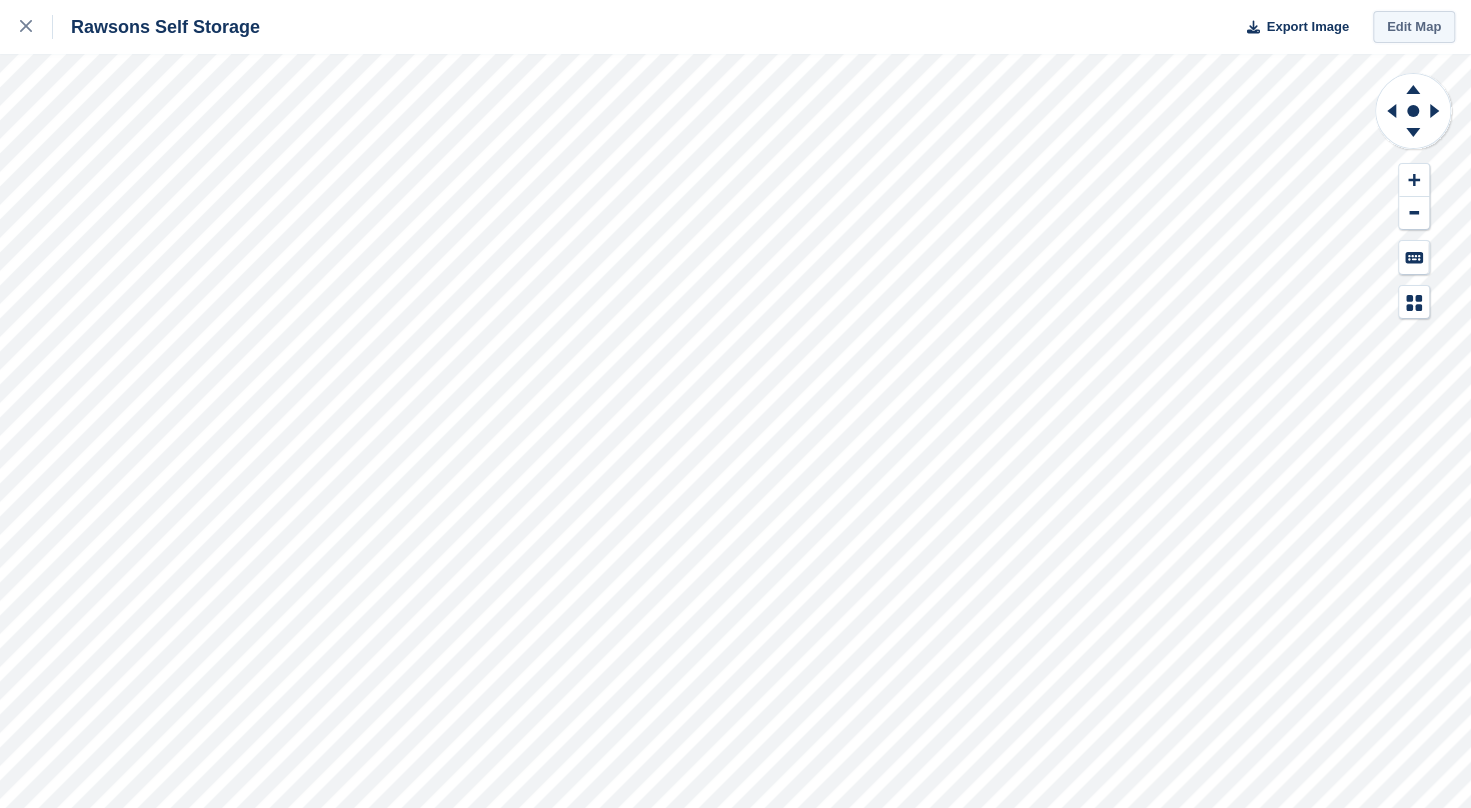click on "Edit Map" at bounding box center [1414, 27] 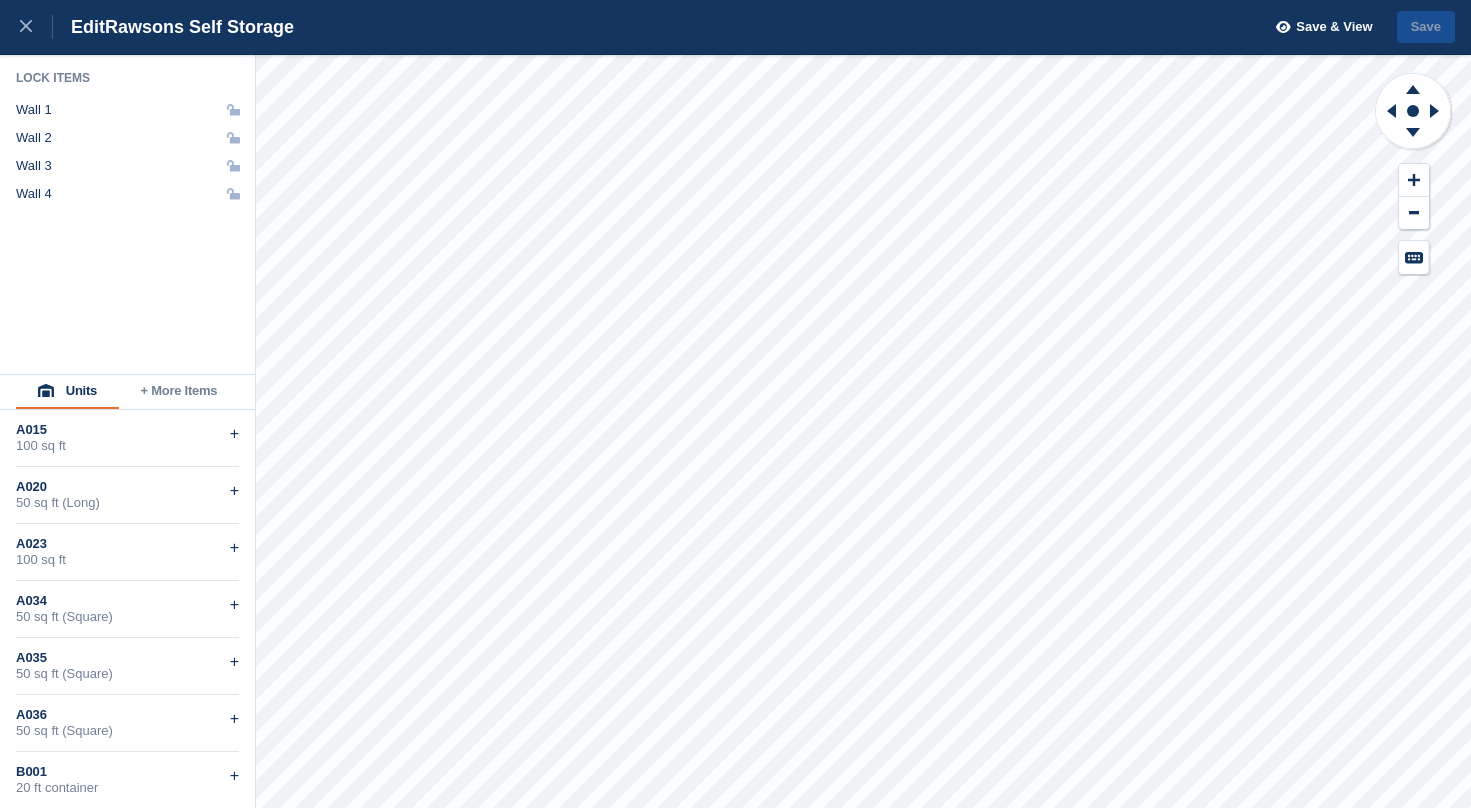 scroll, scrollTop: 0, scrollLeft: 0, axis: both 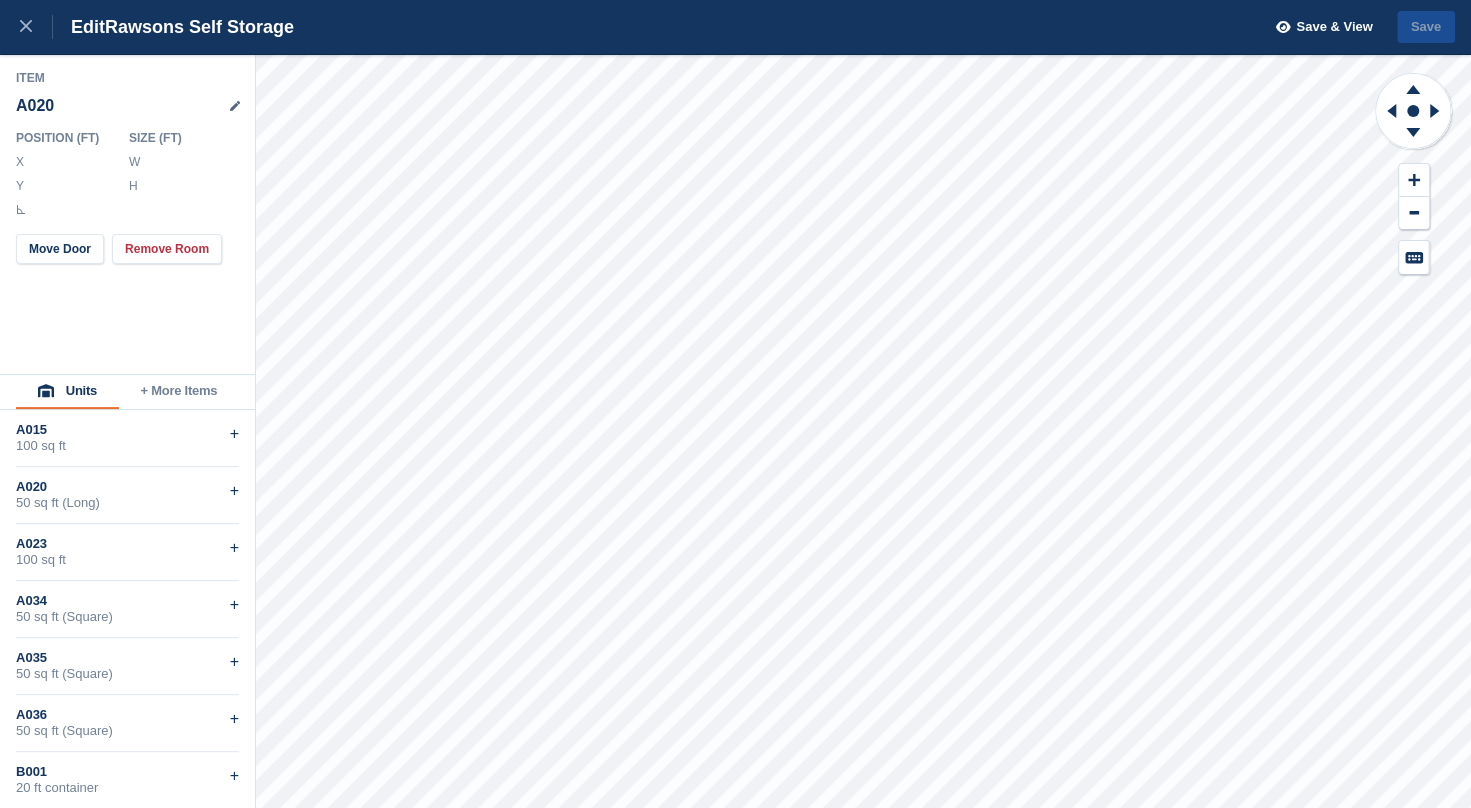 click on "Units" at bounding box center [67, 392] 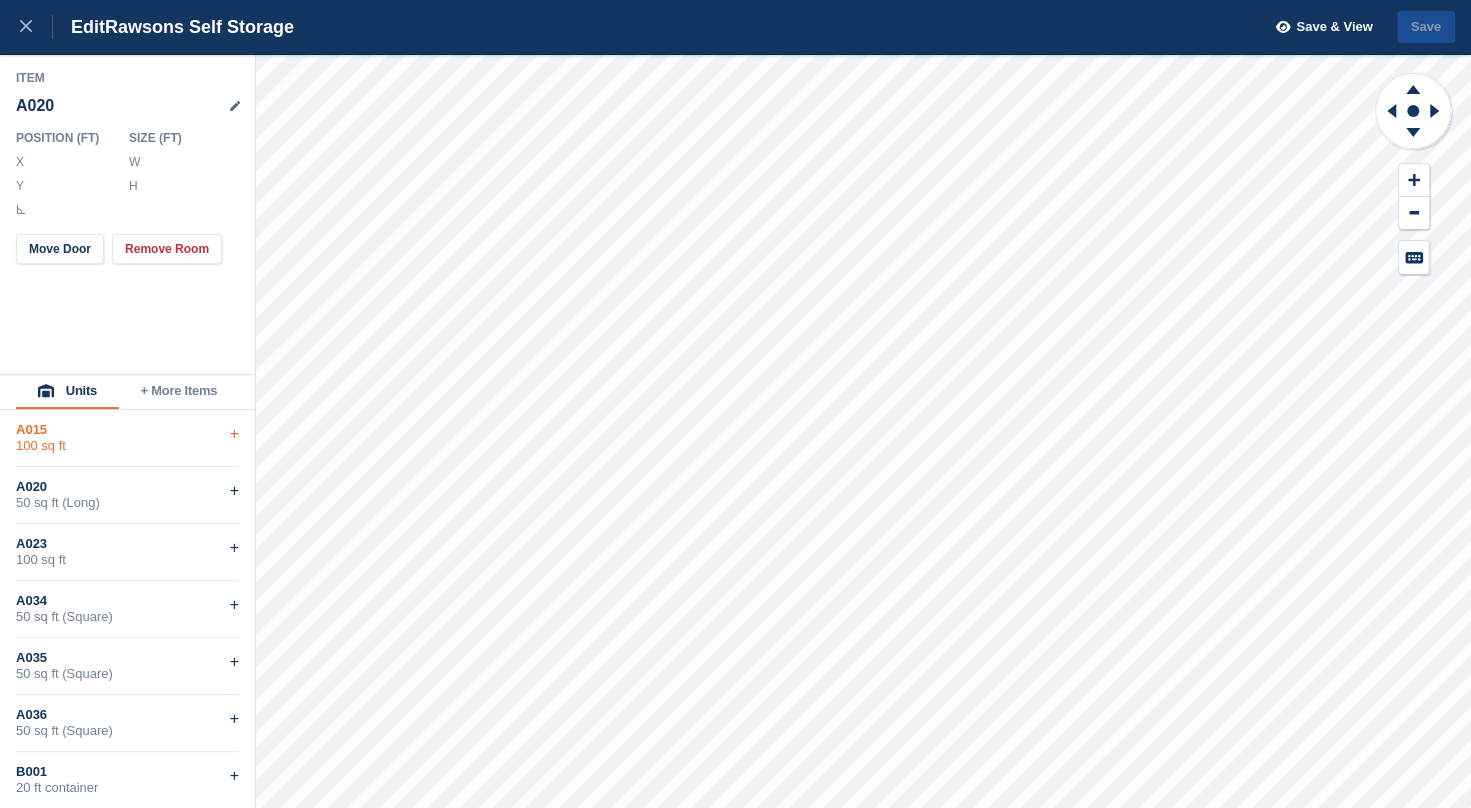 click on "A015" at bounding box center (127, 430) 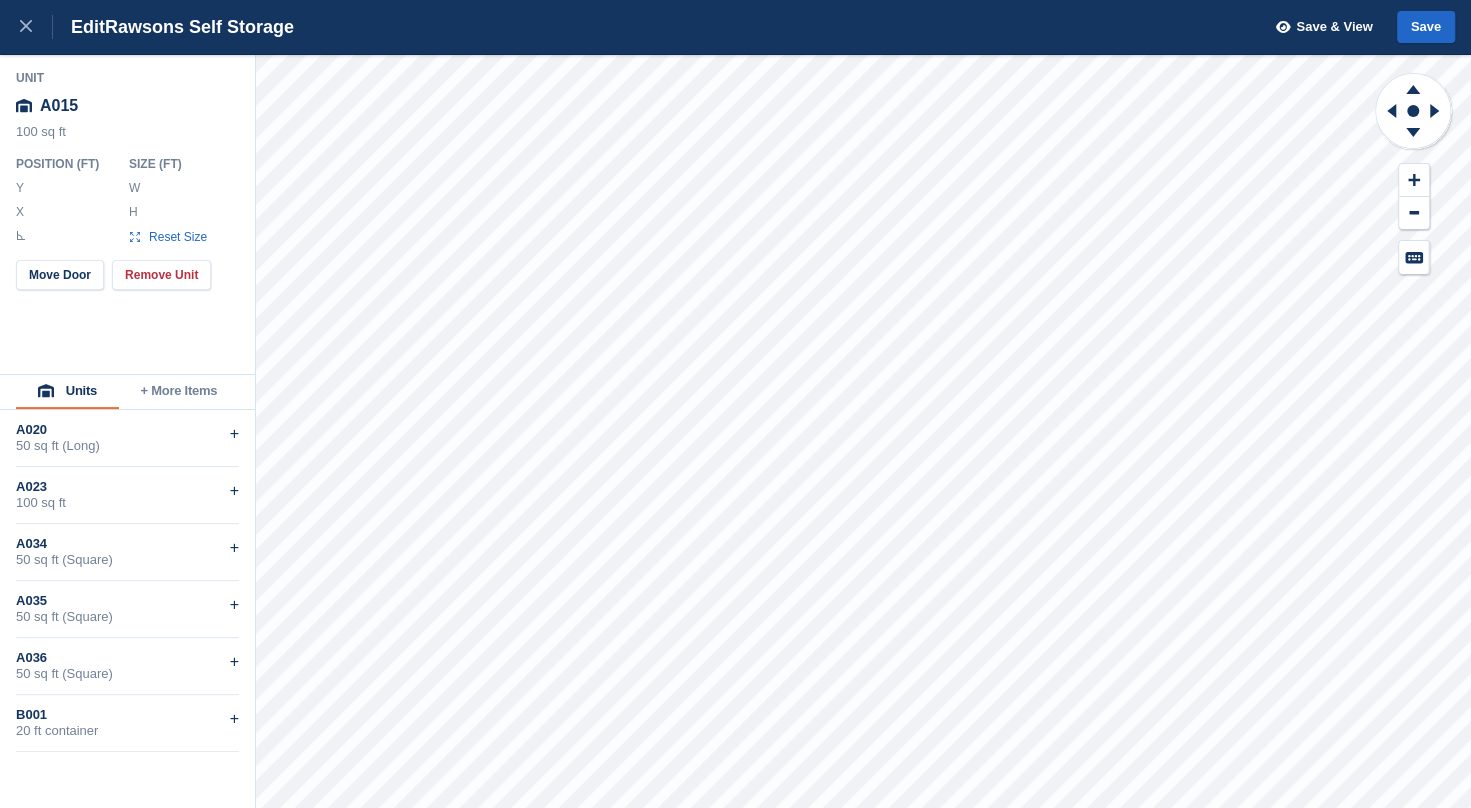 type on "******" 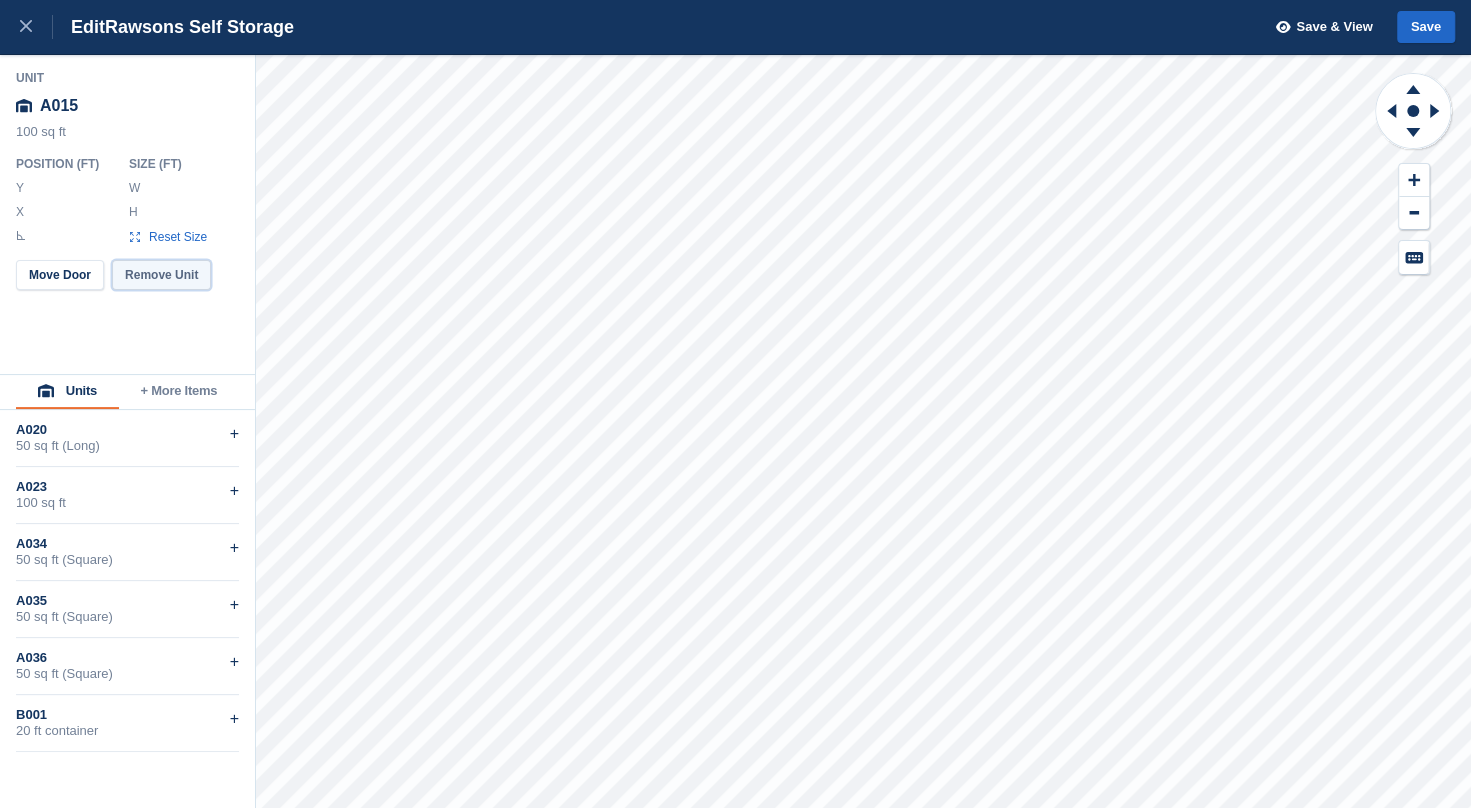 click on "Remove Unit" at bounding box center (161, 275) 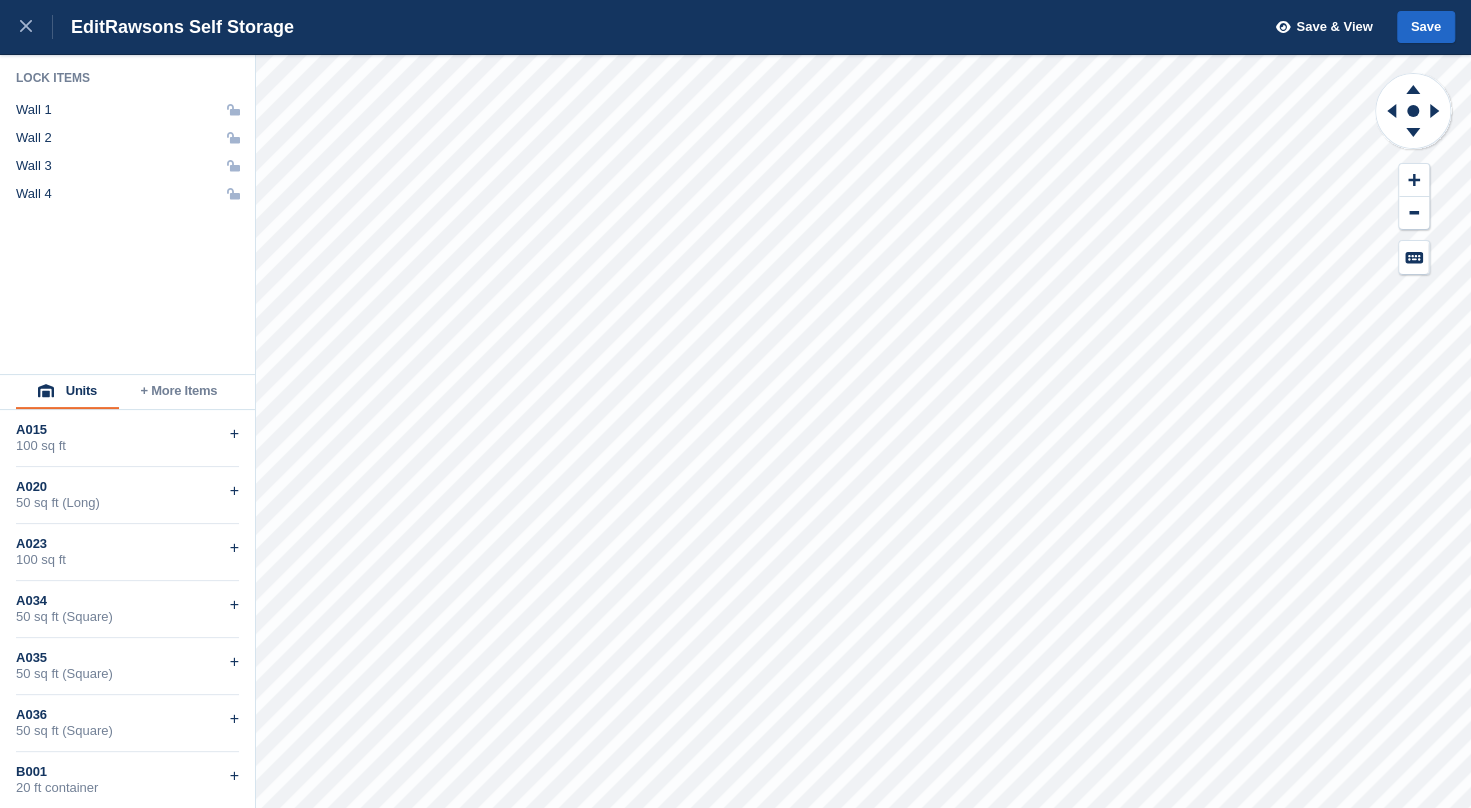 click on "+ More Items" at bounding box center [179, 392] 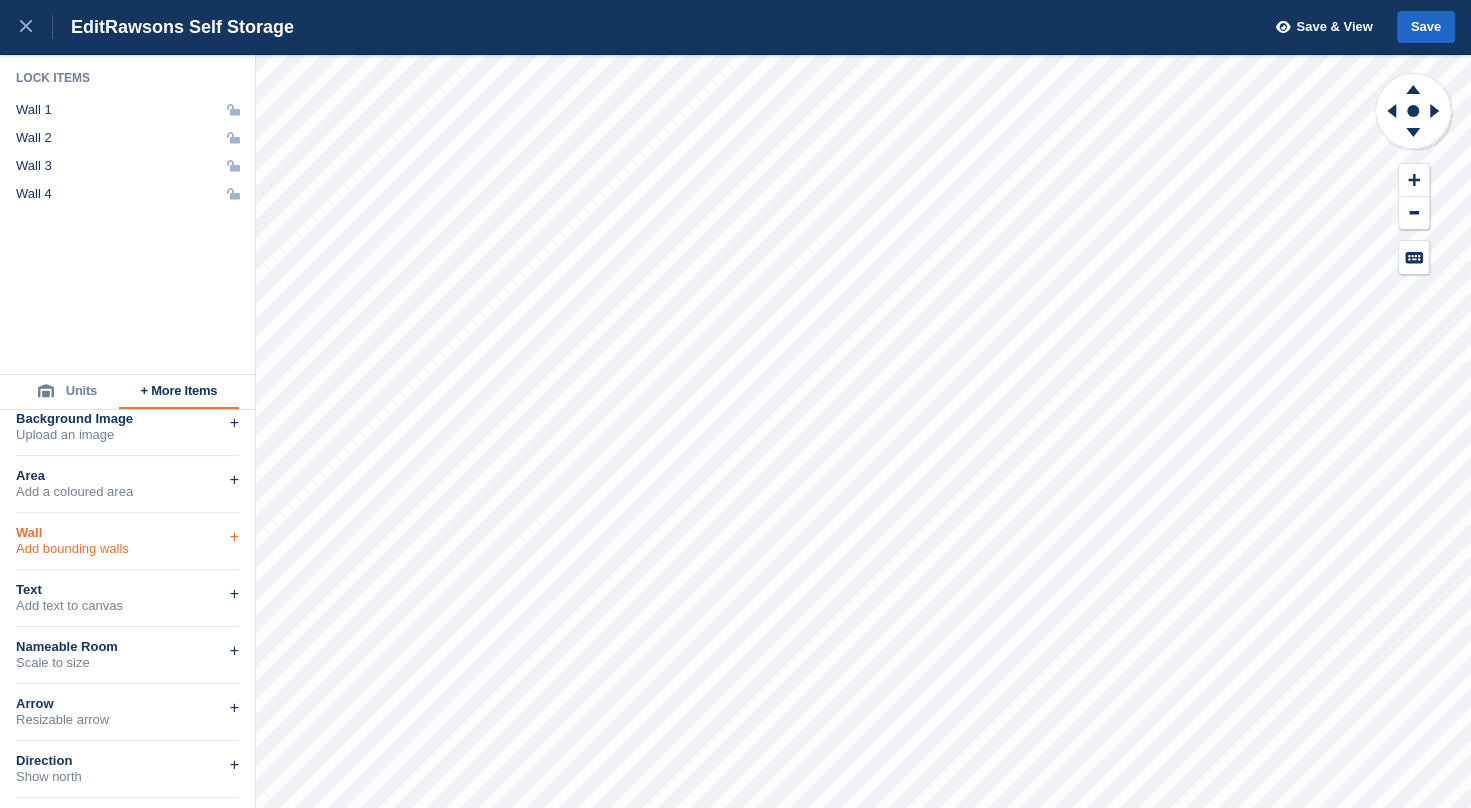 scroll, scrollTop: 0, scrollLeft: 0, axis: both 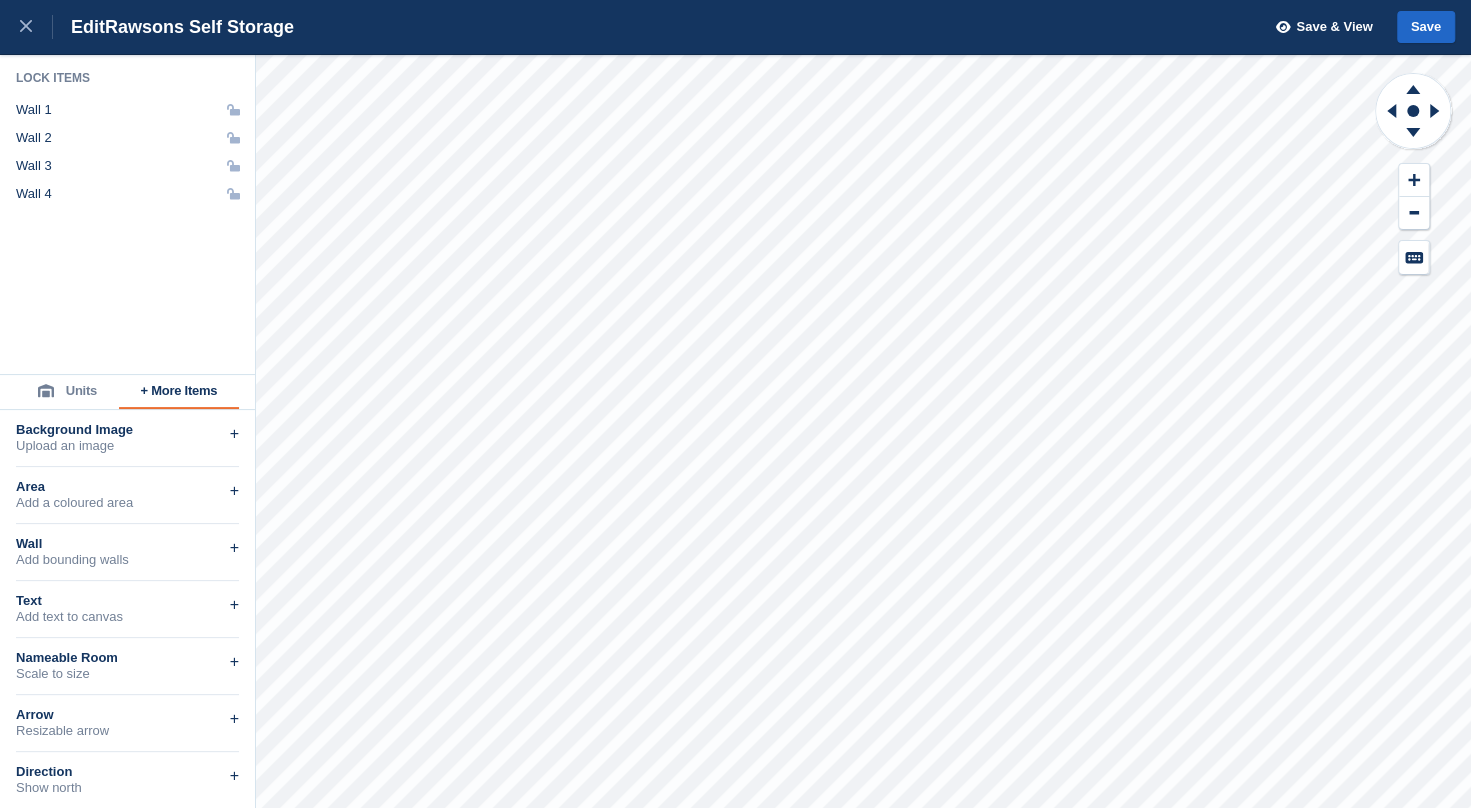 click 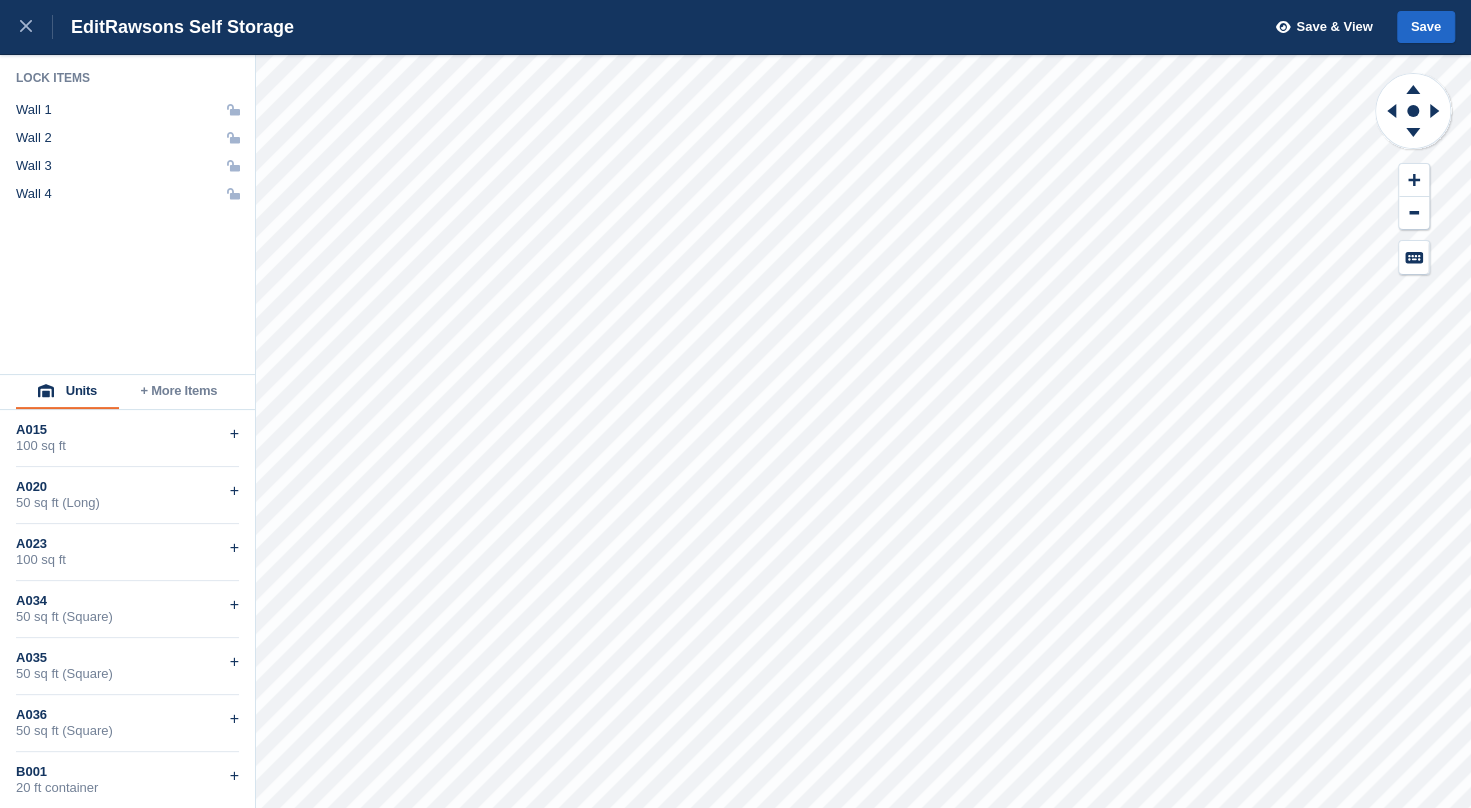 scroll, scrollTop: 23, scrollLeft: 0, axis: vertical 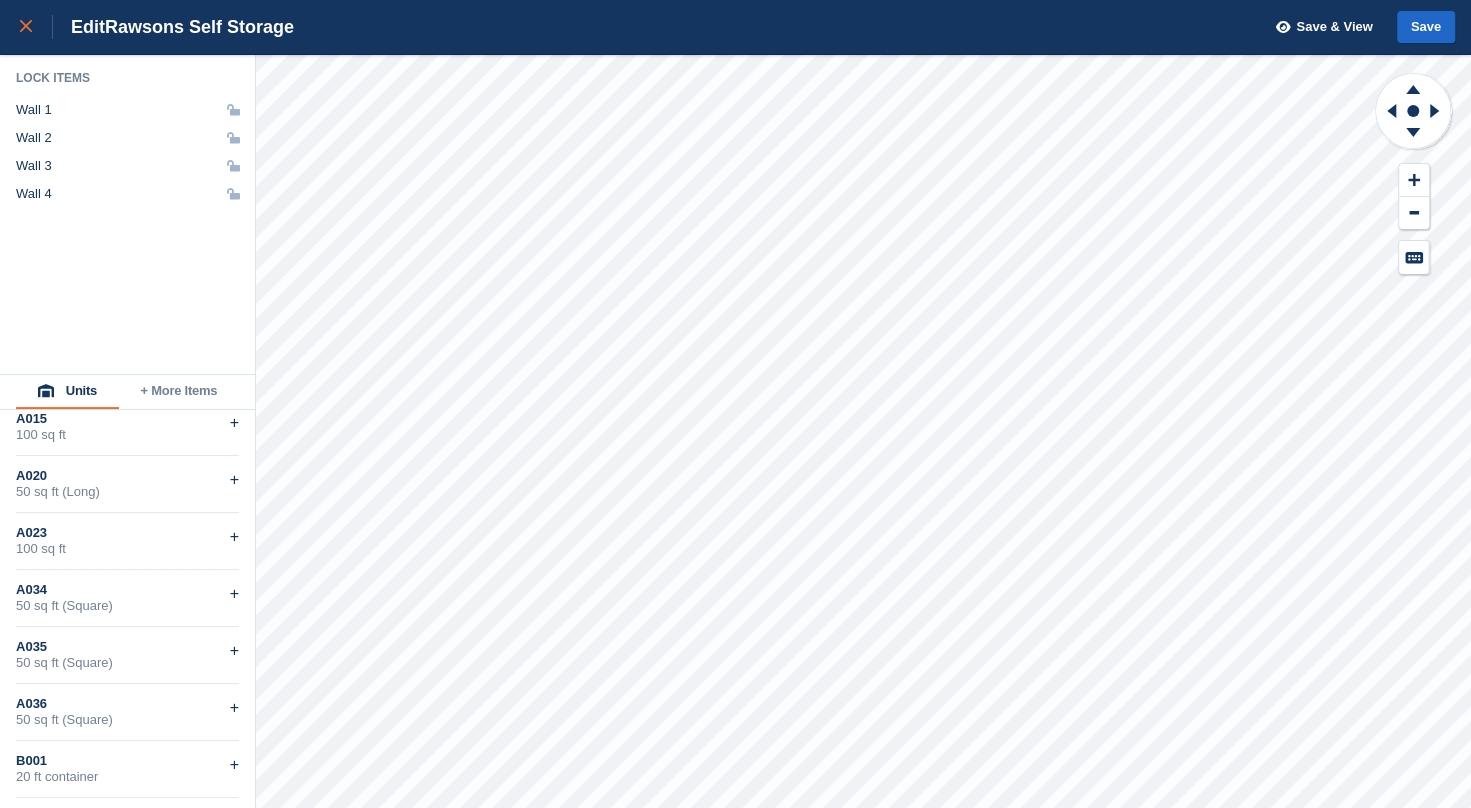 click at bounding box center (36, 27) 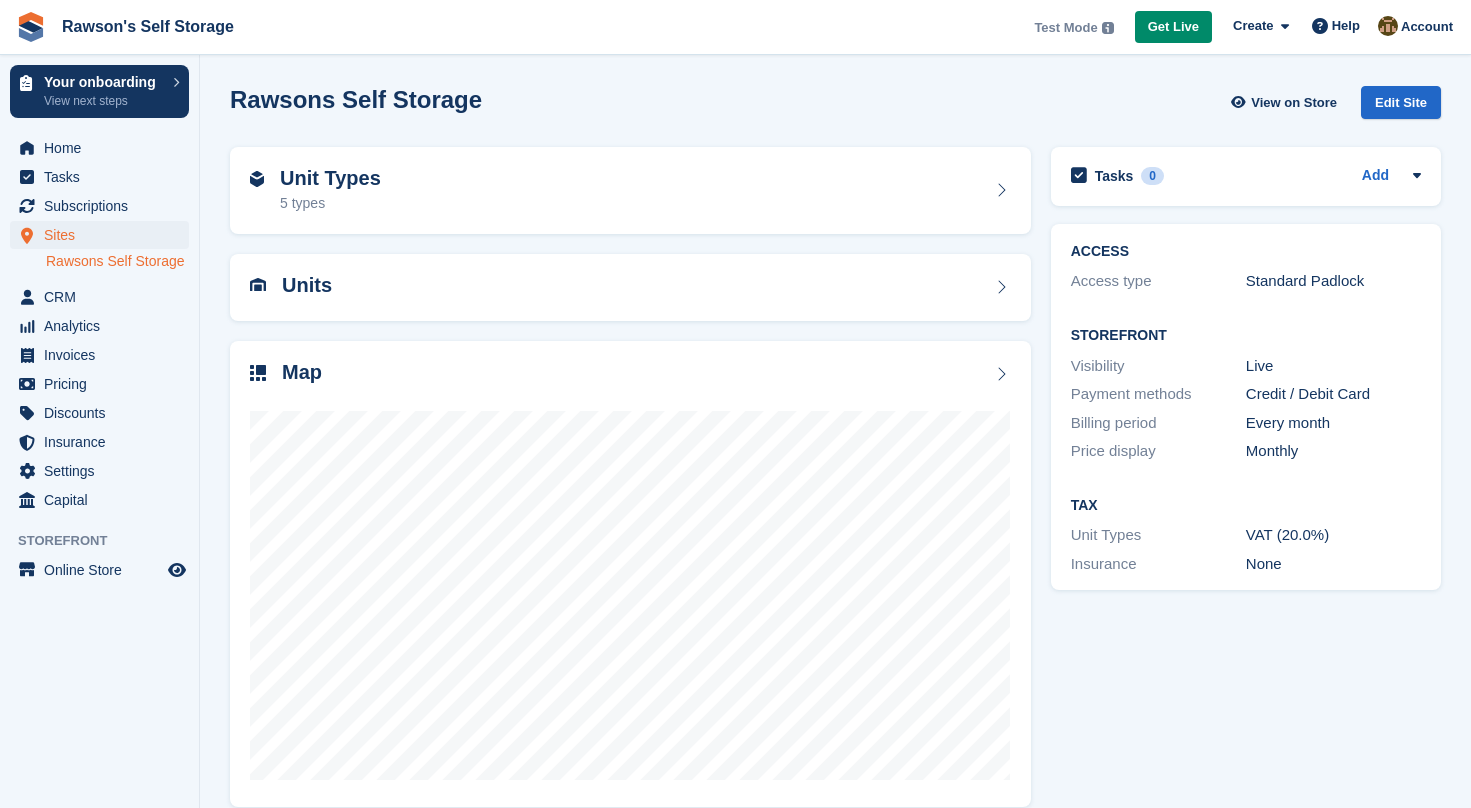 scroll, scrollTop: 0, scrollLeft: 0, axis: both 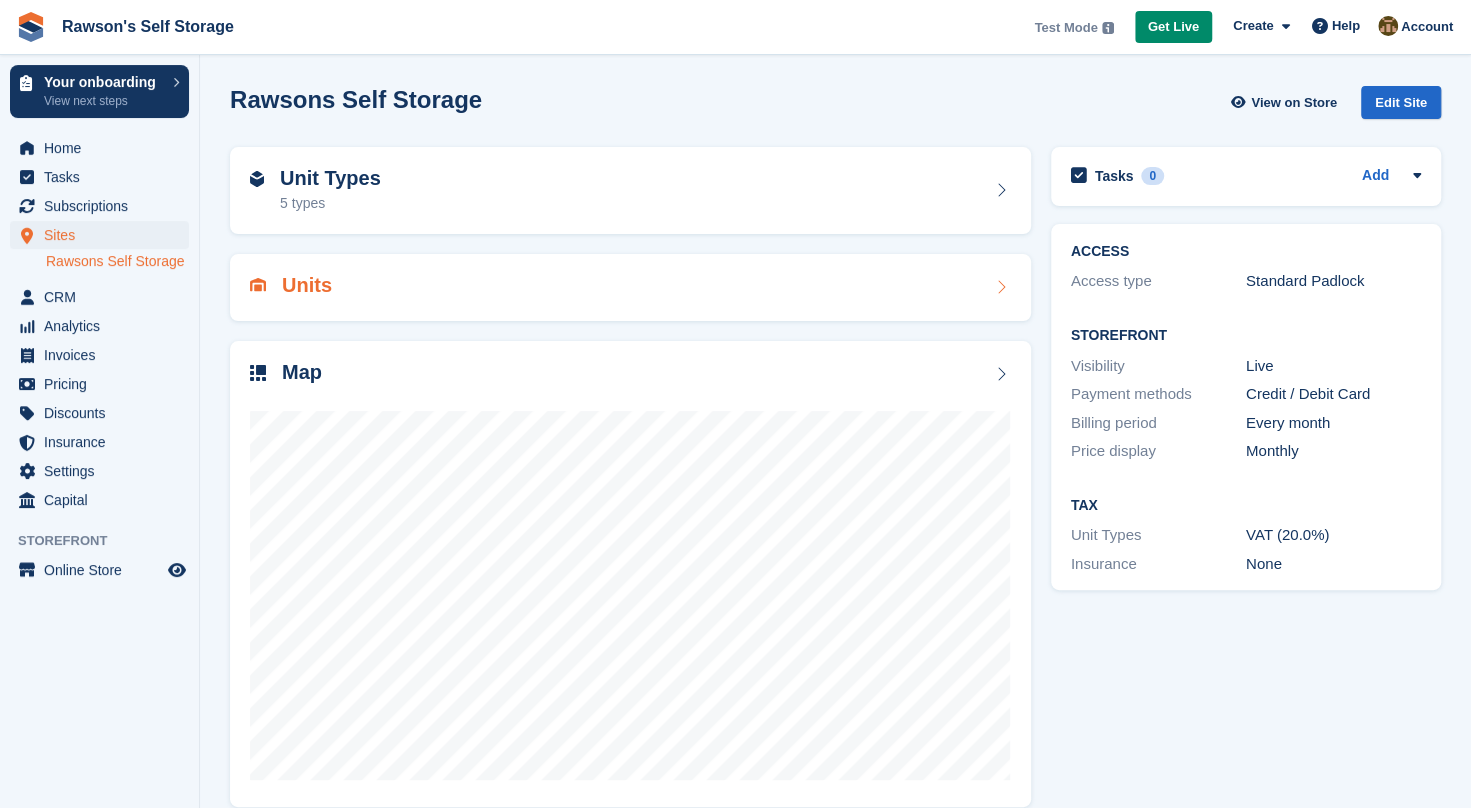 click on "Units" at bounding box center [630, 287] 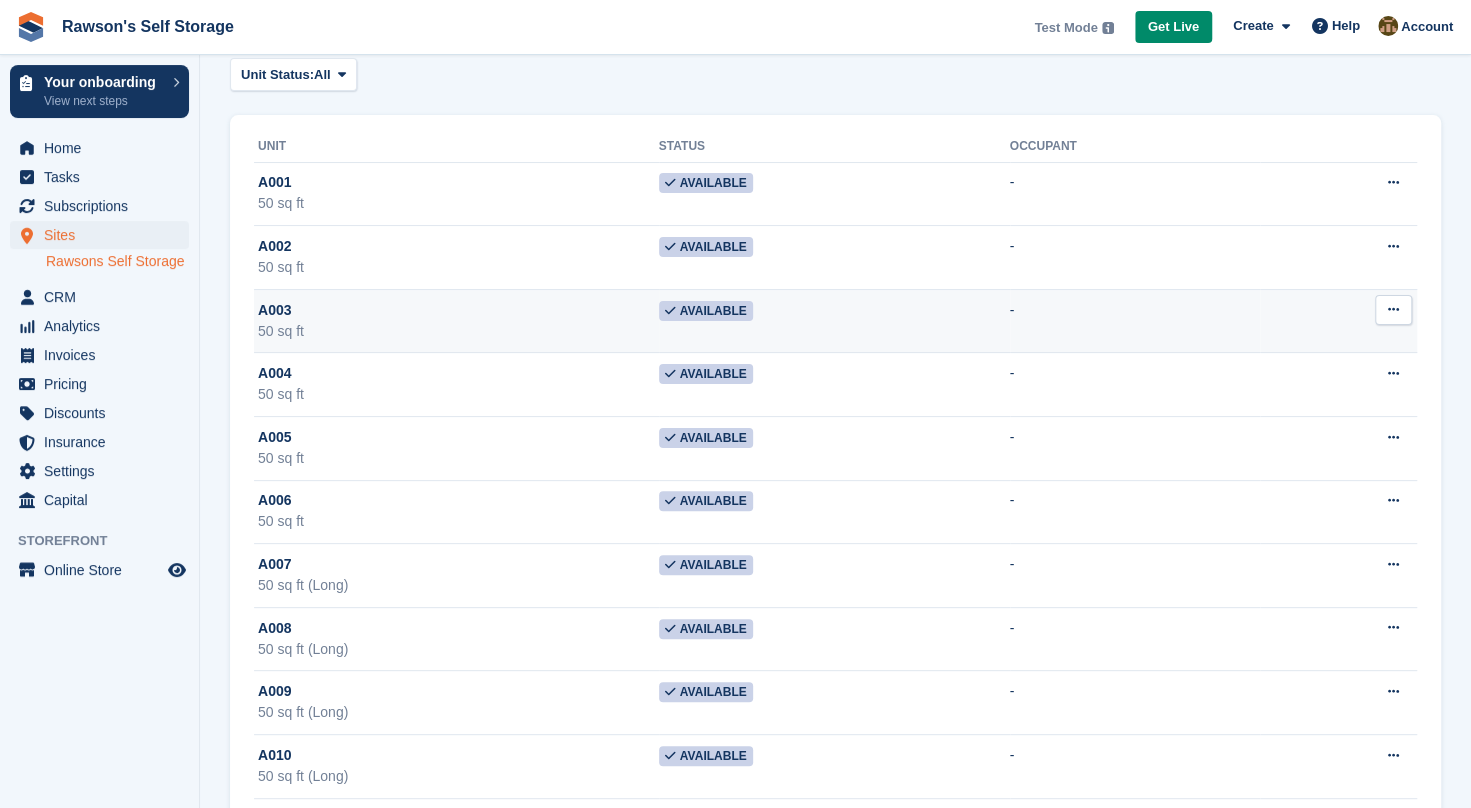 scroll, scrollTop: 0, scrollLeft: 0, axis: both 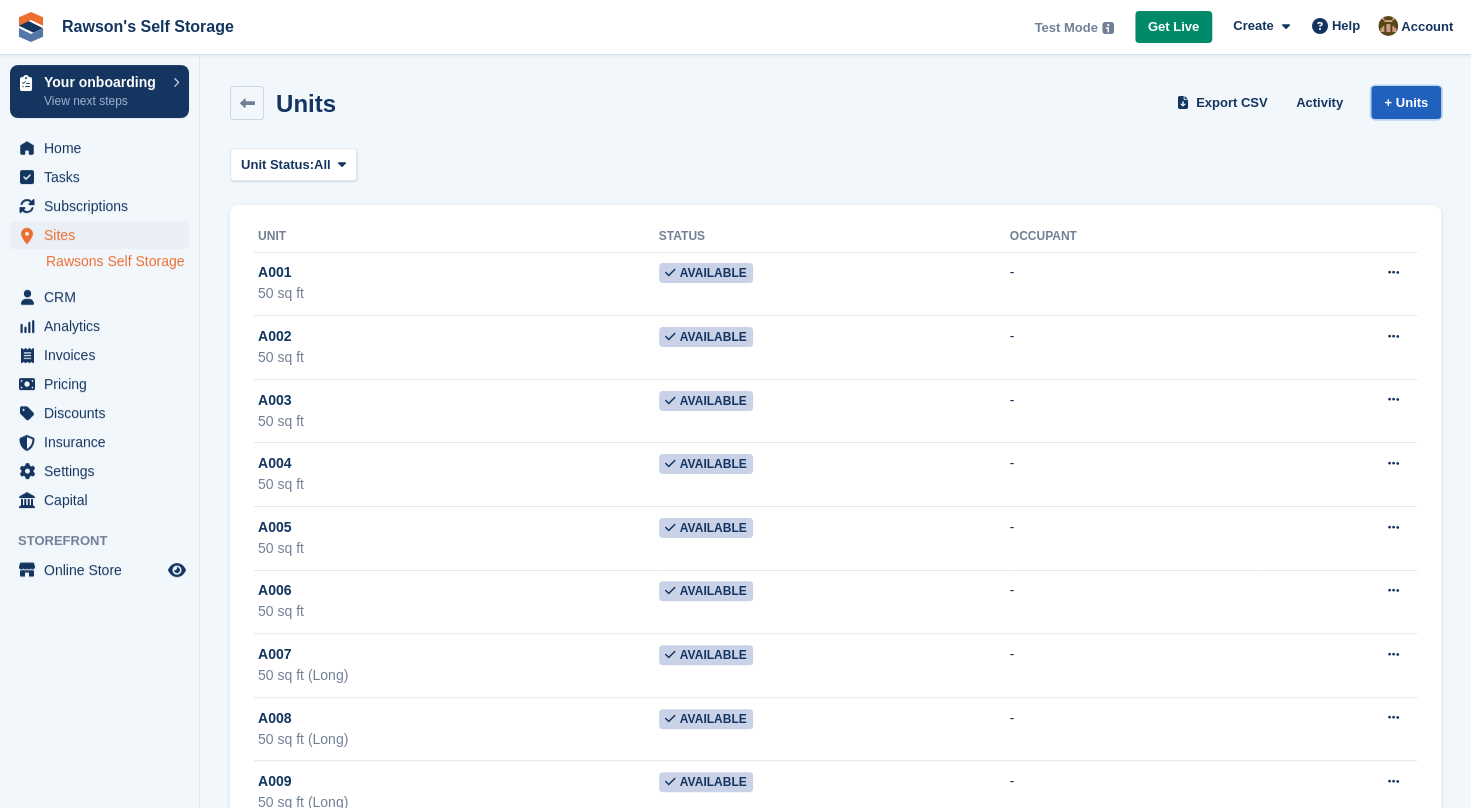 click on "+ Units" at bounding box center (1406, 102) 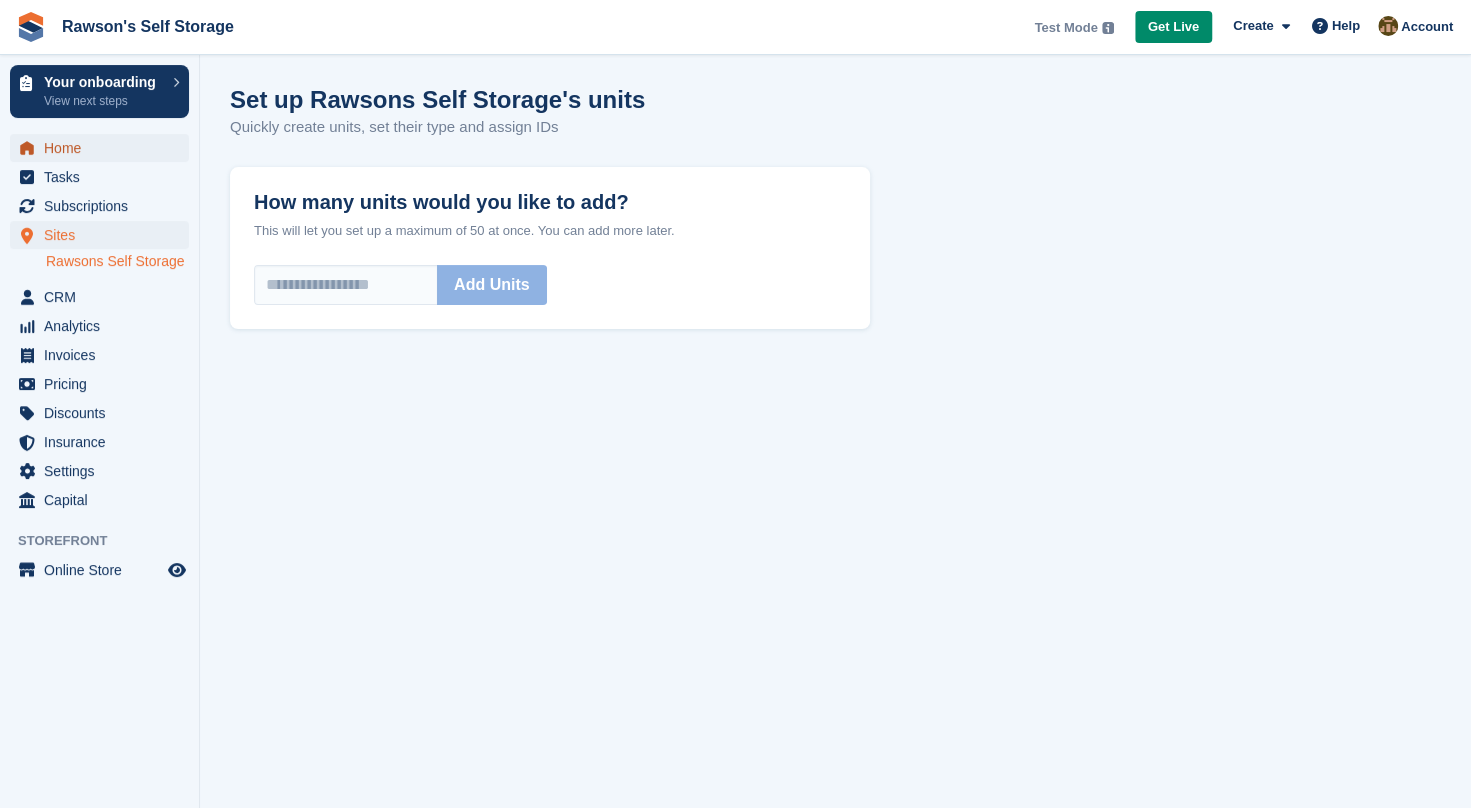 click on "Home" at bounding box center [104, 148] 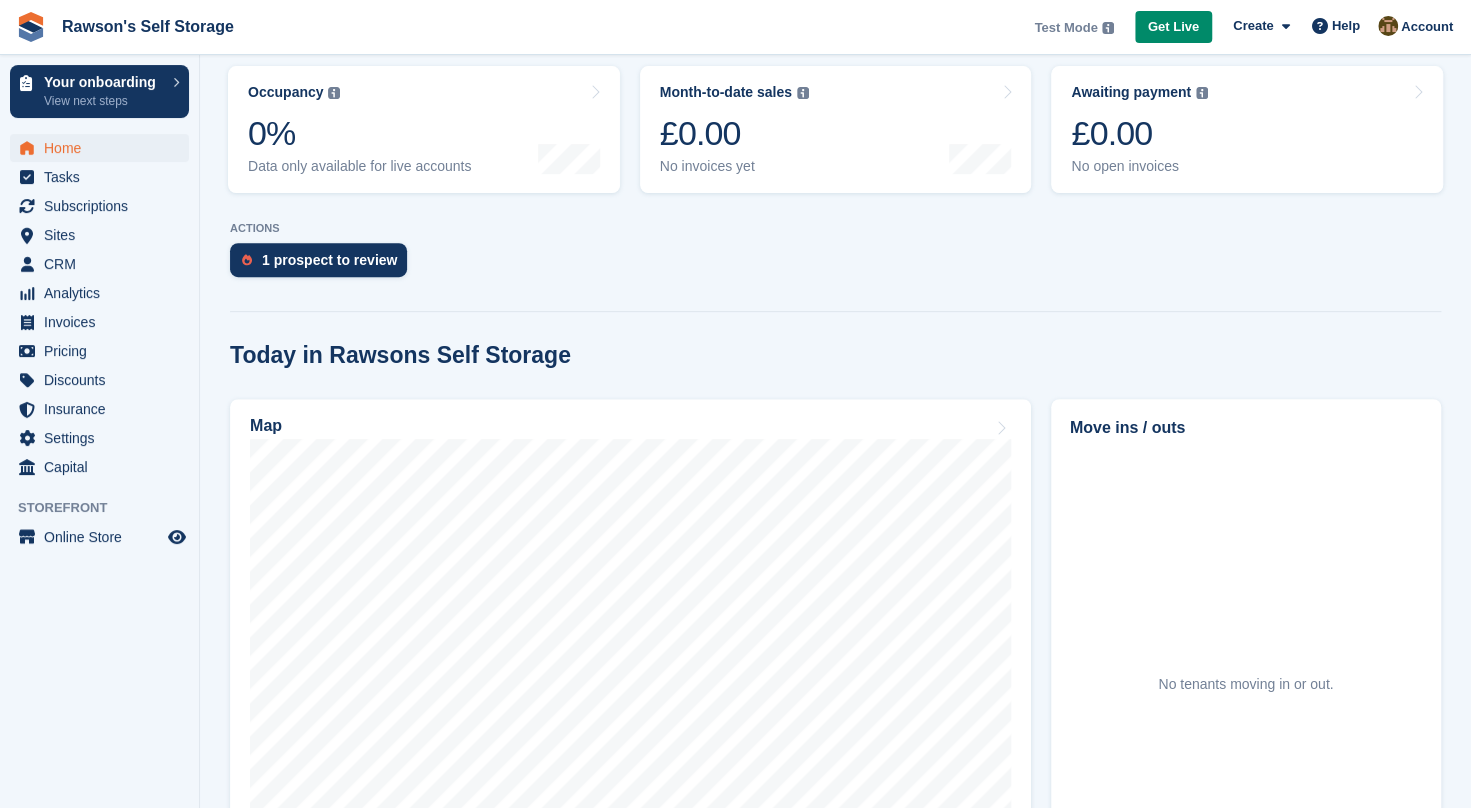 scroll, scrollTop: 327, scrollLeft: 0, axis: vertical 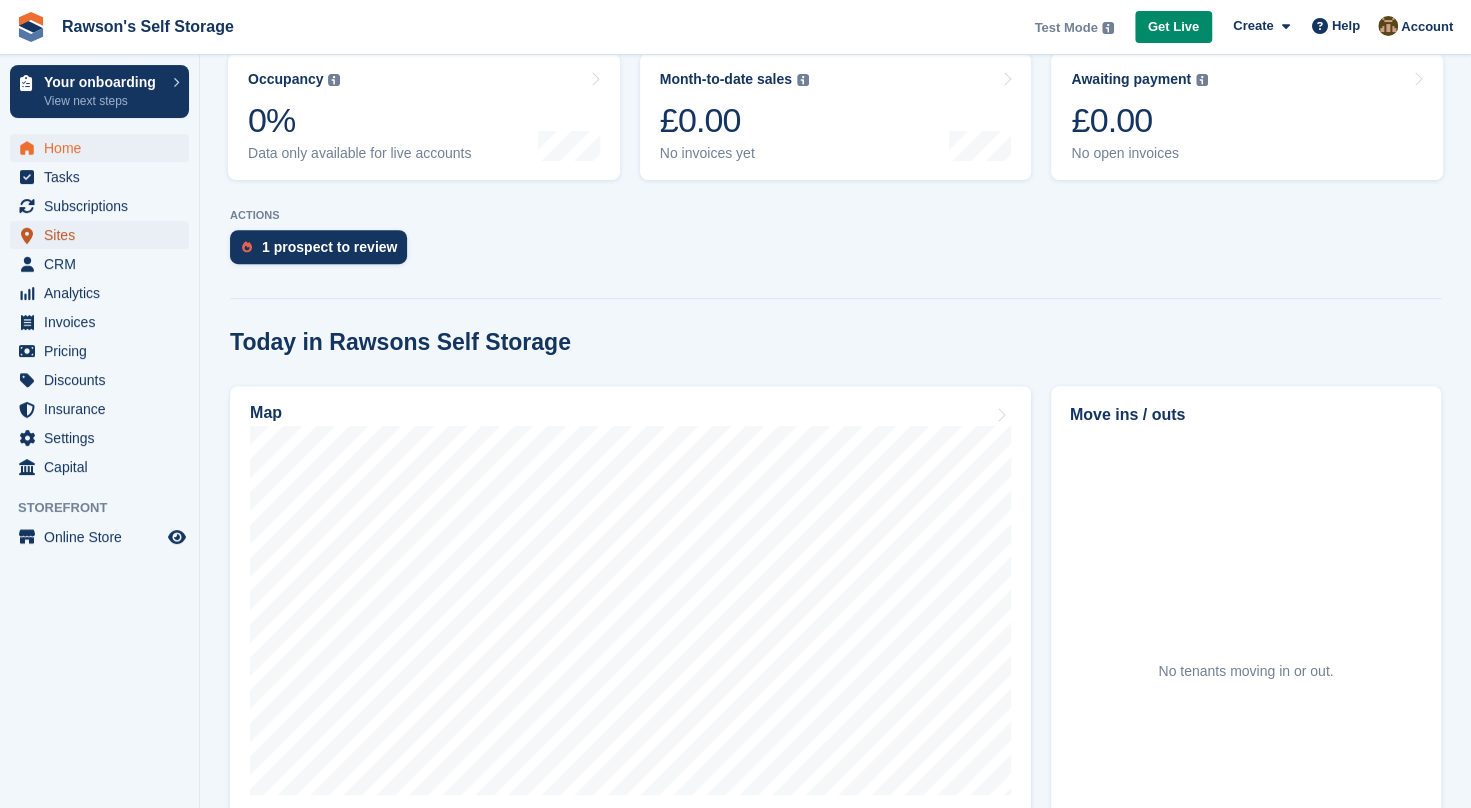 click on "Sites" at bounding box center (104, 235) 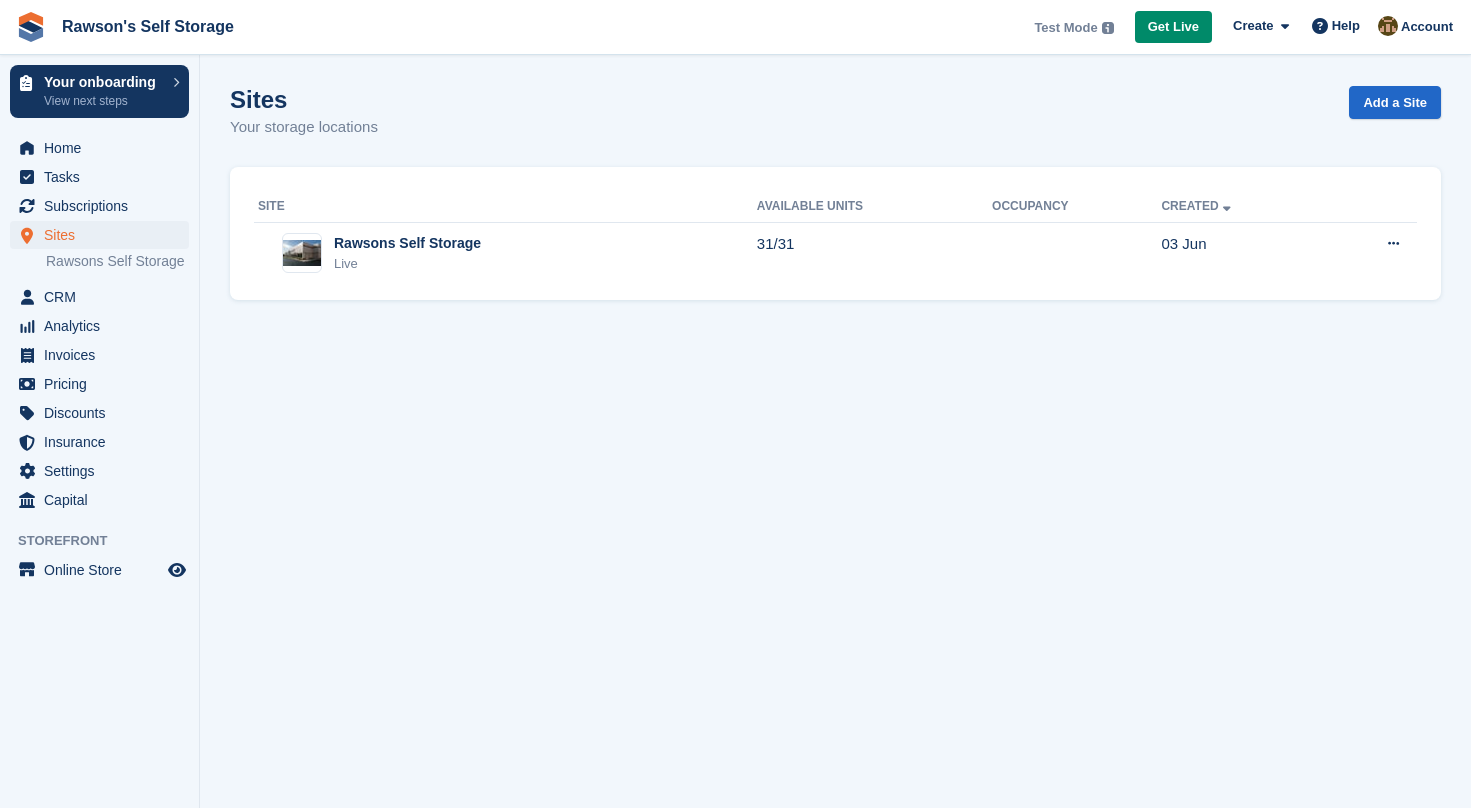 scroll, scrollTop: 0, scrollLeft: 0, axis: both 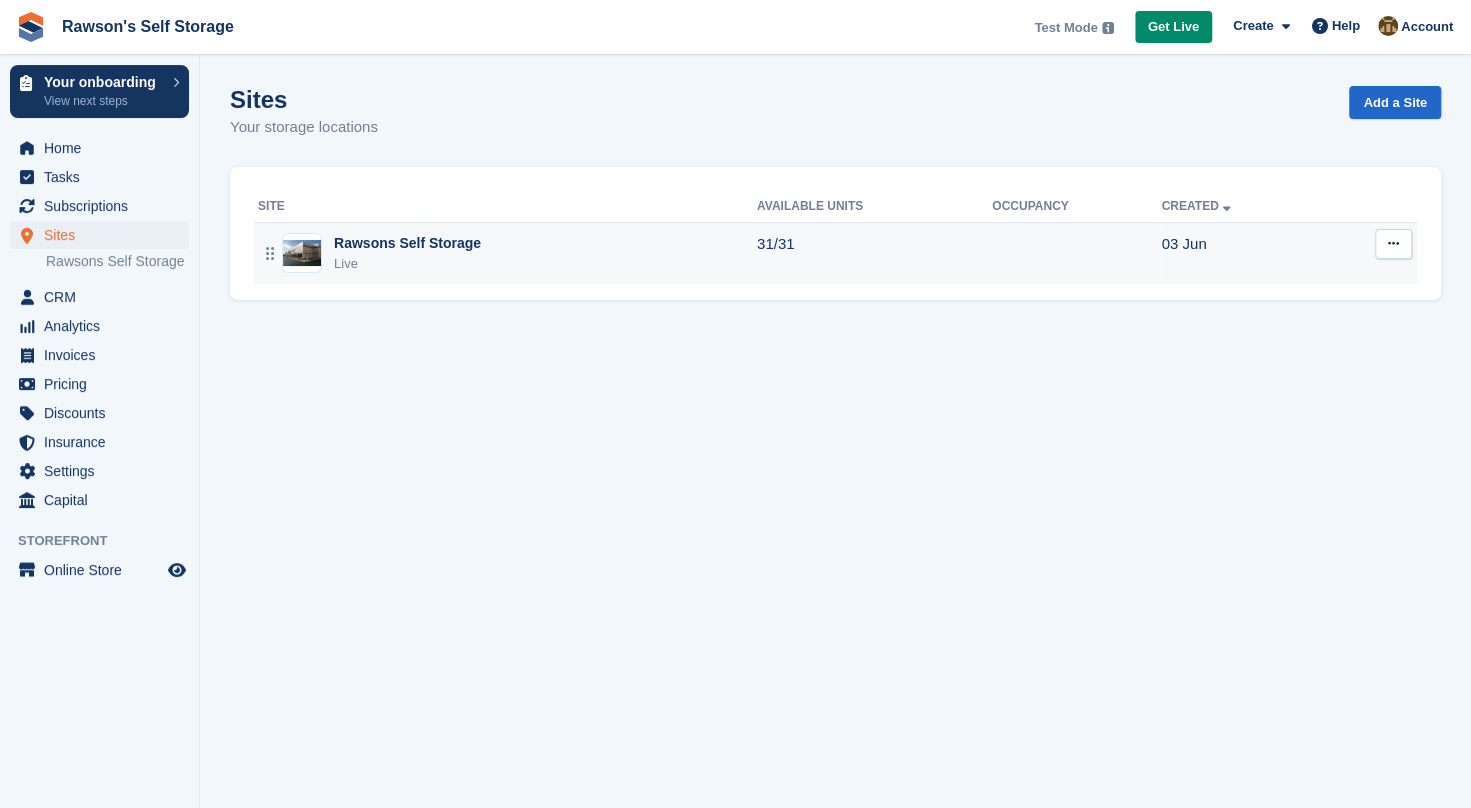 click on "31/31" at bounding box center (874, 253) 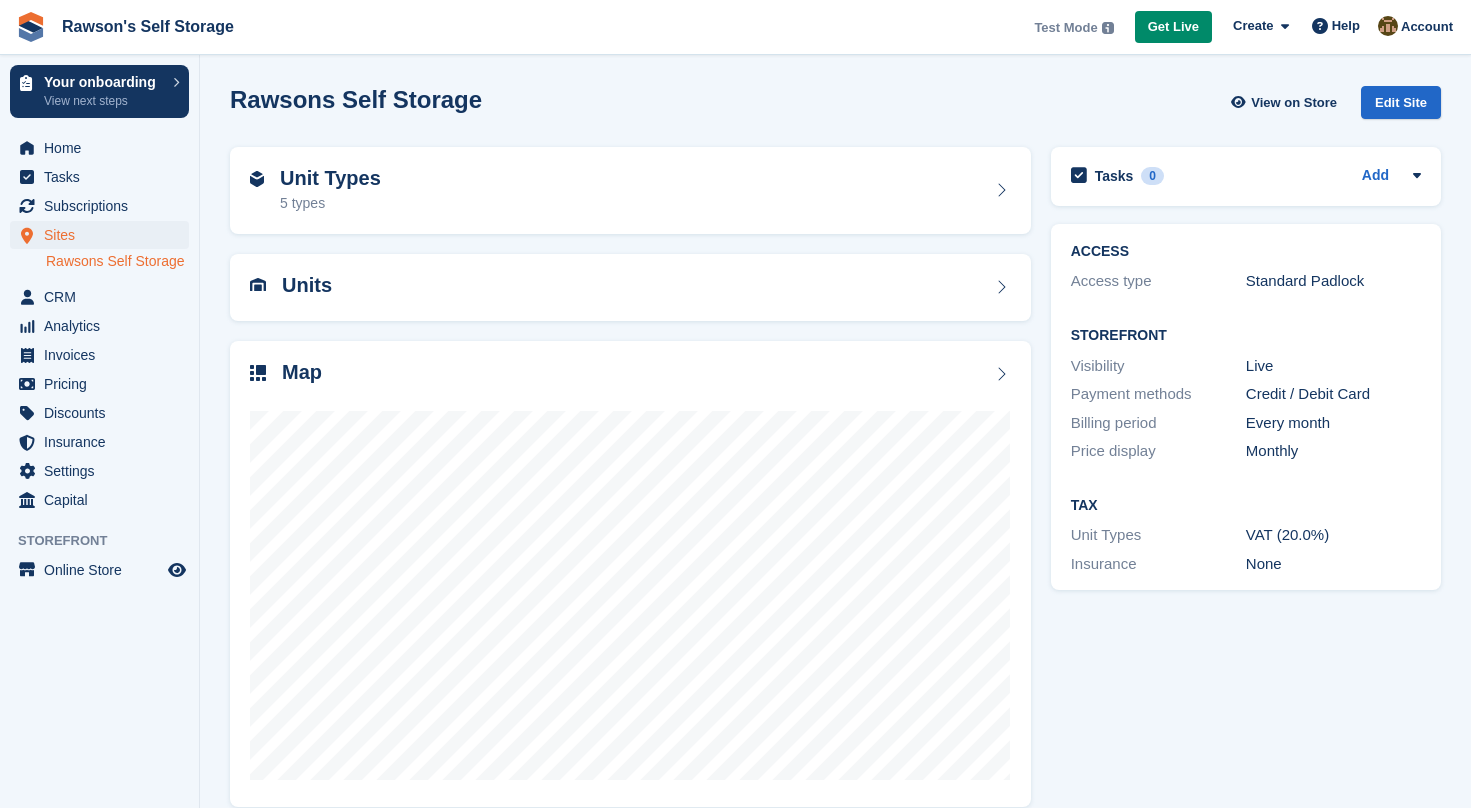 scroll, scrollTop: 0, scrollLeft: 0, axis: both 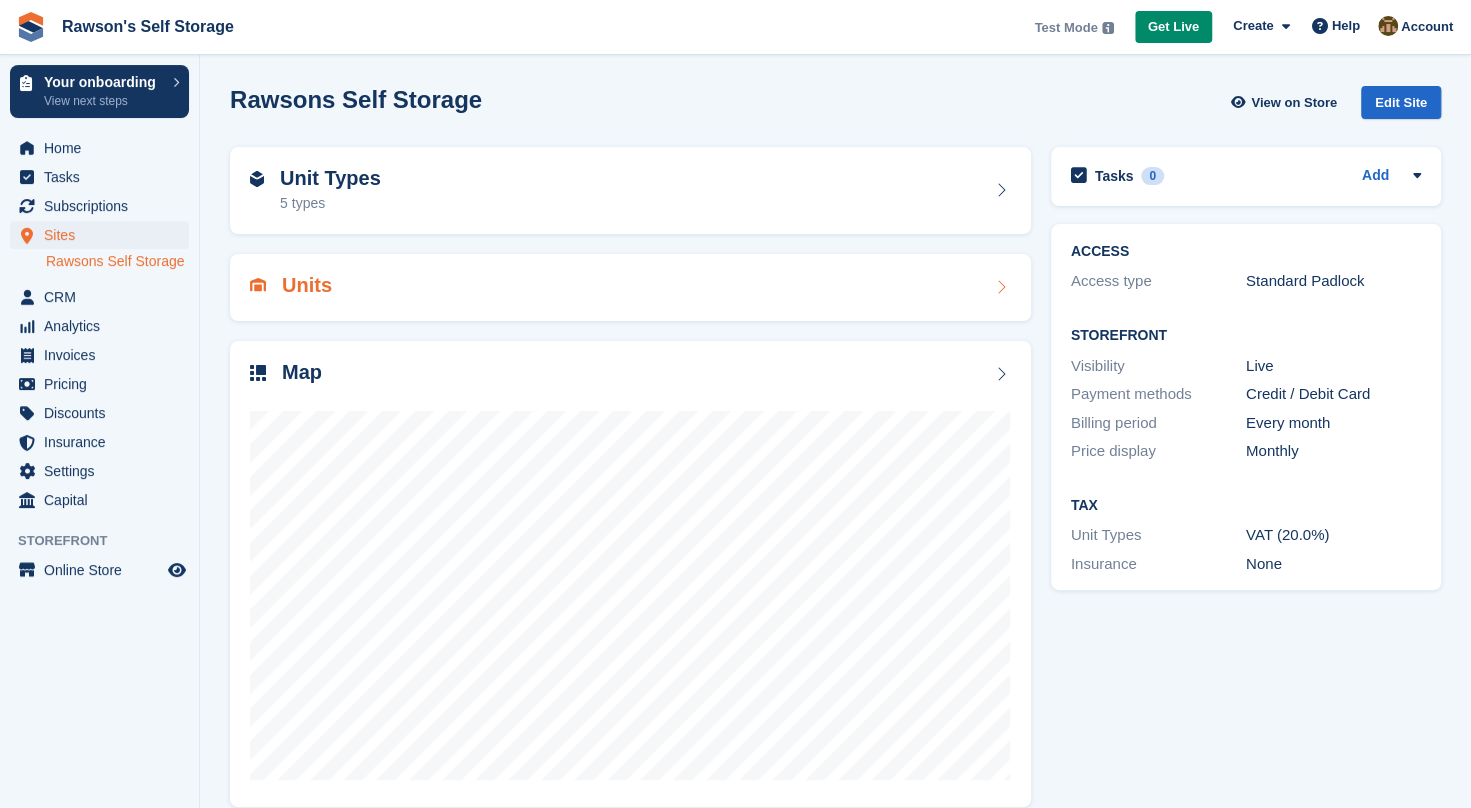 click on "Units" at bounding box center (630, 287) 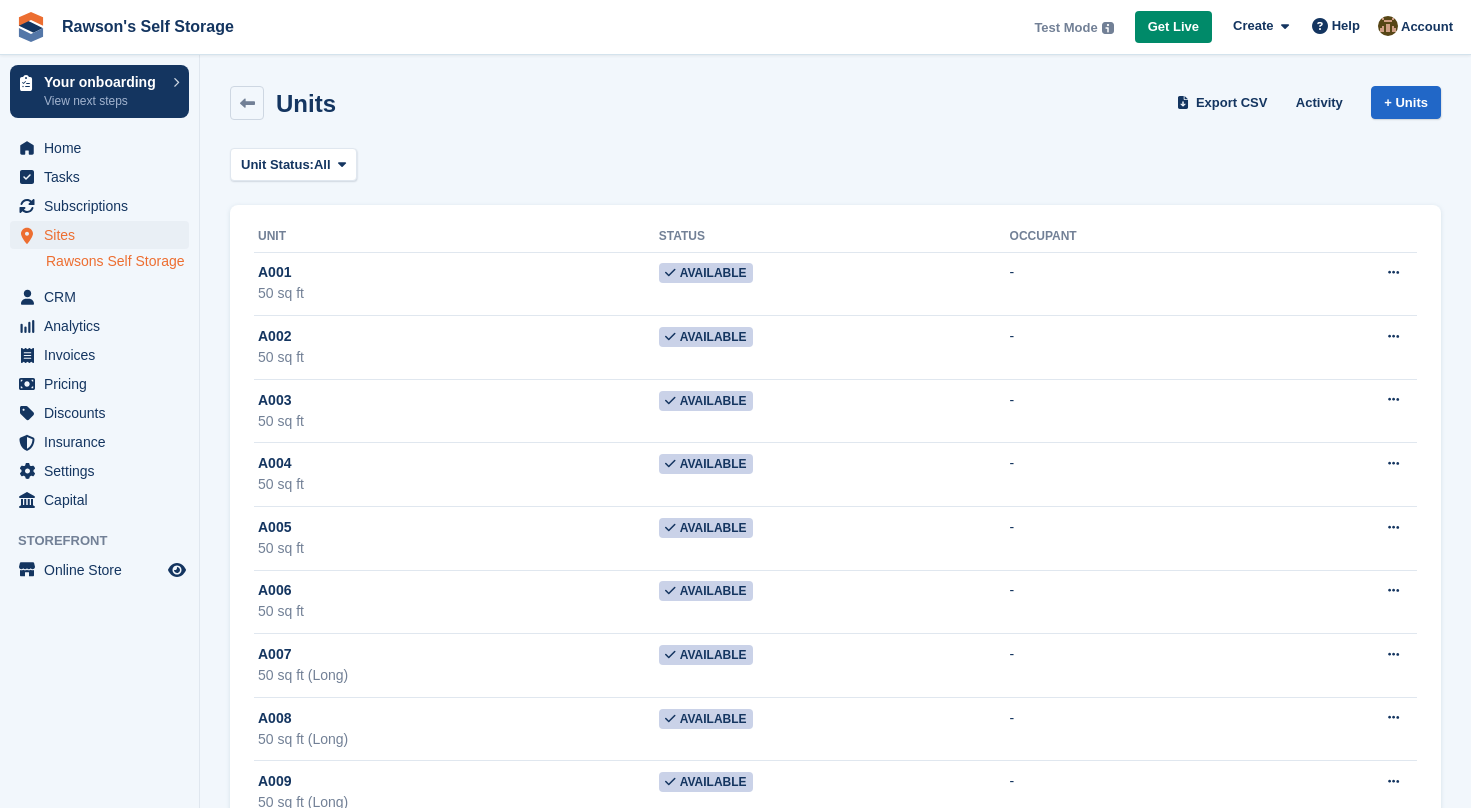 scroll, scrollTop: 0, scrollLeft: 0, axis: both 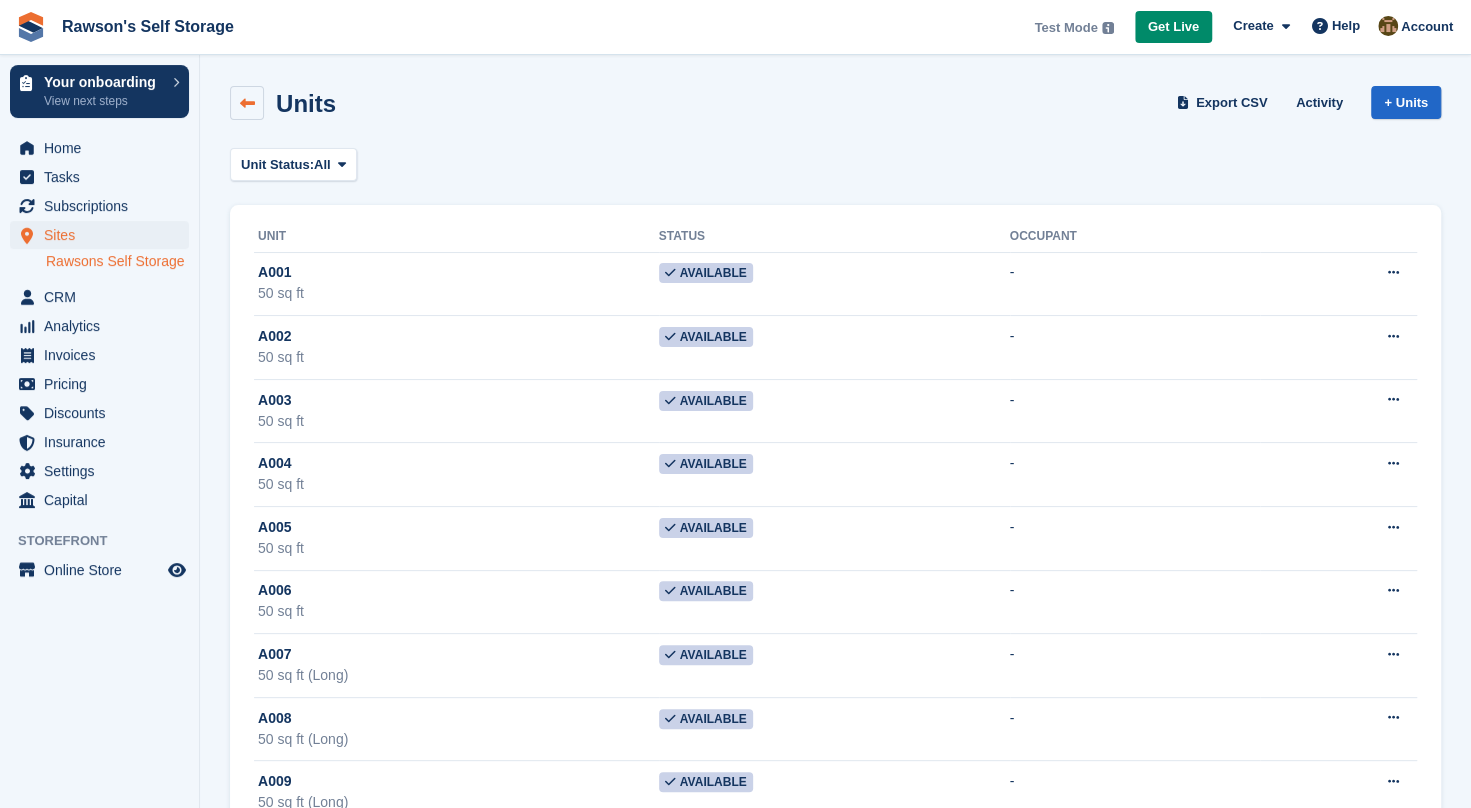 click at bounding box center (247, 103) 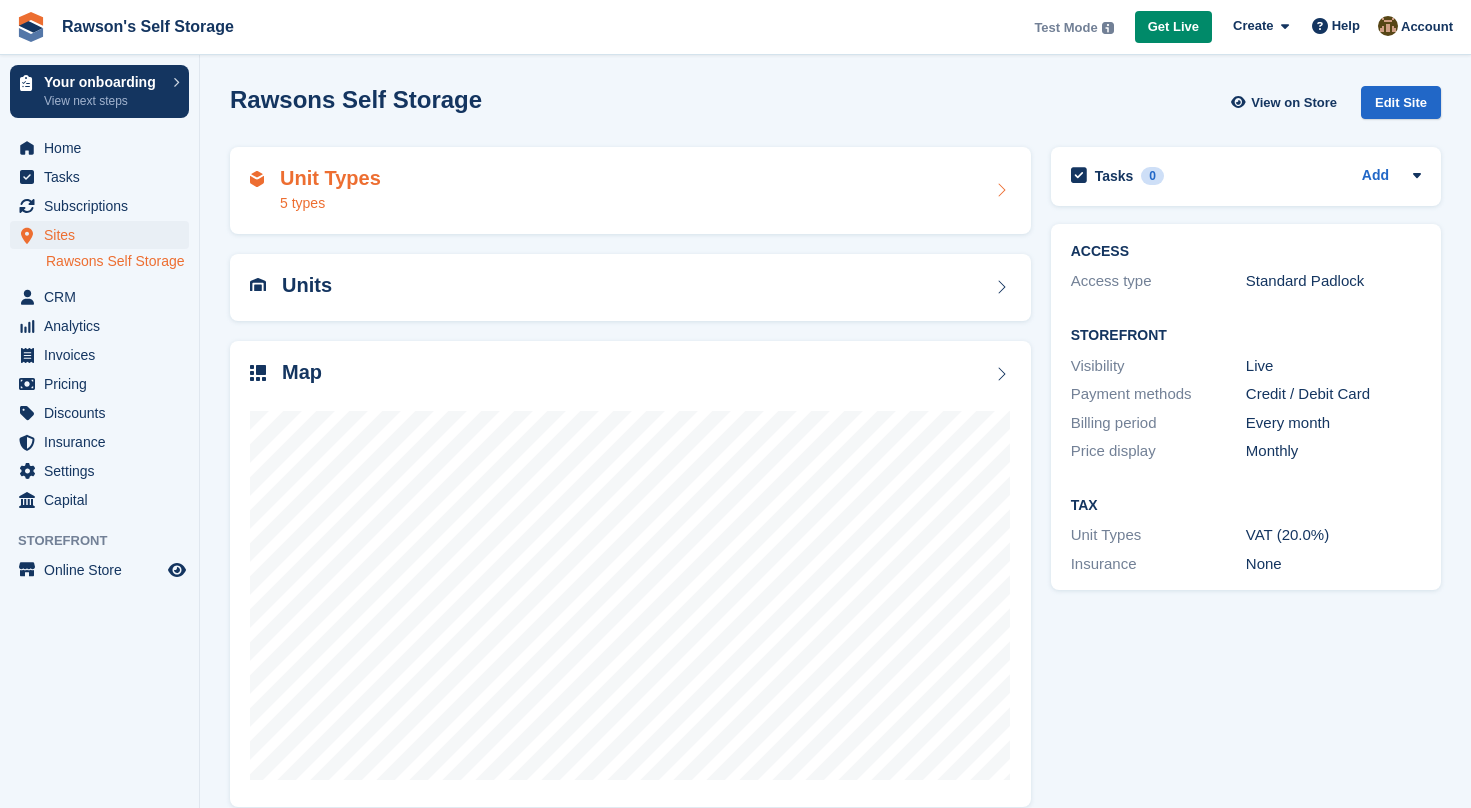 scroll, scrollTop: 0, scrollLeft: 0, axis: both 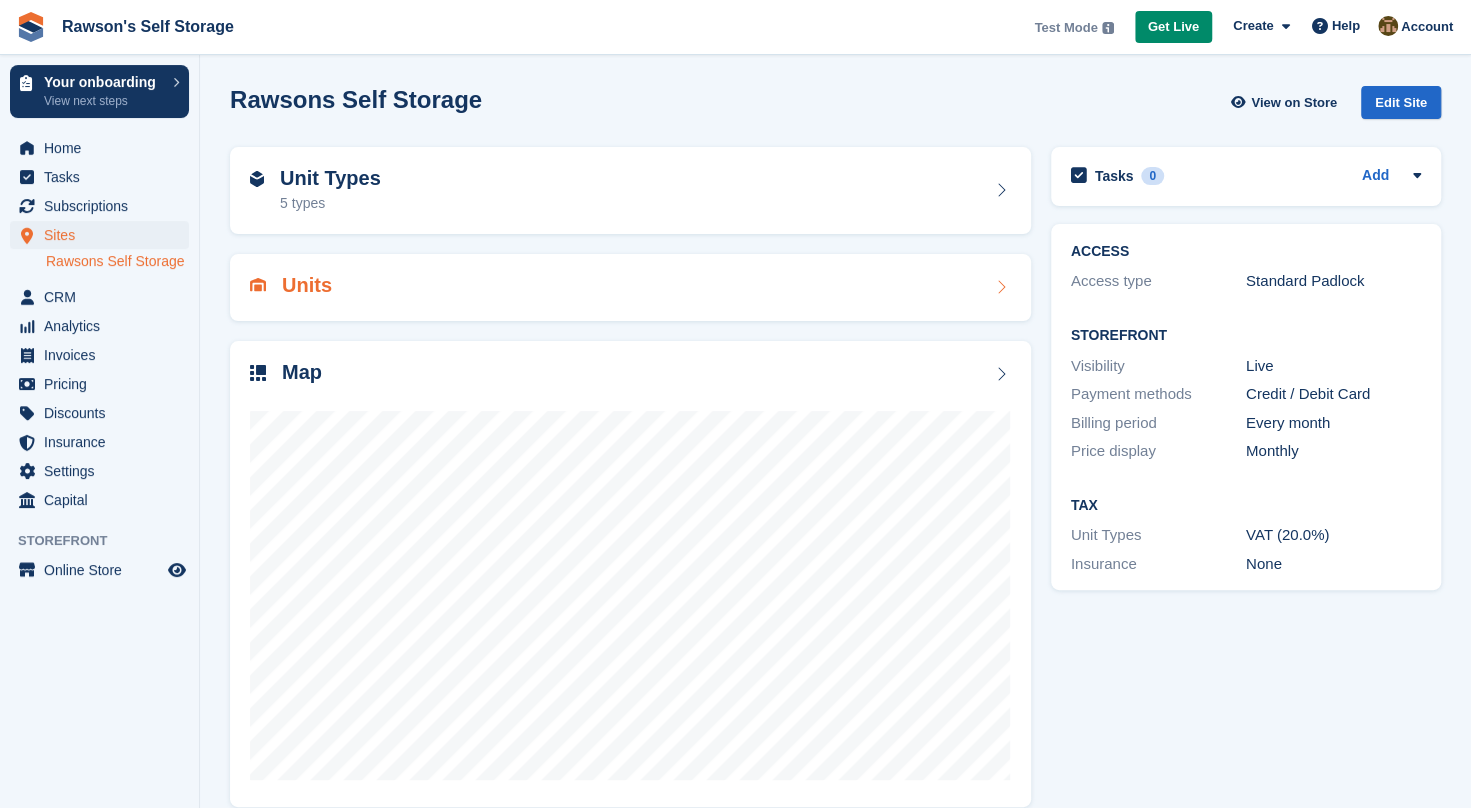 click on "Units" at bounding box center [630, 287] 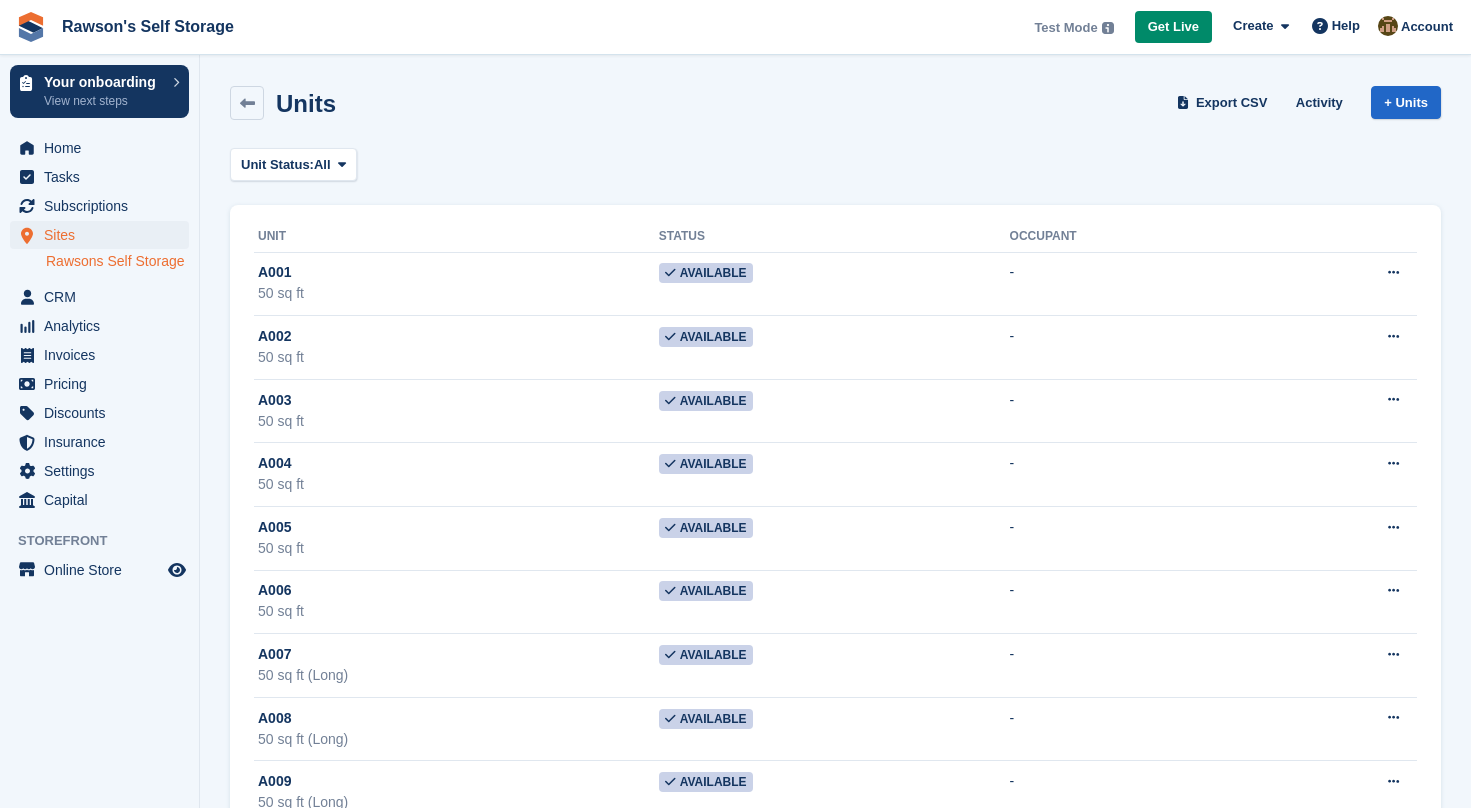 scroll, scrollTop: 0, scrollLeft: 0, axis: both 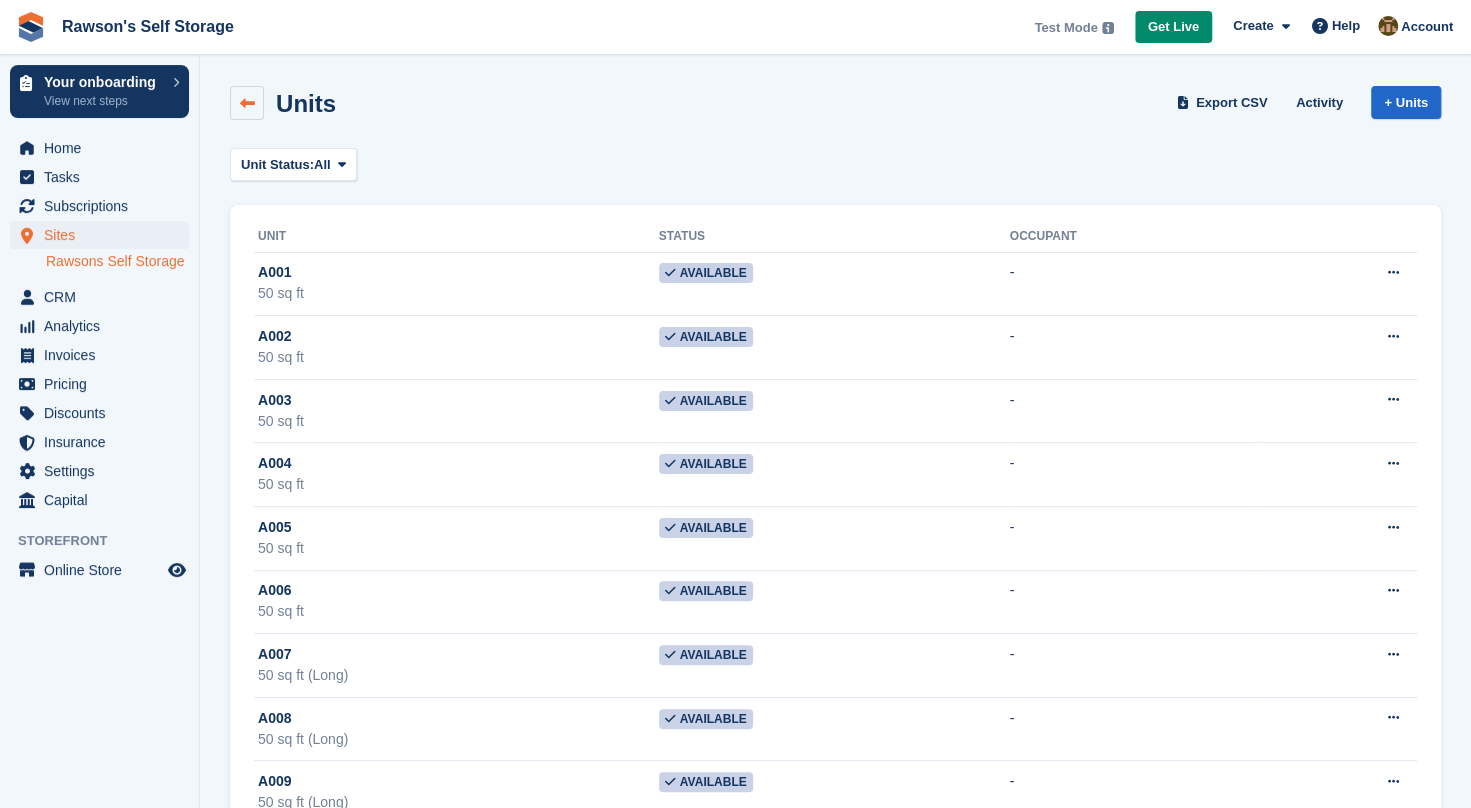 click at bounding box center (247, 103) 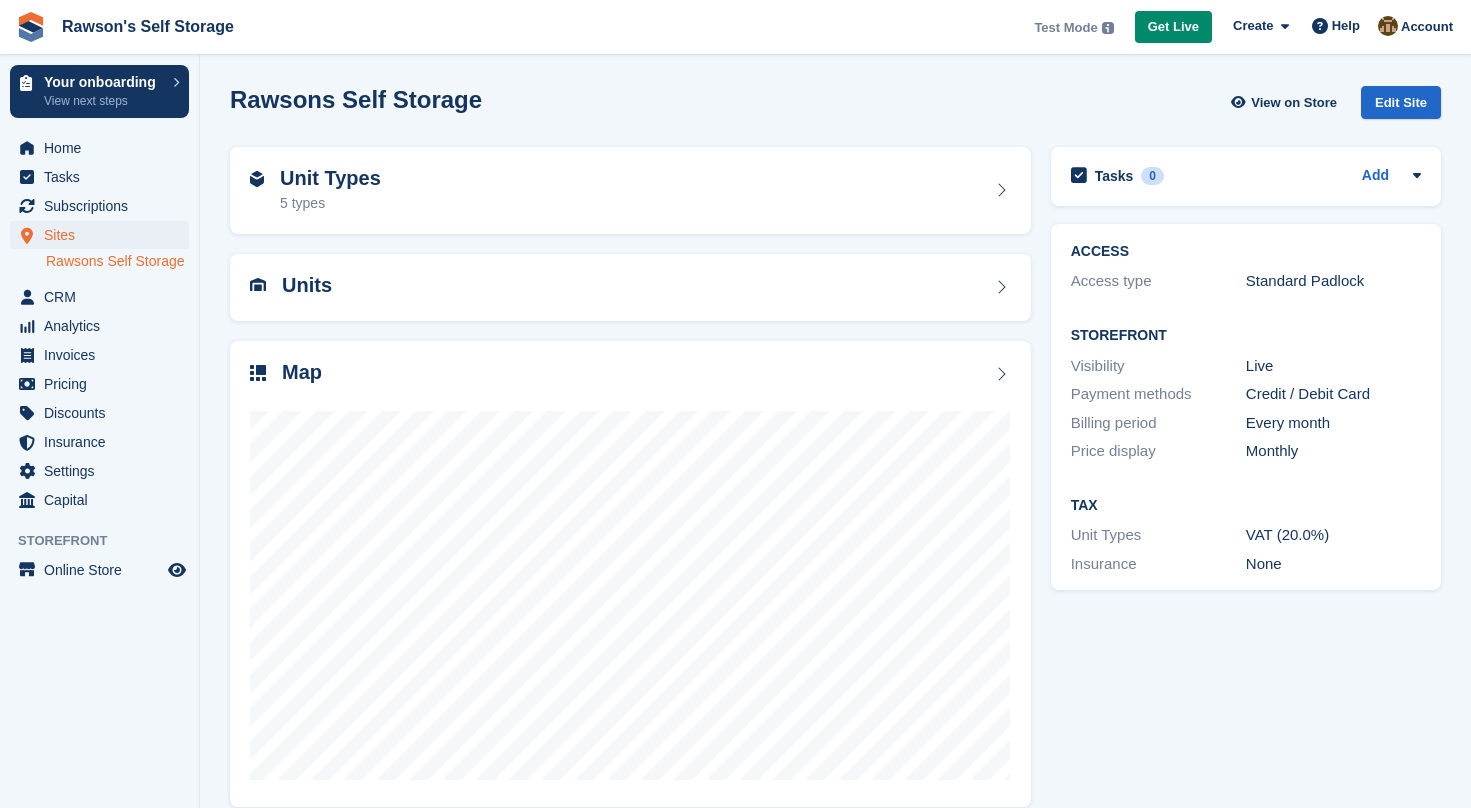scroll, scrollTop: 0, scrollLeft: 0, axis: both 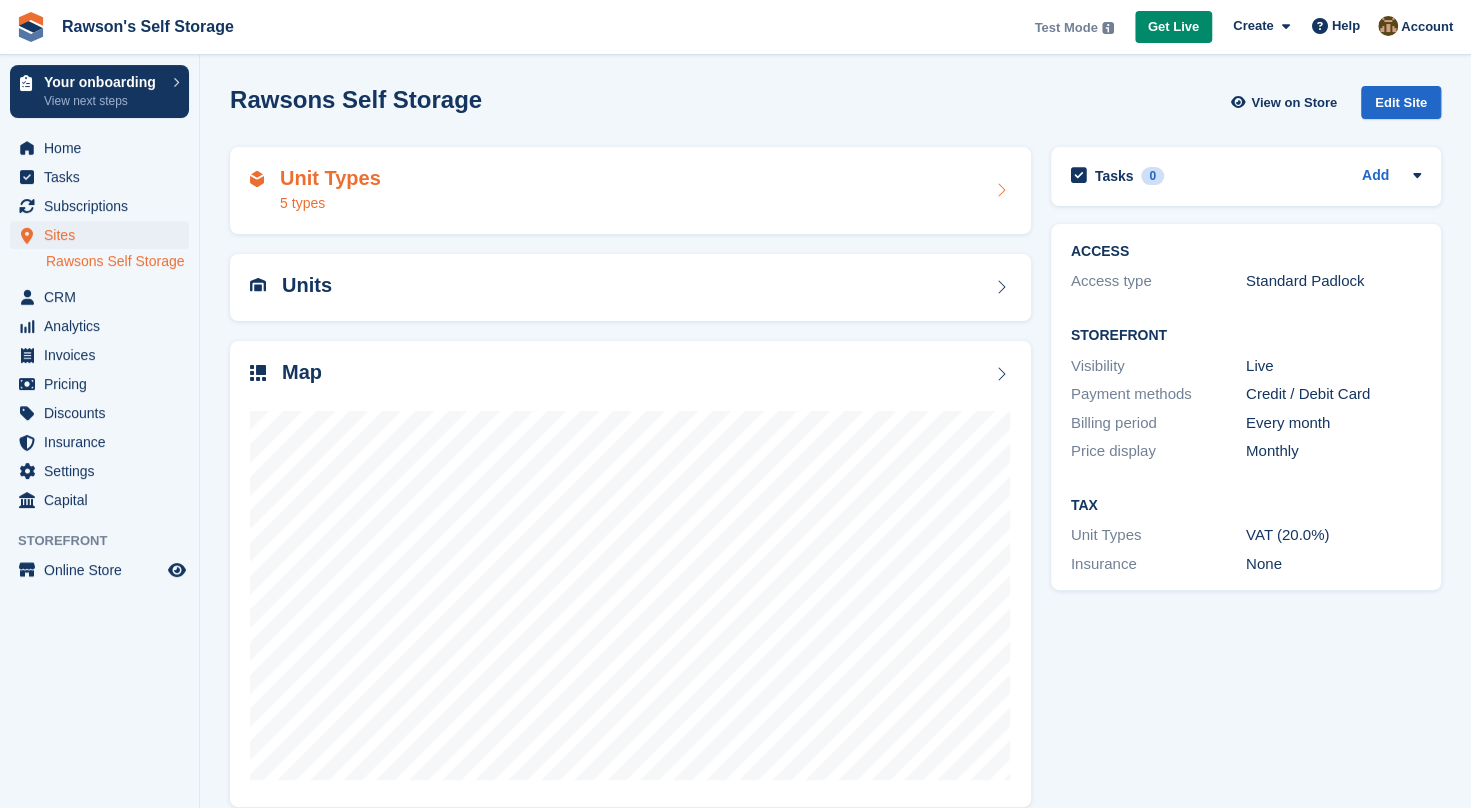 click on "Unit Types
5 types" at bounding box center (630, 191) 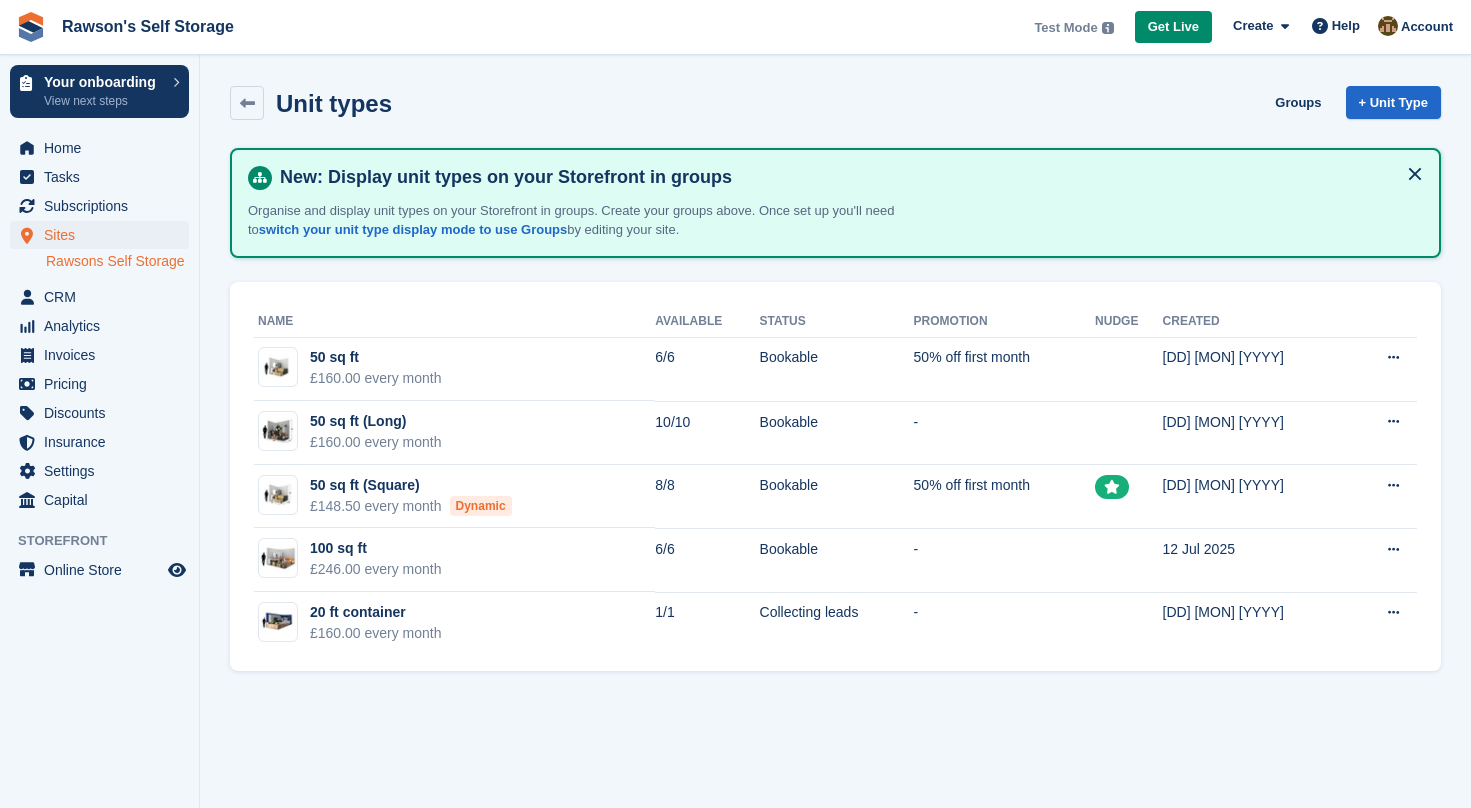 scroll, scrollTop: 0, scrollLeft: 0, axis: both 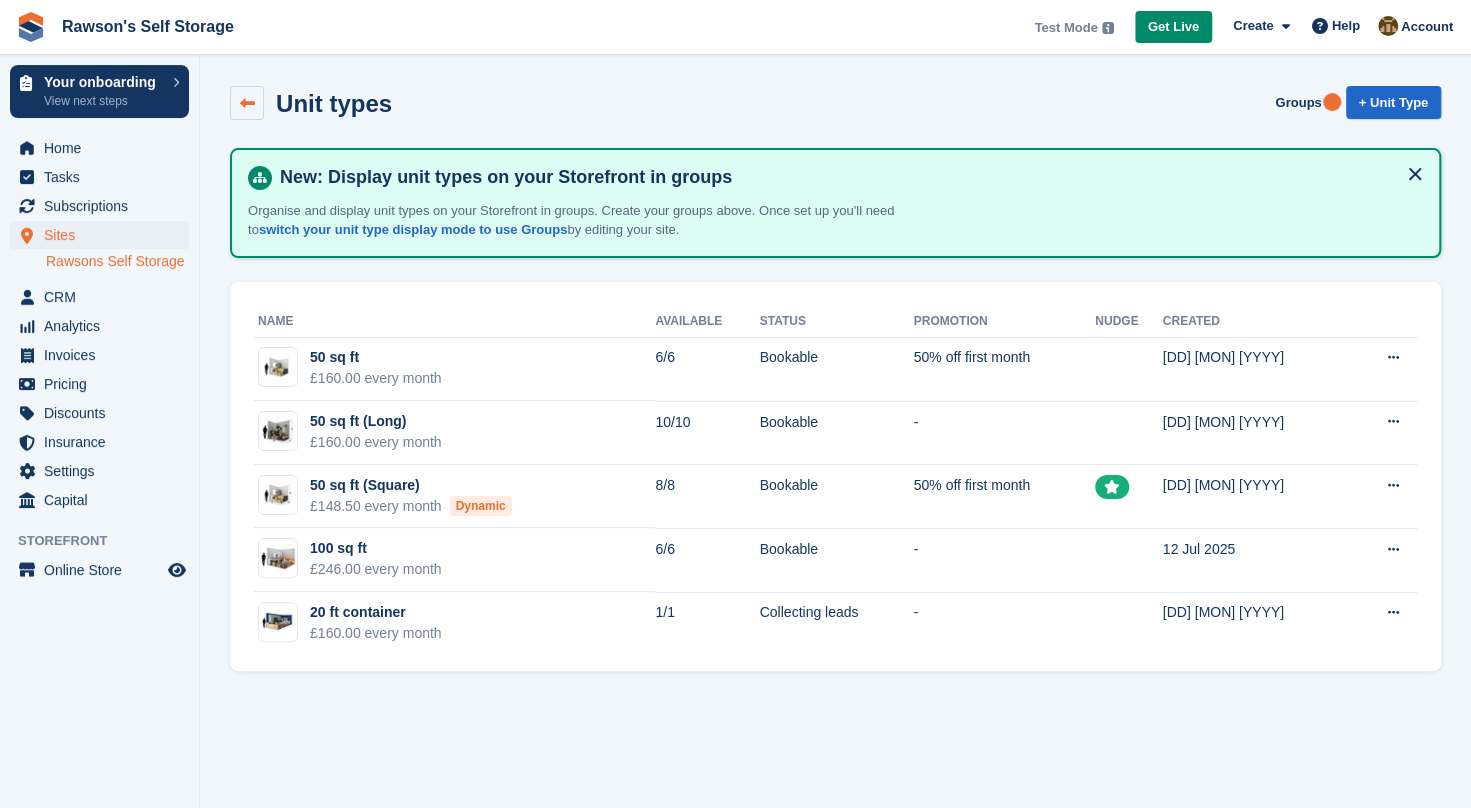 click at bounding box center (247, 103) 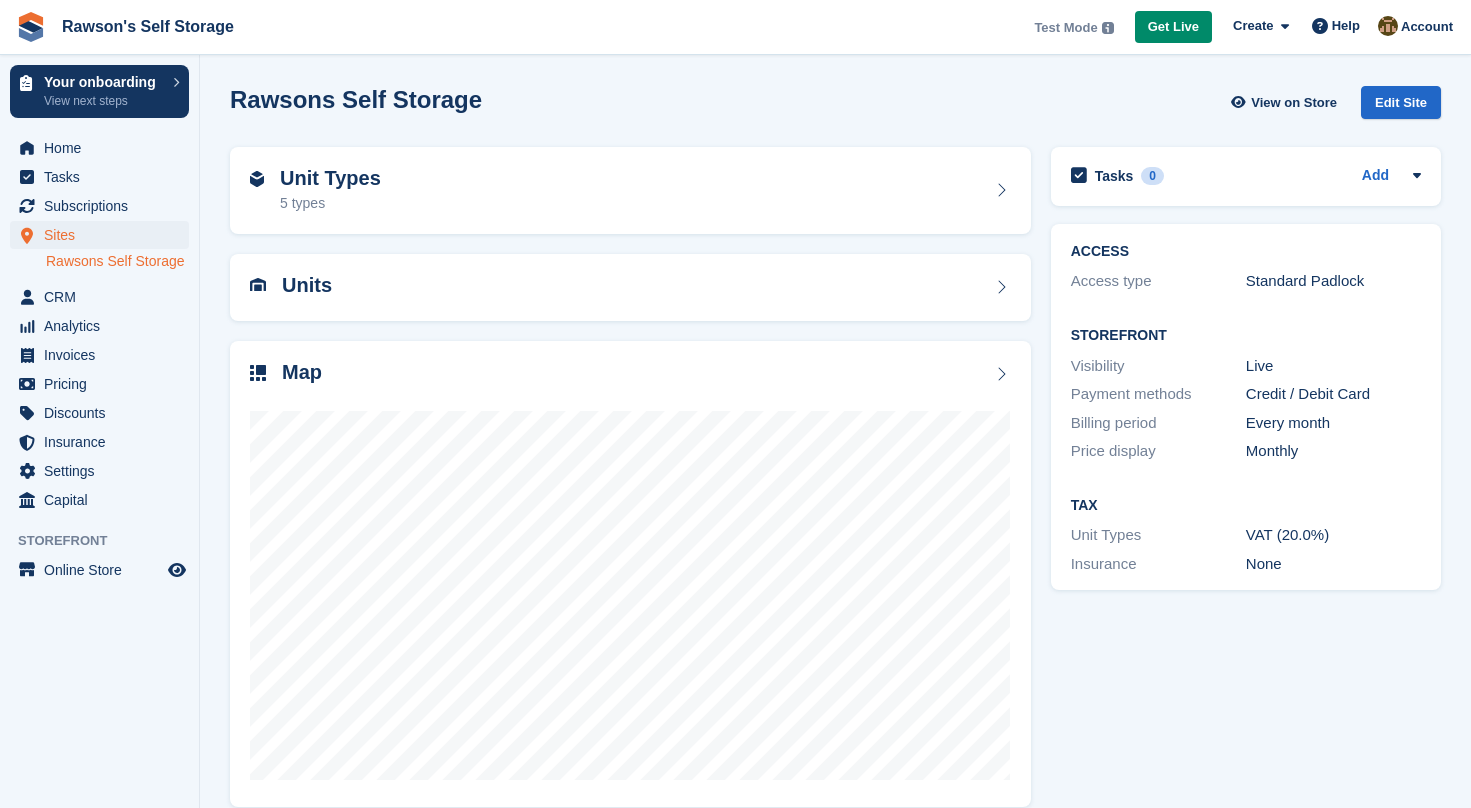 scroll, scrollTop: 0, scrollLeft: 0, axis: both 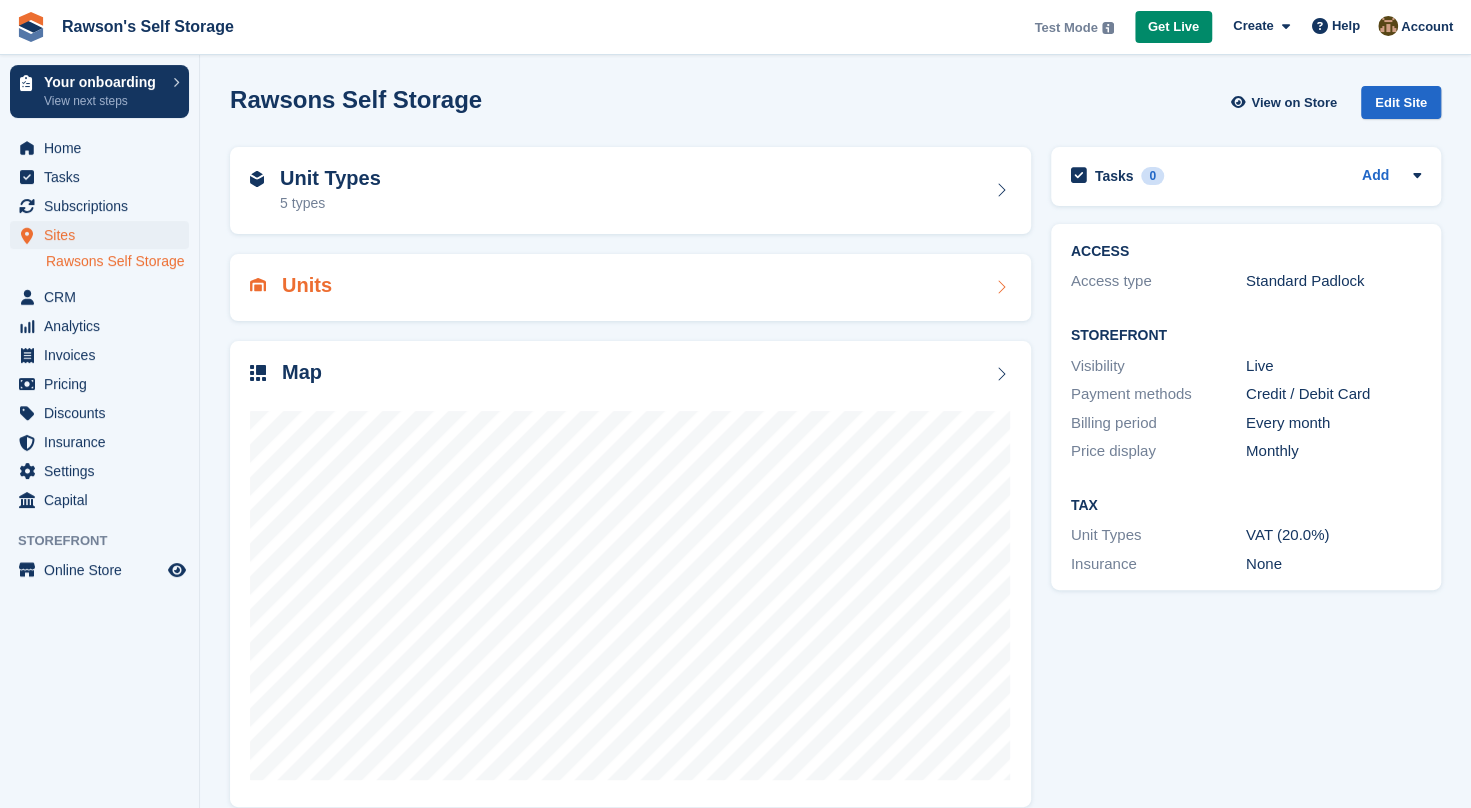click on "Units" at bounding box center (630, 287) 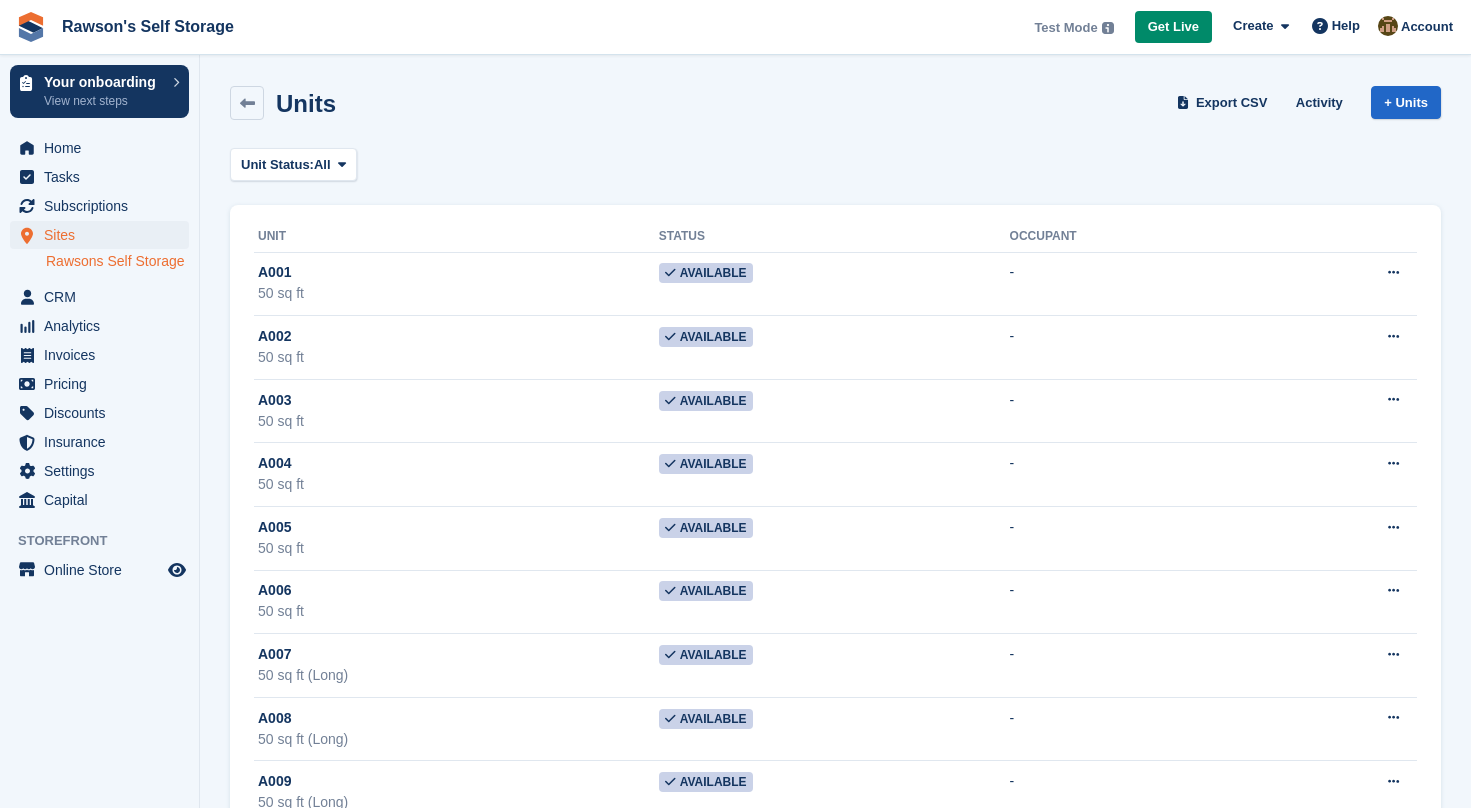 scroll, scrollTop: 0, scrollLeft: 0, axis: both 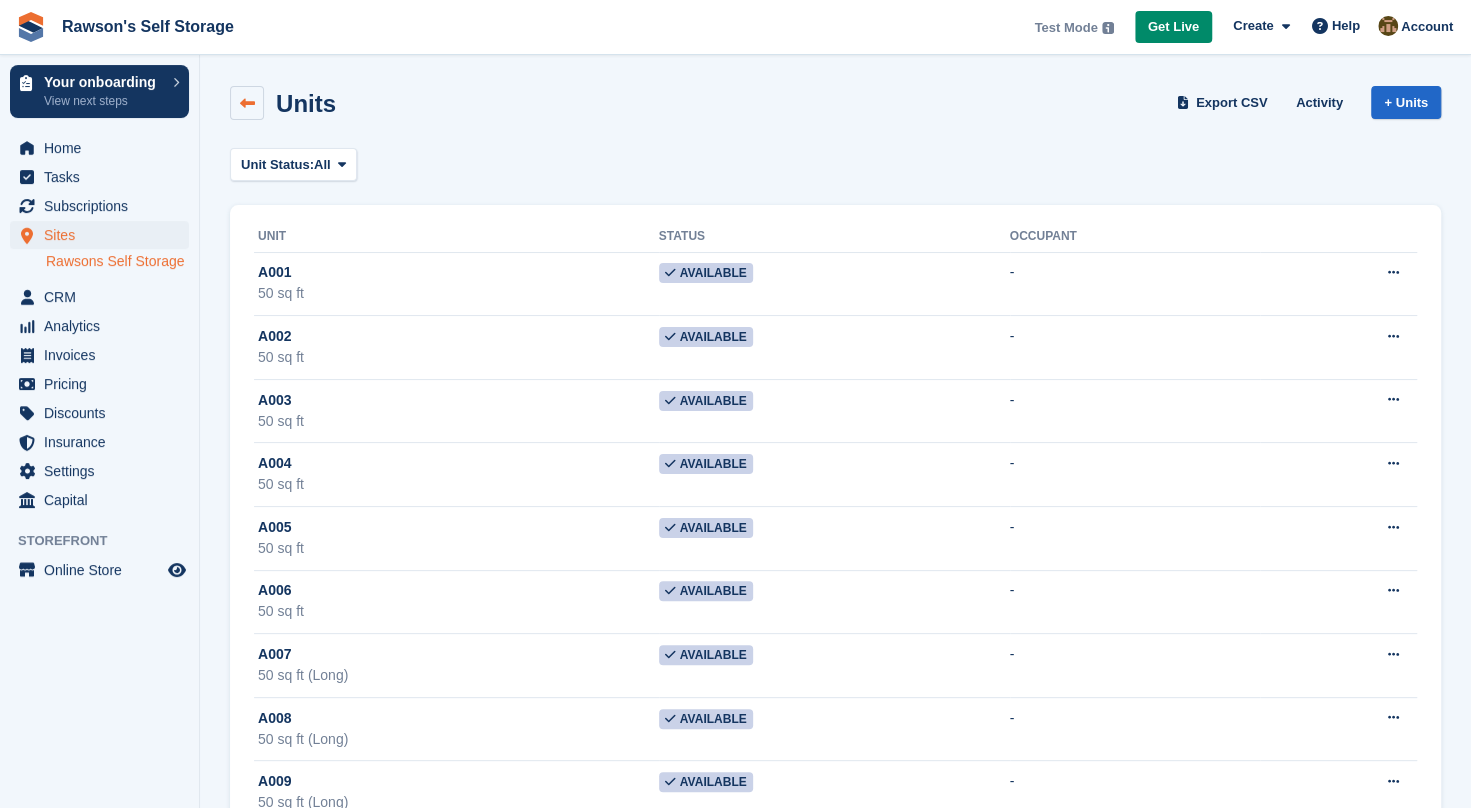 click at bounding box center (247, 103) 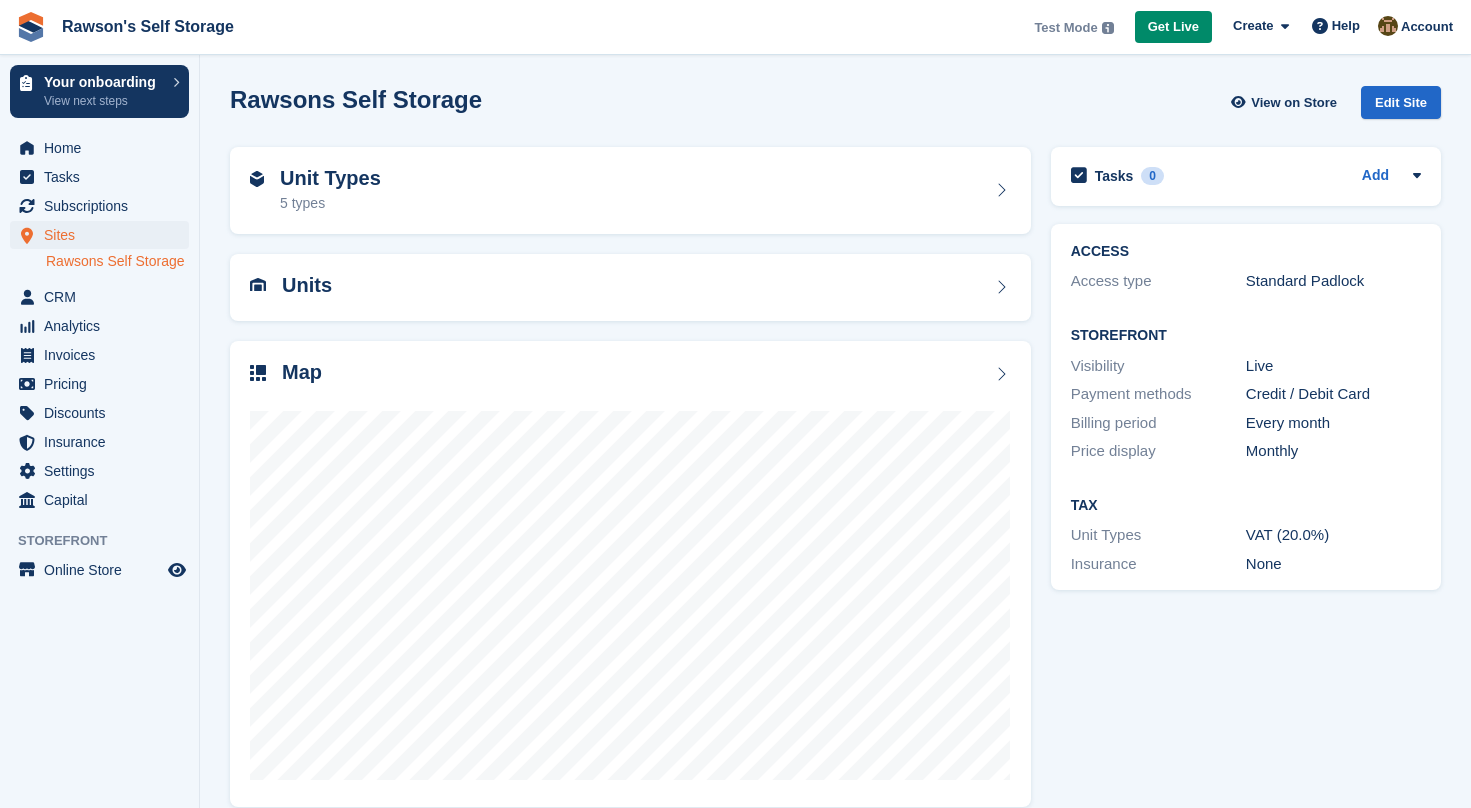 scroll, scrollTop: 0, scrollLeft: 0, axis: both 